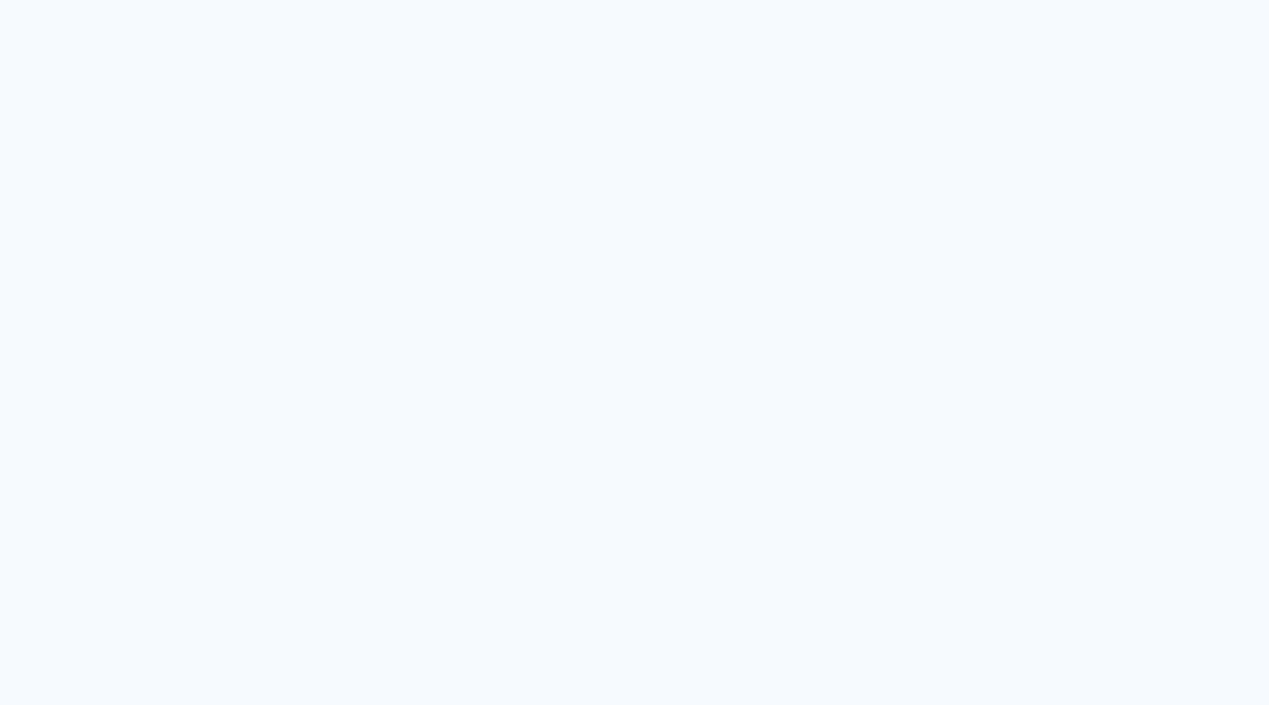 scroll, scrollTop: 0, scrollLeft: 0, axis: both 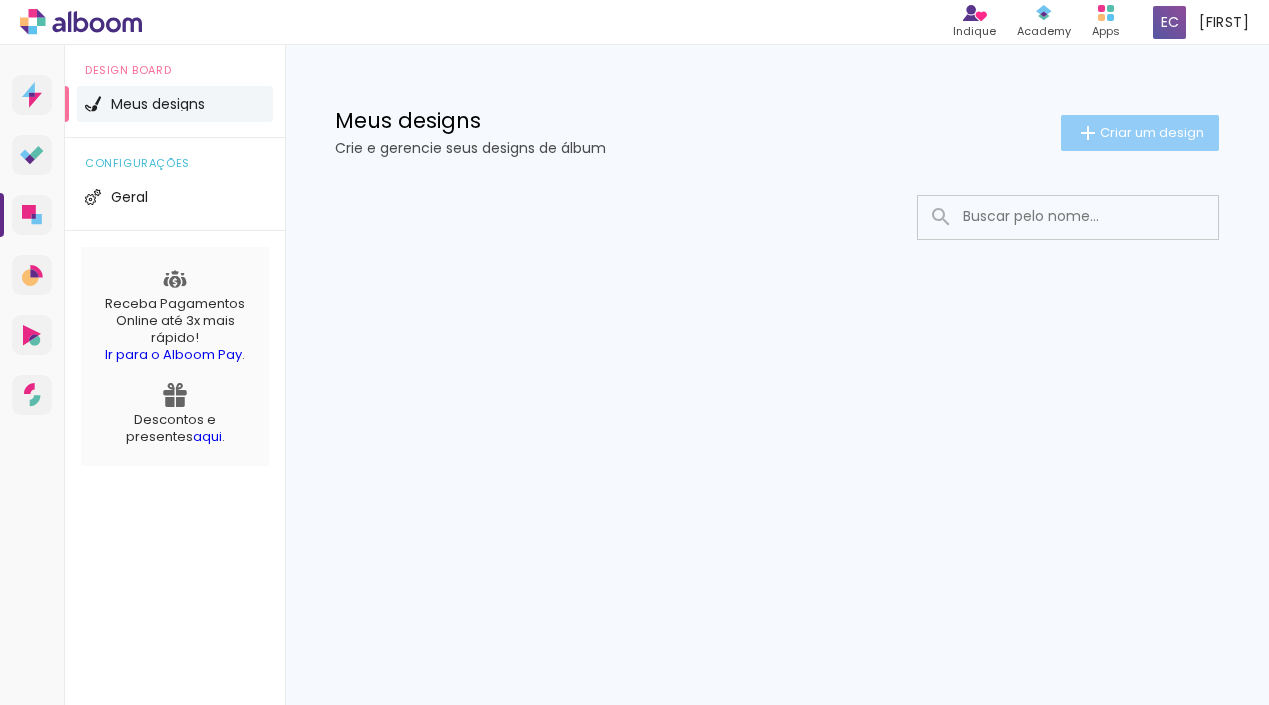 click on "Criar um design" 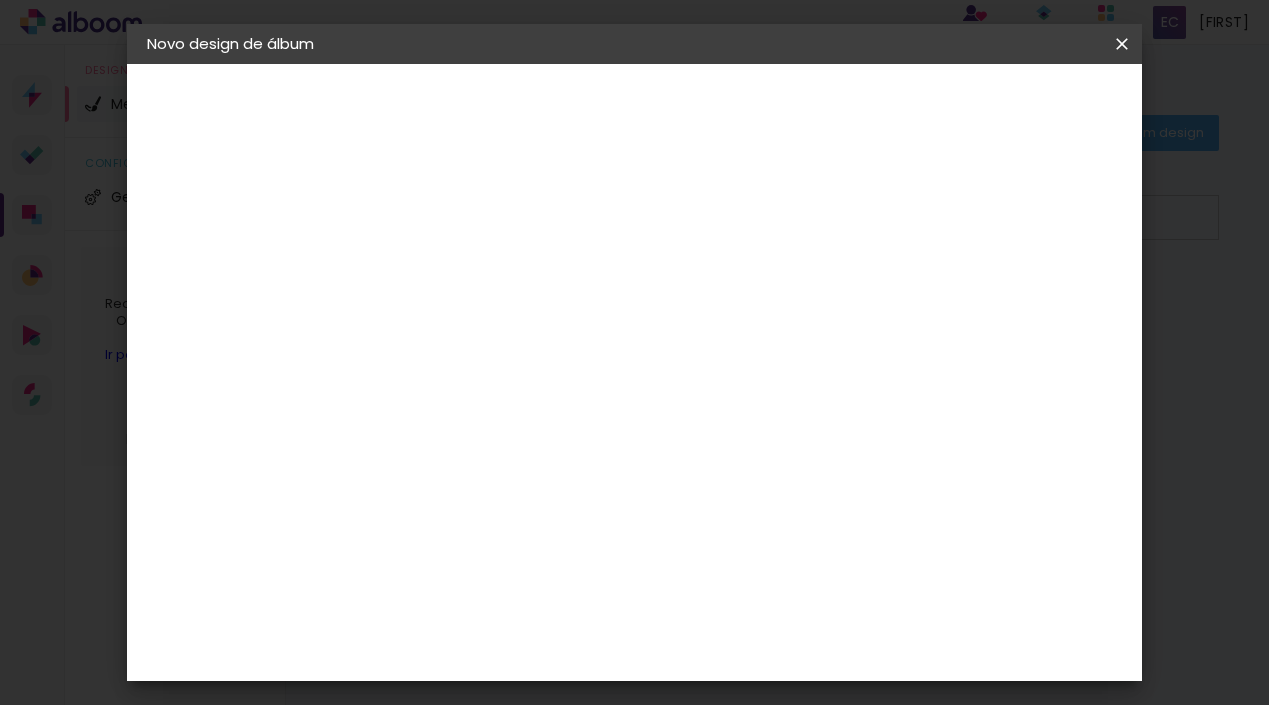 click at bounding box center [474, 268] 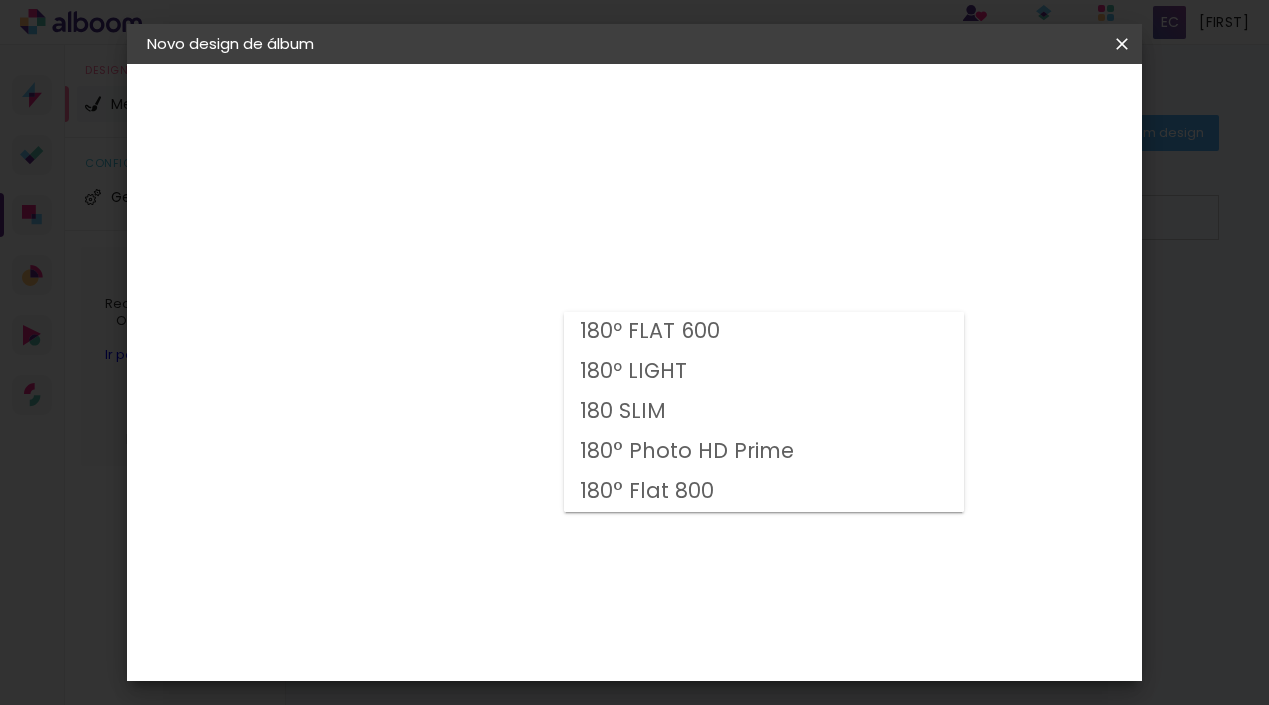 click on "180º FLAT 600" at bounding box center [764, 332] 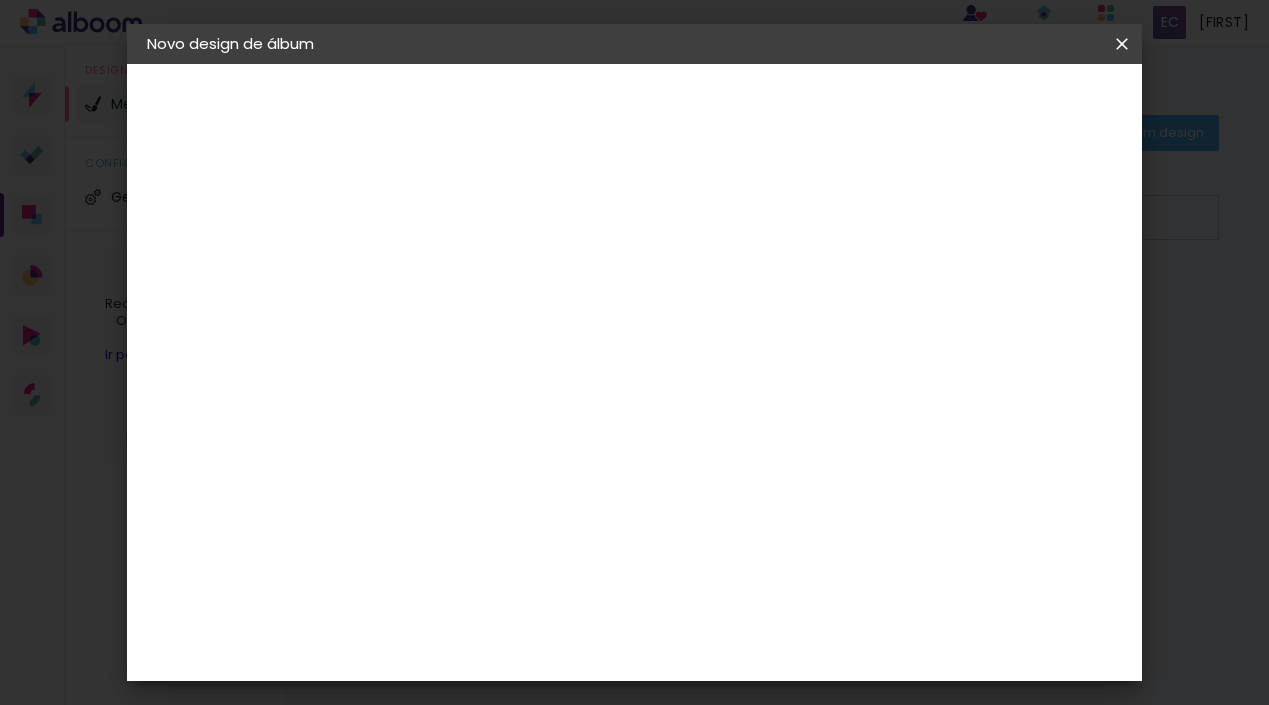 scroll, scrollTop: 145, scrollLeft: 0, axis: vertical 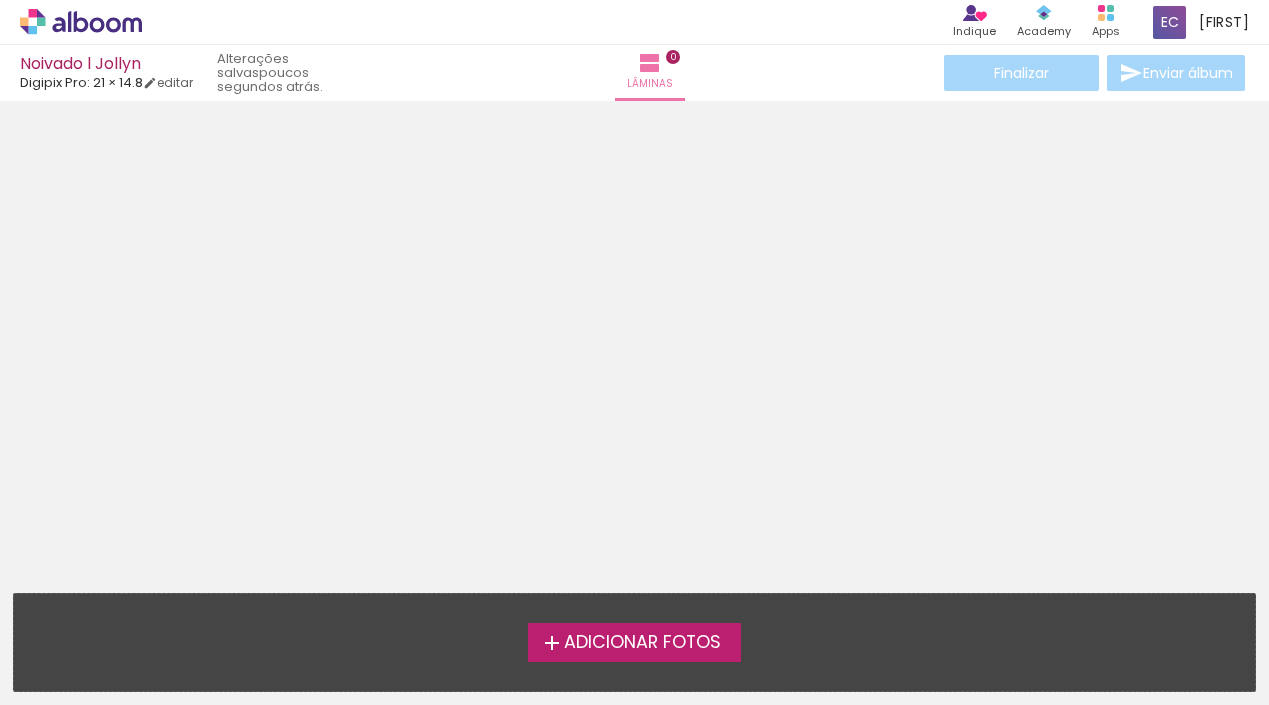 click on "Adicionar Fotos" at bounding box center (642, 643) 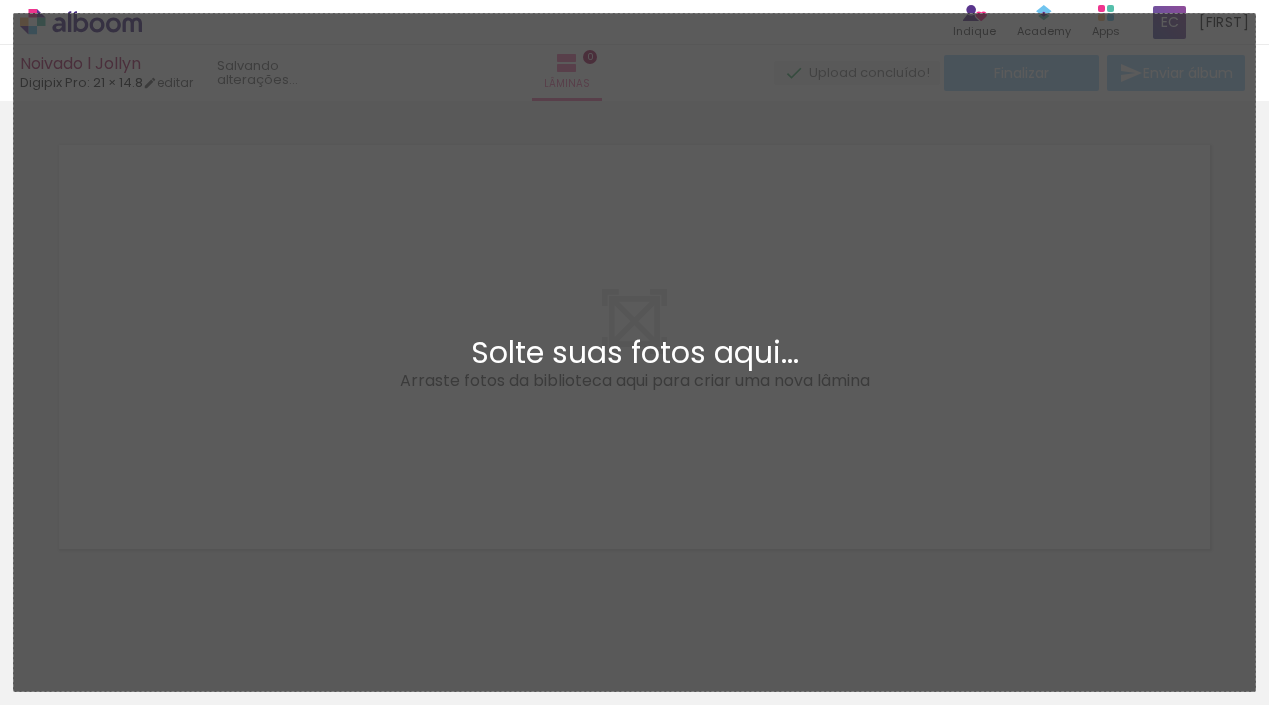 scroll, scrollTop: 29, scrollLeft: 0, axis: vertical 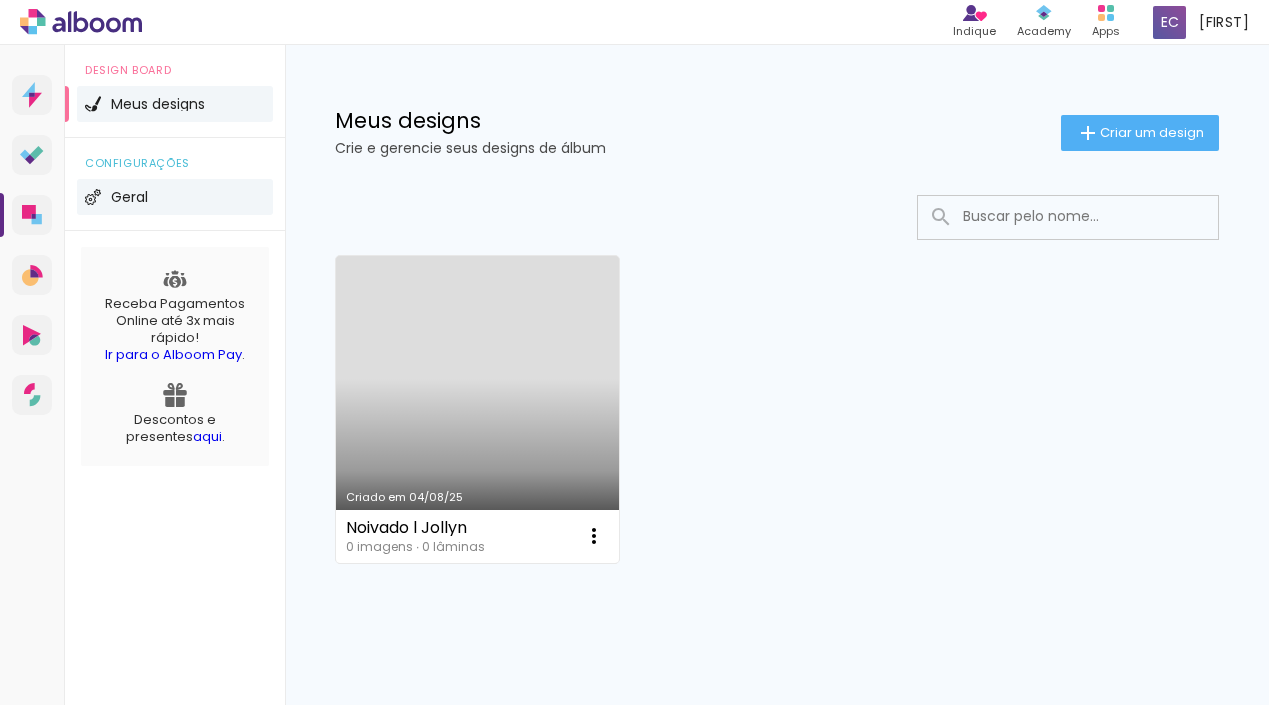 click on "Geral" at bounding box center [175, 197] 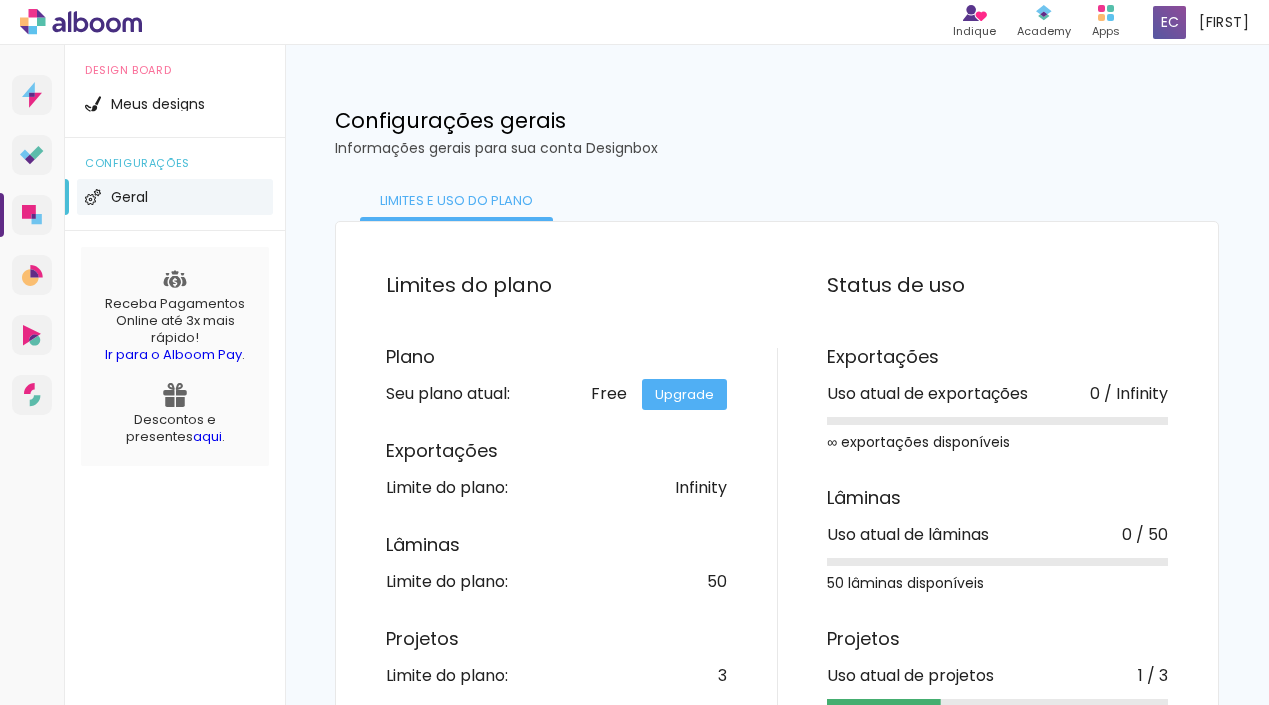 scroll, scrollTop: 77, scrollLeft: 0, axis: vertical 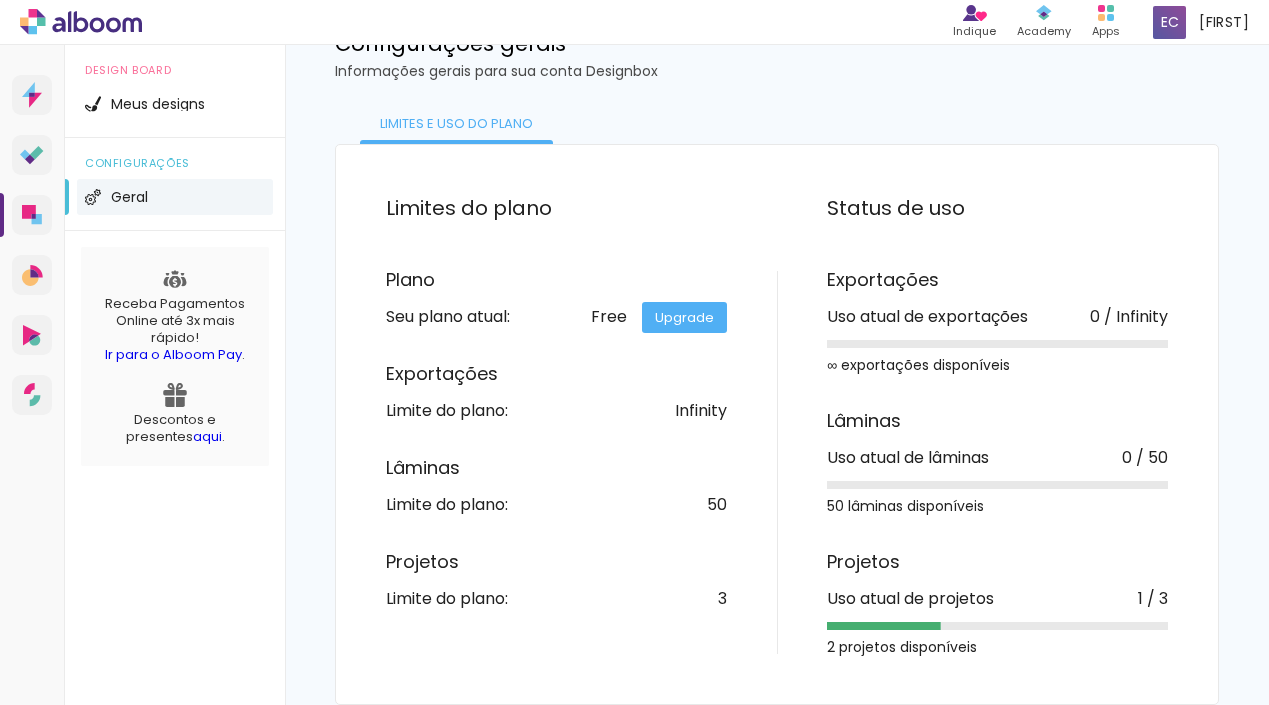 click on "Upgrade" 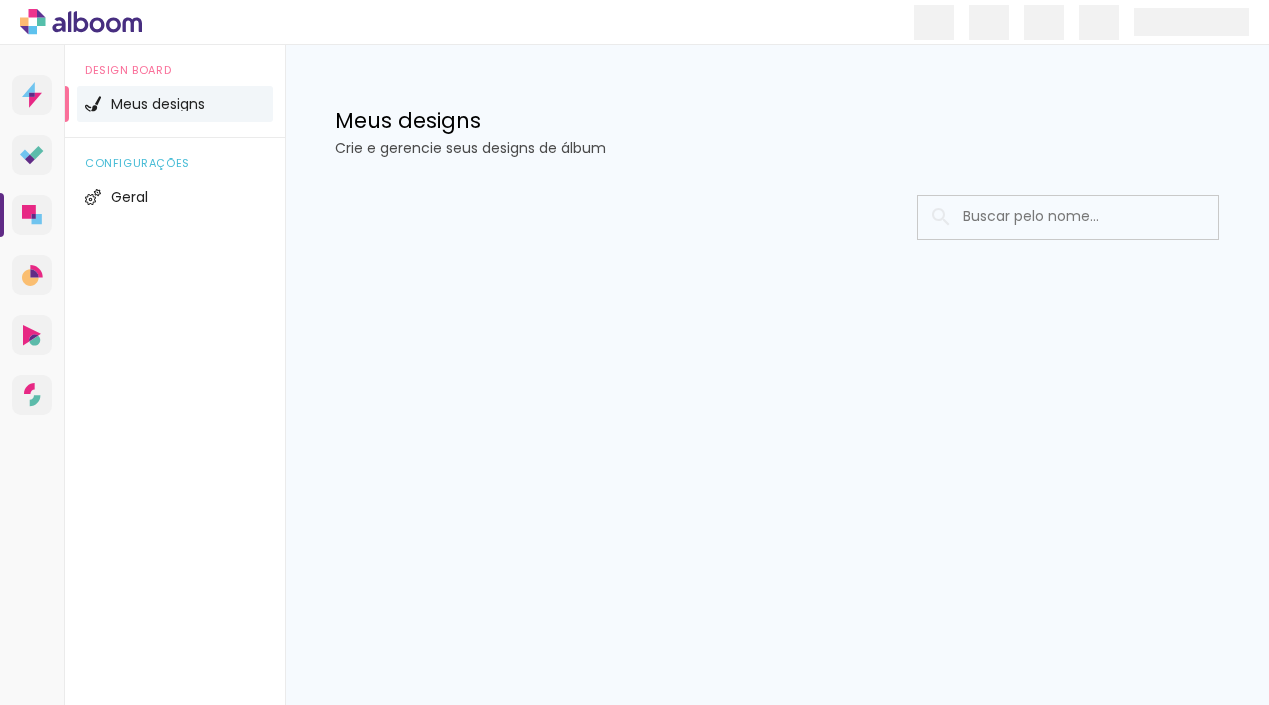 scroll, scrollTop: 0, scrollLeft: 0, axis: both 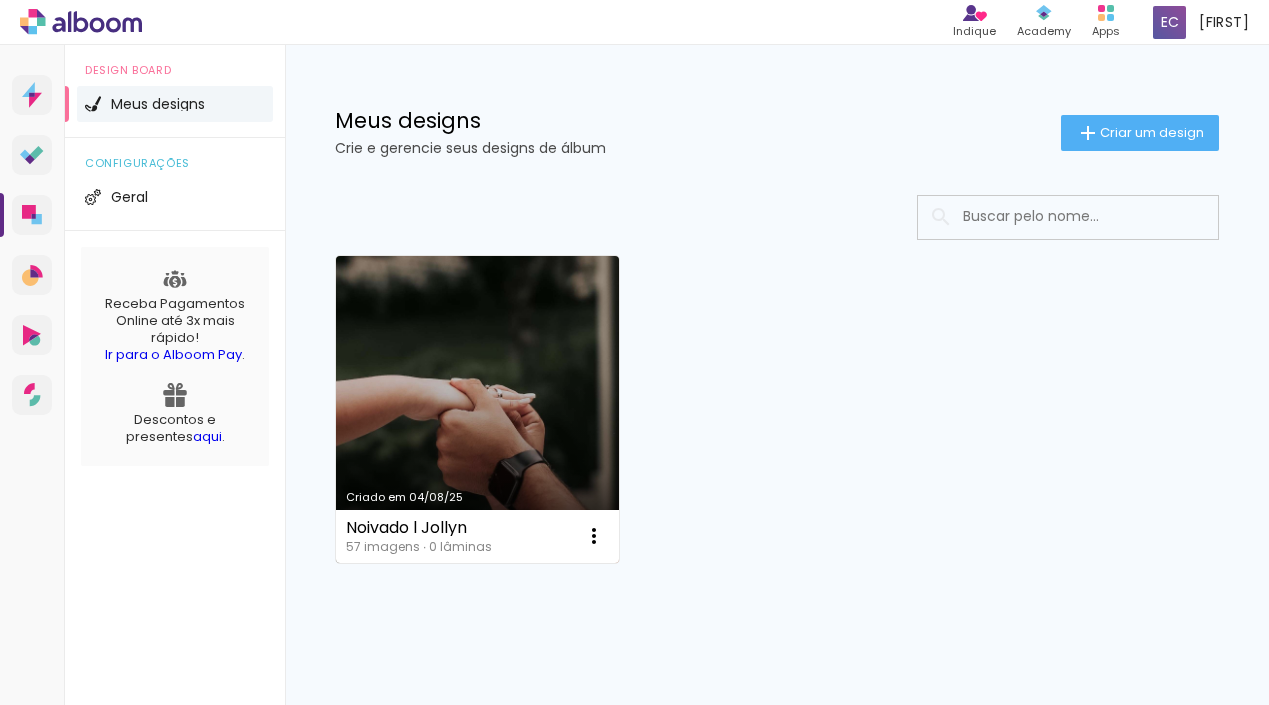 click on "Criado em 04/08/25" at bounding box center (477, 409) 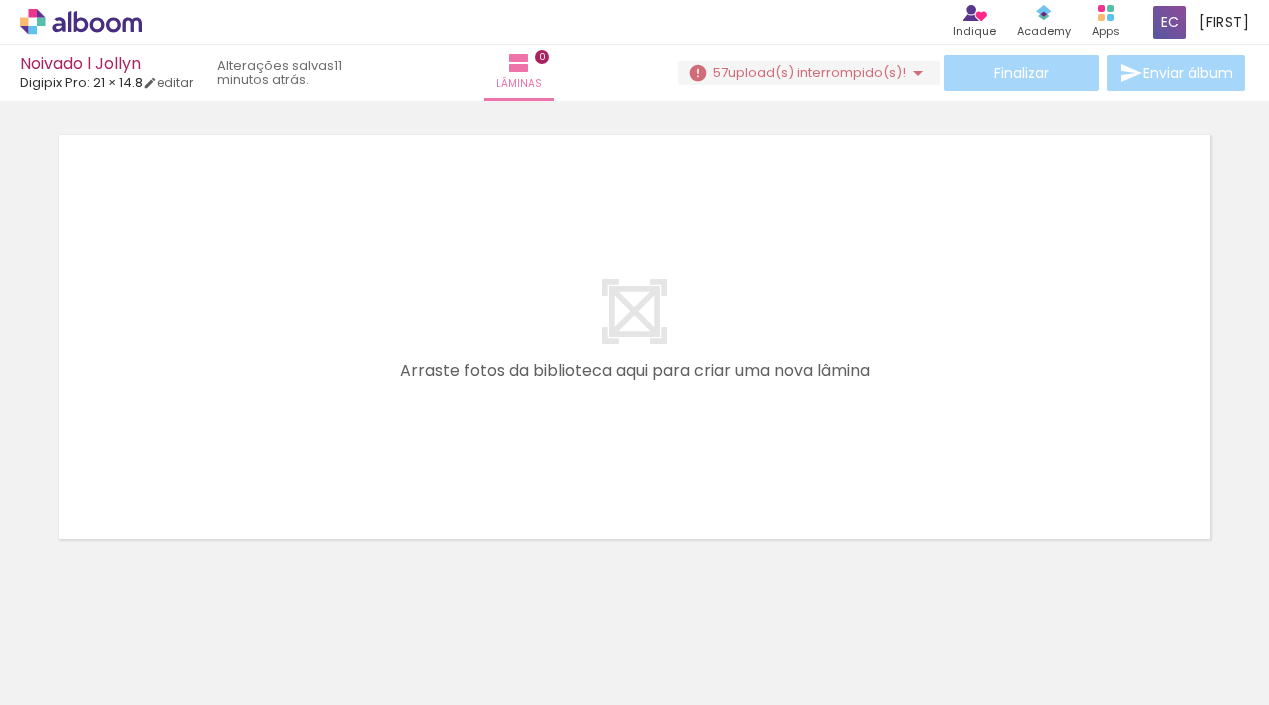 scroll, scrollTop: 34, scrollLeft: 0, axis: vertical 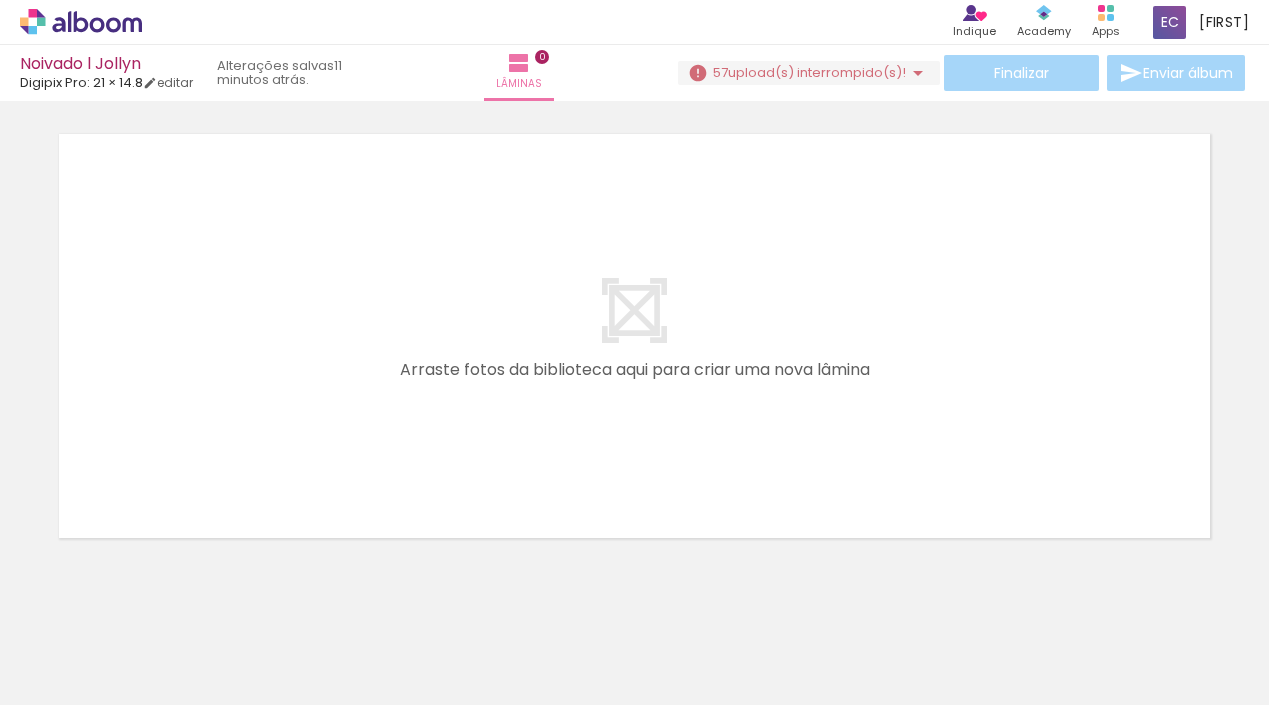 click at bounding box center (200, 637) 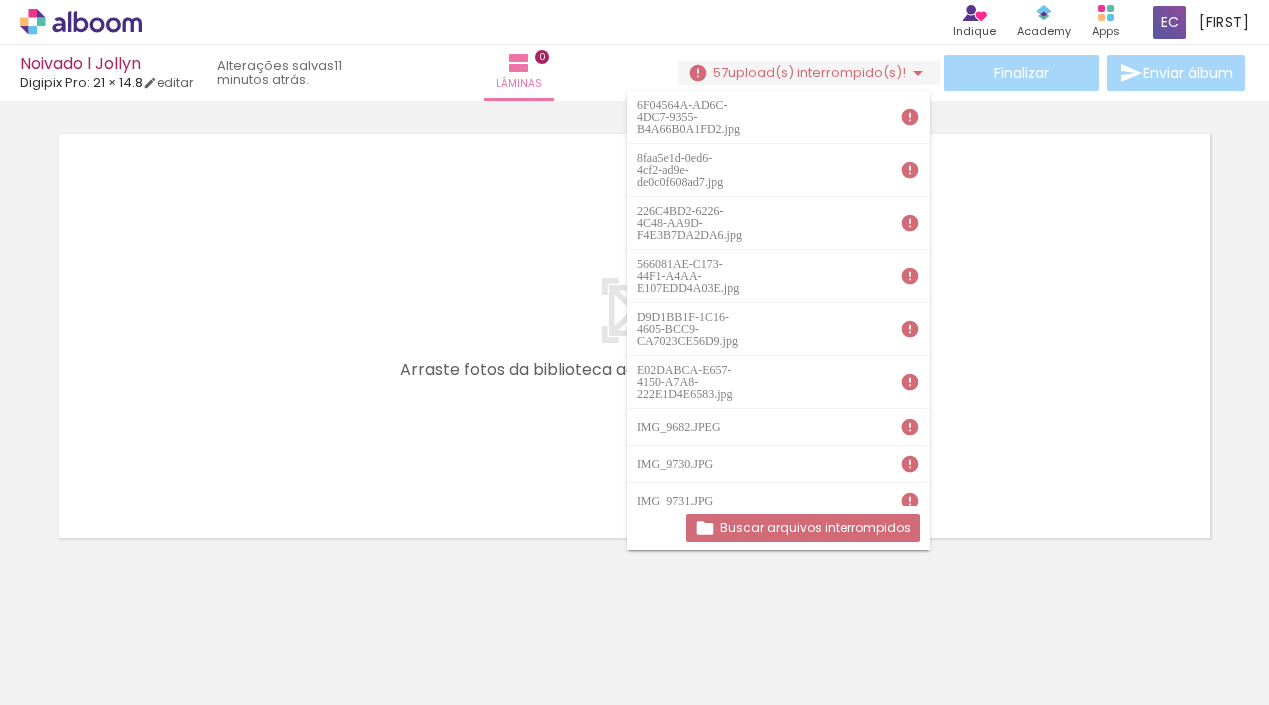 click at bounding box center [918, 73] 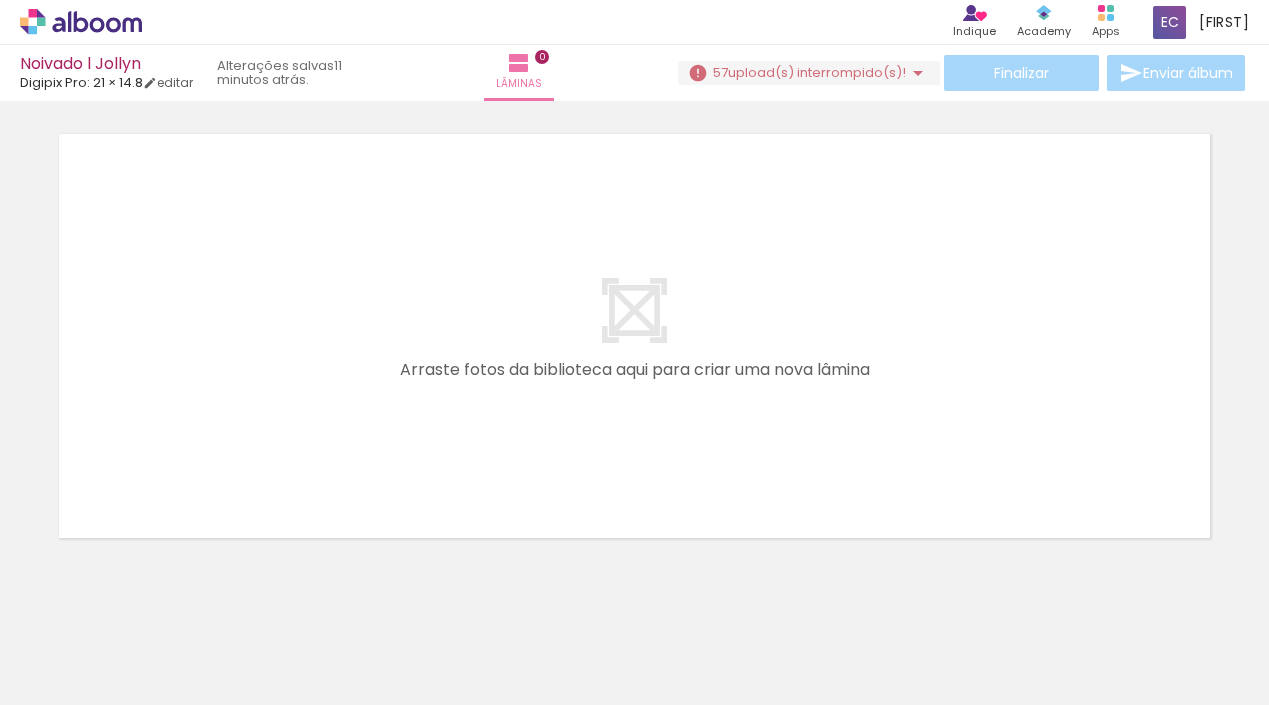 scroll, scrollTop: 0, scrollLeft: 932, axis: horizontal 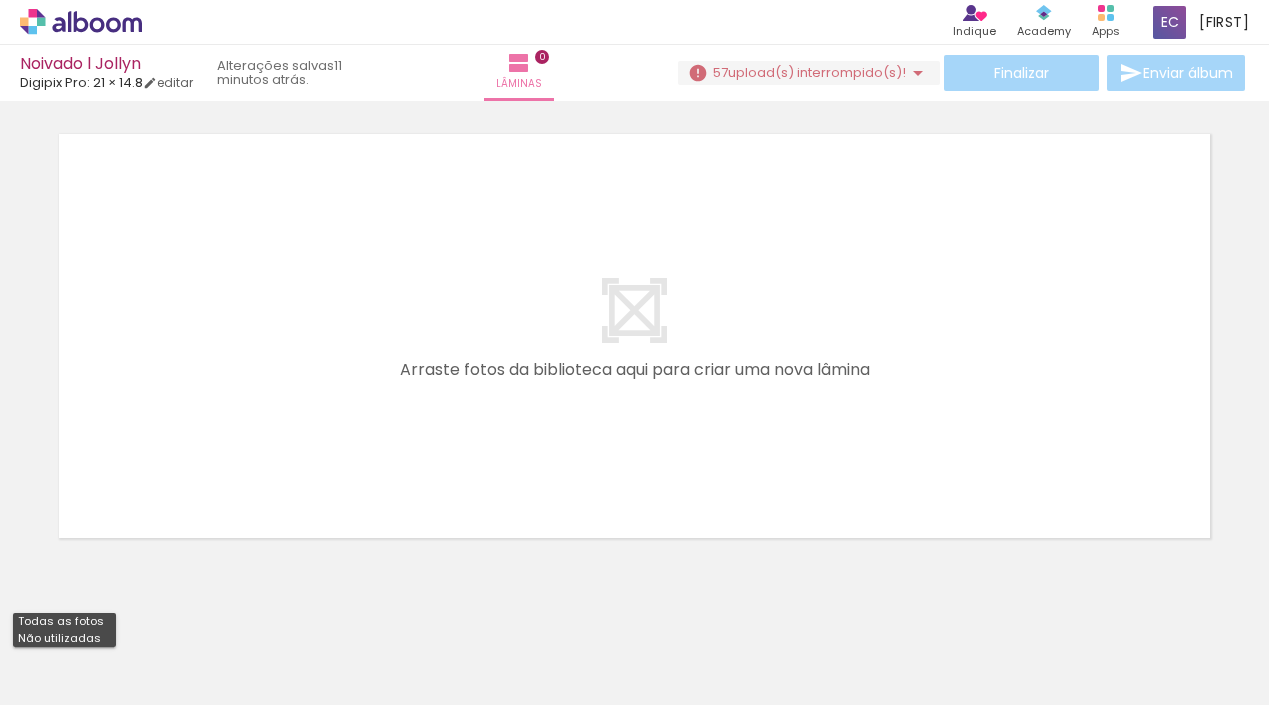 click at bounding box center [64, 640] 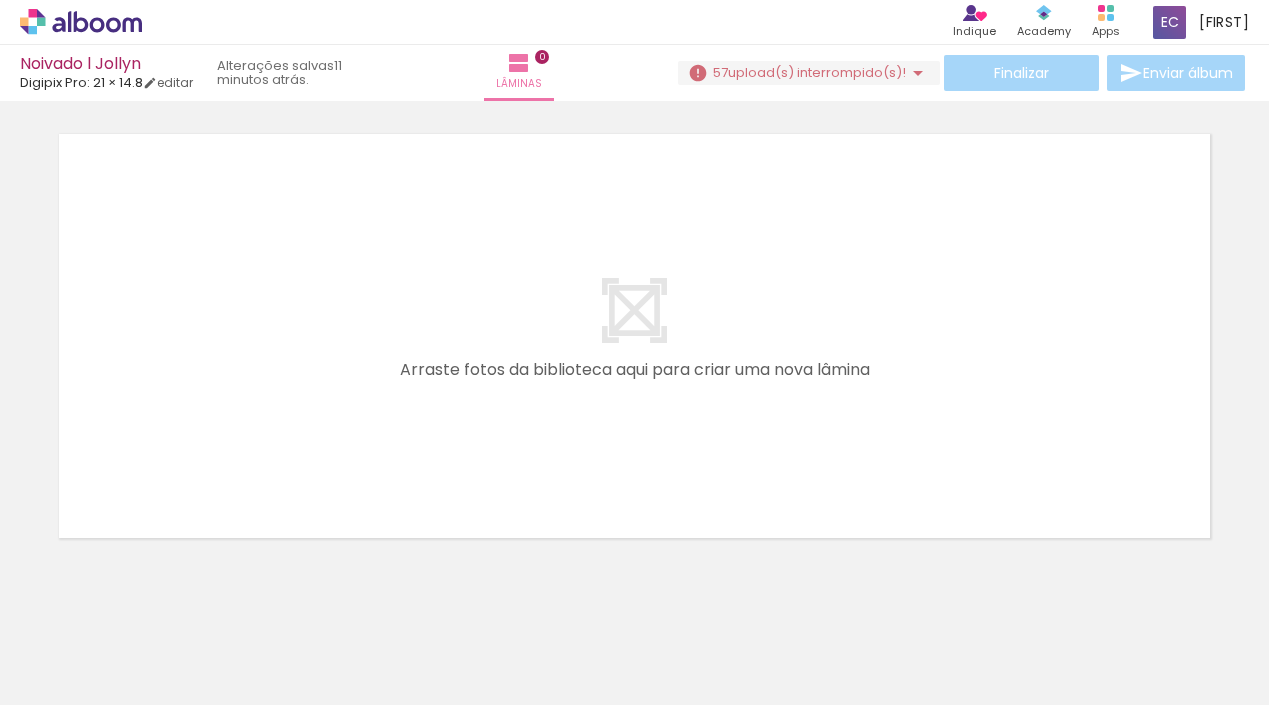 click at bounding box center (144, 642) 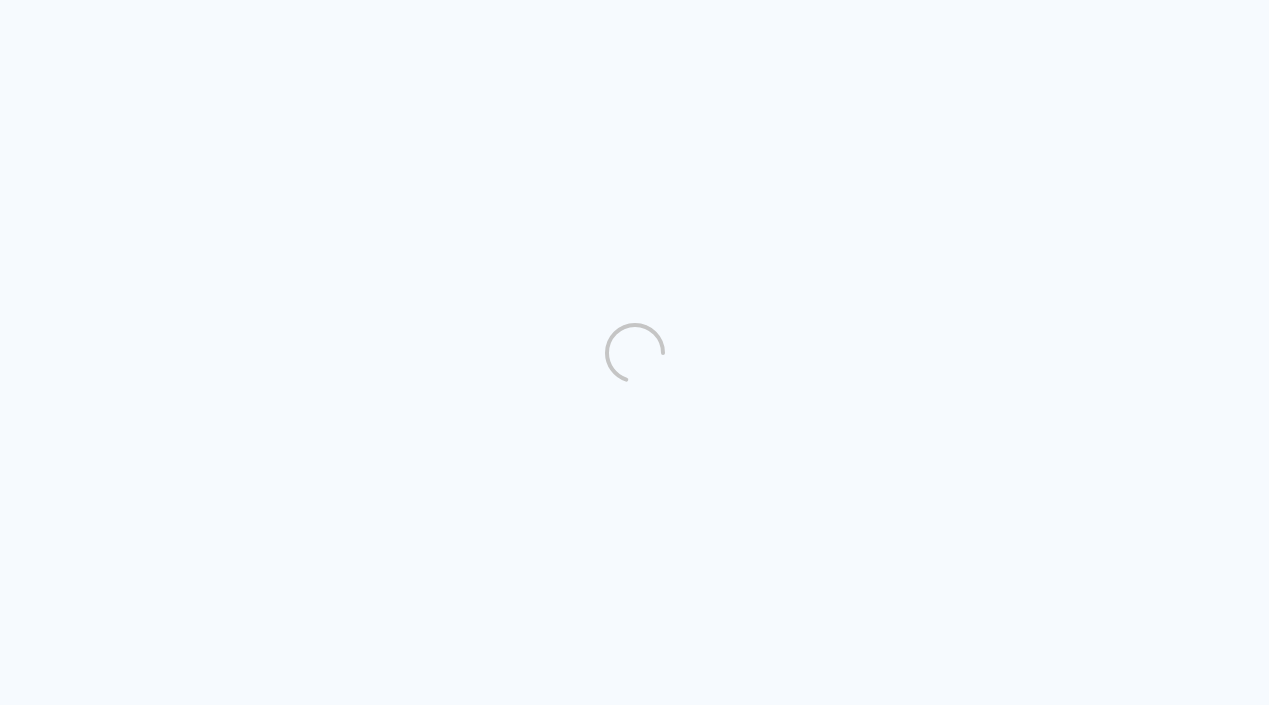 scroll, scrollTop: 0, scrollLeft: 0, axis: both 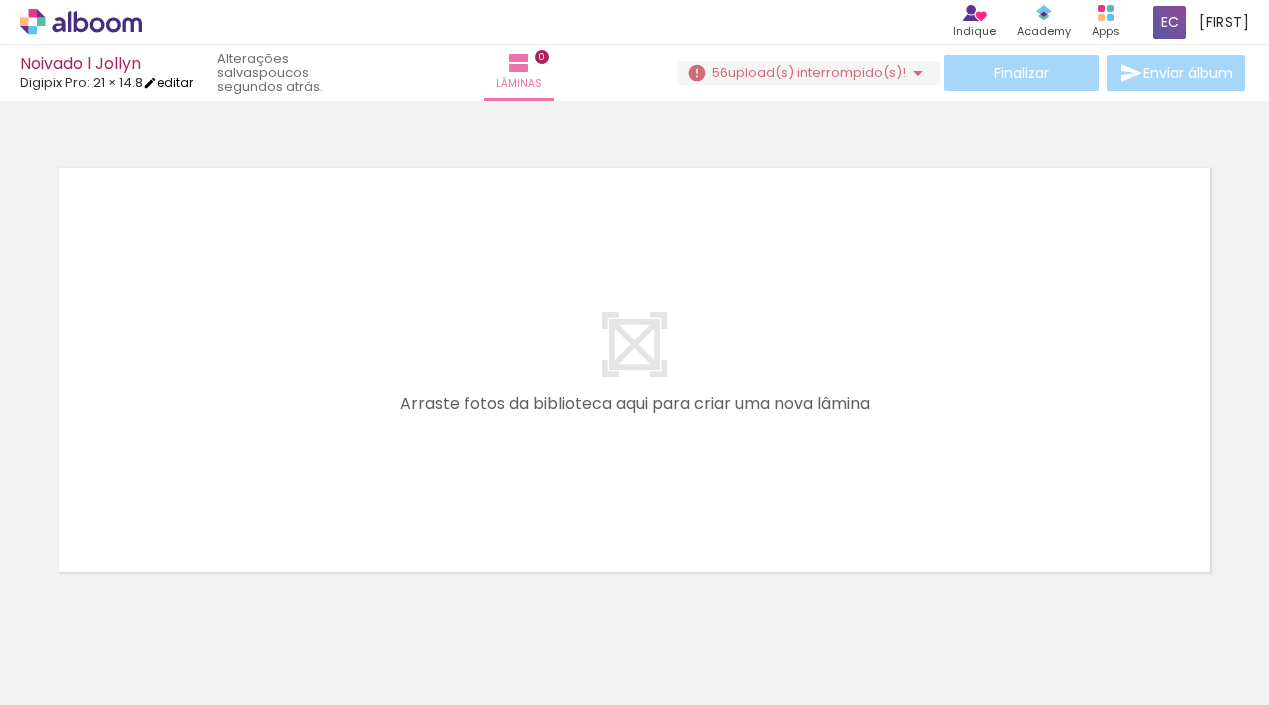 click on "editar" at bounding box center (168, 82) 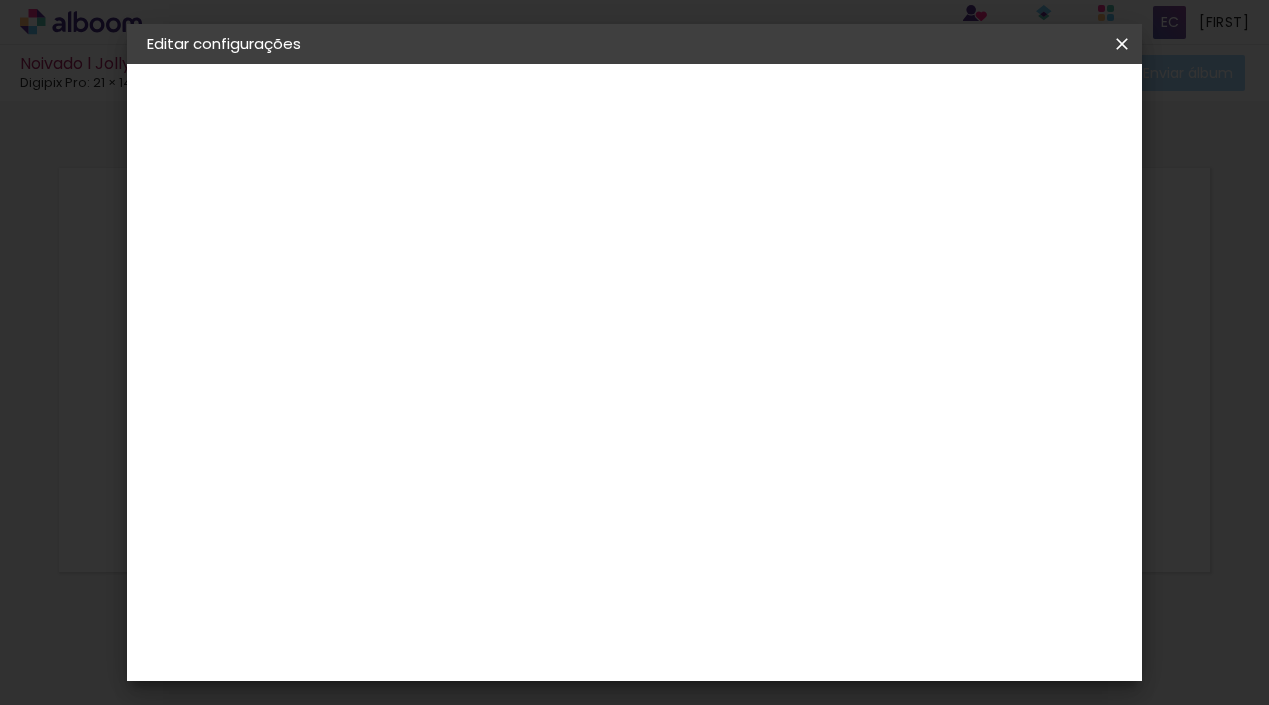 click at bounding box center (1122, 44) 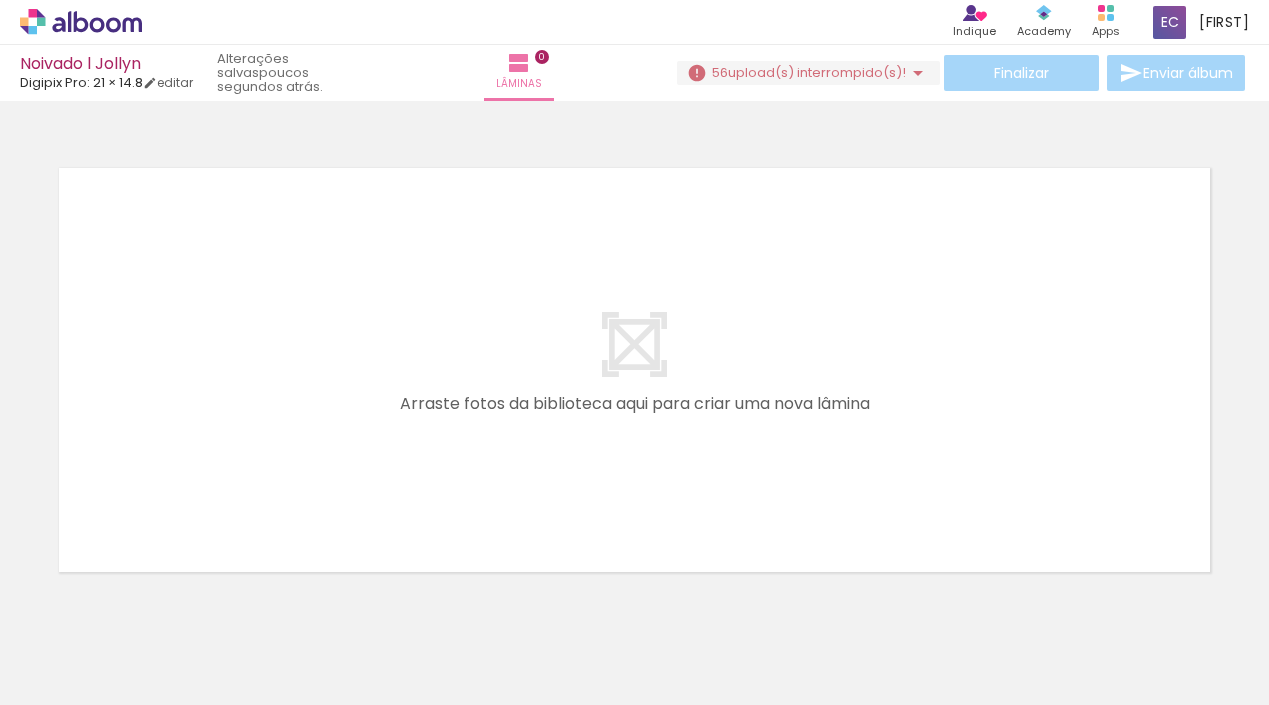 scroll, scrollTop: 0, scrollLeft: 835, axis: horizontal 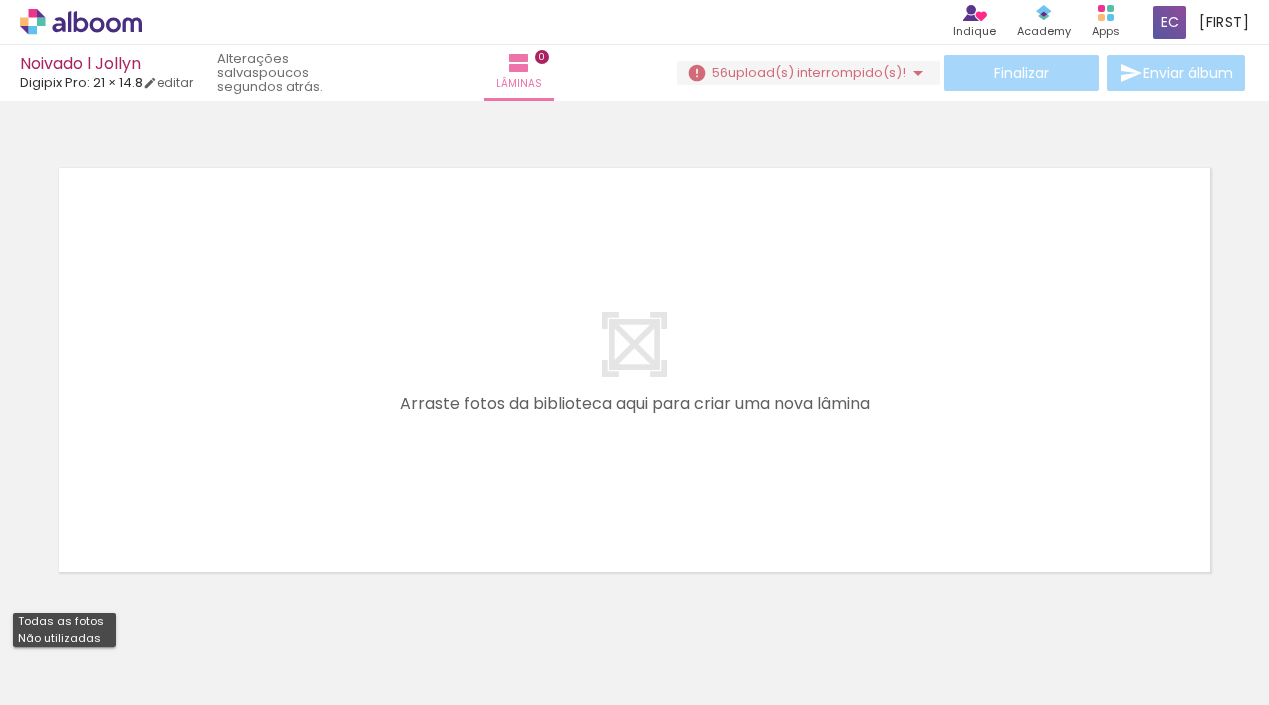 click on "Não utilizadas" at bounding box center [0, 0] 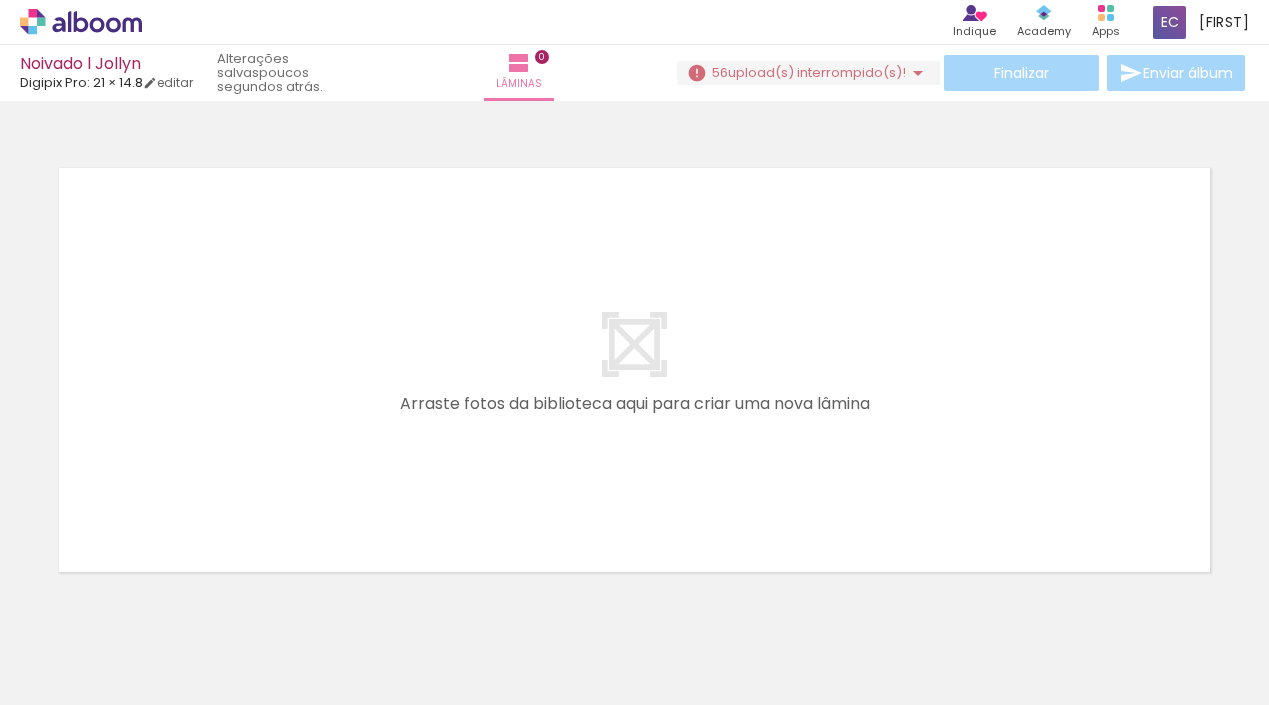 click at bounding box center [144, 642] 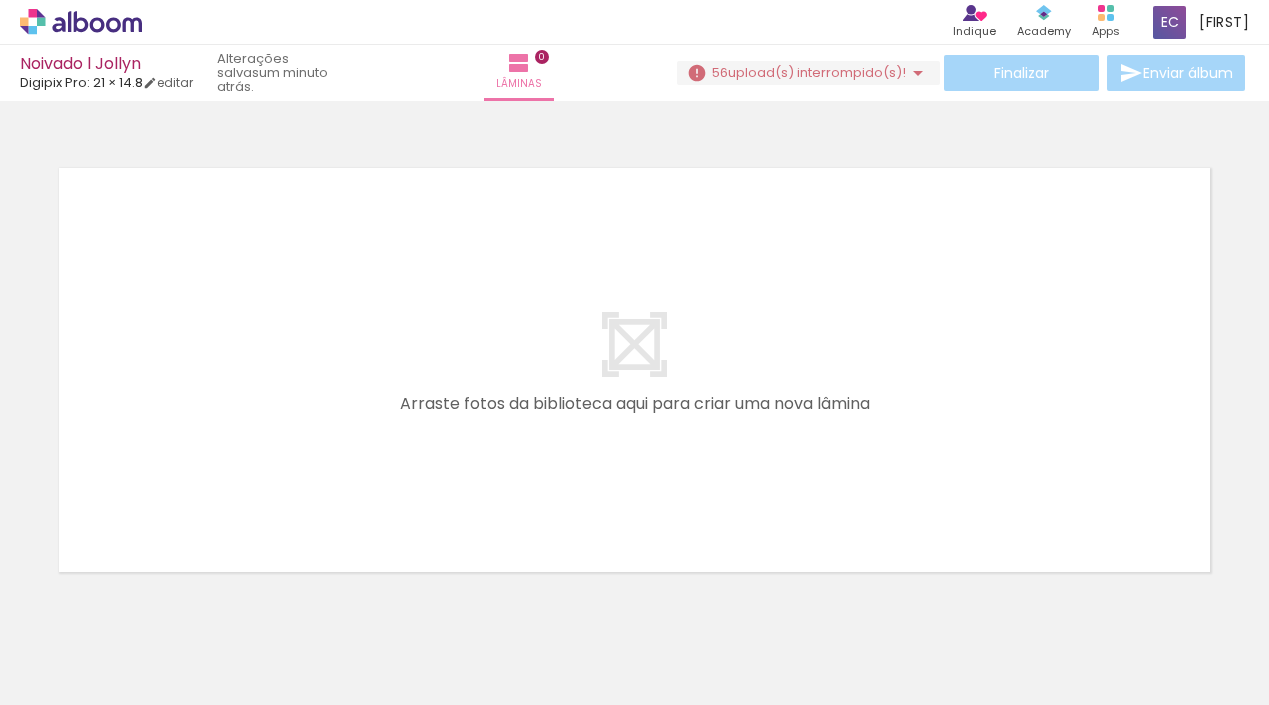 click at bounding box center (144, 642) 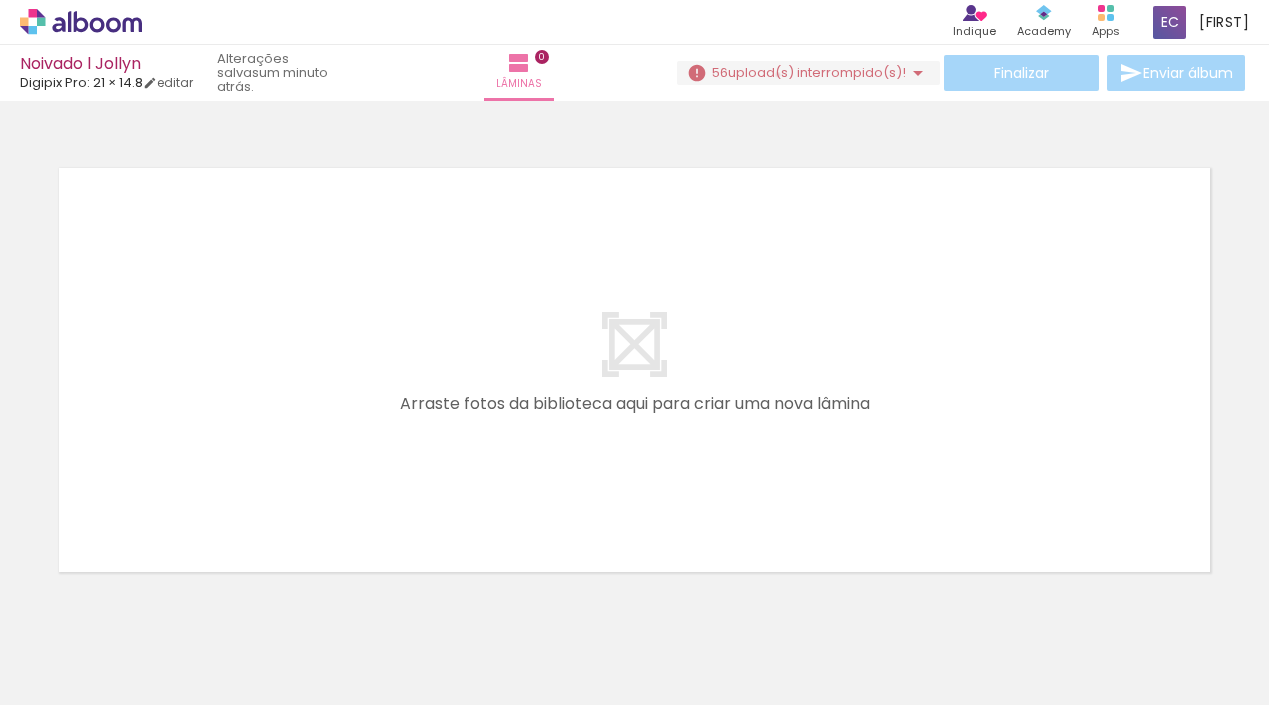 click on "upload(s) interrompido(s)!" at bounding box center [817, 72] 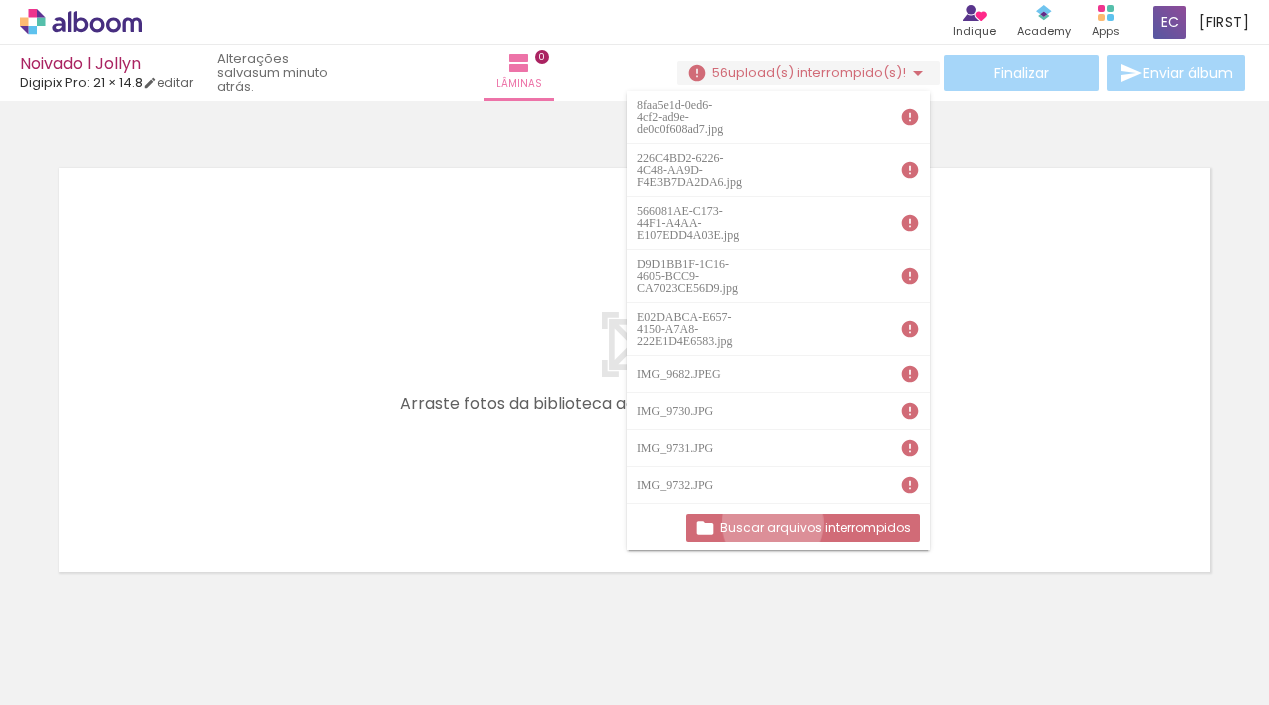 click on "Buscar arquivos interrompidos" at bounding box center [0, 0] 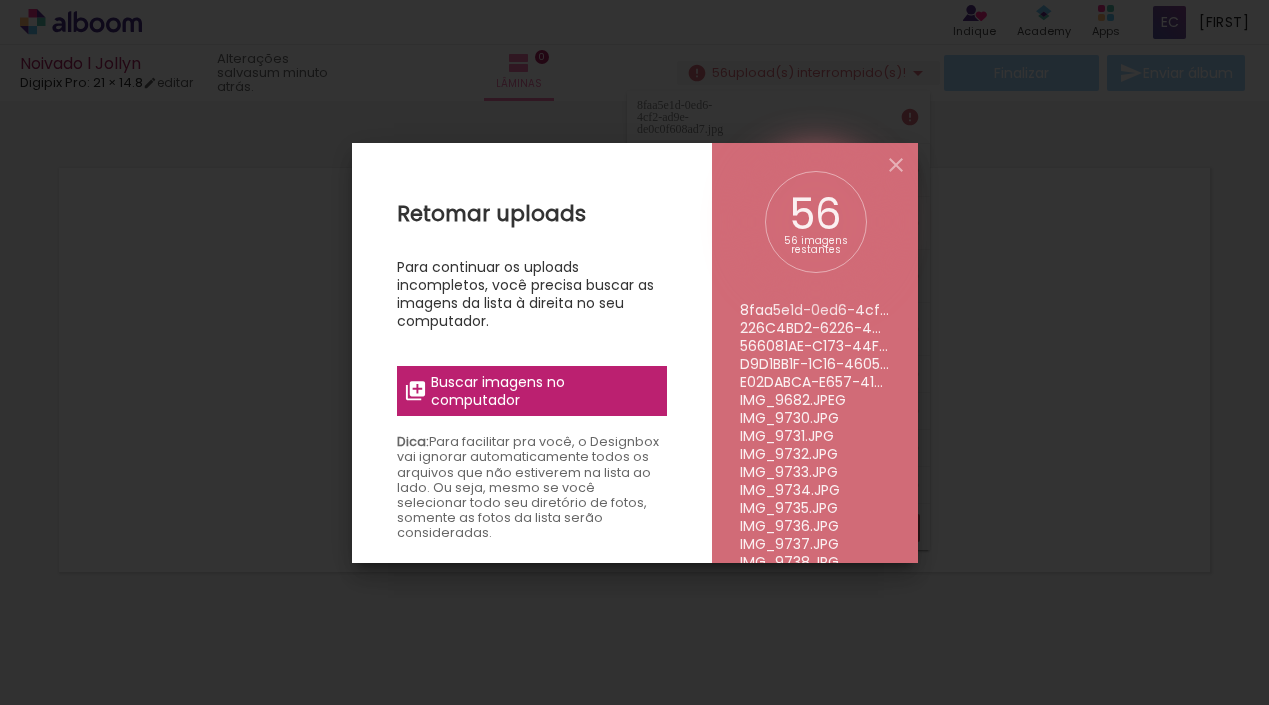 click on "Buscar imagens no computador" at bounding box center (542, 391) 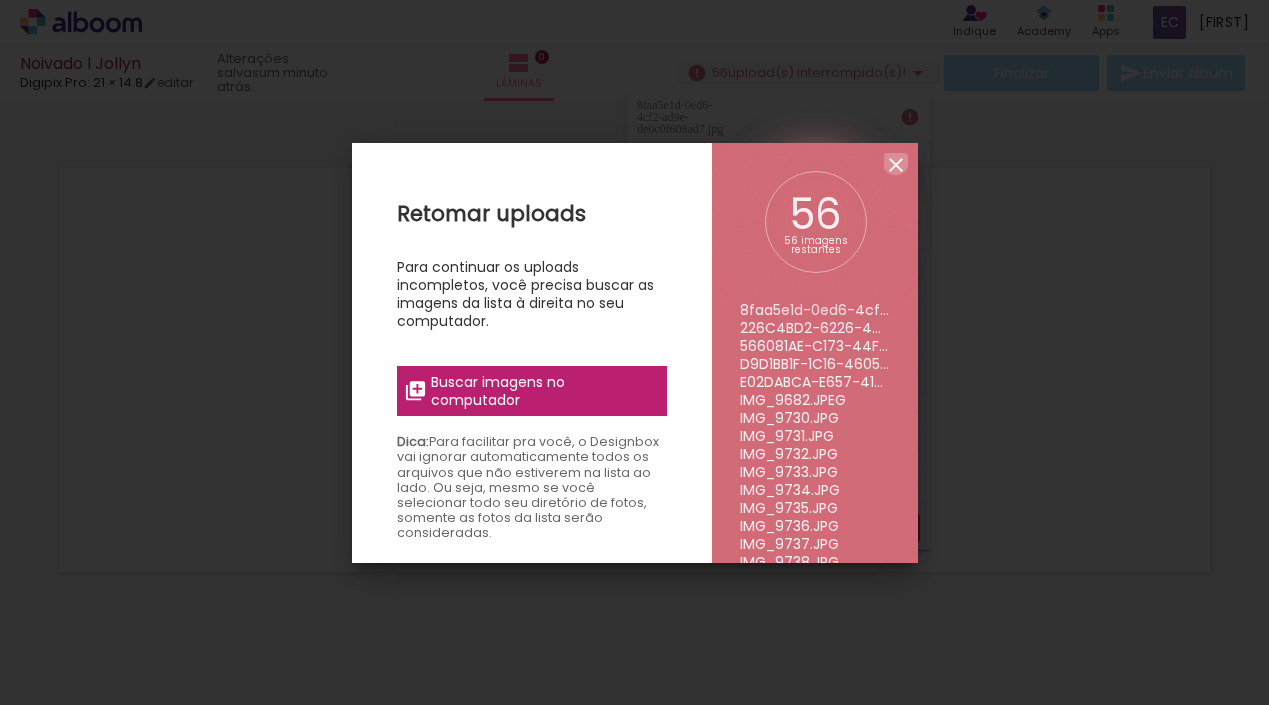 click at bounding box center [896, 165] 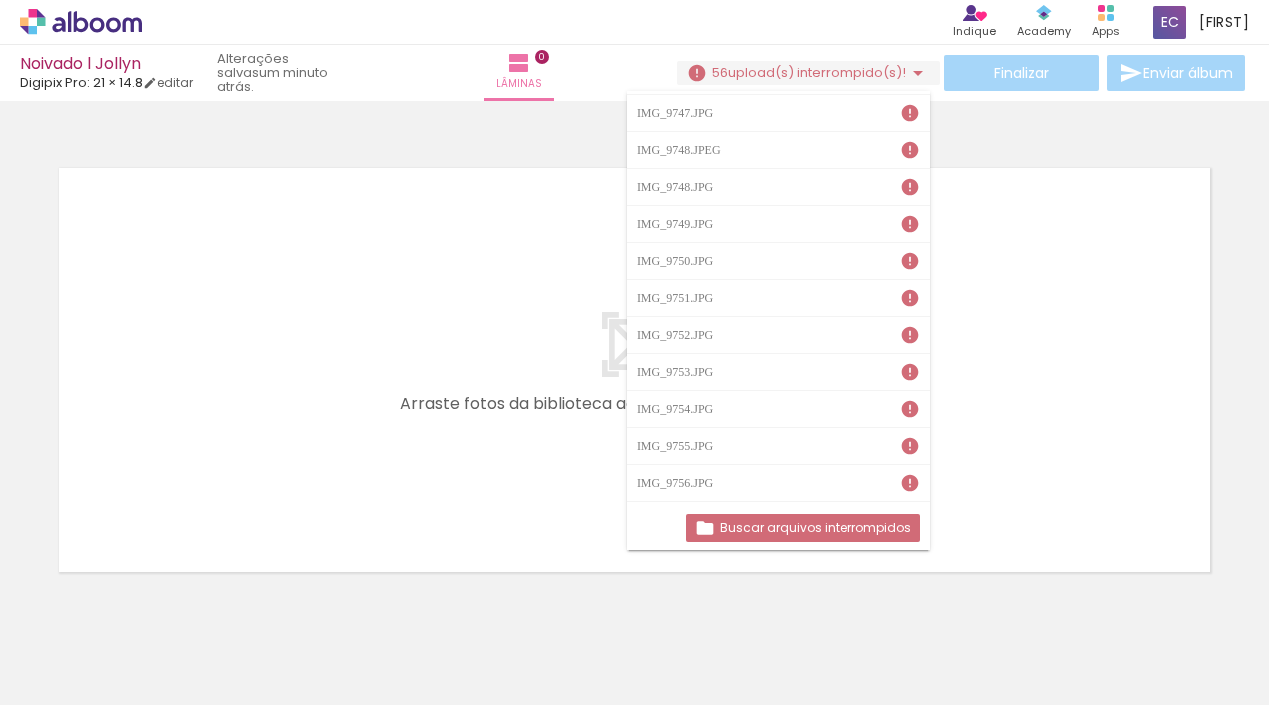 scroll, scrollTop: 0, scrollLeft: 0, axis: both 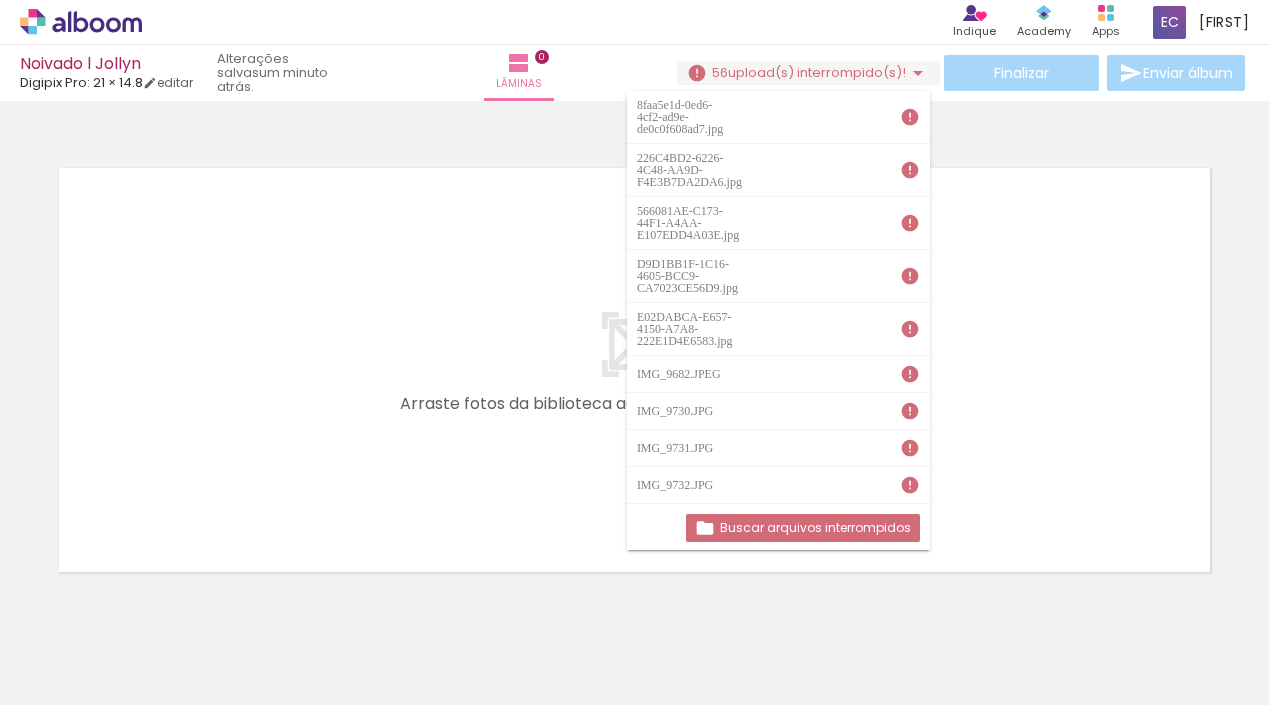 click at bounding box center [634, 344] 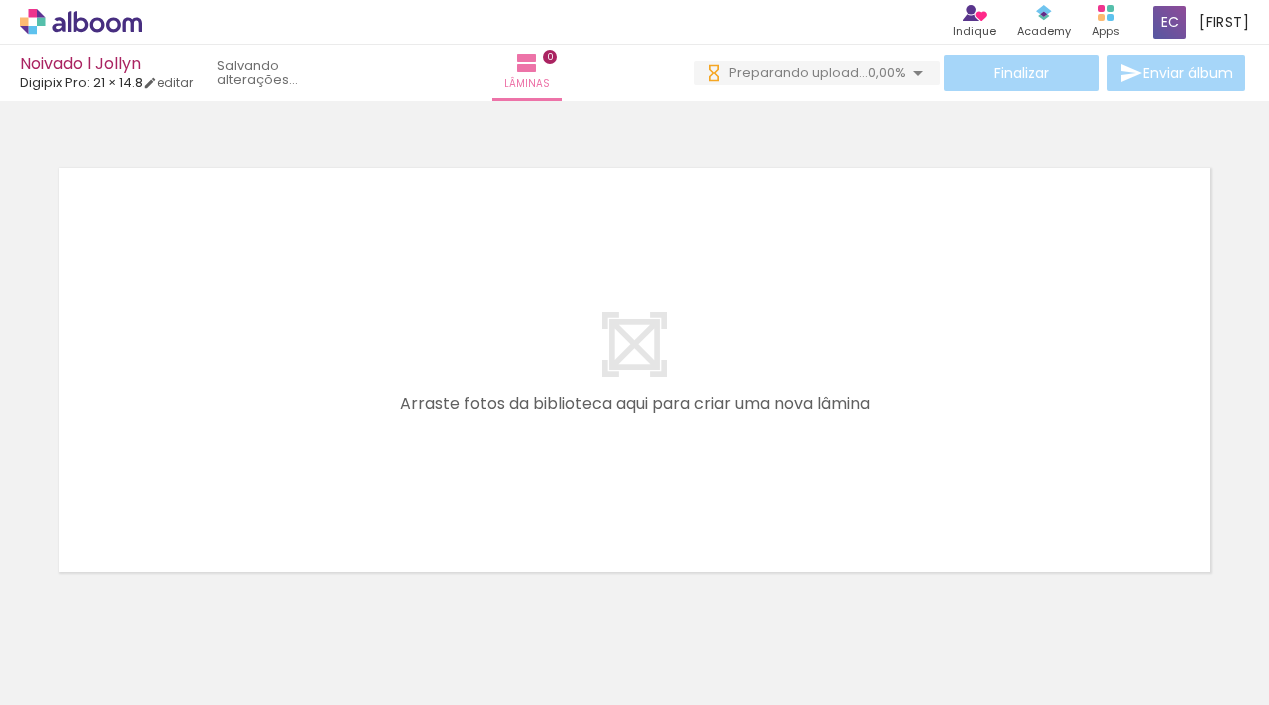 scroll, scrollTop: 0, scrollLeft: 0, axis: both 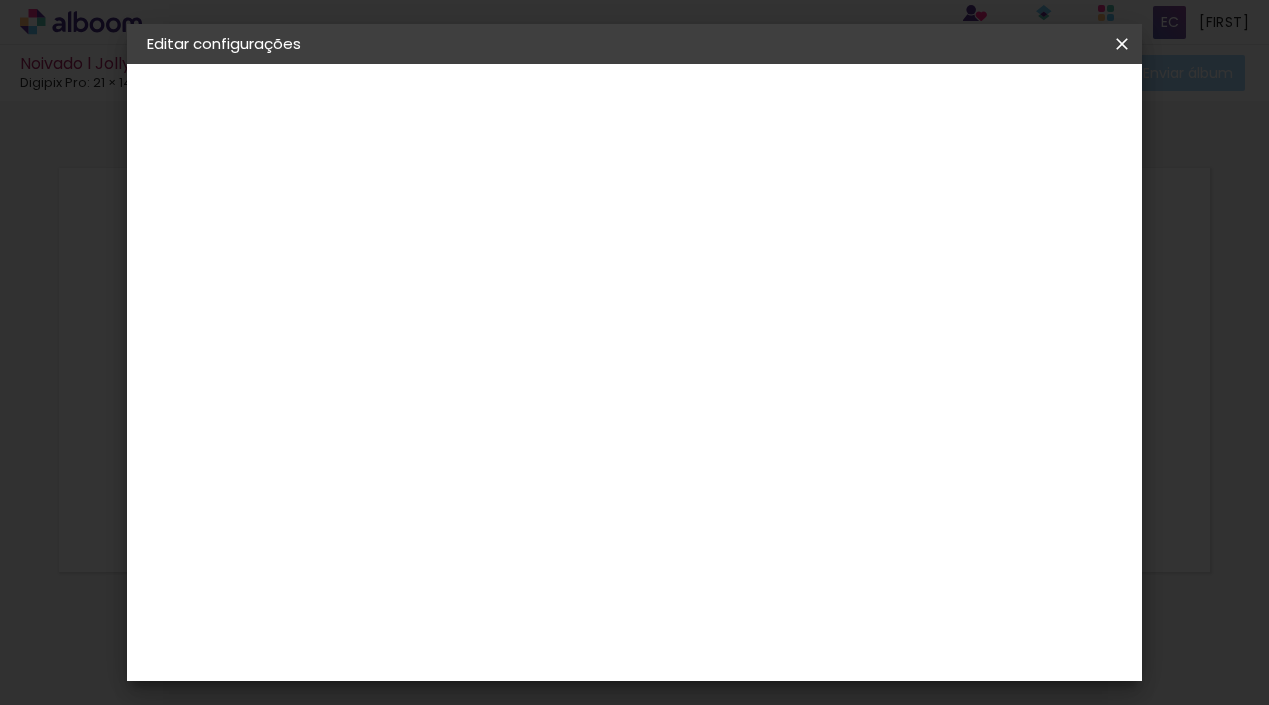 click at bounding box center [1122, 44] 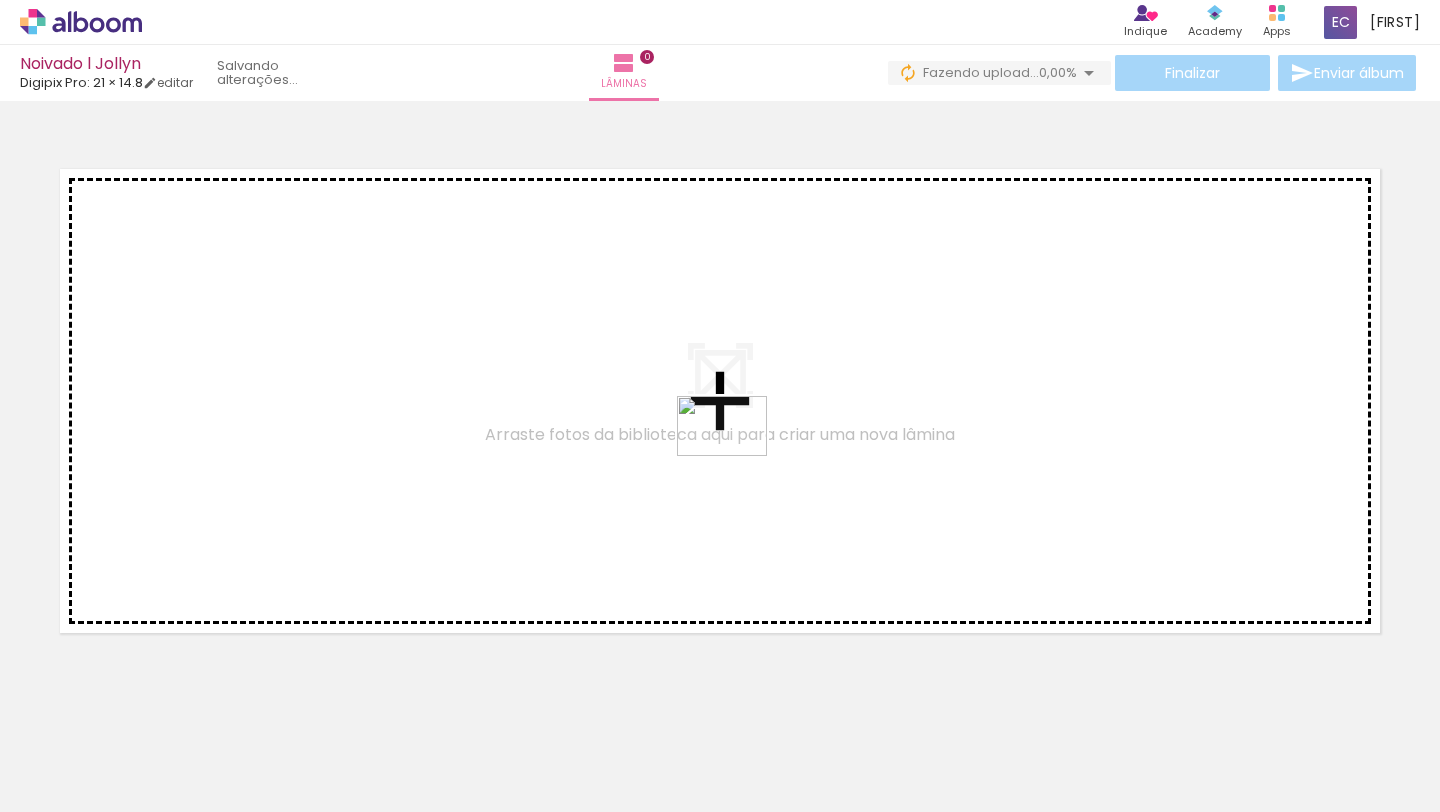 drag, startPoint x: 1049, startPoint y: 754, endPoint x: 739, endPoint y: 458, distance: 428.62103 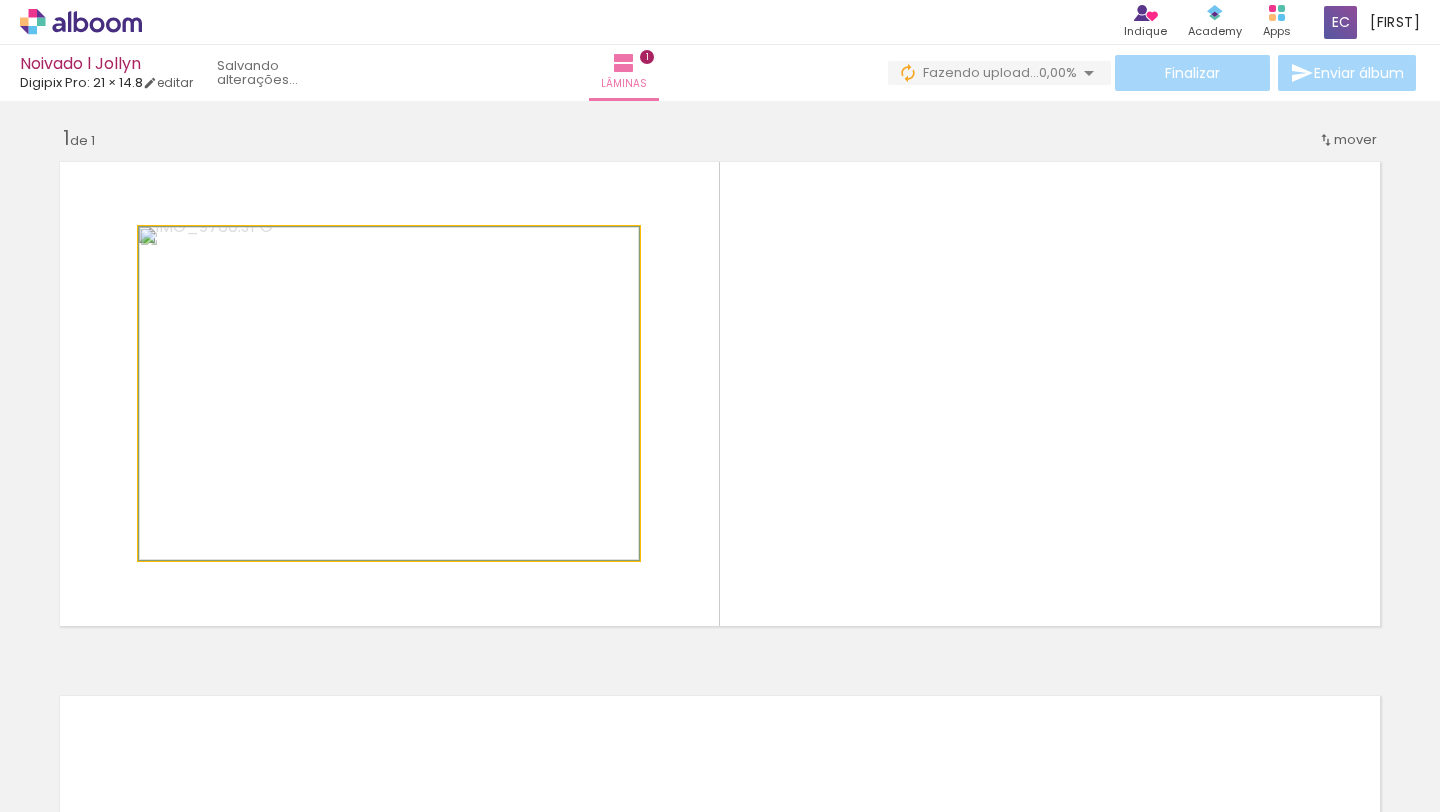 click 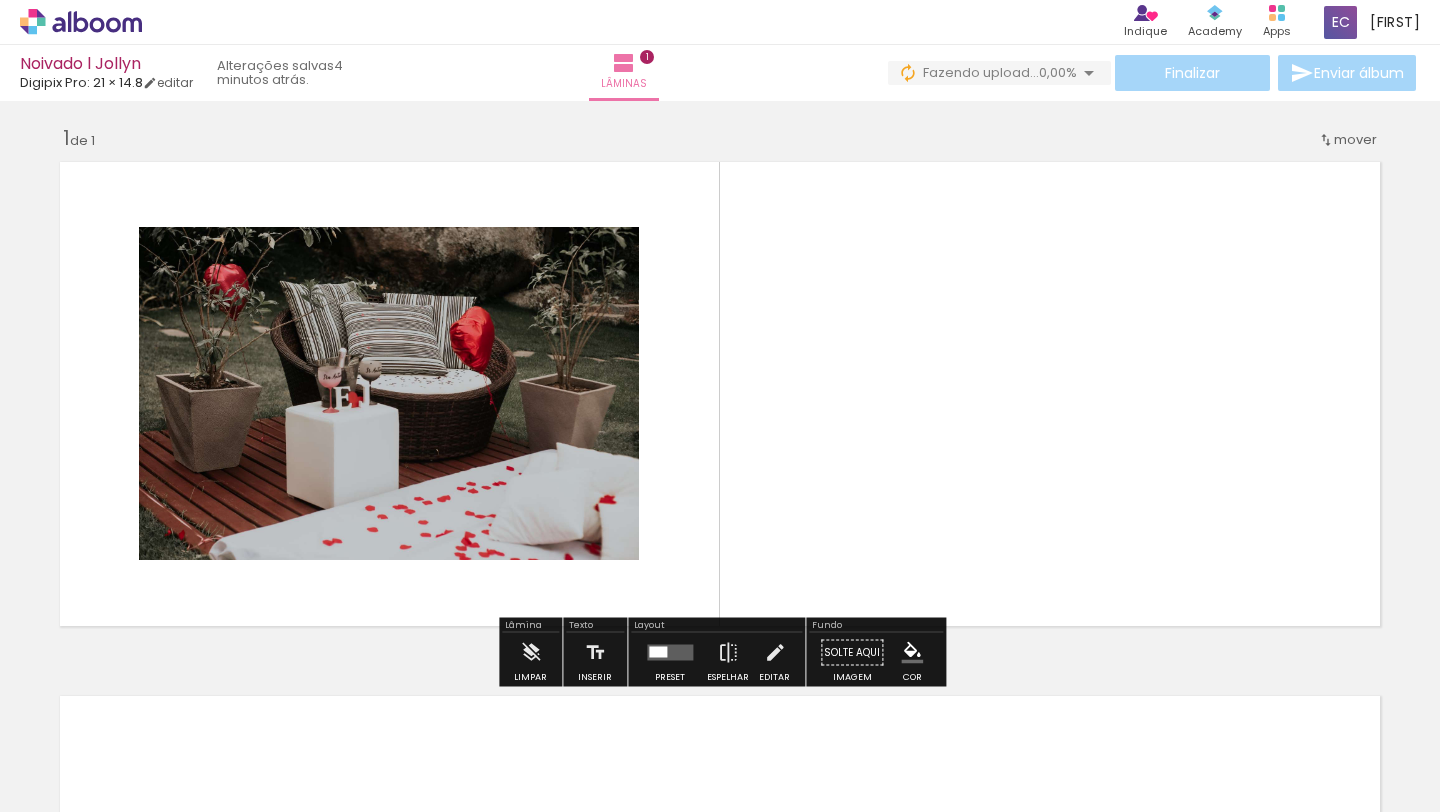 click 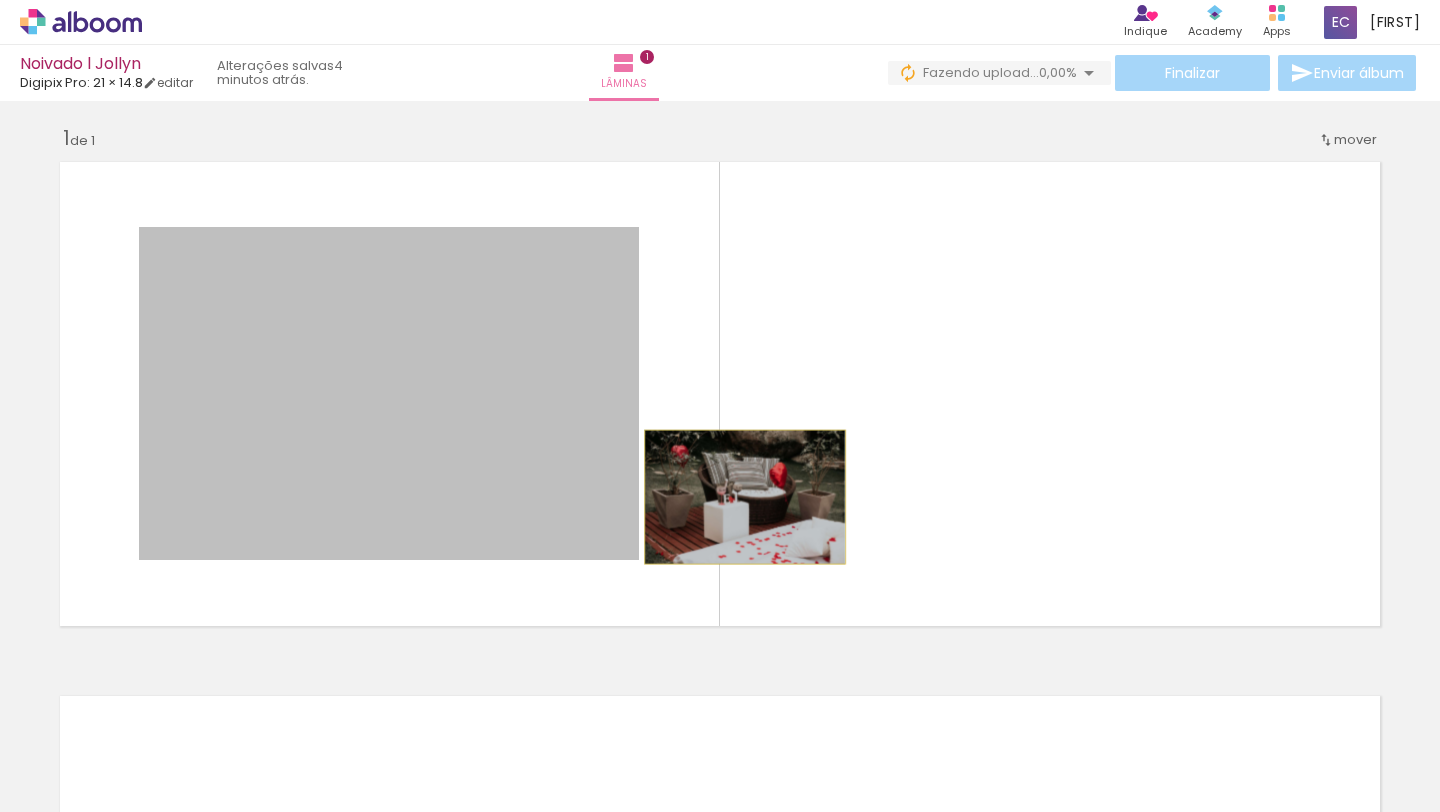 drag, startPoint x: 620, startPoint y: 529, endPoint x: 1075, endPoint y: 422, distance: 467.41202 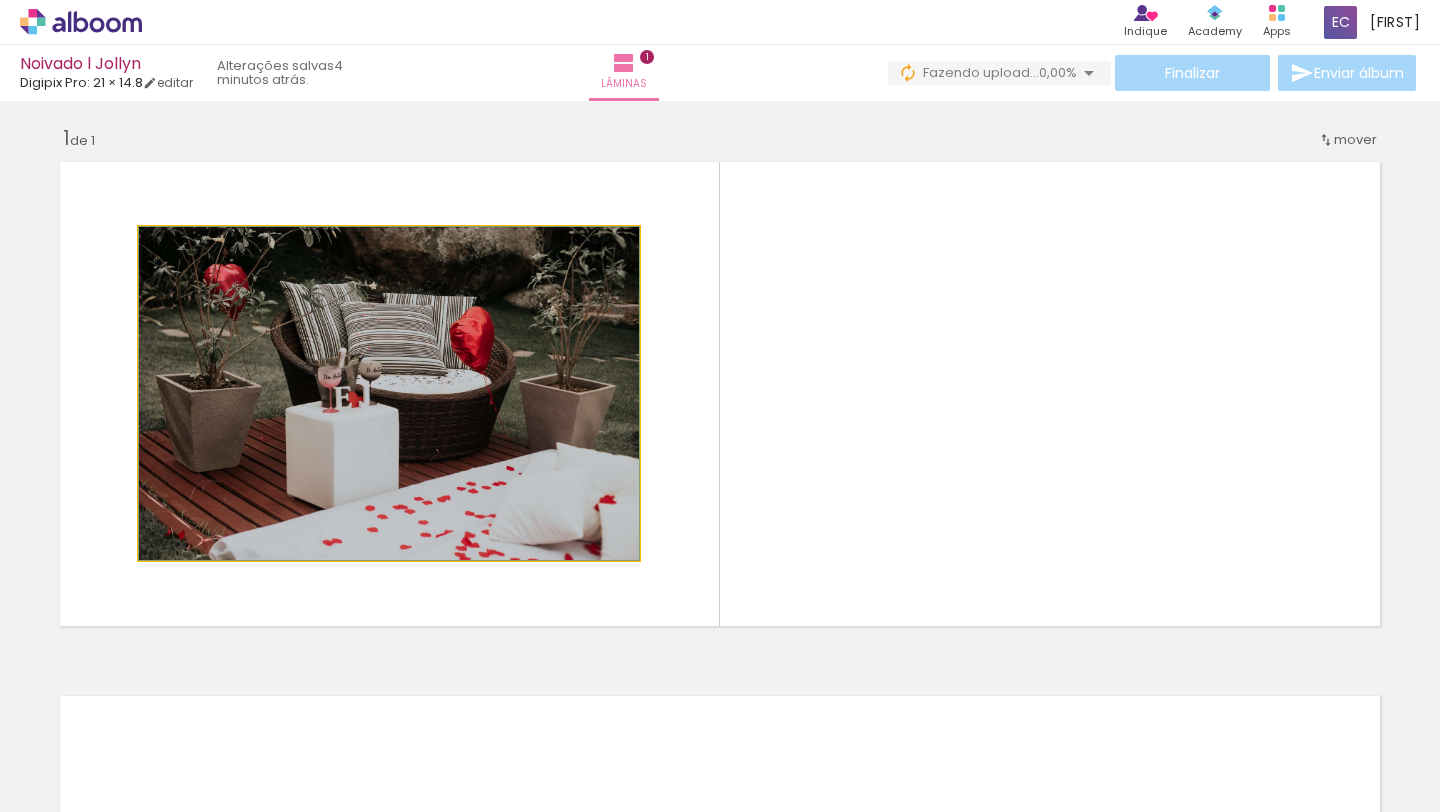 click 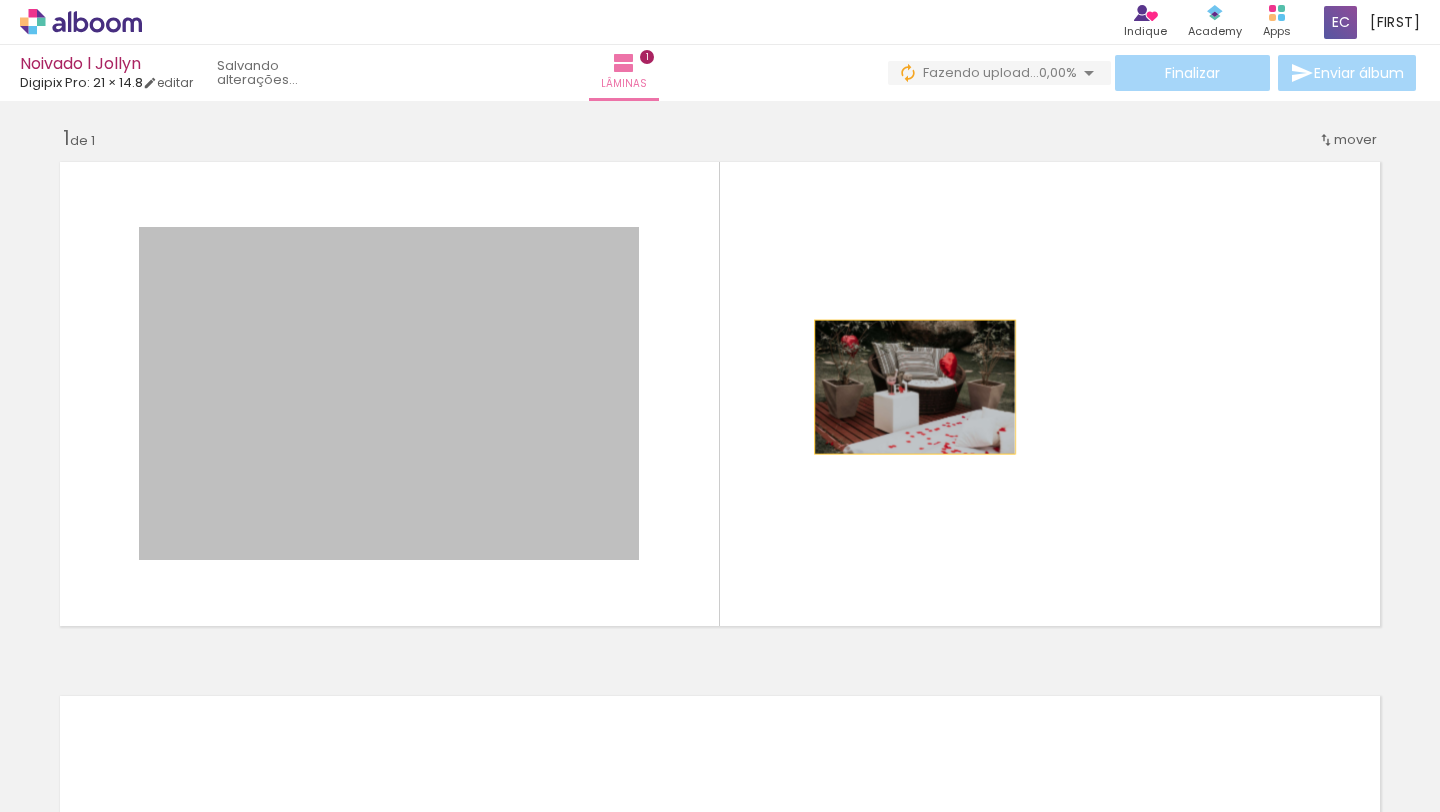 drag, startPoint x: 551, startPoint y: 397, endPoint x: 976, endPoint y: 370, distance: 425.85678 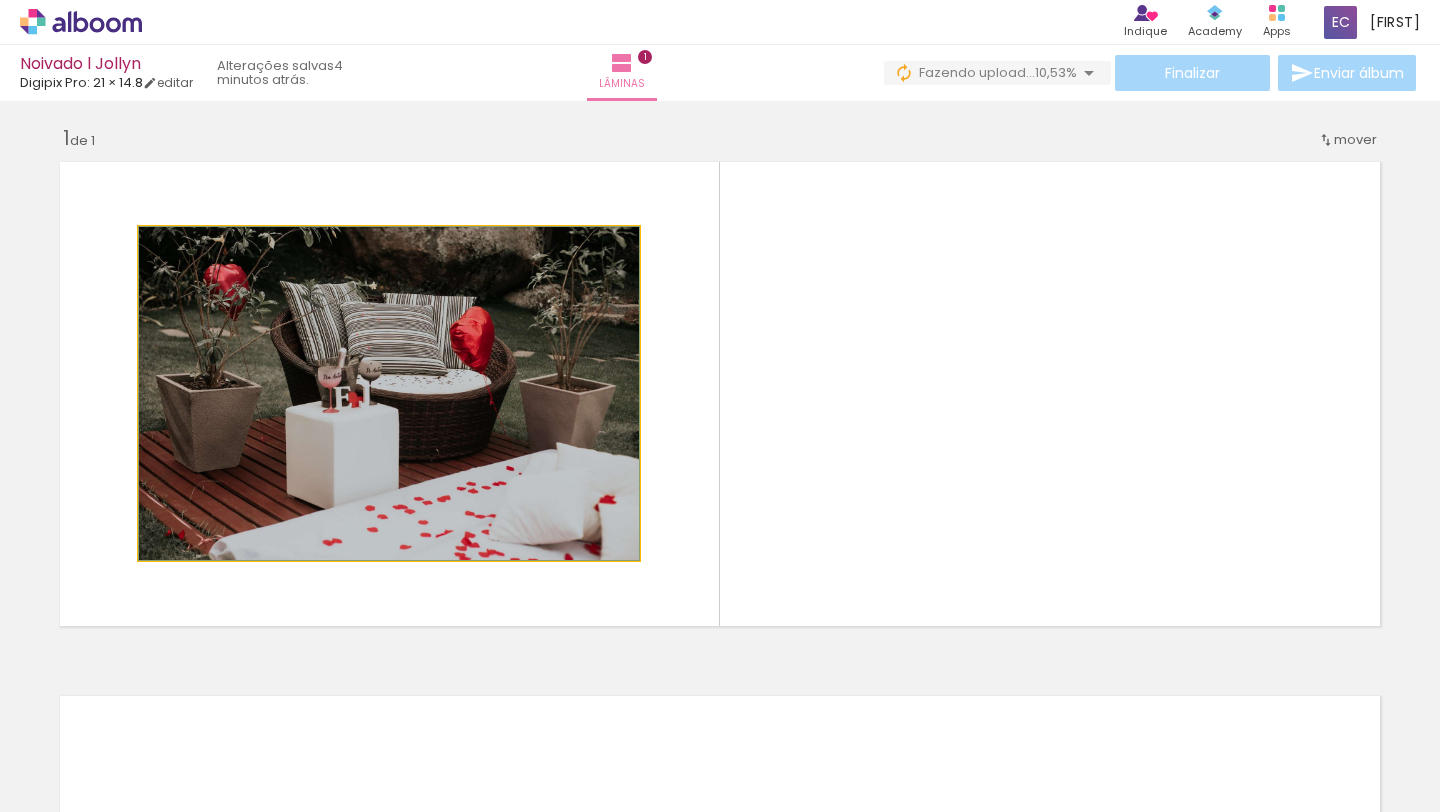 click 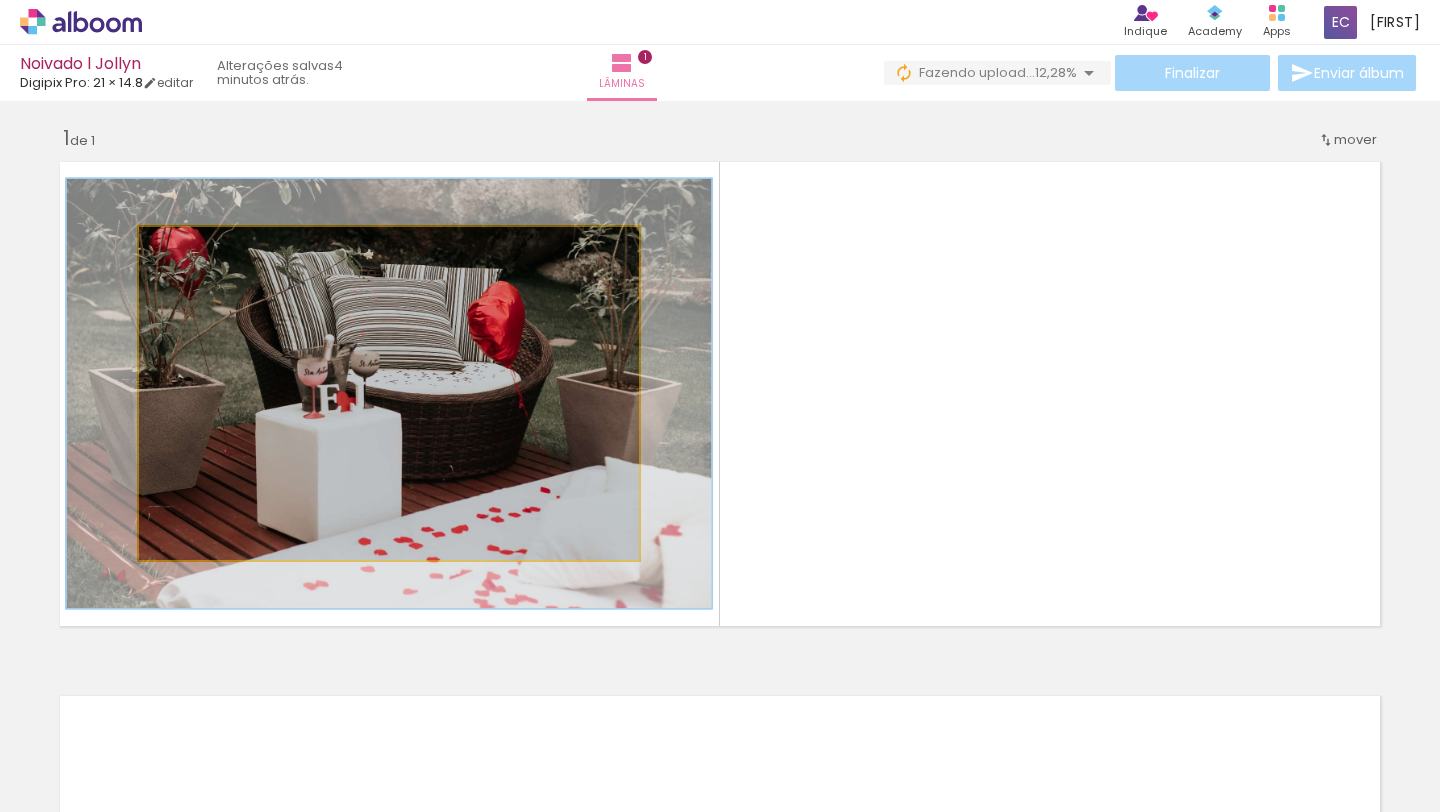 drag, startPoint x: 186, startPoint y: 254, endPoint x: 206, endPoint y: 251, distance: 20.22375 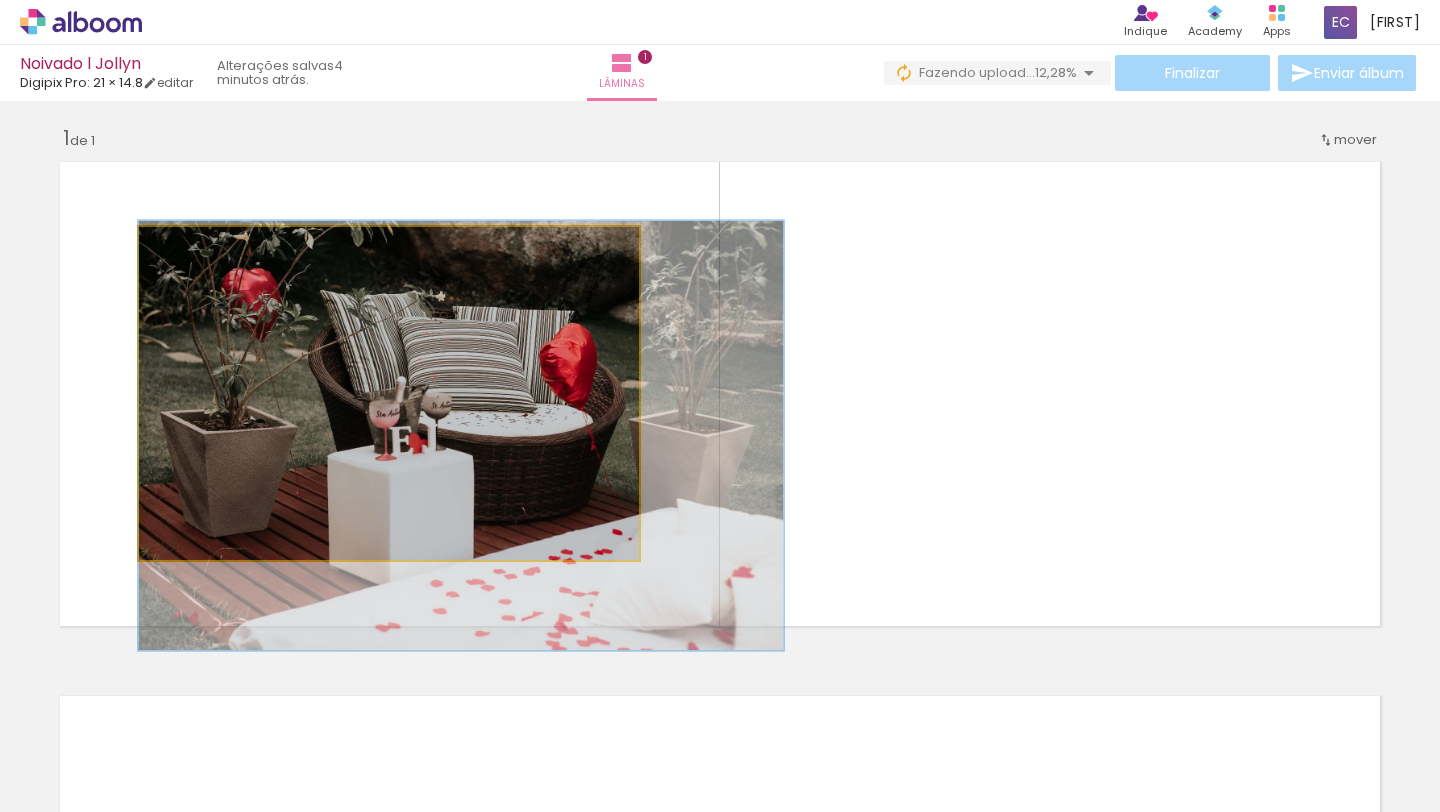 drag, startPoint x: 256, startPoint y: 292, endPoint x: 497, endPoint y: 331, distance: 244.13521 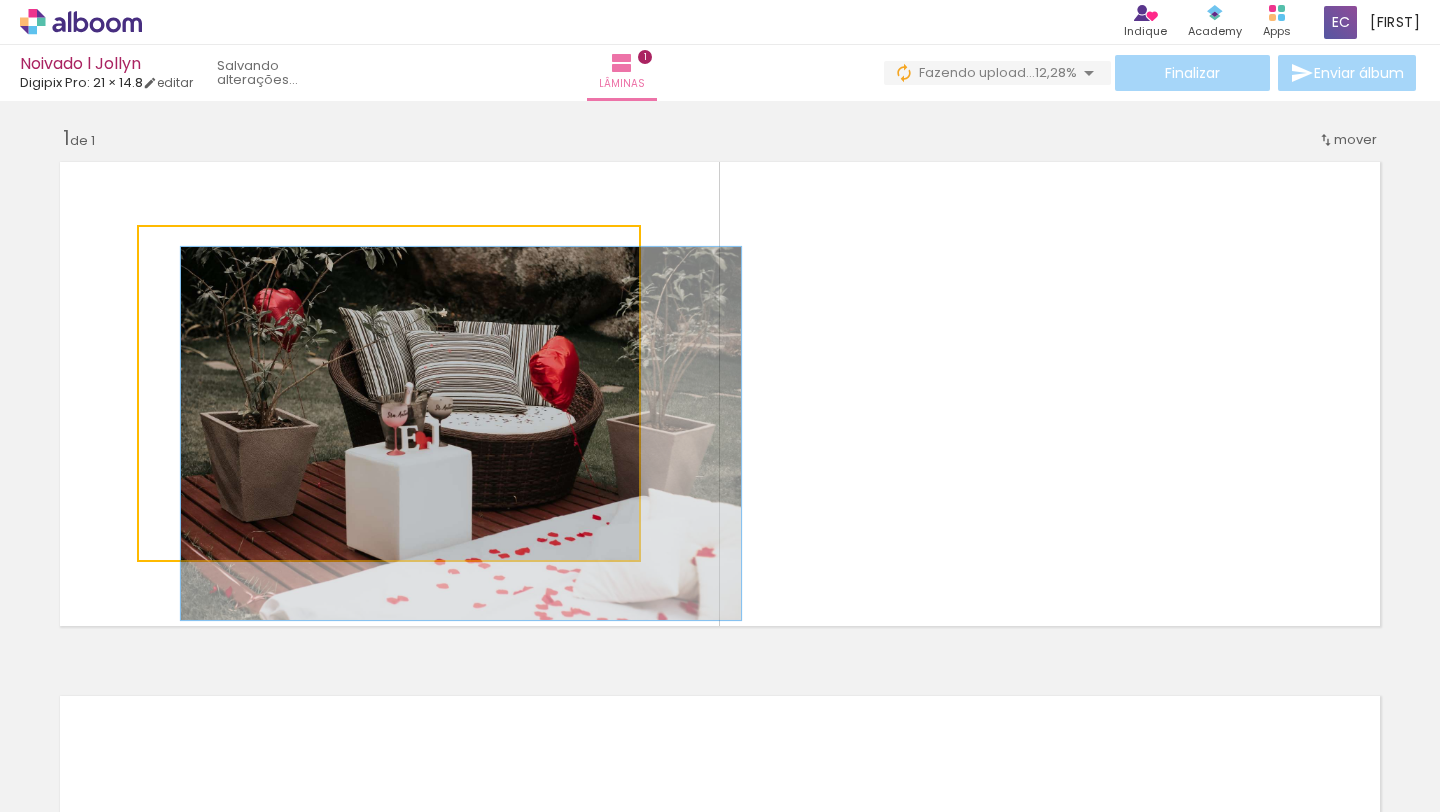drag, startPoint x: 206, startPoint y: 250, endPoint x: 179, endPoint y: 250, distance: 27 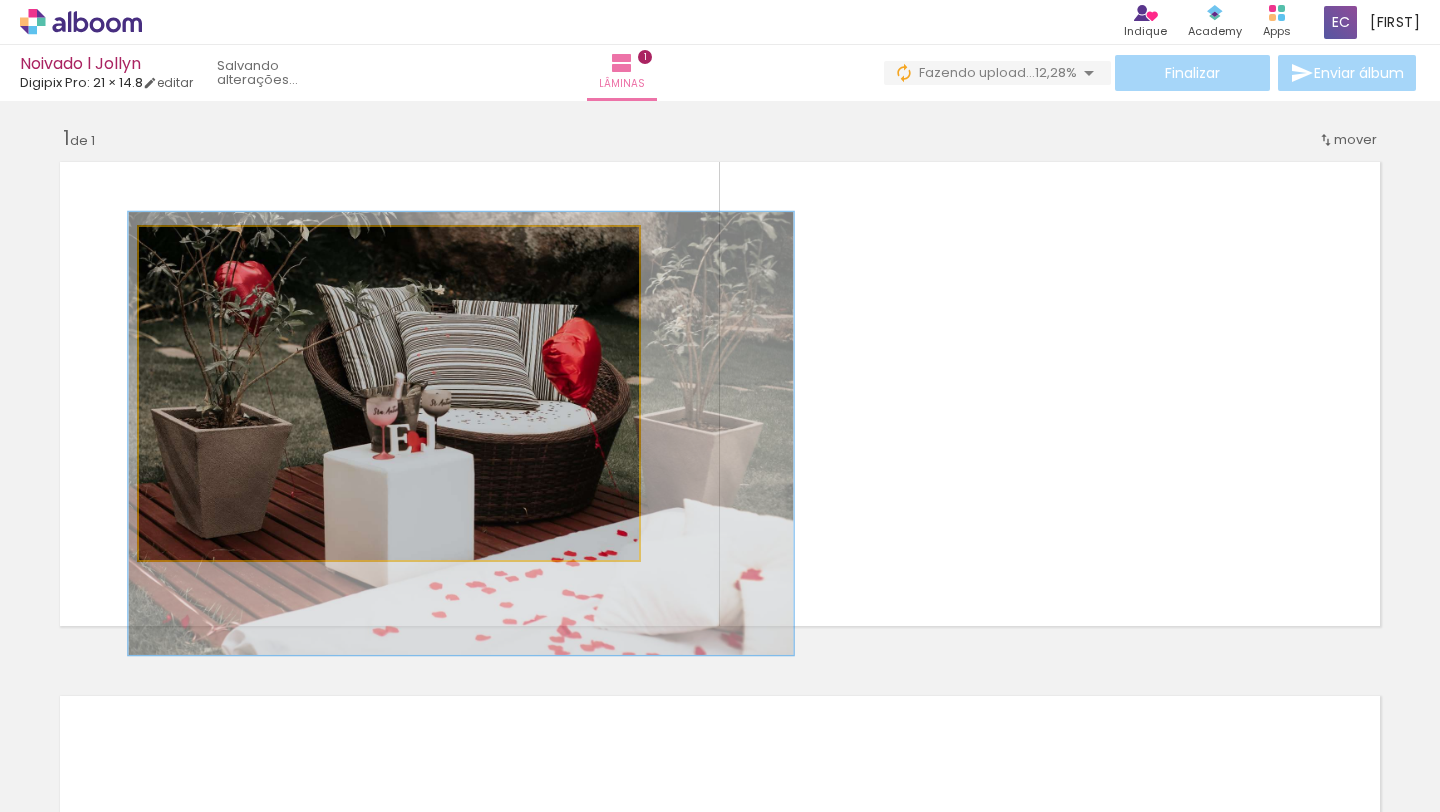 drag, startPoint x: 189, startPoint y: 250, endPoint x: 212, endPoint y: 250, distance: 23 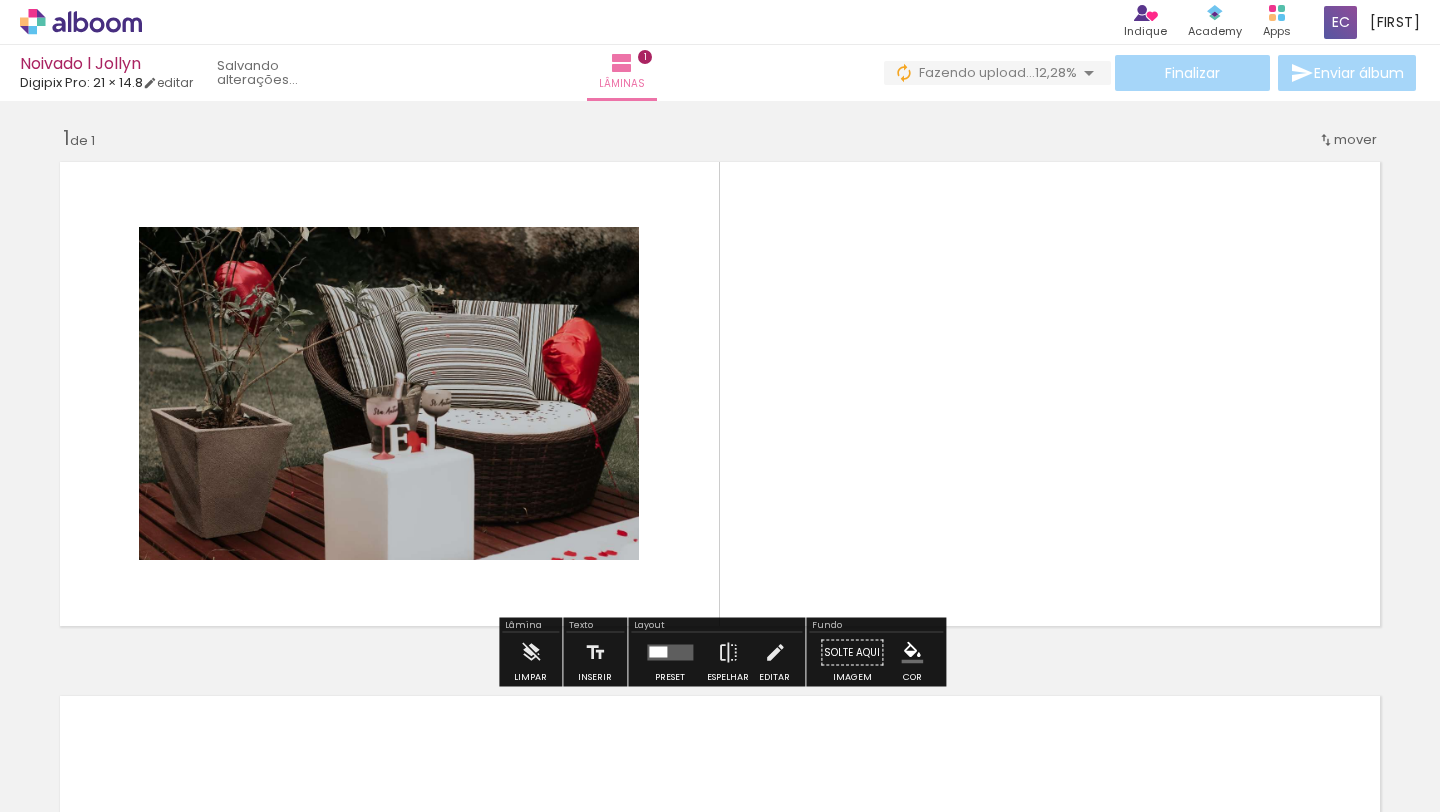 click at bounding box center (720, 394) 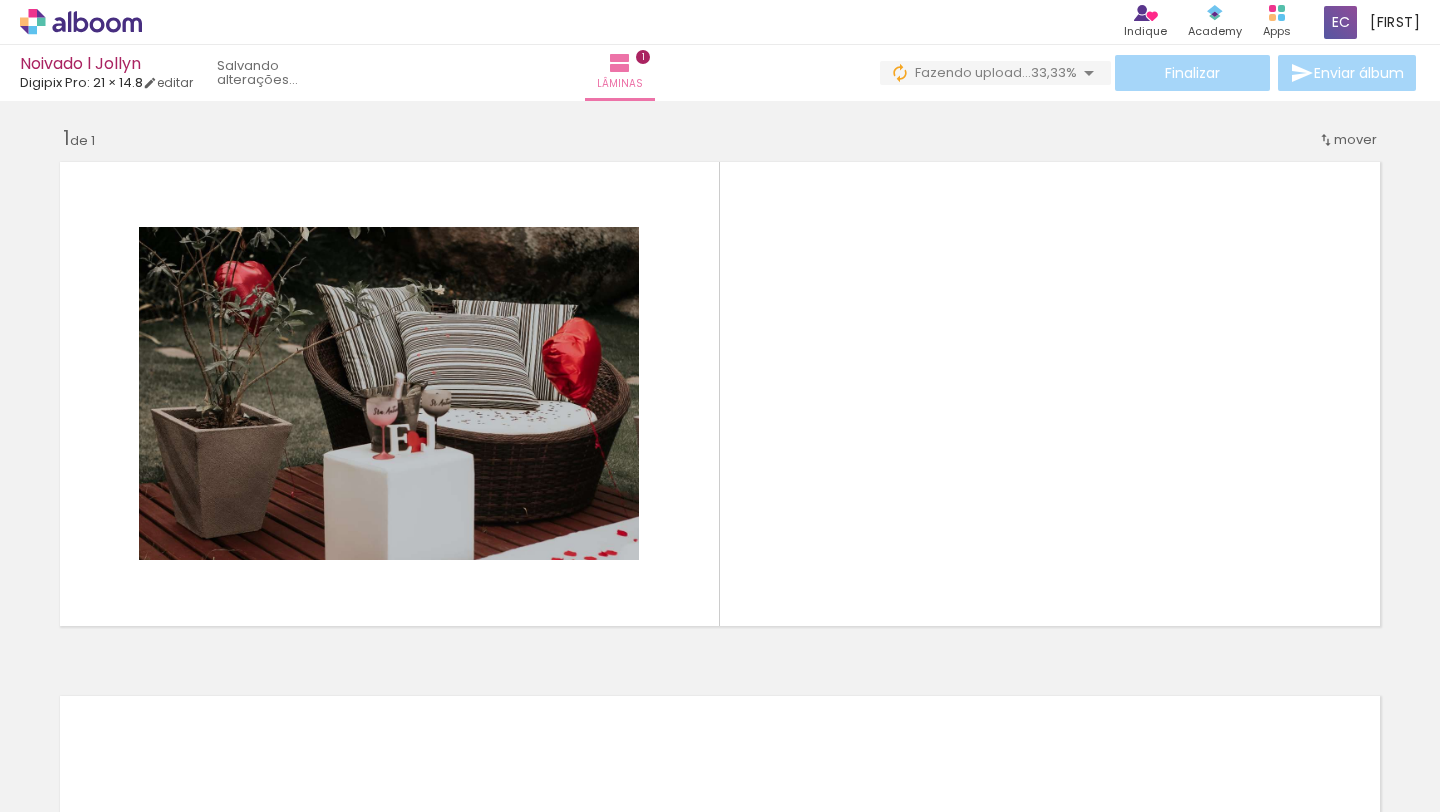 scroll, scrollTop: 0, scrollLeft: 758, axis: horizontal 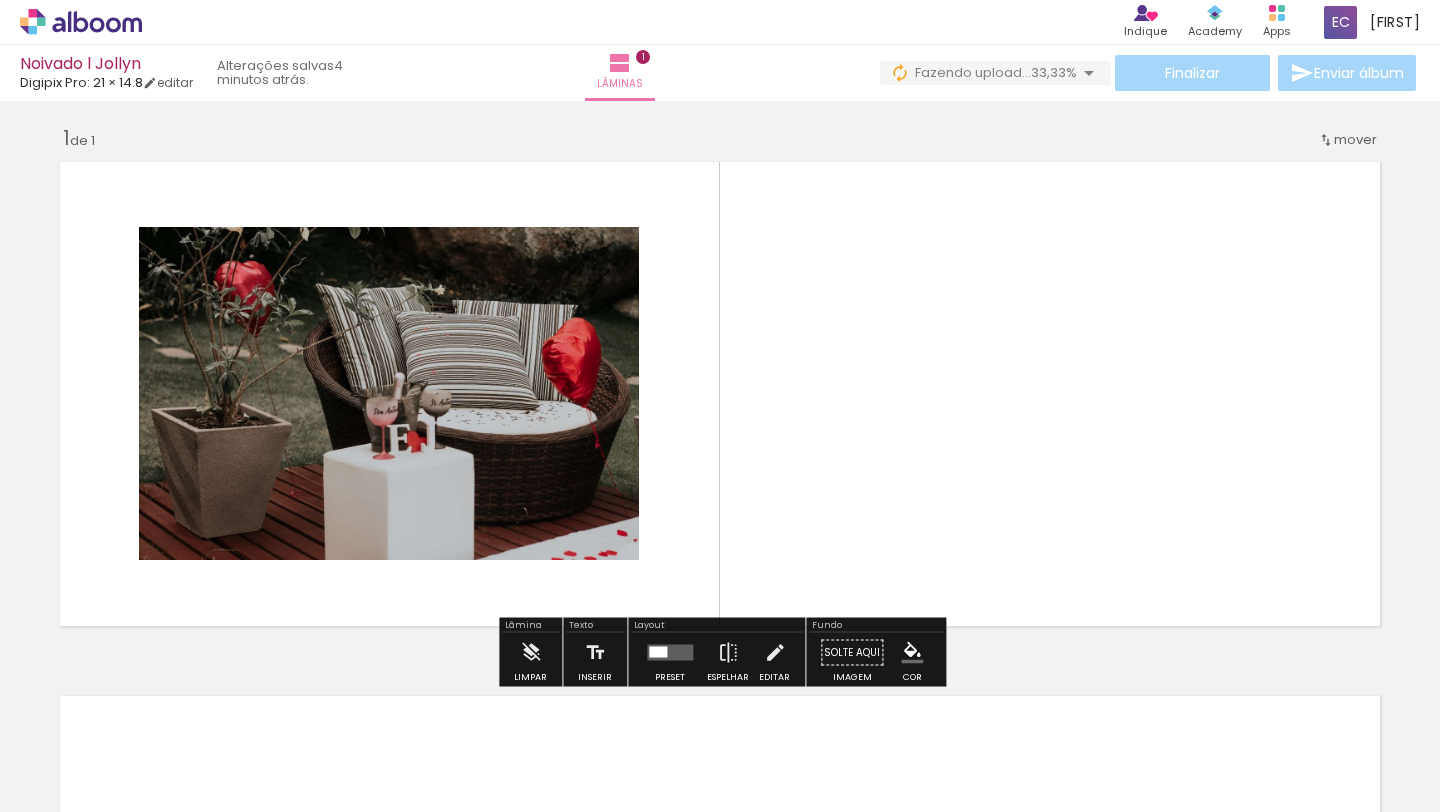click at bounding box center (720, 394) 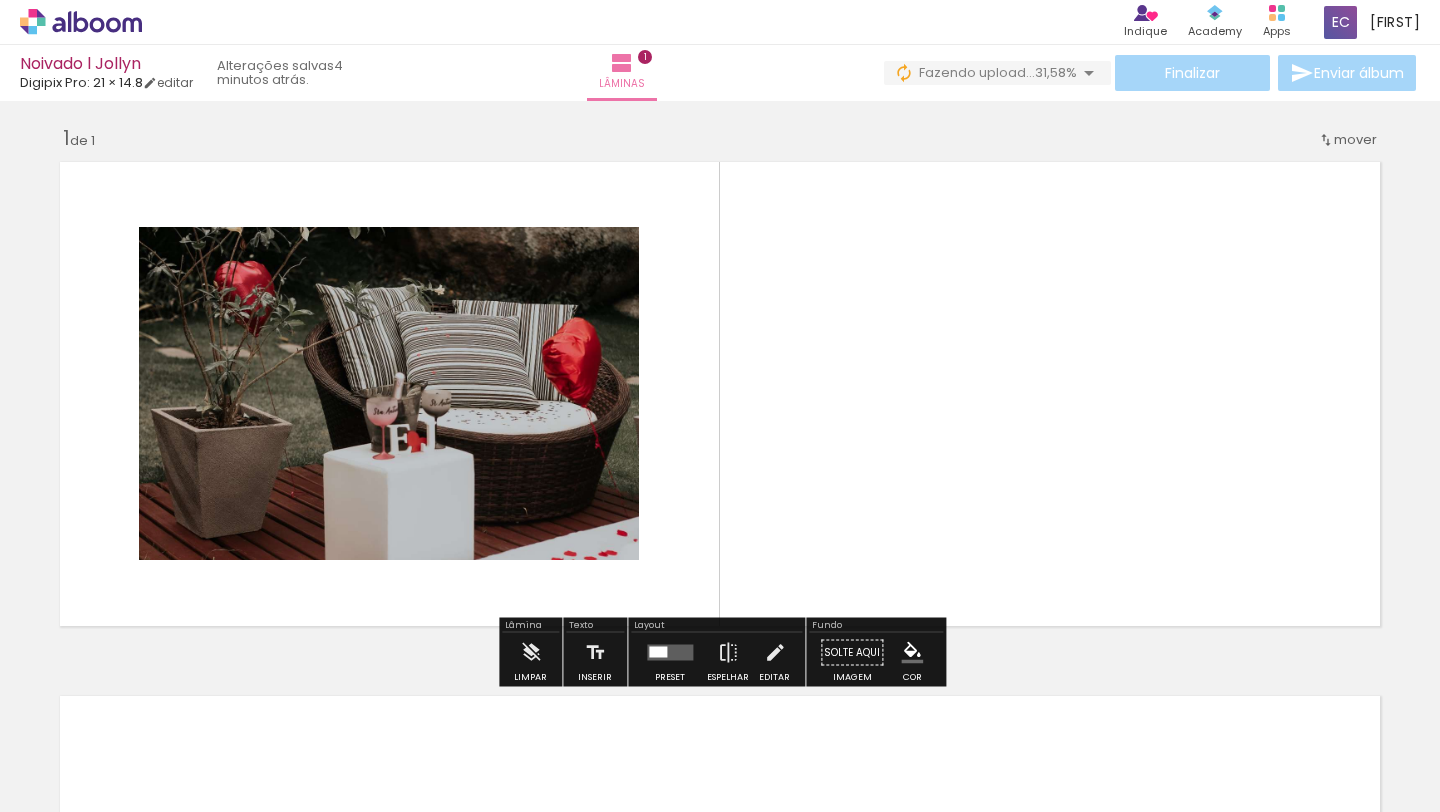 click at bounding box center (720, 394) 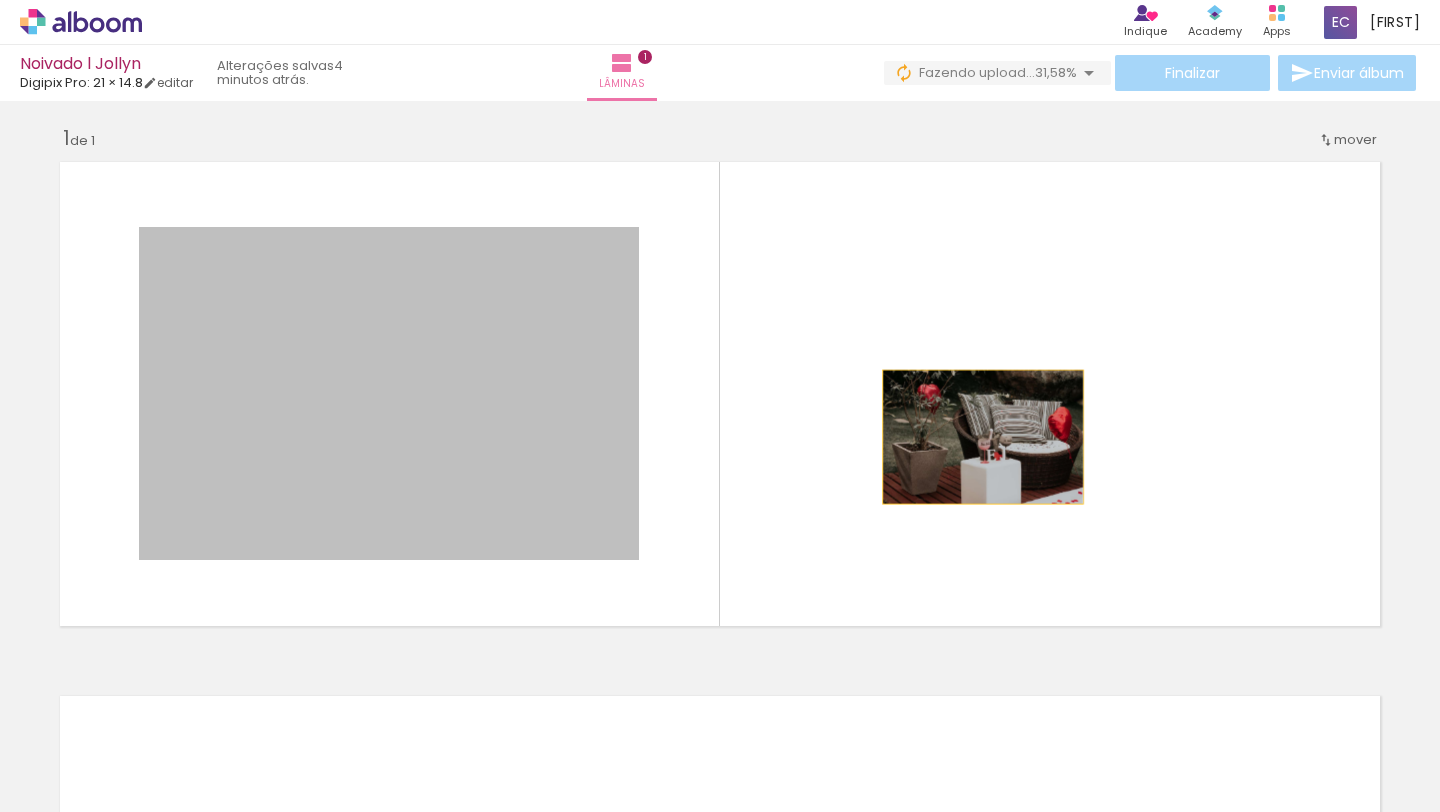 drag, startPoint x: 590, startPoint y: 461, endPoint x: 1042, endPoint y: 426, distance: 453.35306 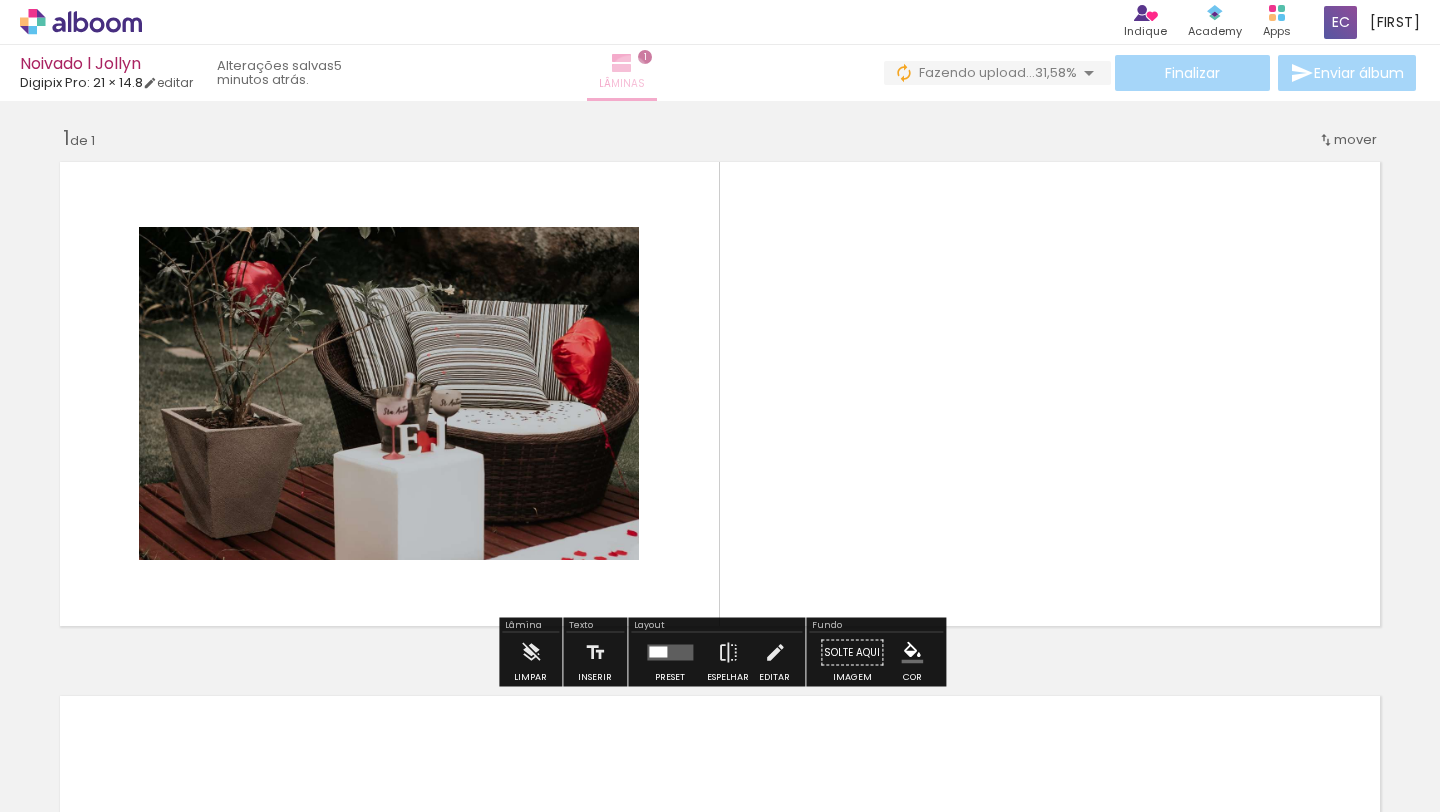 click on "Lâminas" at bounding box center [622, 84] 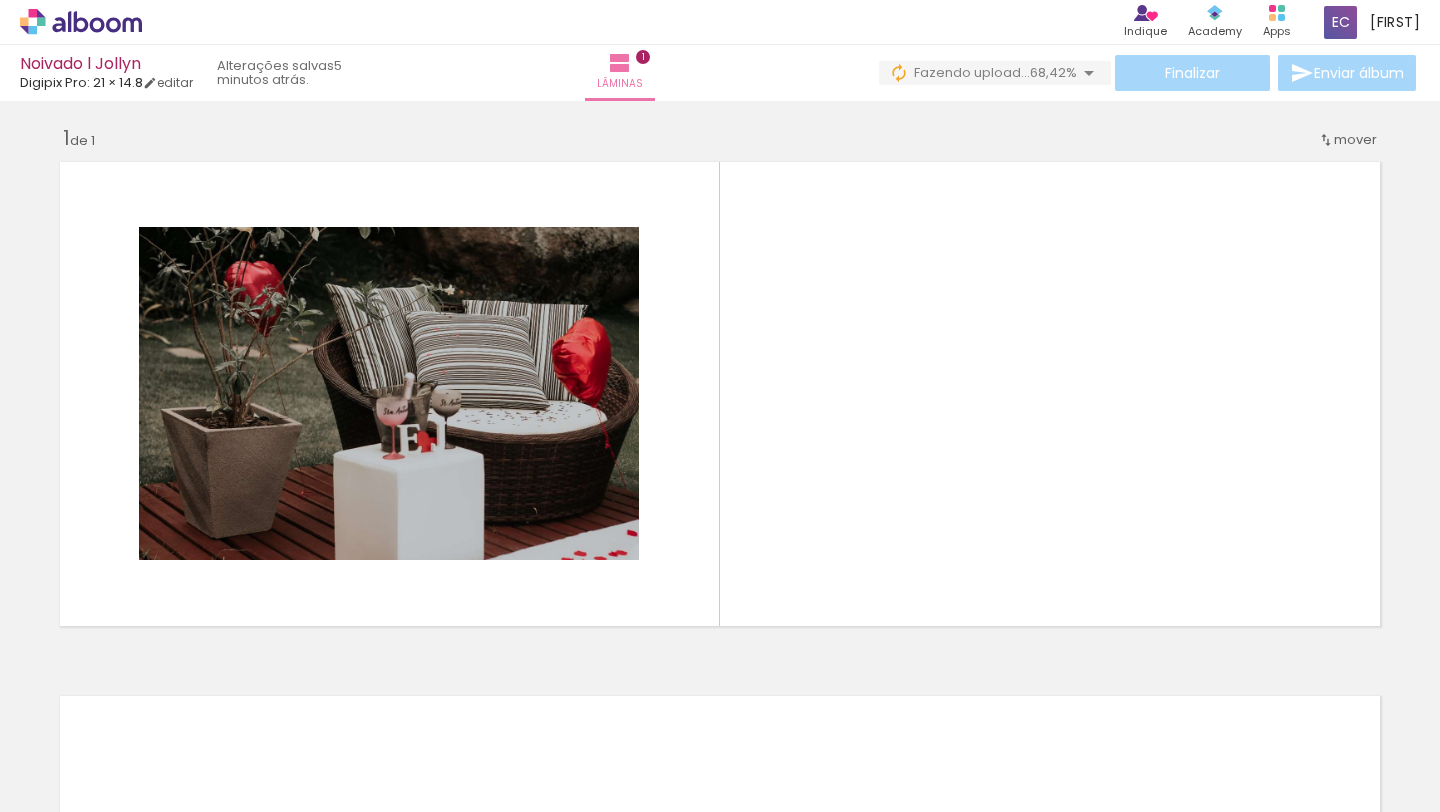 scroll, scrollTop: 0, scrollLeft: 212, axis: horizontal 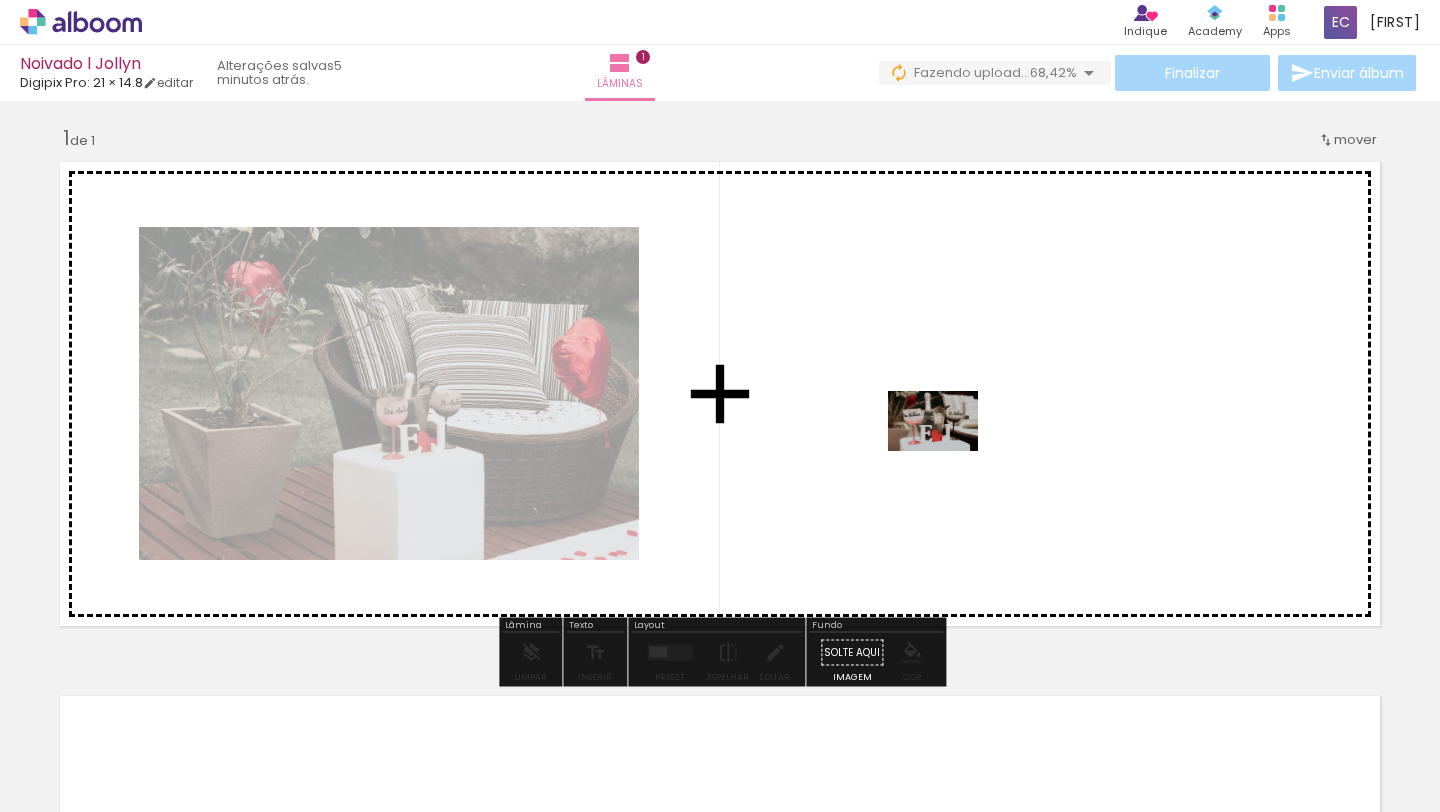 click at bounding box center (720, 406) 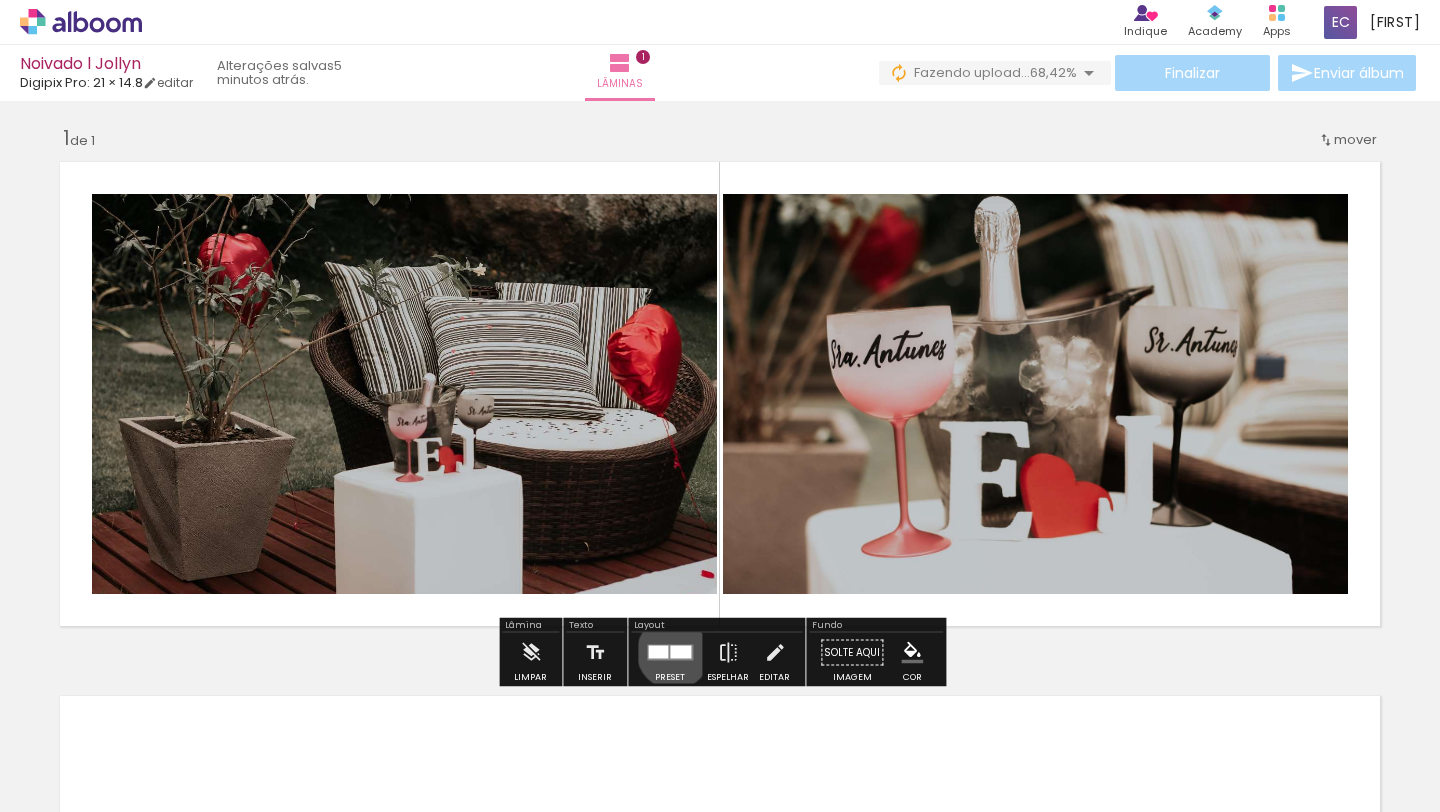 click at bounding box center [680, 652] 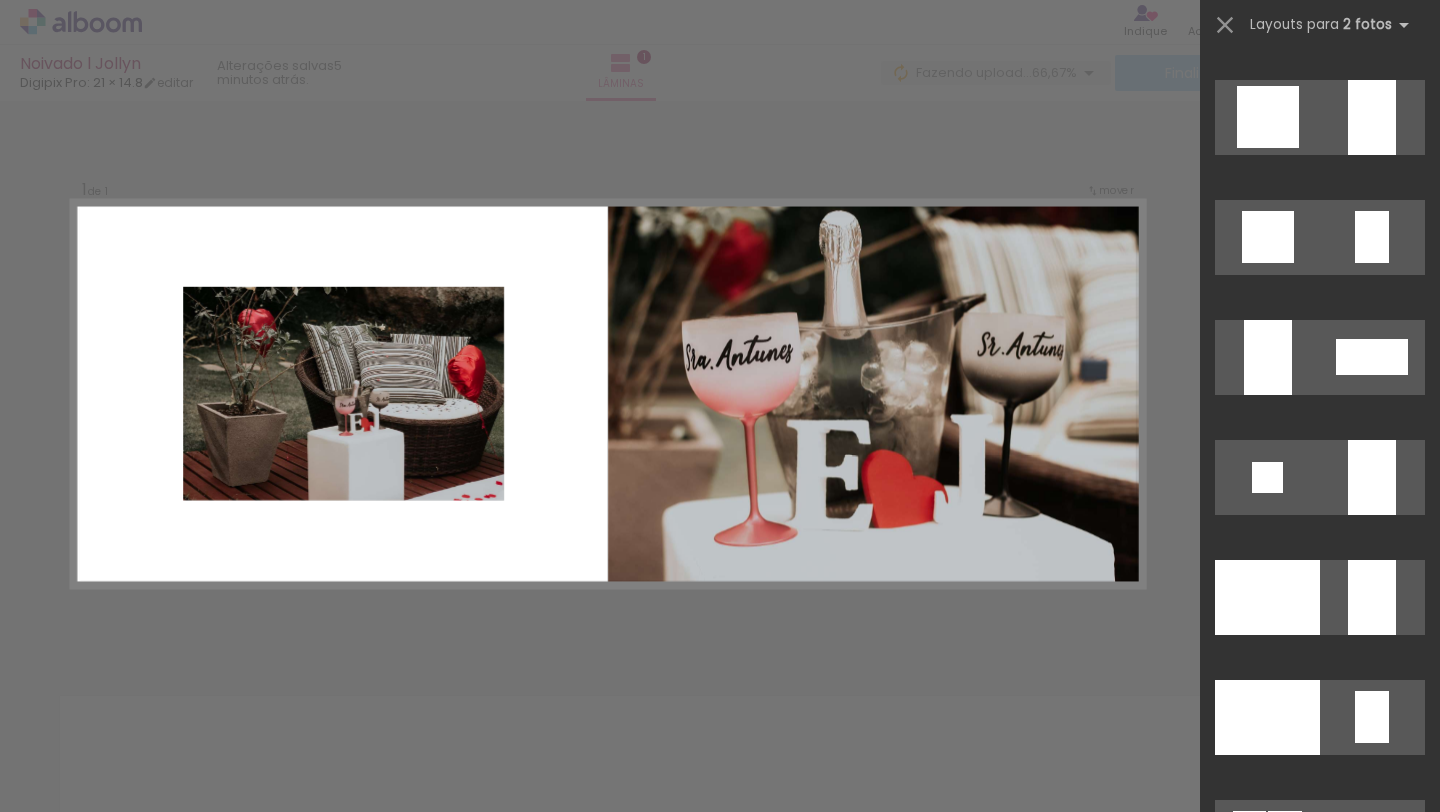 scroll, scrollTop: 6072, scrollLeft: 0, axis: vertical 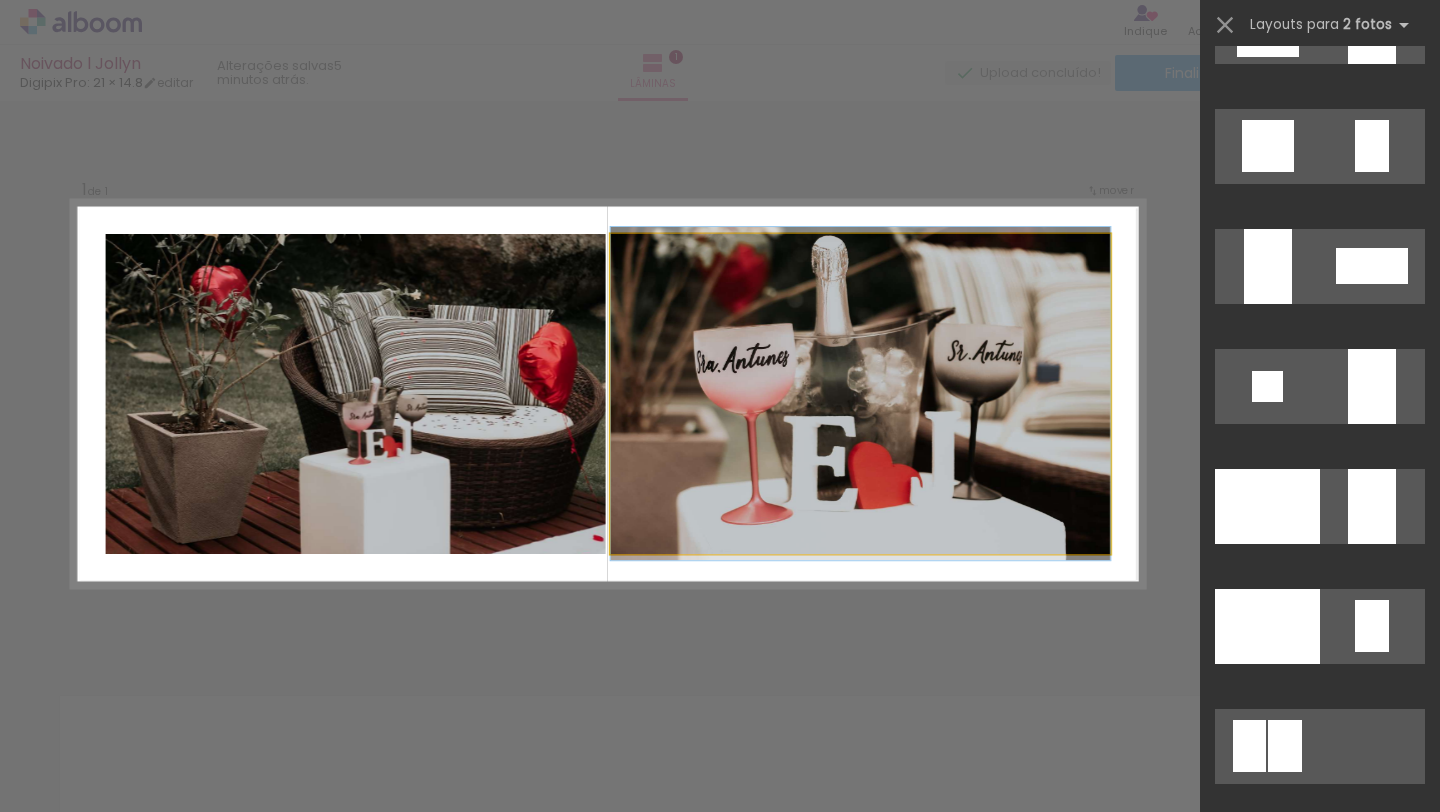click 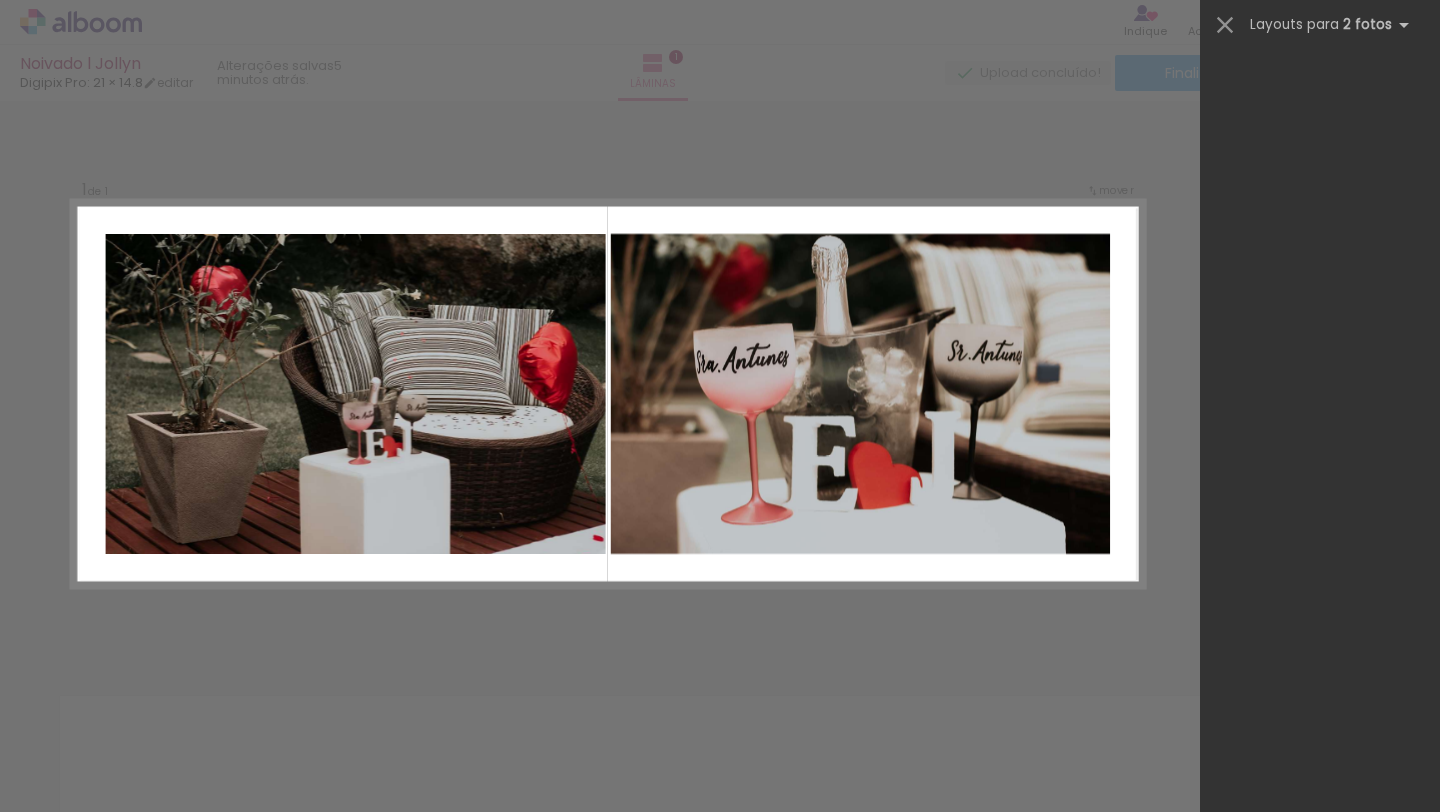 scroll, scrollTop: 0, scrollLeft: 0, axis: both 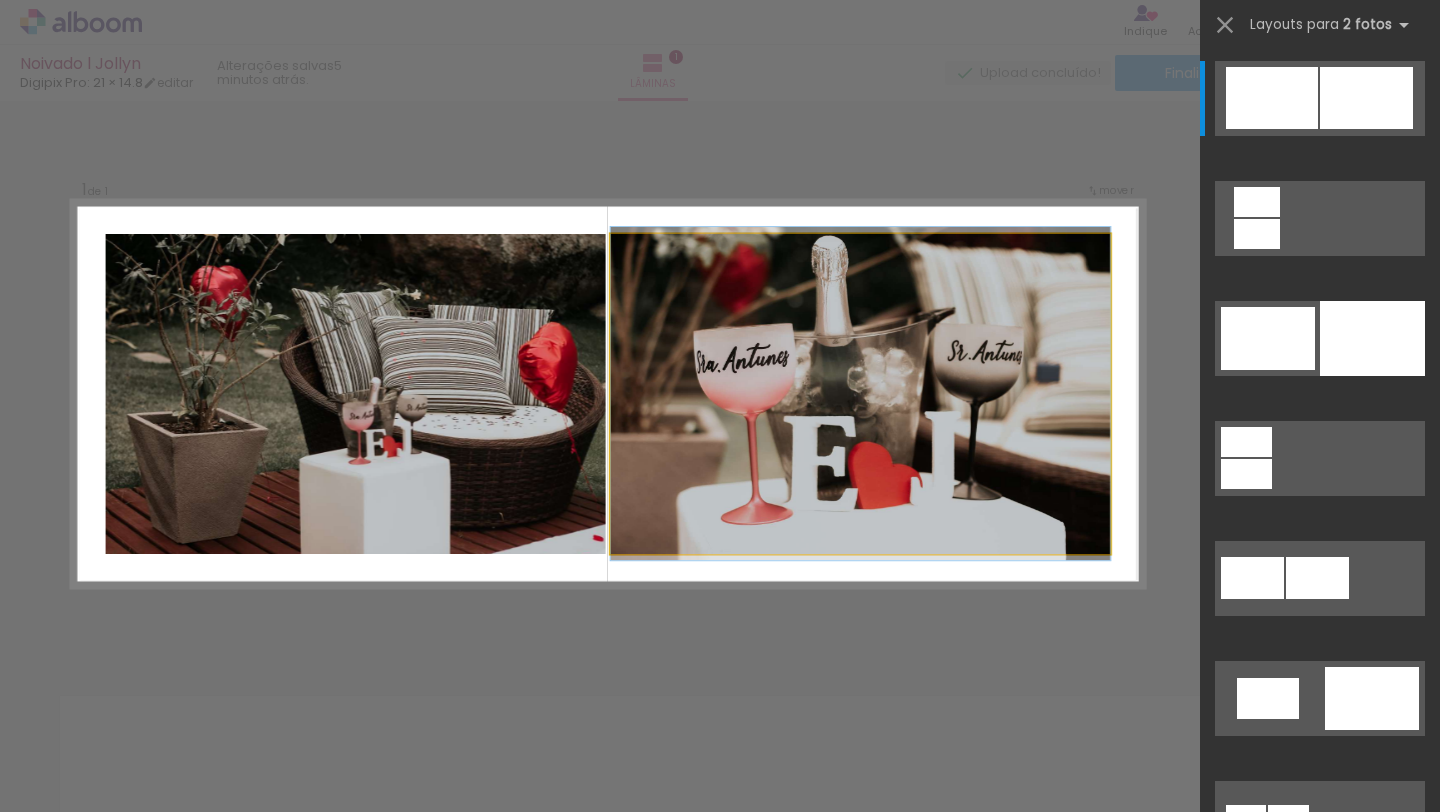 click 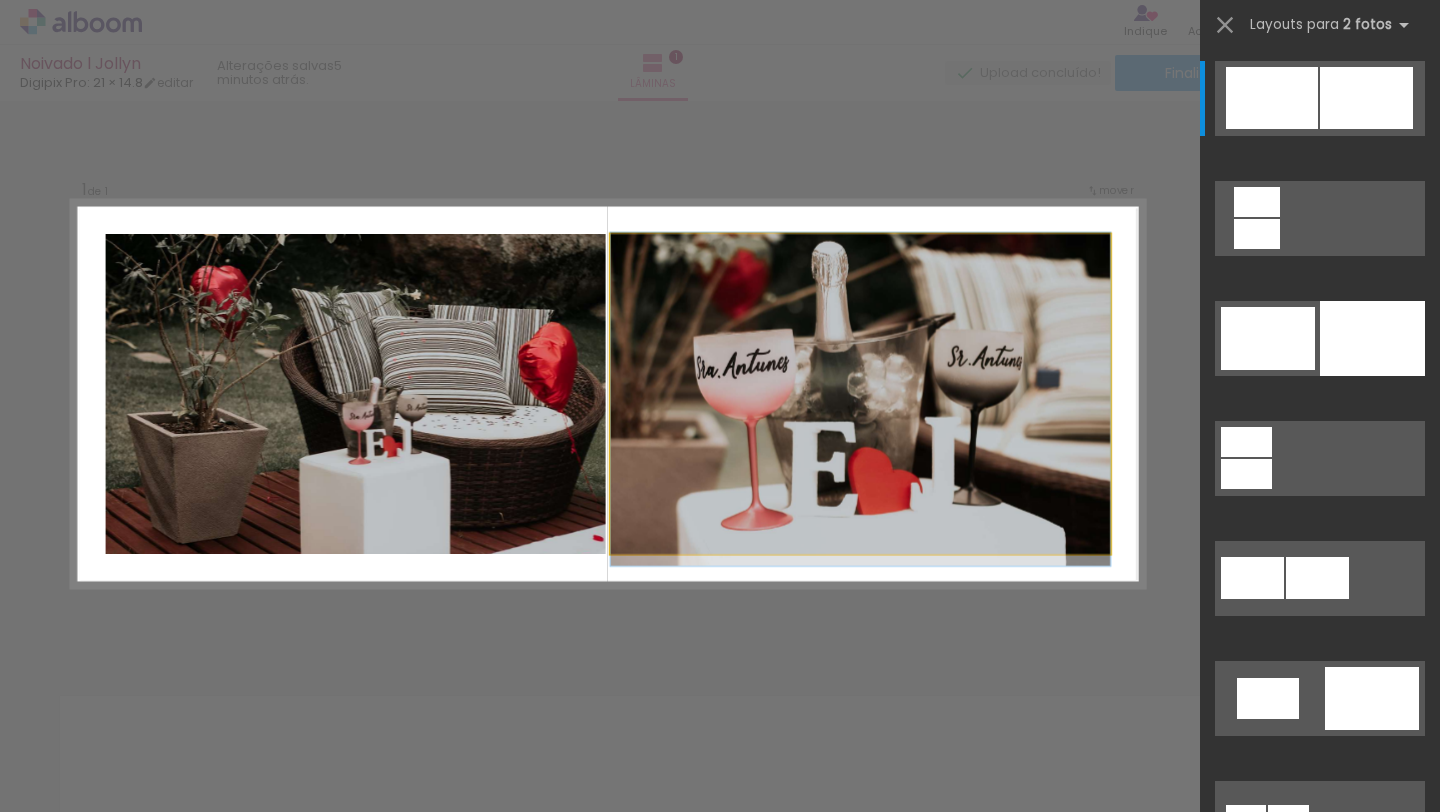 drag, startPoint x: 977, startPoint y: 307, endPoint x: 895, endPoint y: 555, distance: 261.2049 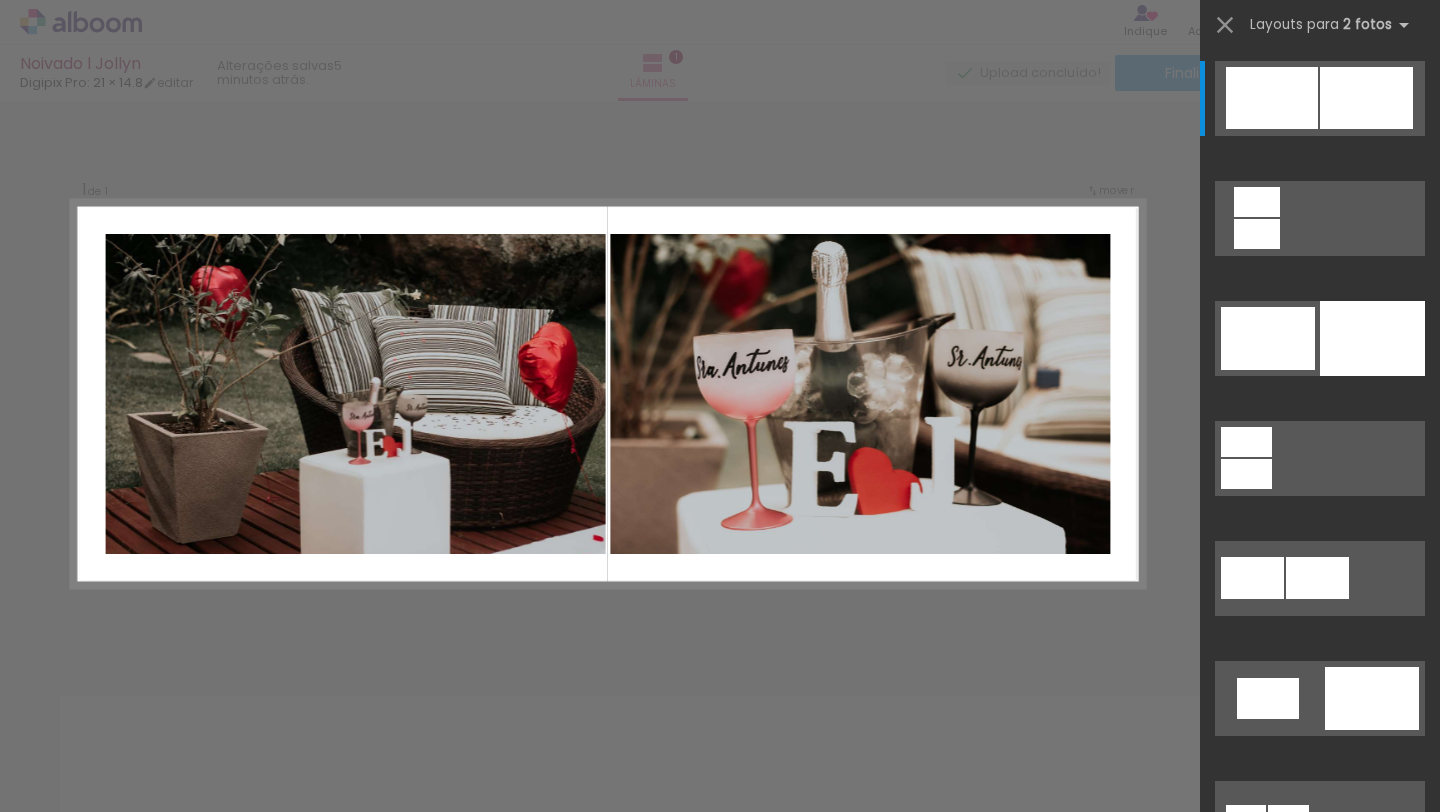 click 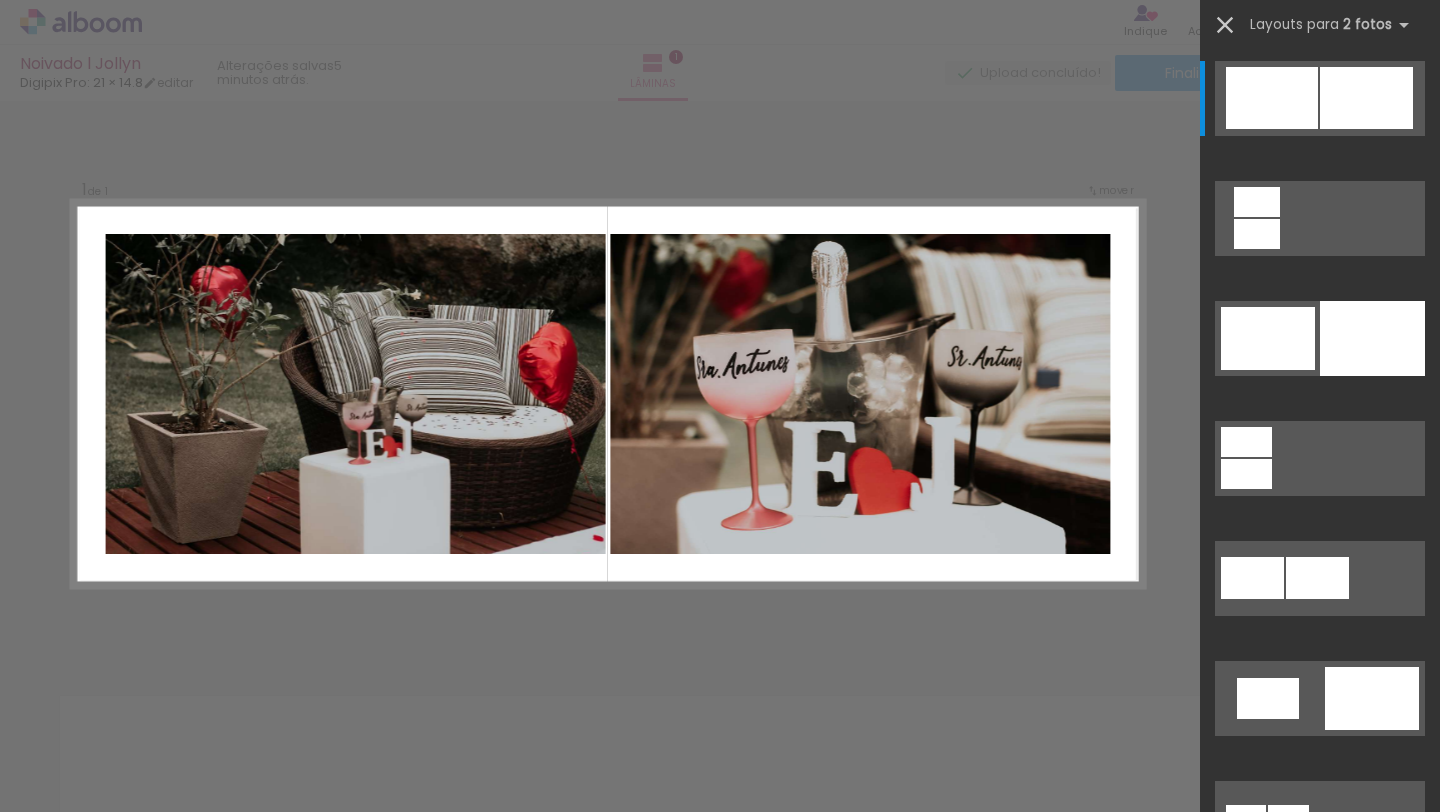 click at bounding box center [1225, 25] 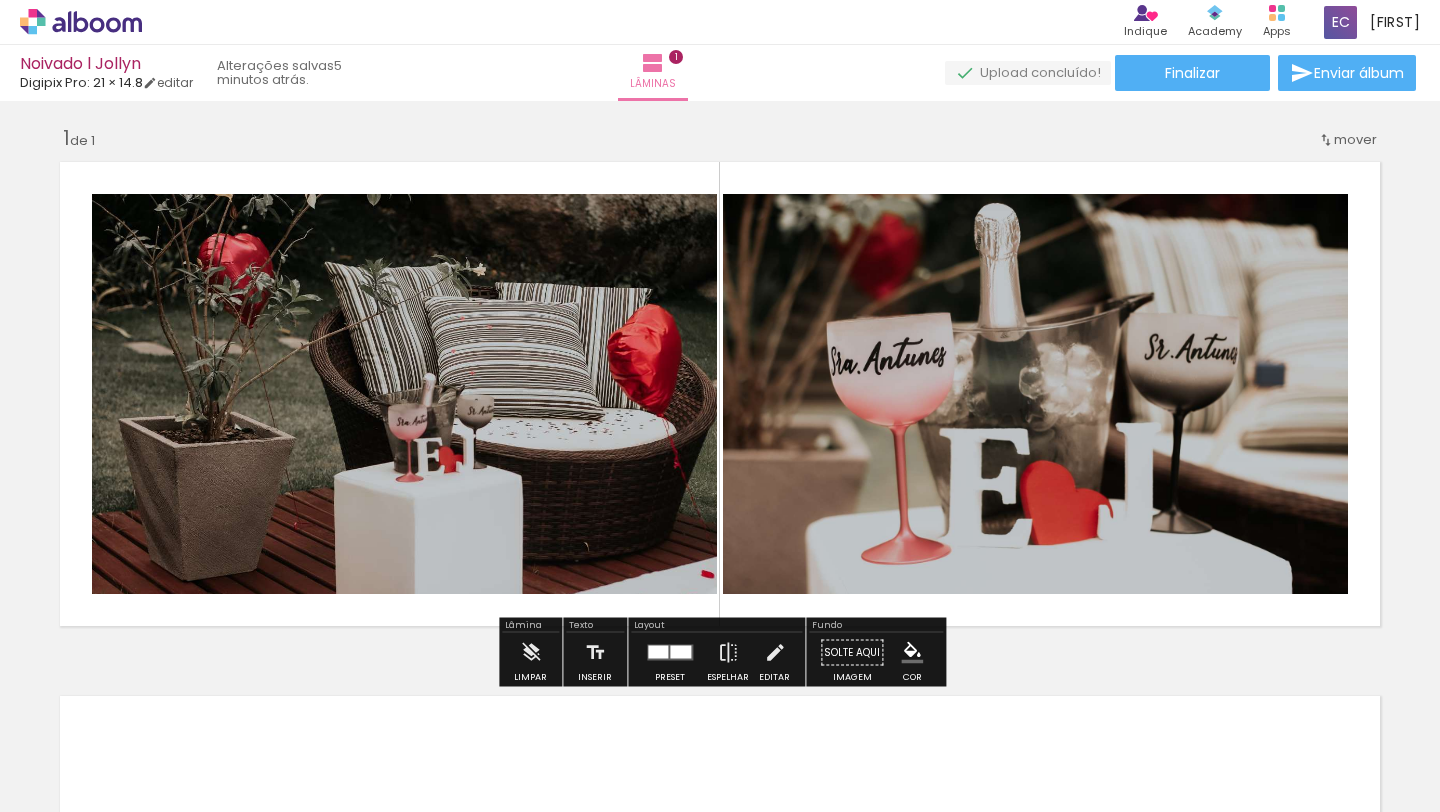 click 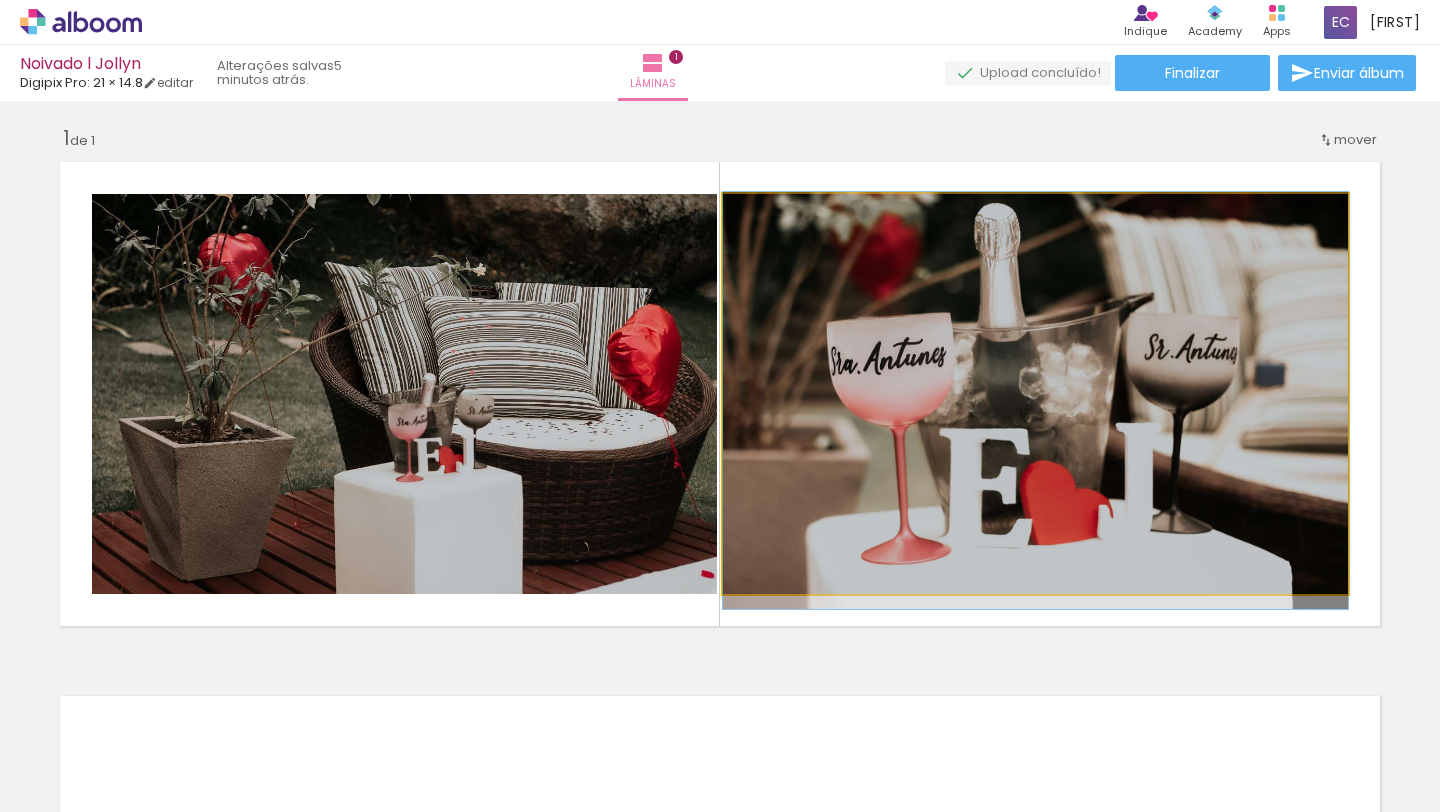 click 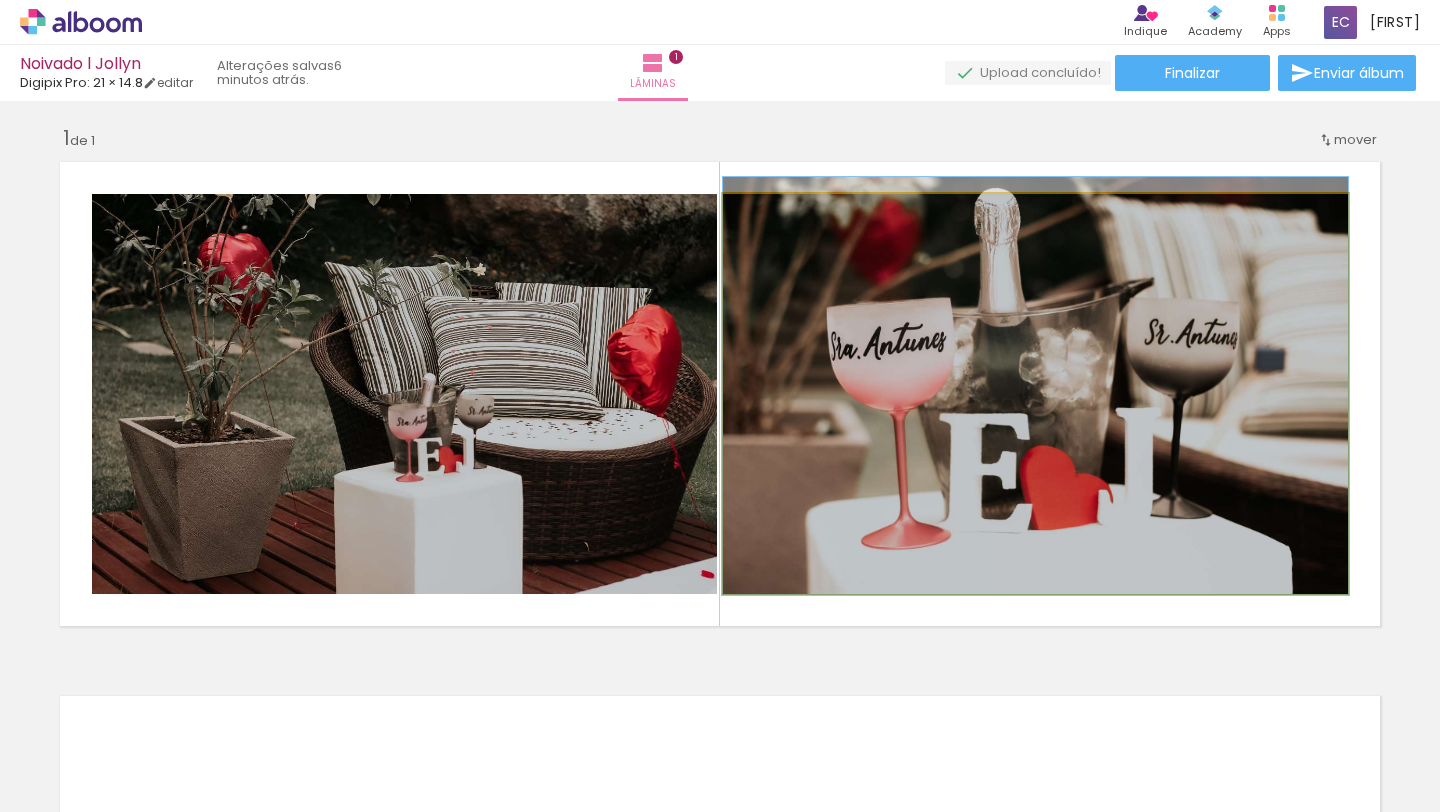 drag, startPoint x: 887, startPoint y: 486, endPoint x: 932, endPoint y: 471, distance: 47.434166 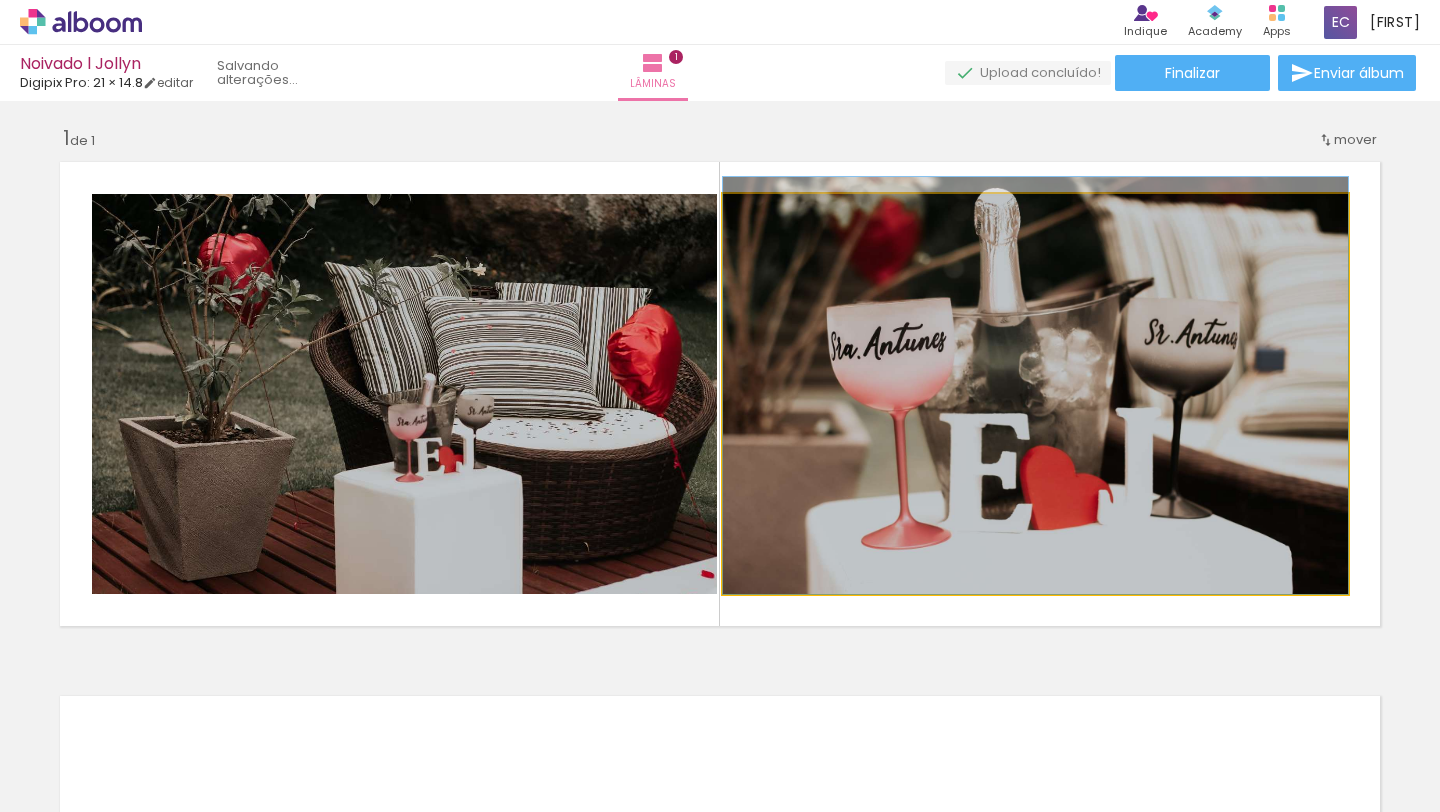 click 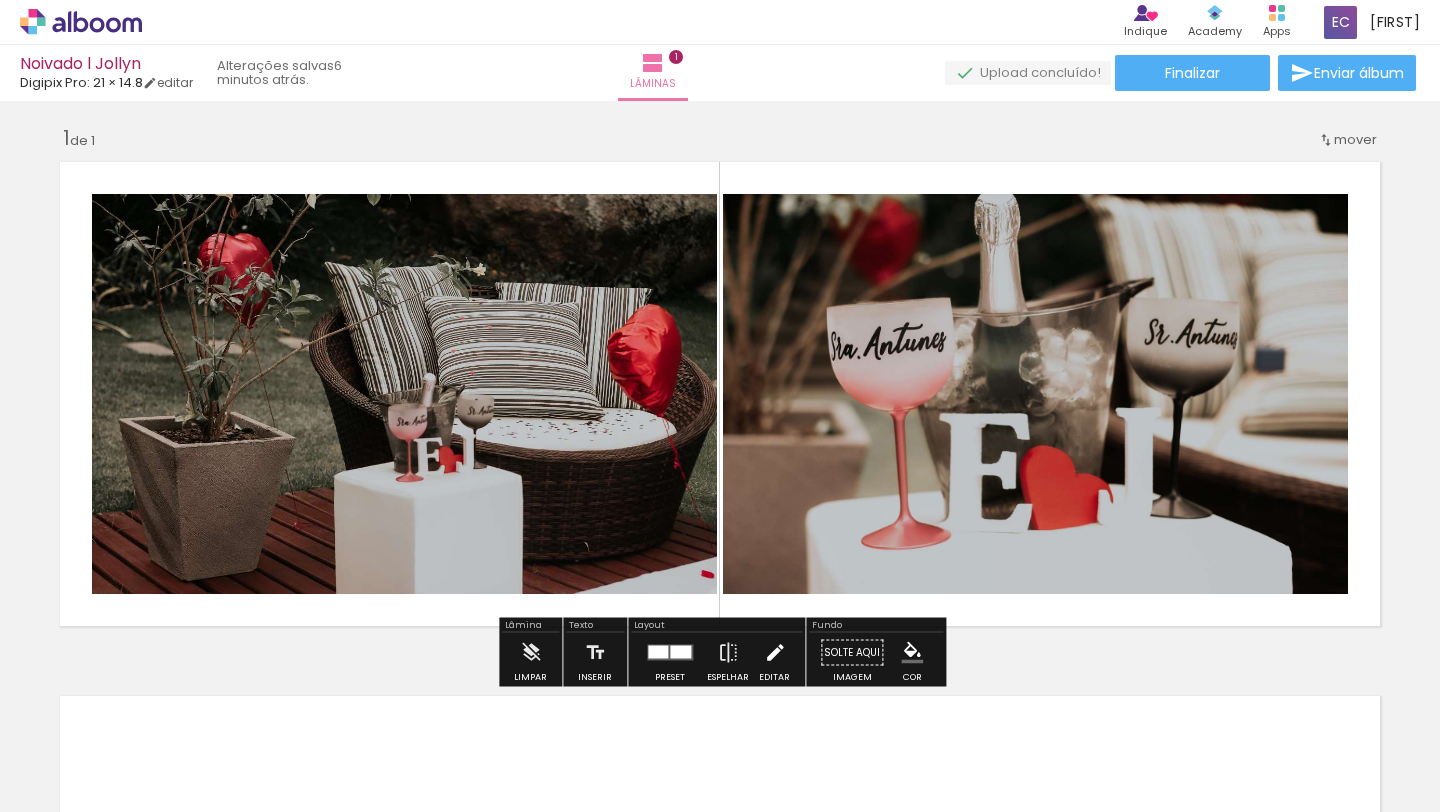 click at bounding box center (775, 653) 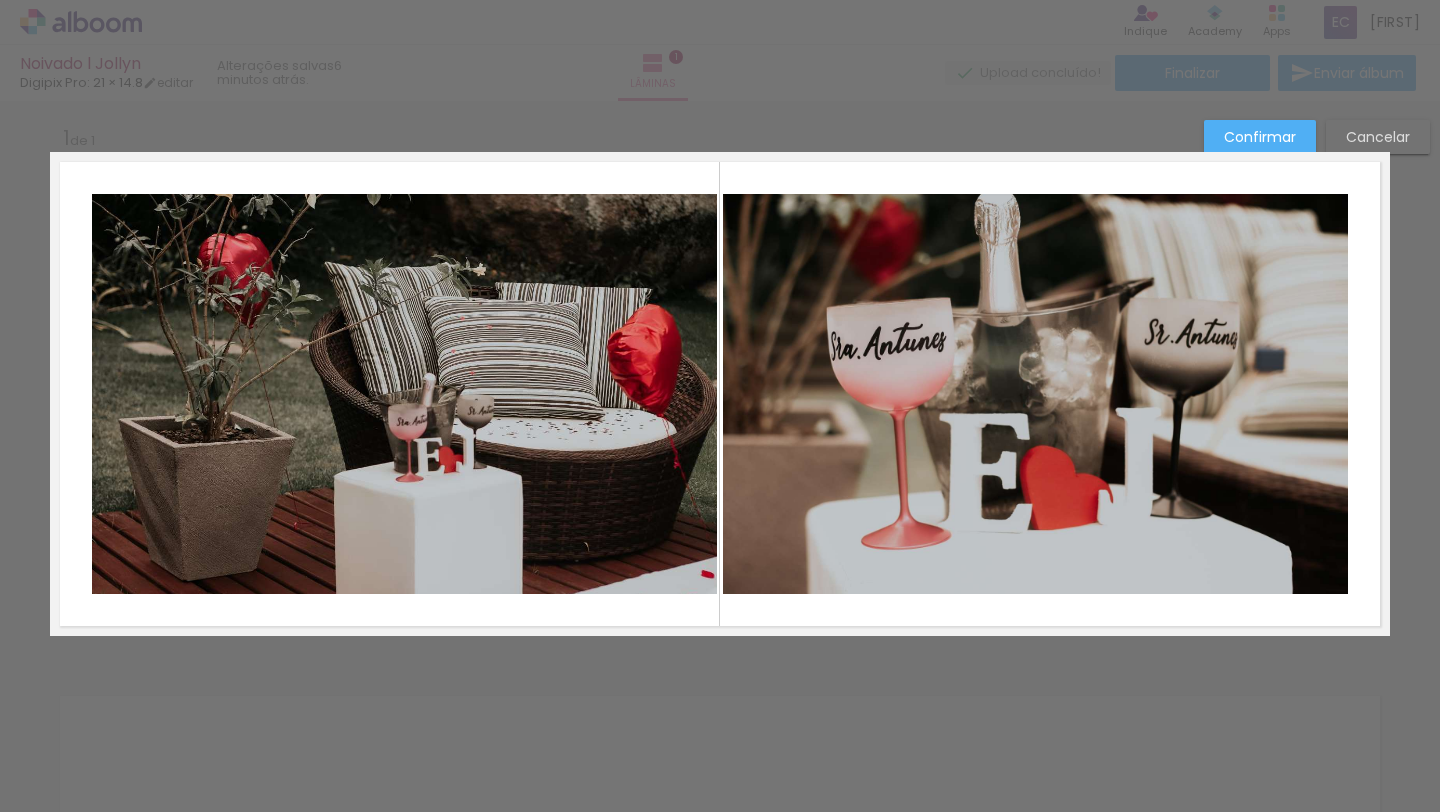 click 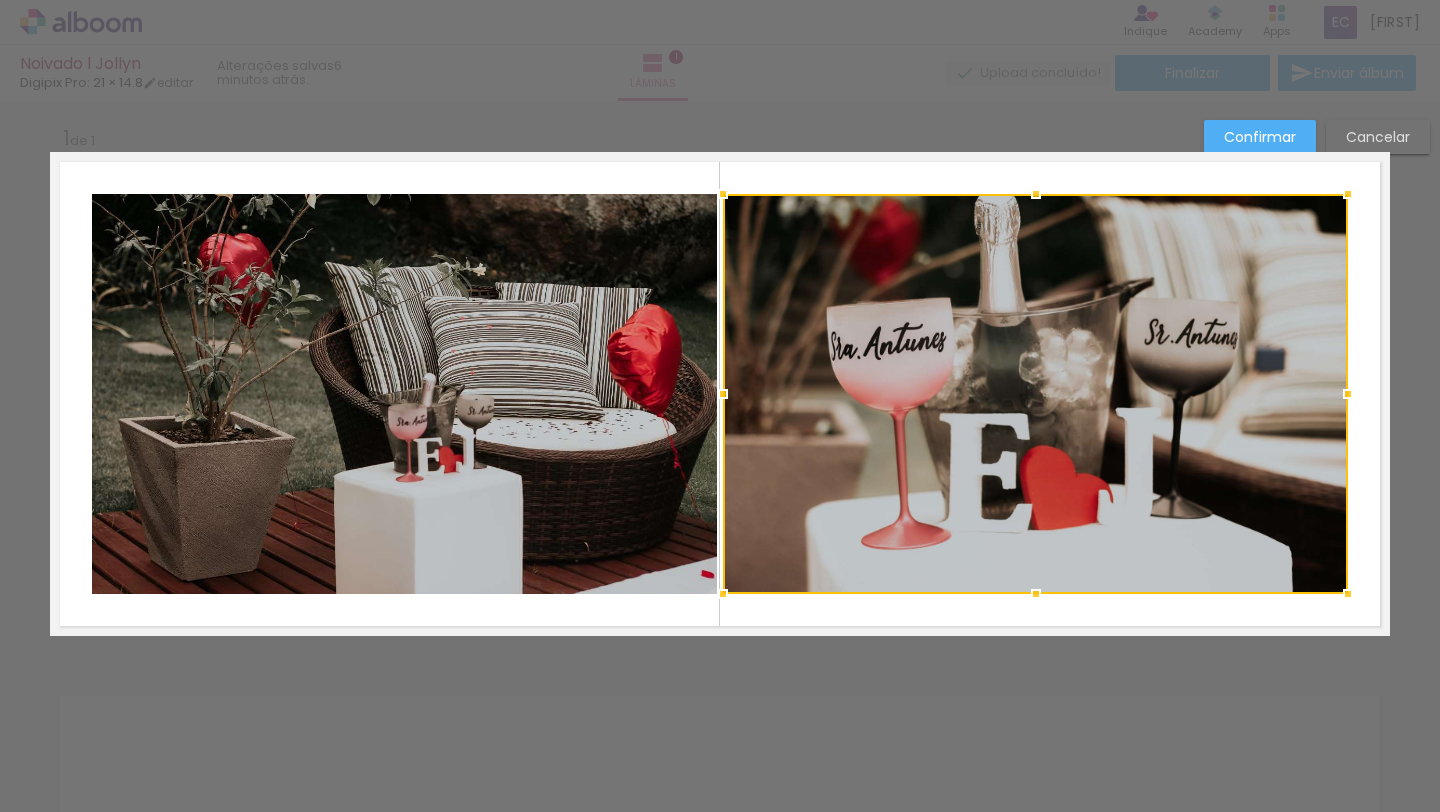 click at bounding box center (1035, 394) 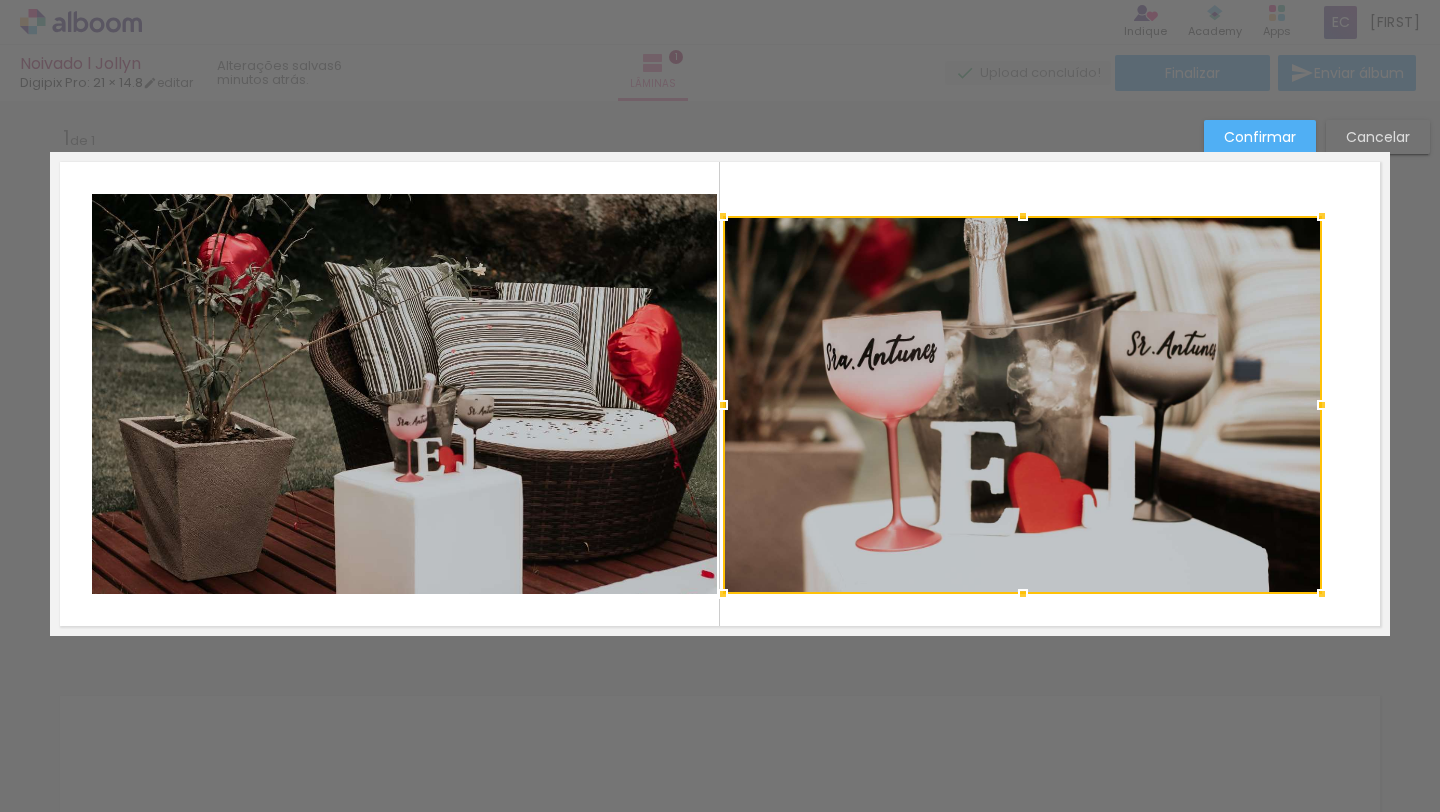 drag, startPoint x: 1349, startPoint y: 189, endPoint x: 1321, endPoint y: 211, distance: 35.608986 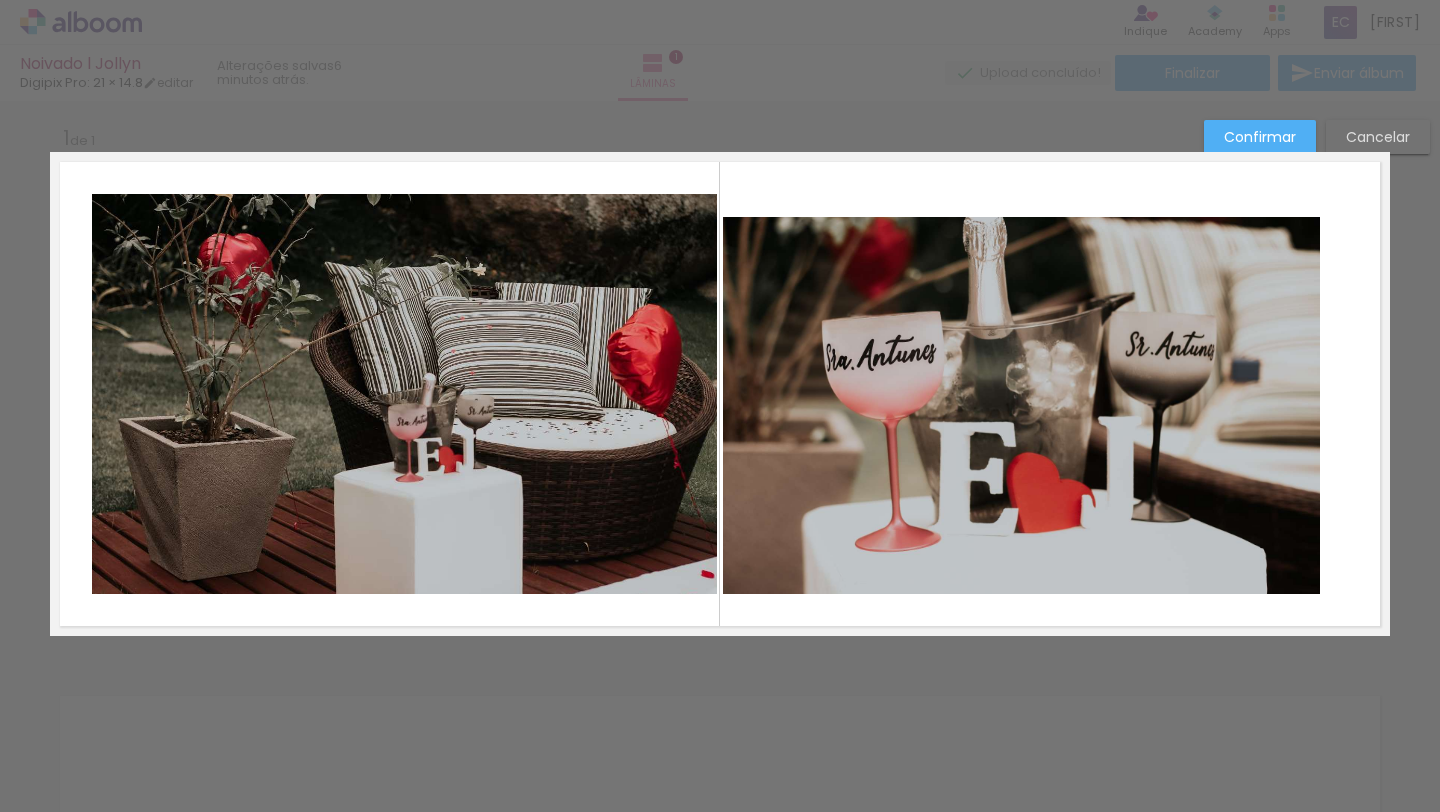 click on "Cancelar" at bounding box center [0, 0] 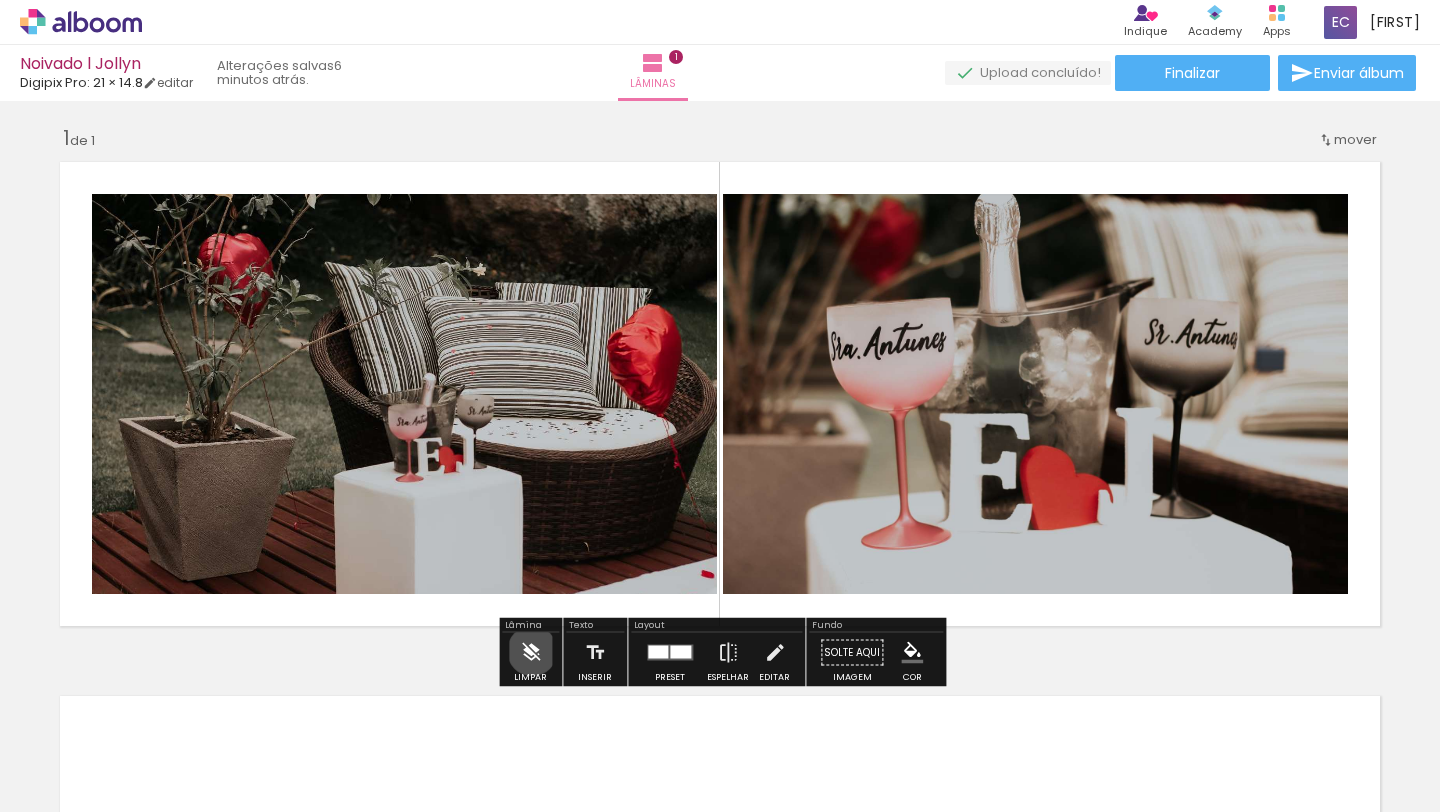 click at bounding box center [531, 653] 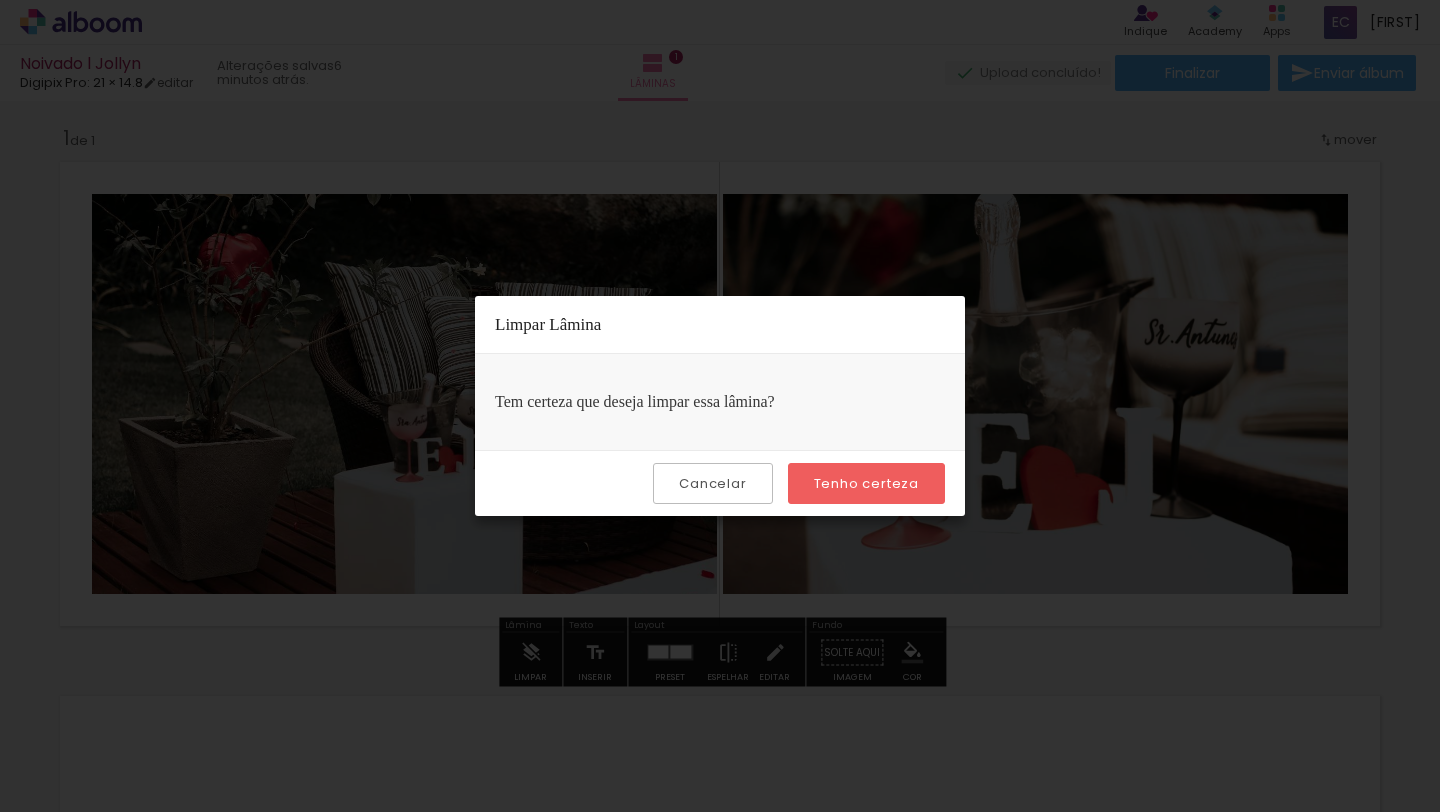click on "Tenho certeza" at bounding box center (0, 0) 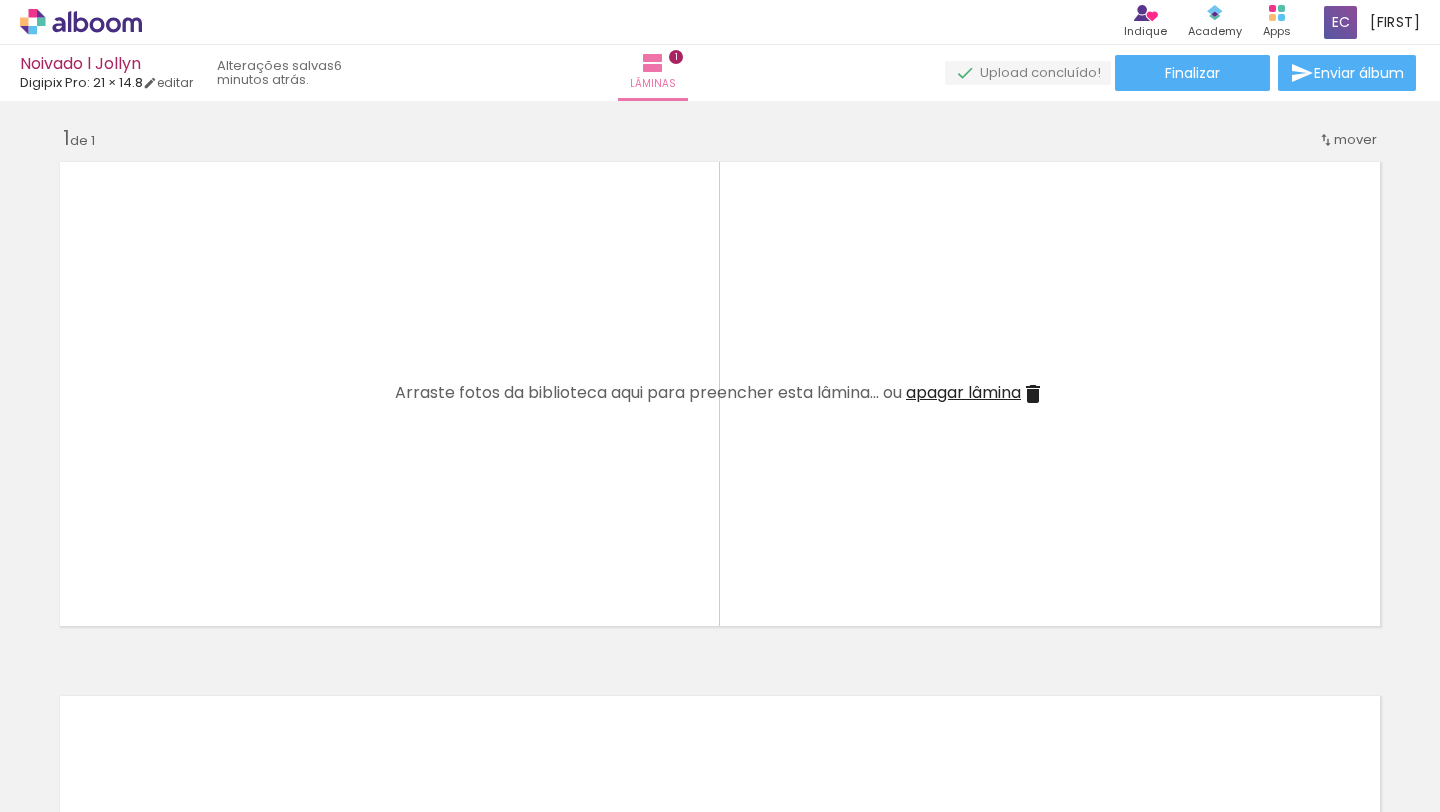 scroll, scrollTop: 0, scrollLeft: 3530, axis: horizontal 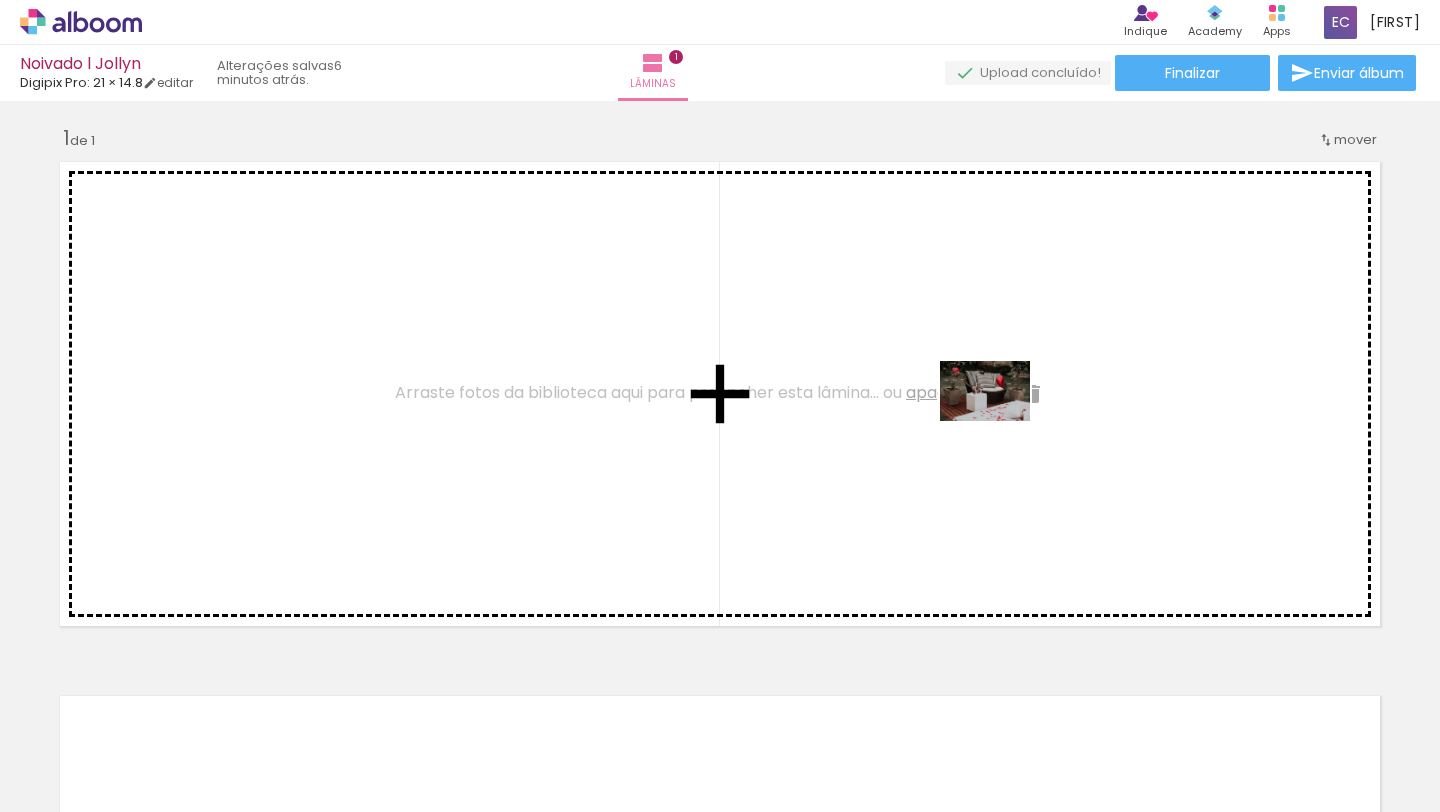 drag, startPoint x: 912, startPoint y: 759, endPoint x: 1000, endPoint y: 421, distance: 349.2678 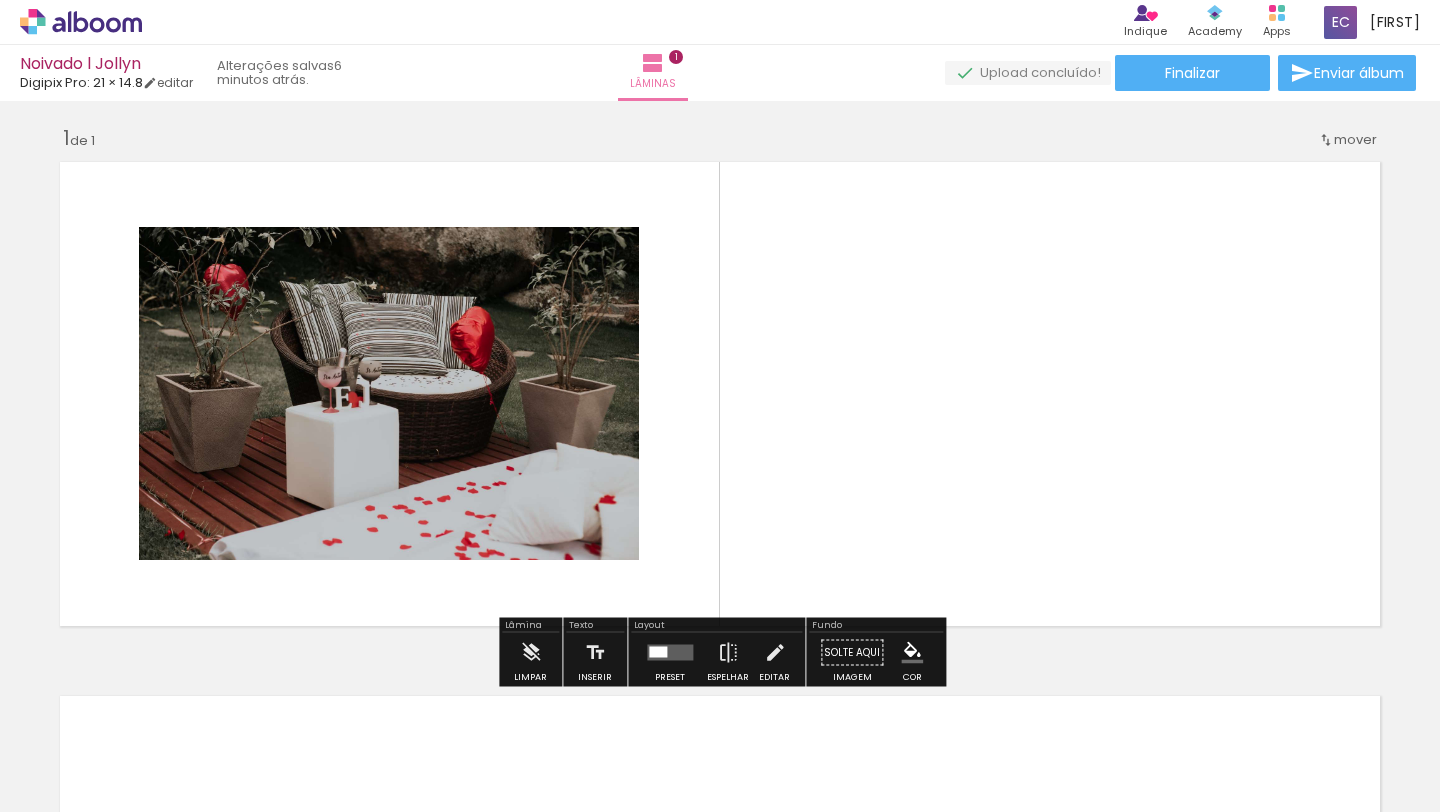 click on "Solte aqui Imagem" at bounding box center [852, 658] 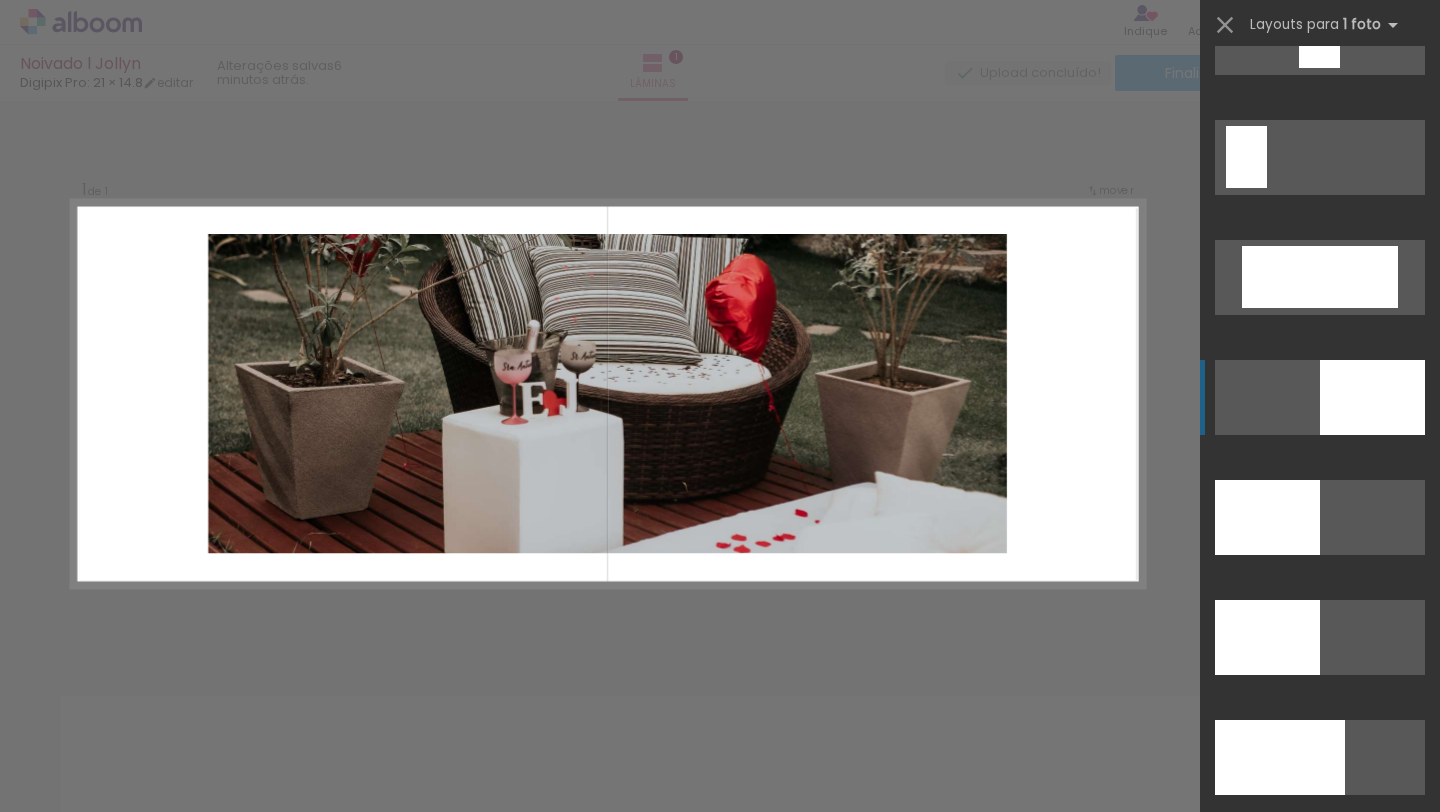 scroll, scrollTop: 4269, scrollLeft: 0, axis: vertical 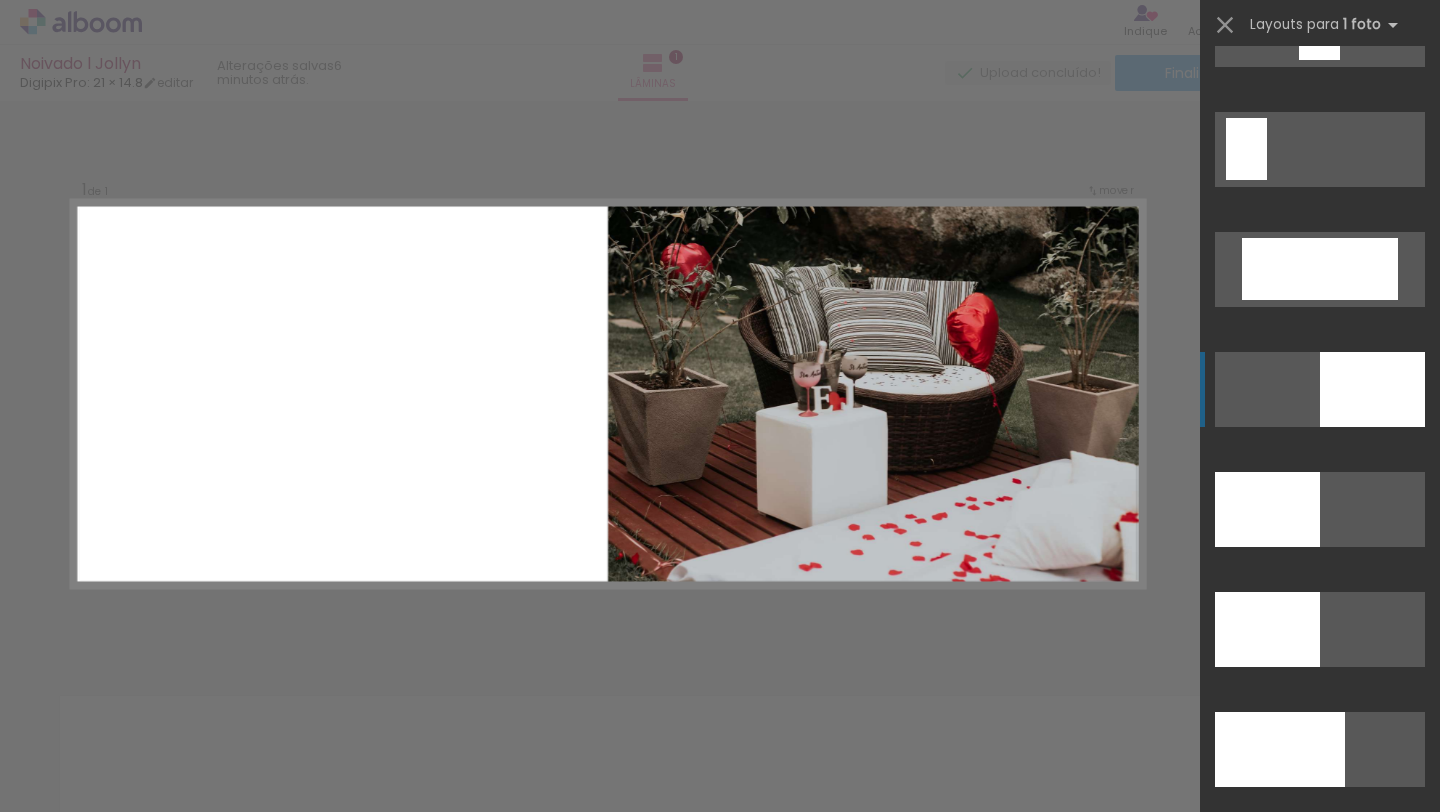 click at bounding box center [1372, 389] 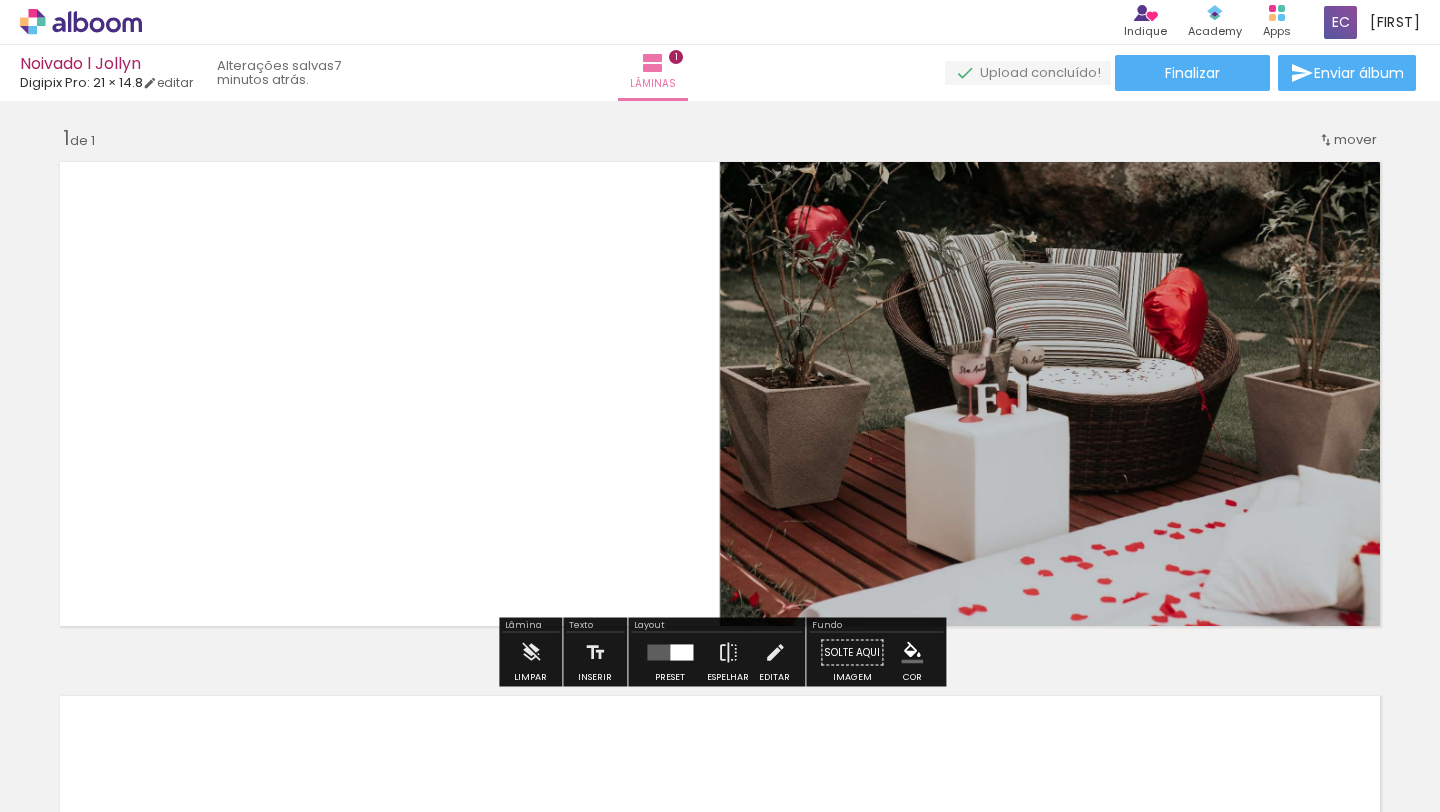 click on "mover" at bounding box center (1355, 139) 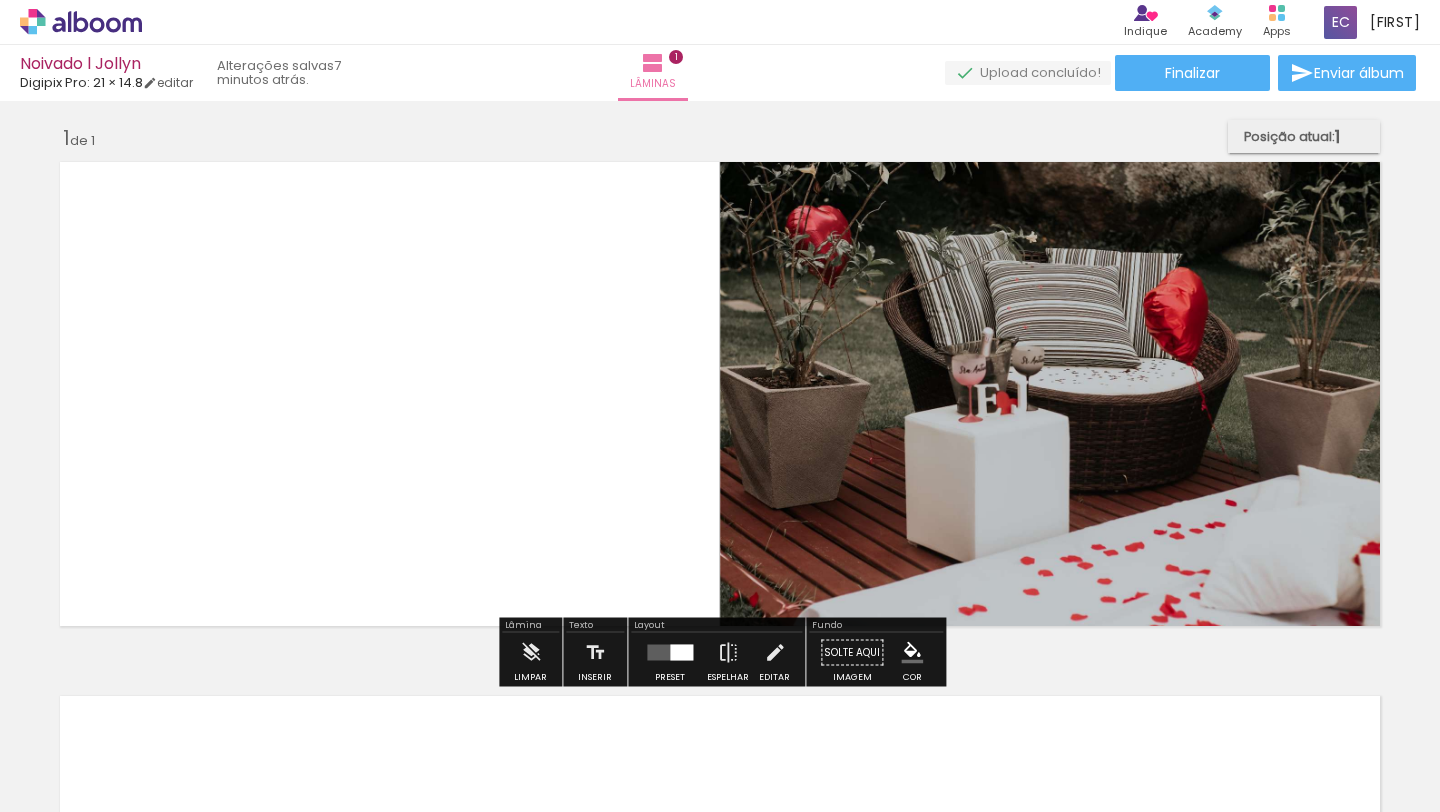 click on "Posição atual:  1" at bounding box center [1304, 136] 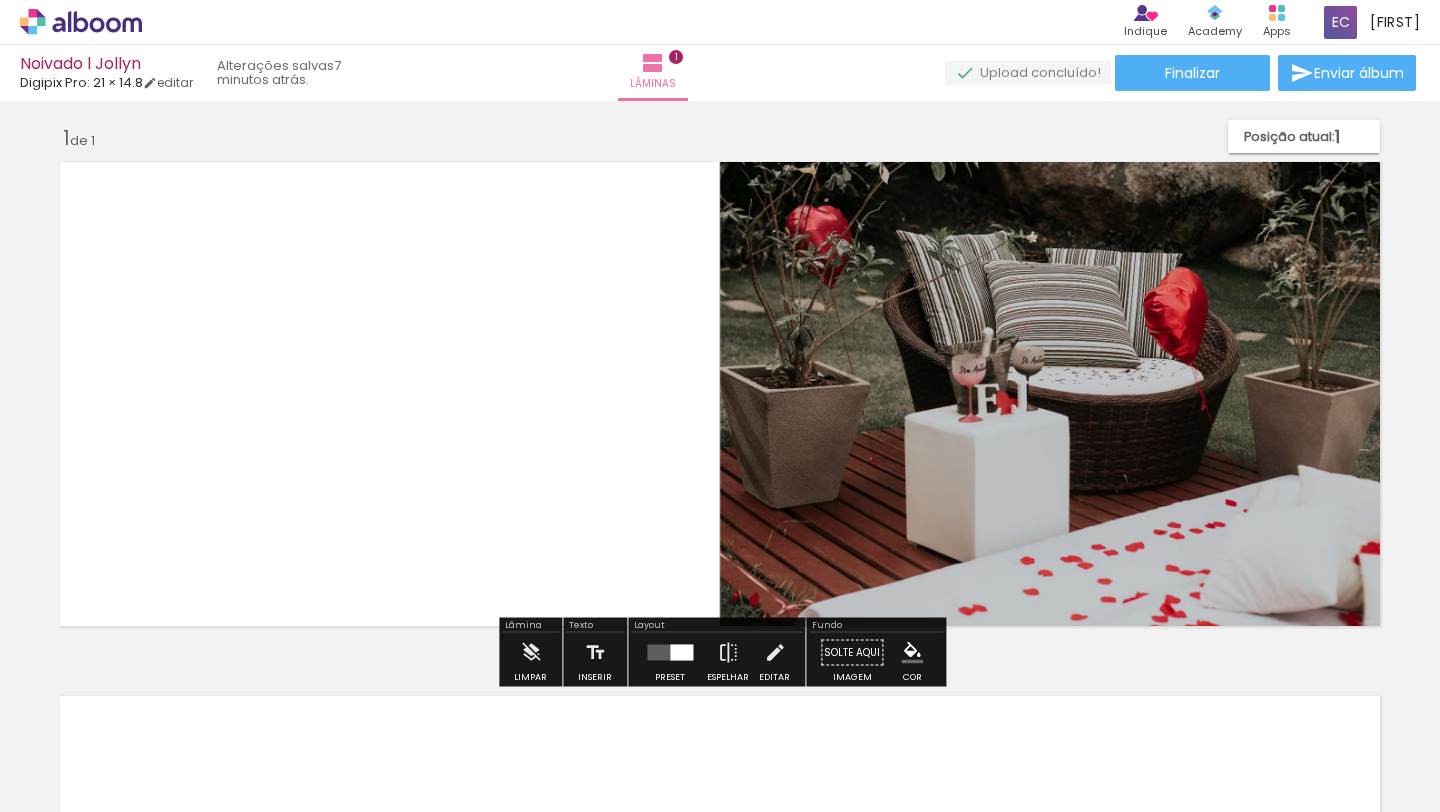 click on "Inserir lâmina 1  de 1" at bounding box center [720, 635] 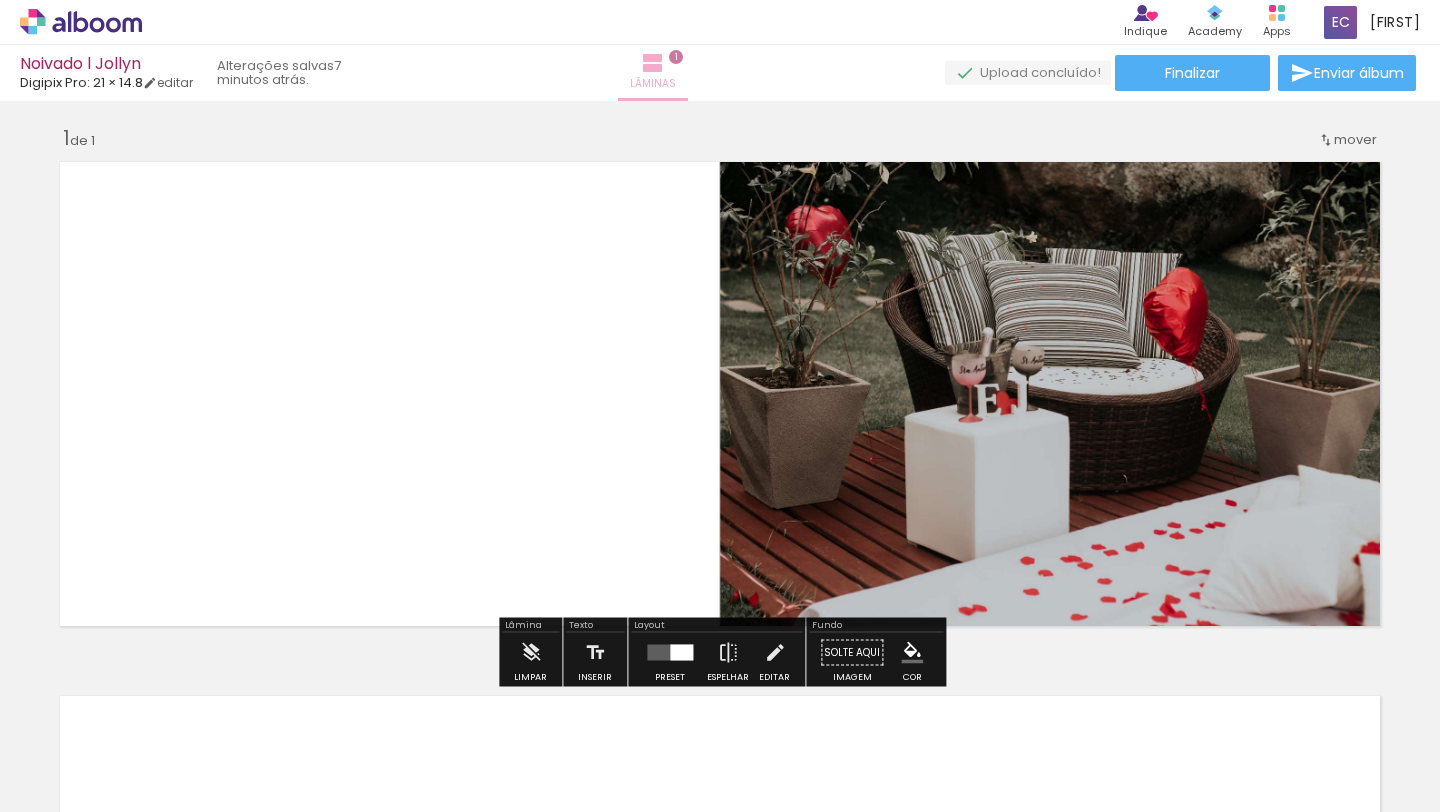 click on "Lâminas" at bounding box center [653, 84] 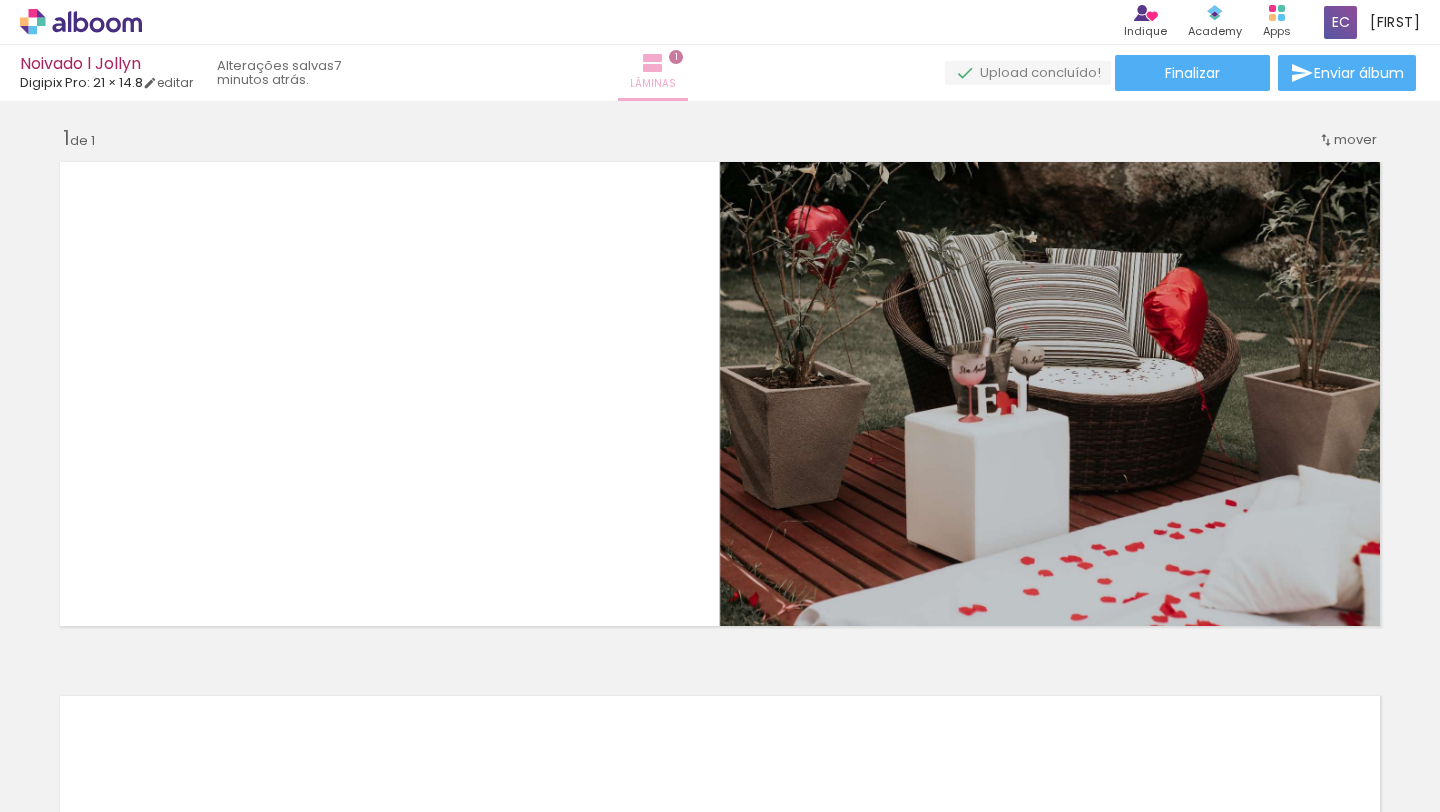 click on "Lâminas" at bounding box center (653, 84) 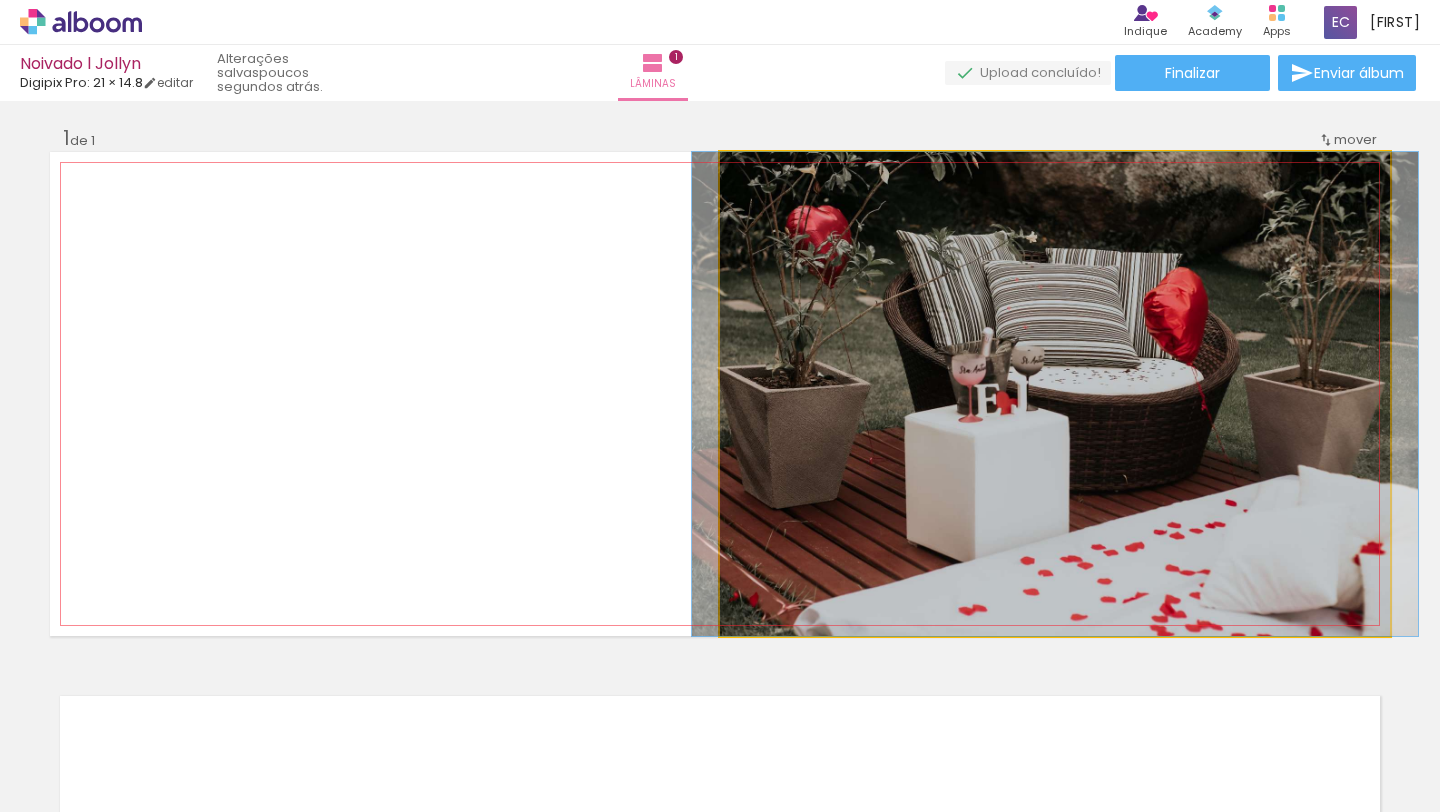 click 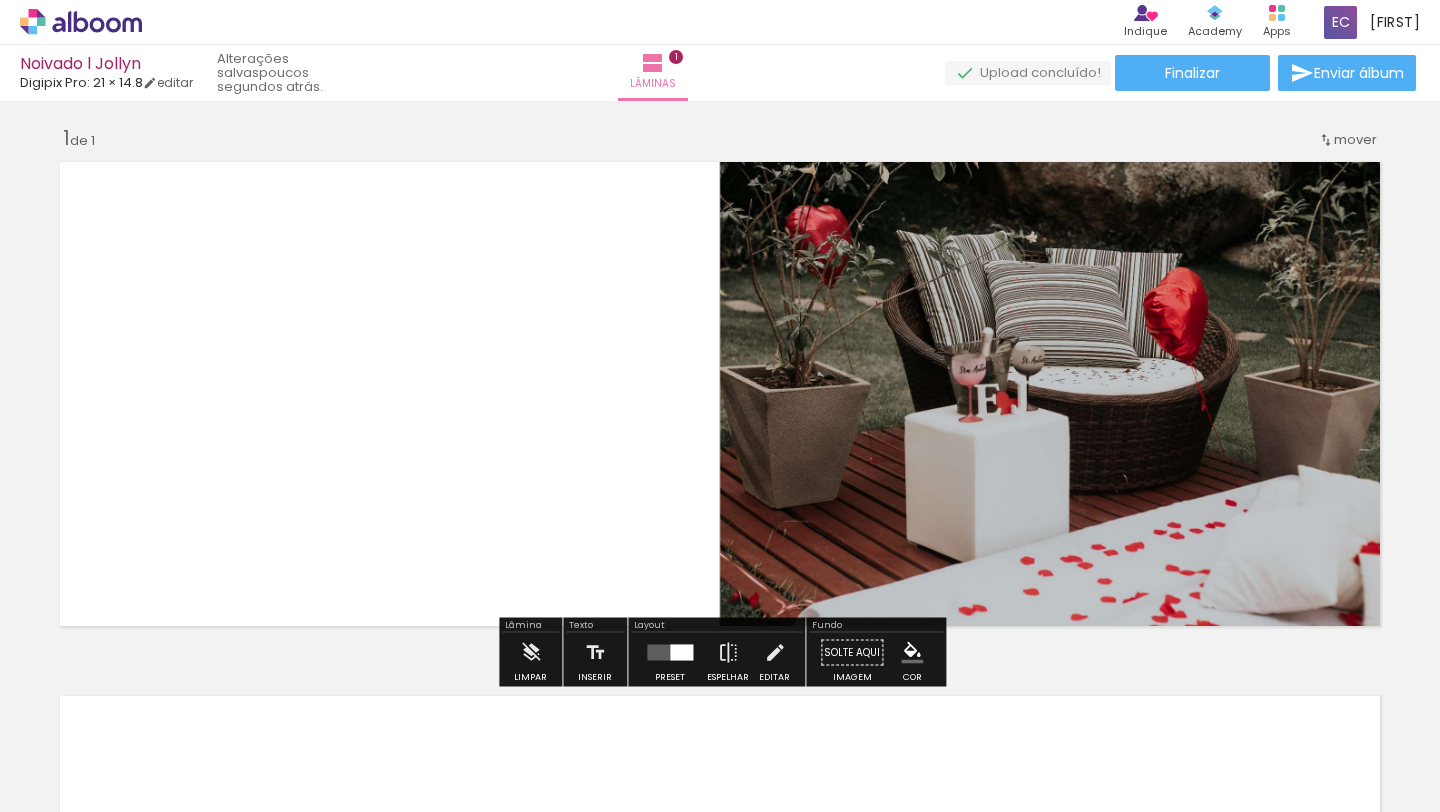 drag, startPoint x: 1393, startPoint y: 358, endPoint x: 1286, endPoint y: 358, distance: 107 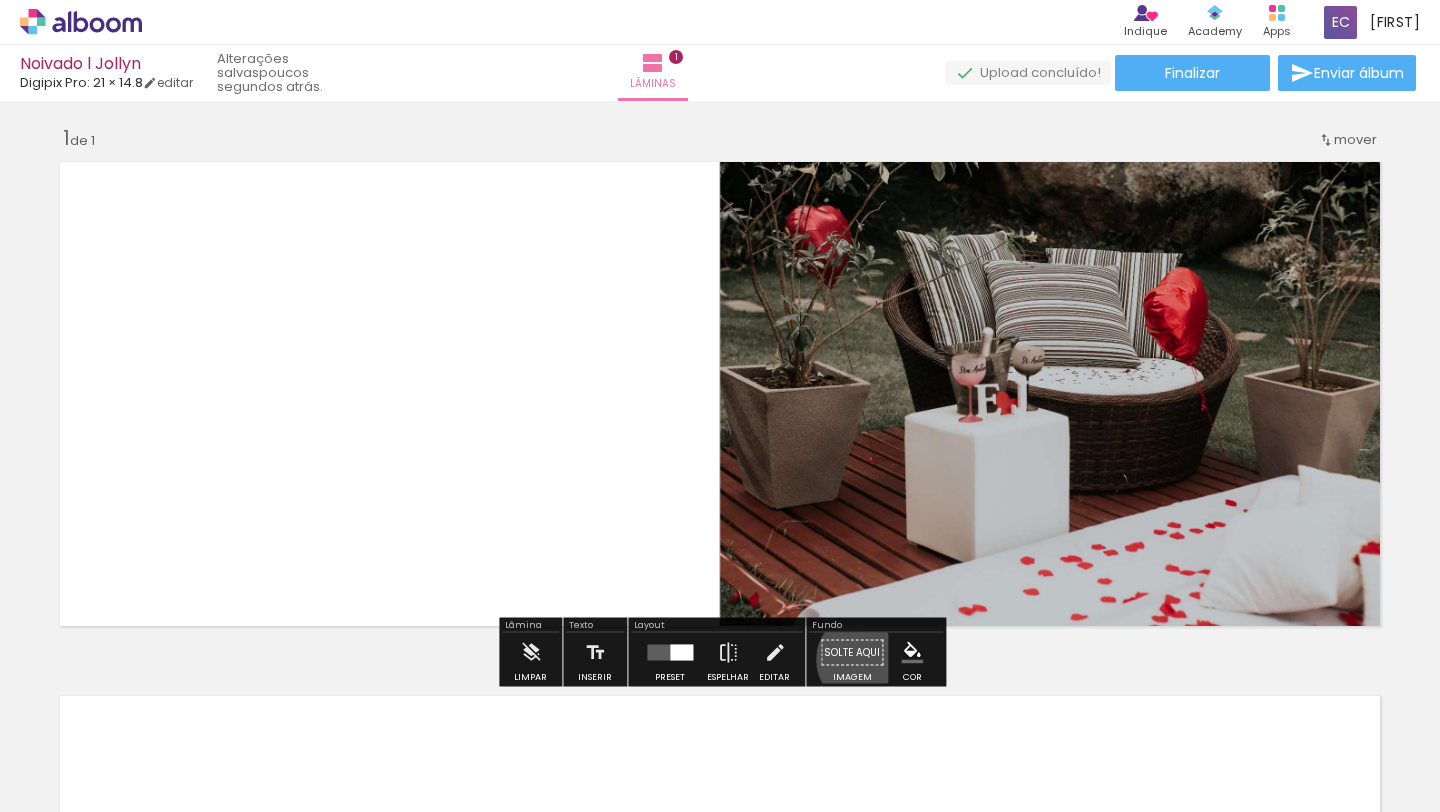 click on "Solte aqui Imagem" at bounding box center (852, 658) 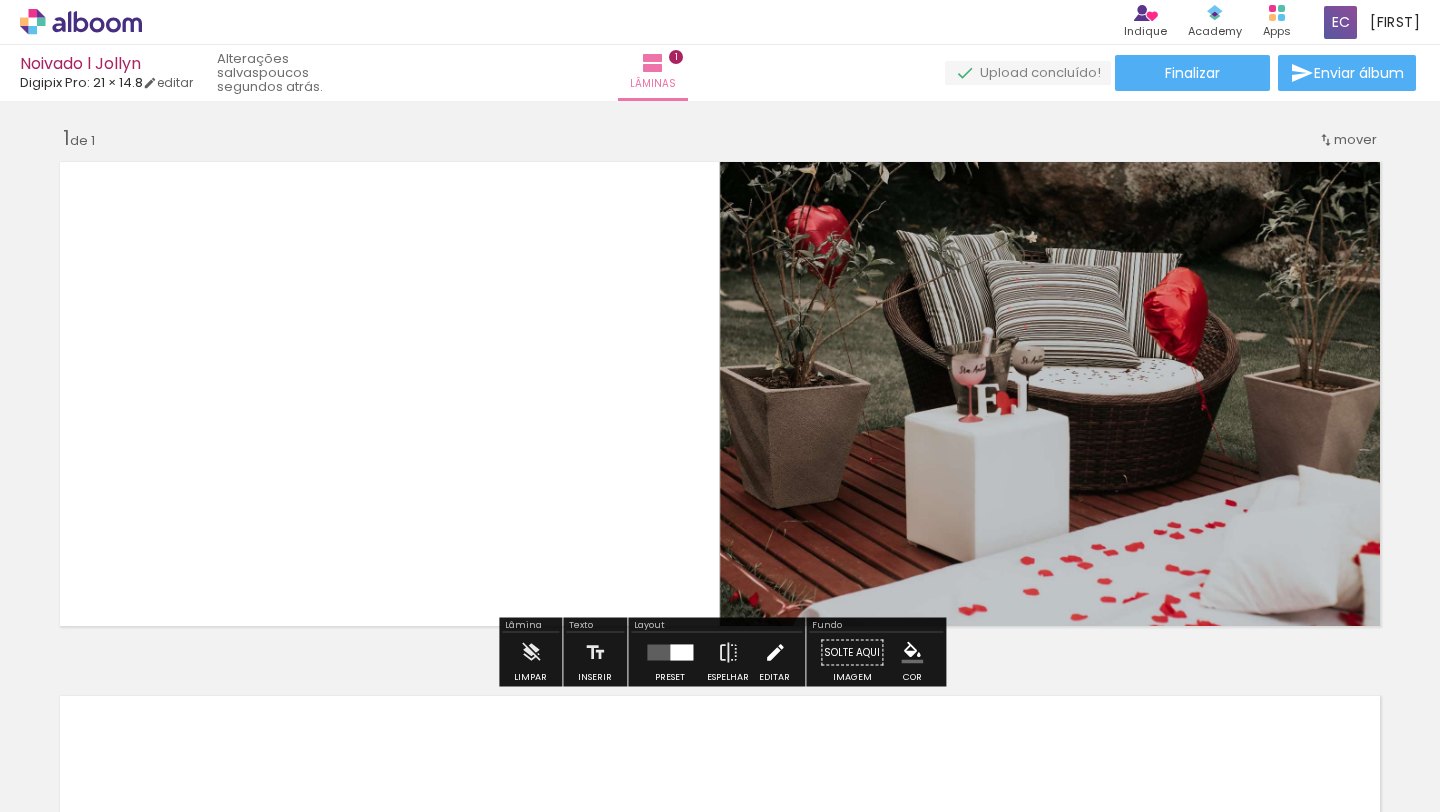 click on "Editar" at bounding box center (774, 658) 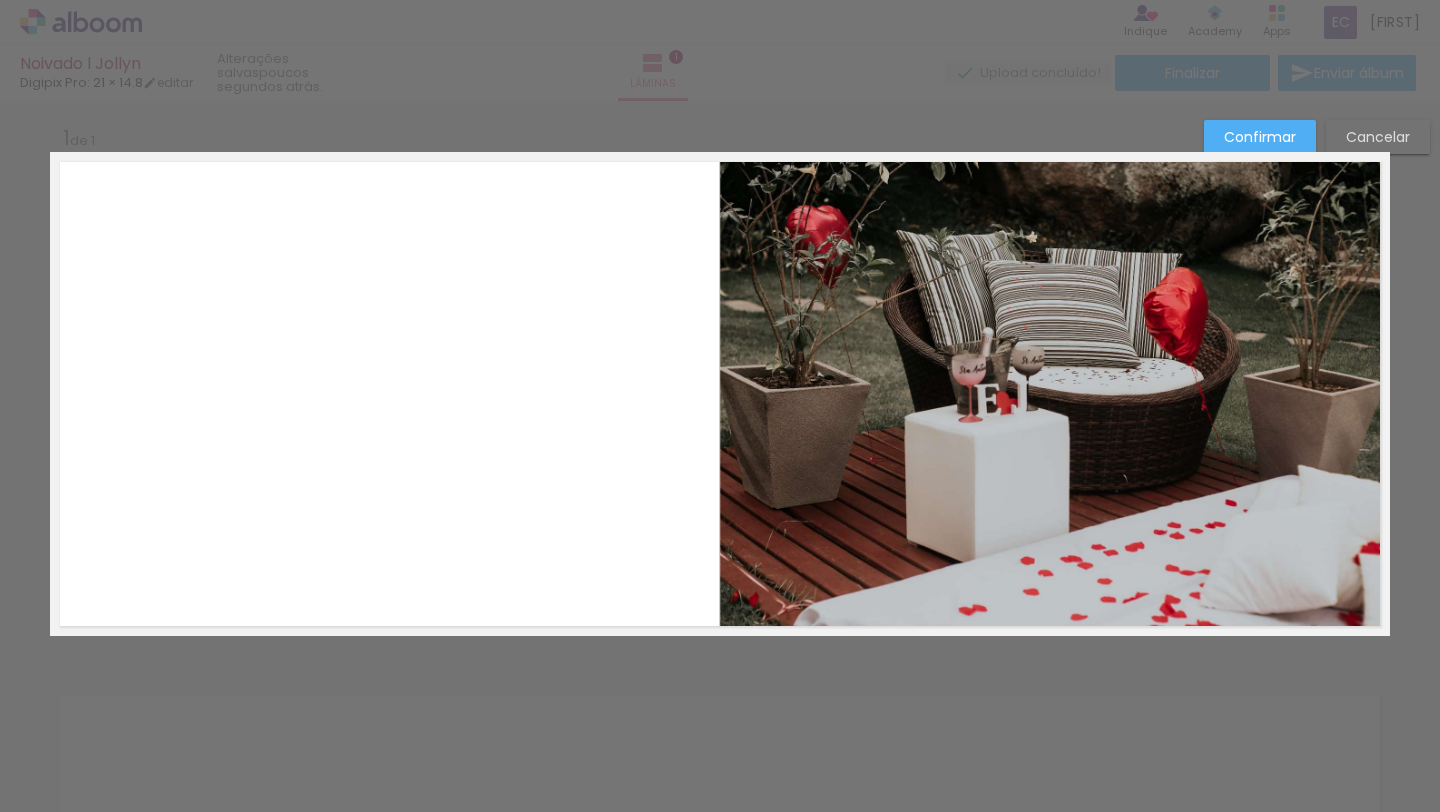 click on "Confirmar Cancelar" at bounding box center [720, 652] 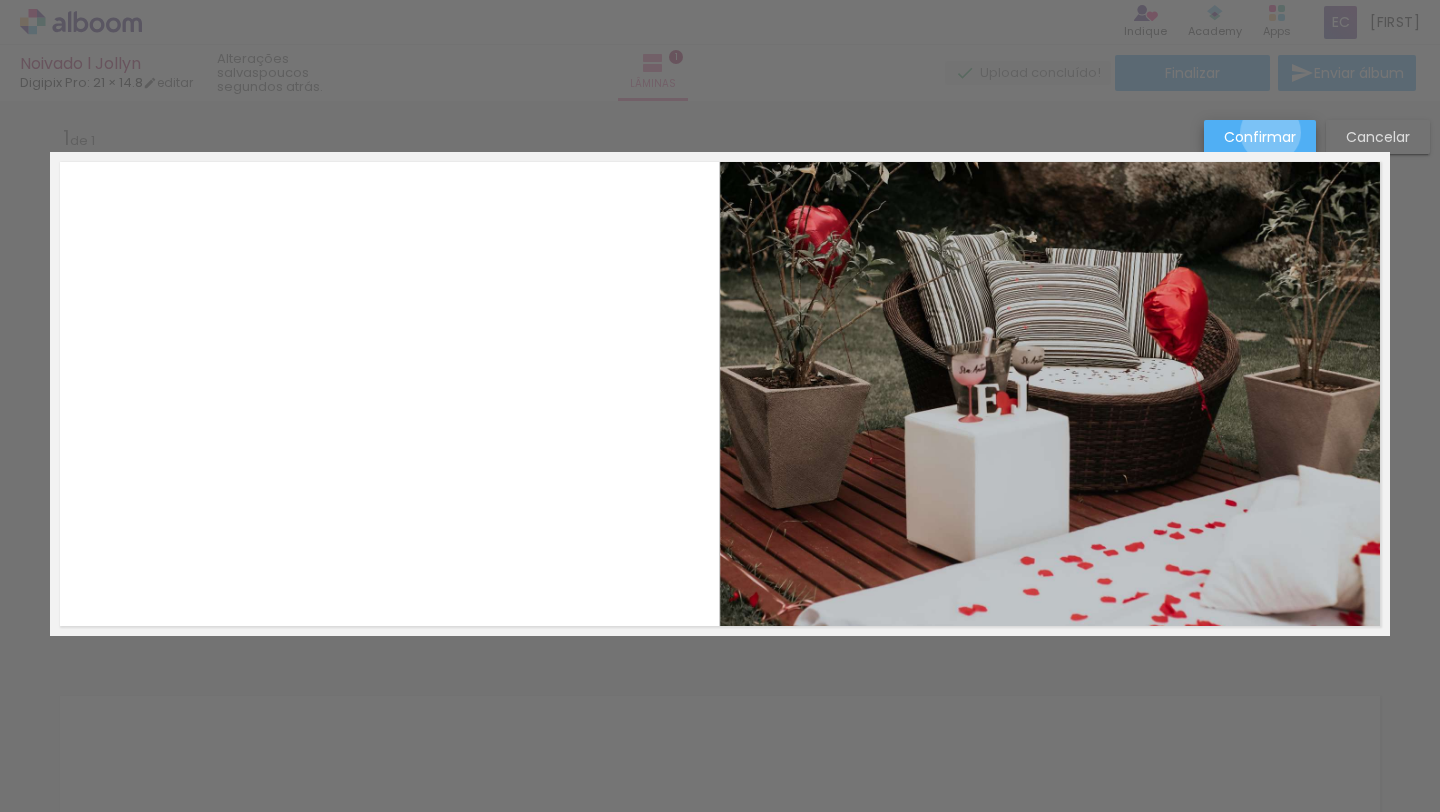 click on "Confirmar" at bounding box center (0, 0) 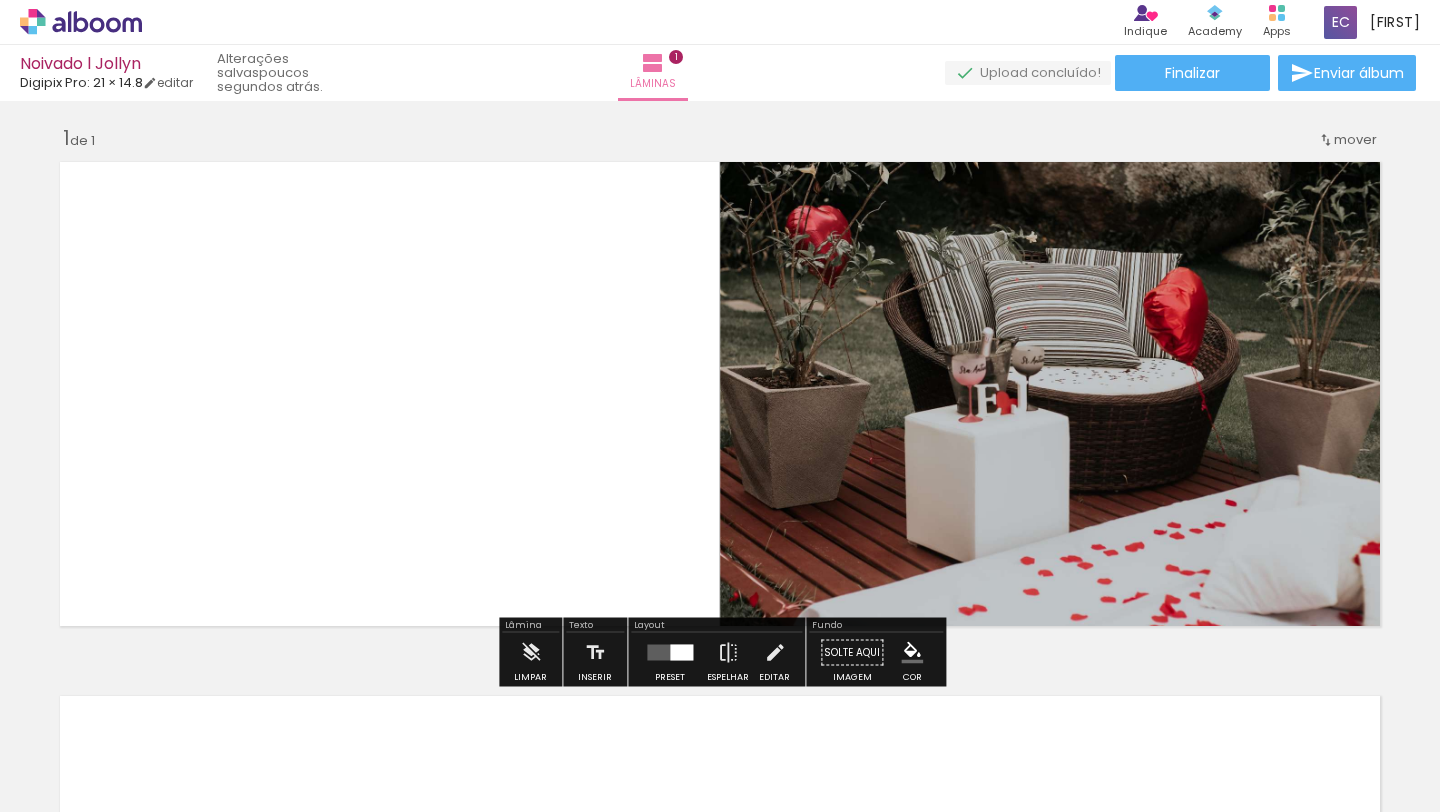 scroll, scrollTop: 0, scrollLeft: 3678, axis: horizontal 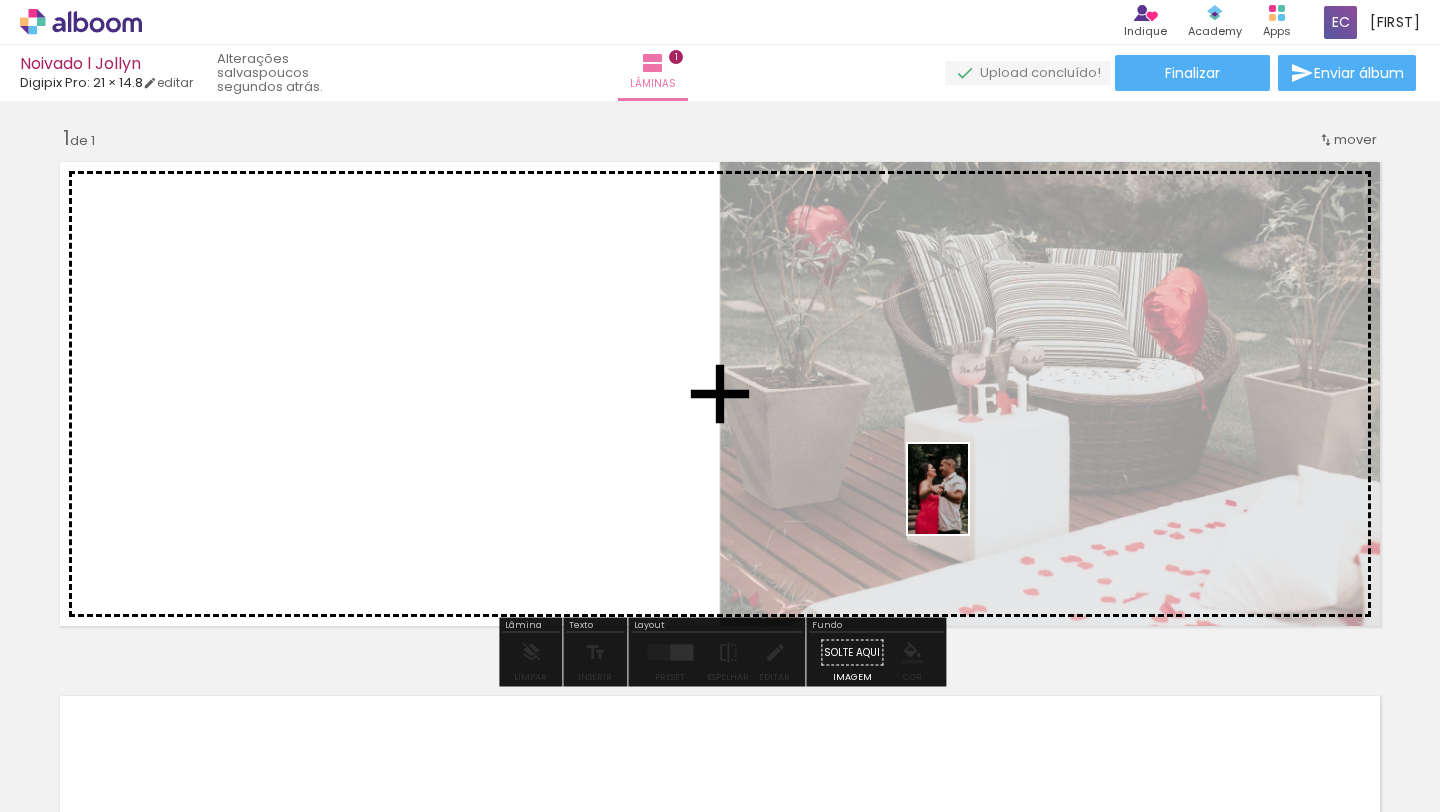 drag, startPoint x: 871, startPoint y: 757, endPoint x: 968, endPoint y: 502, distance: 272.82596 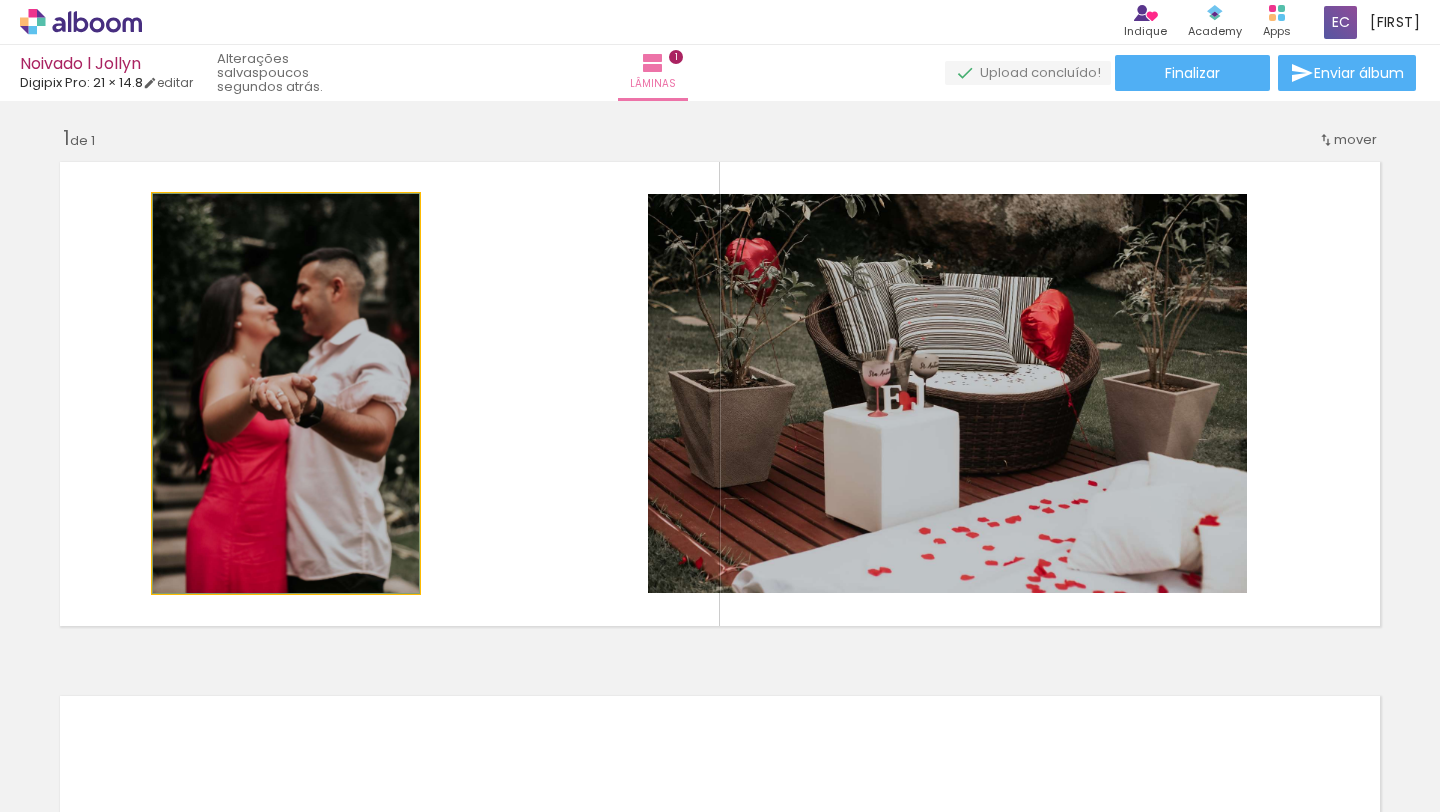click 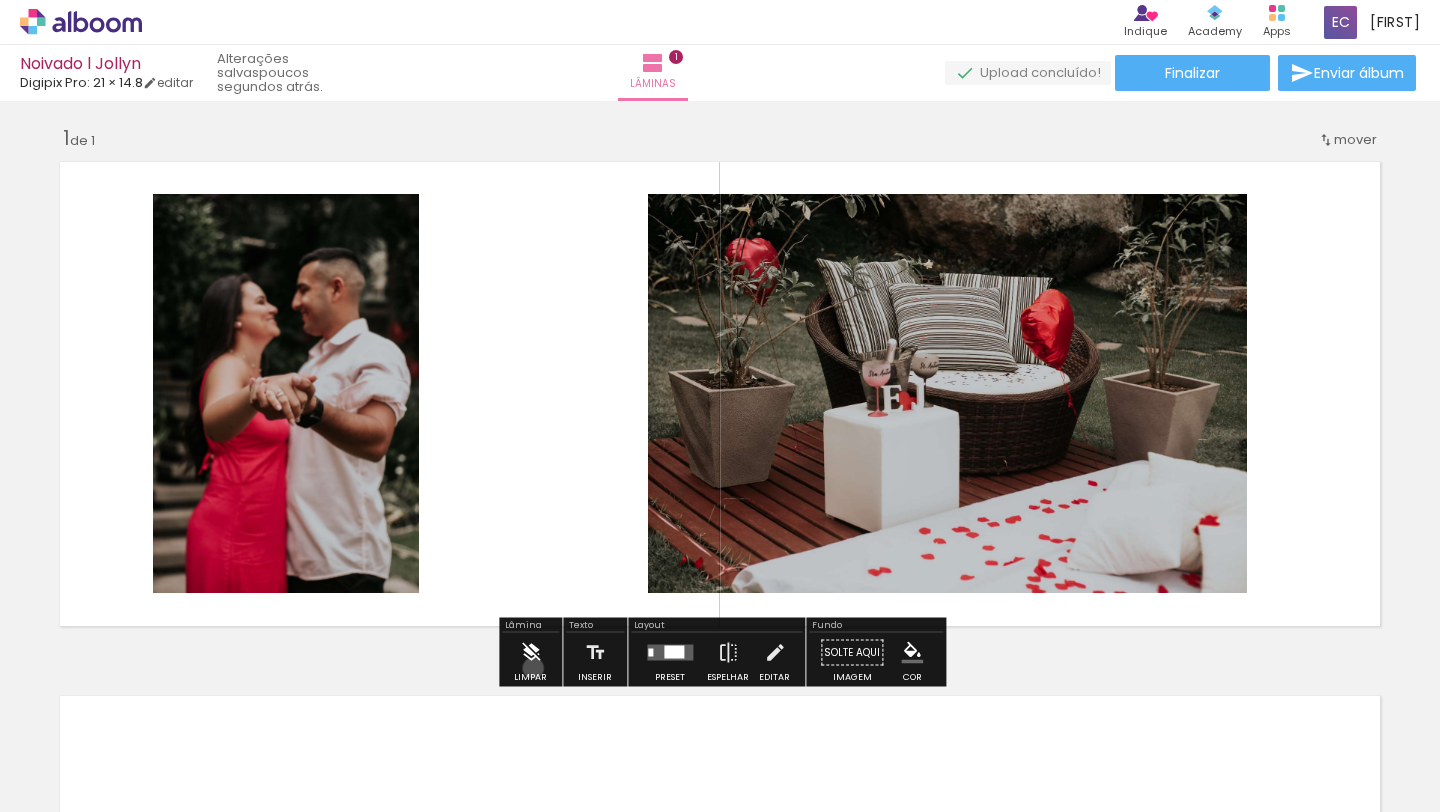 click at bounding box center [531, 653] 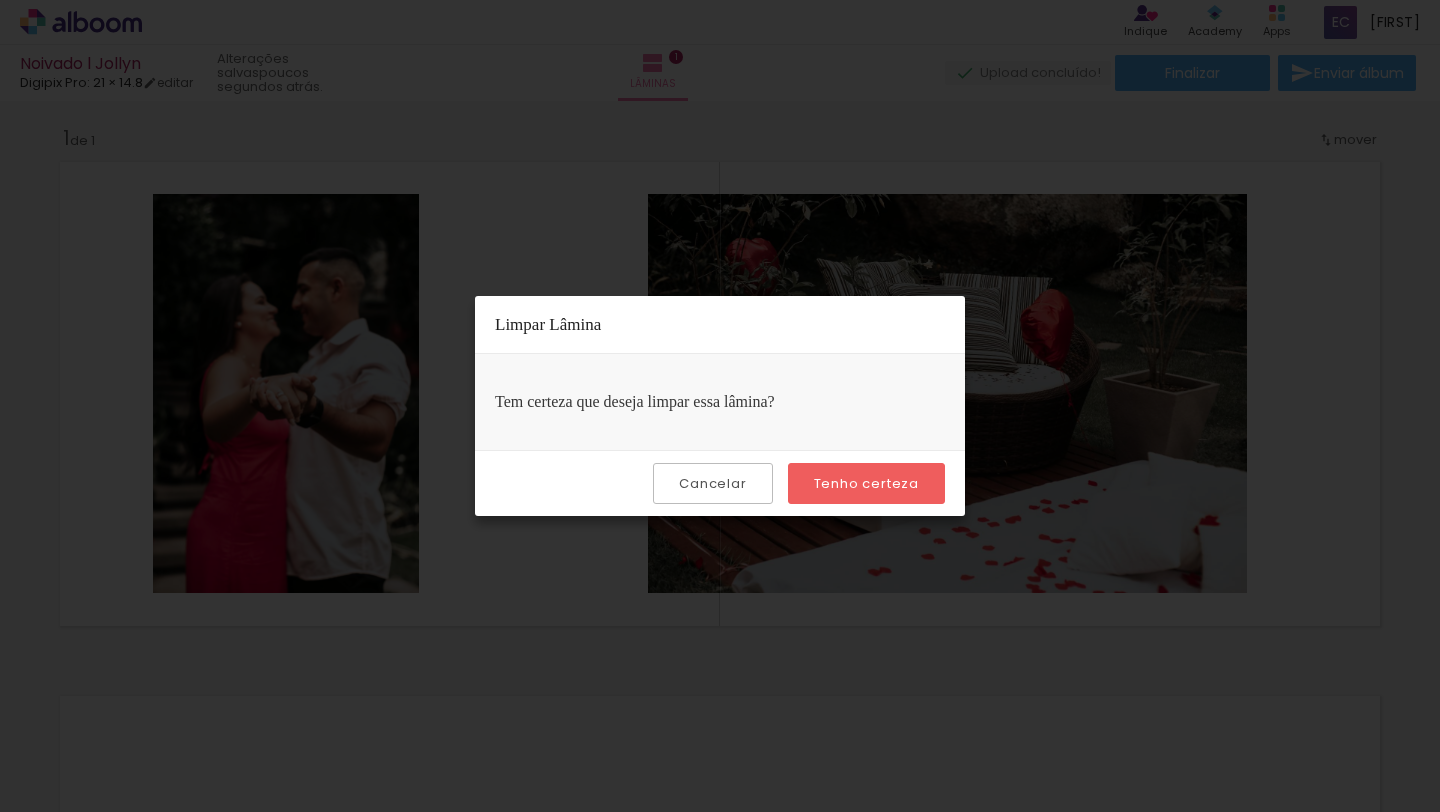 click on "Cancelar" at bounding box center [0, 0] 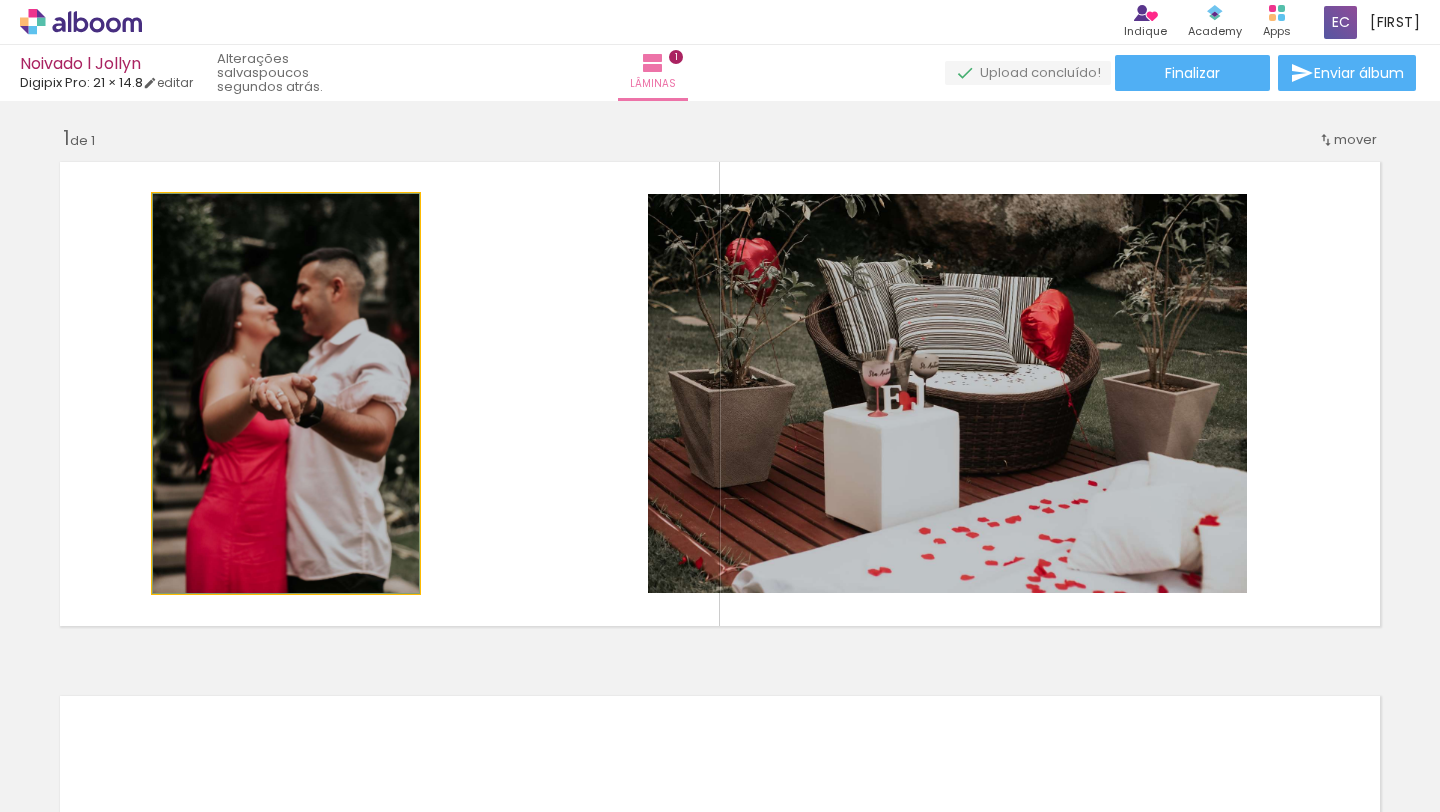 click 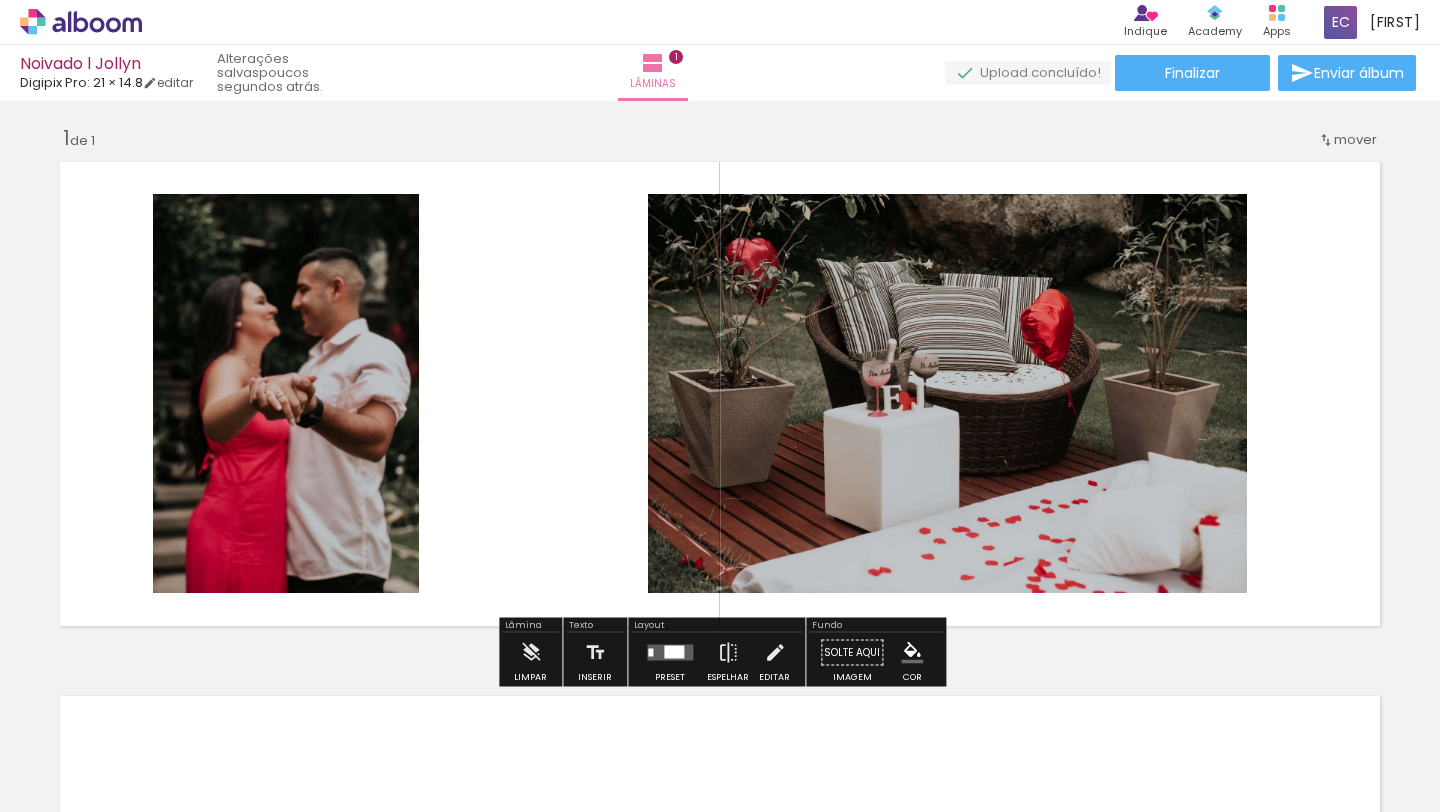 click at bounding box center [669, 215] 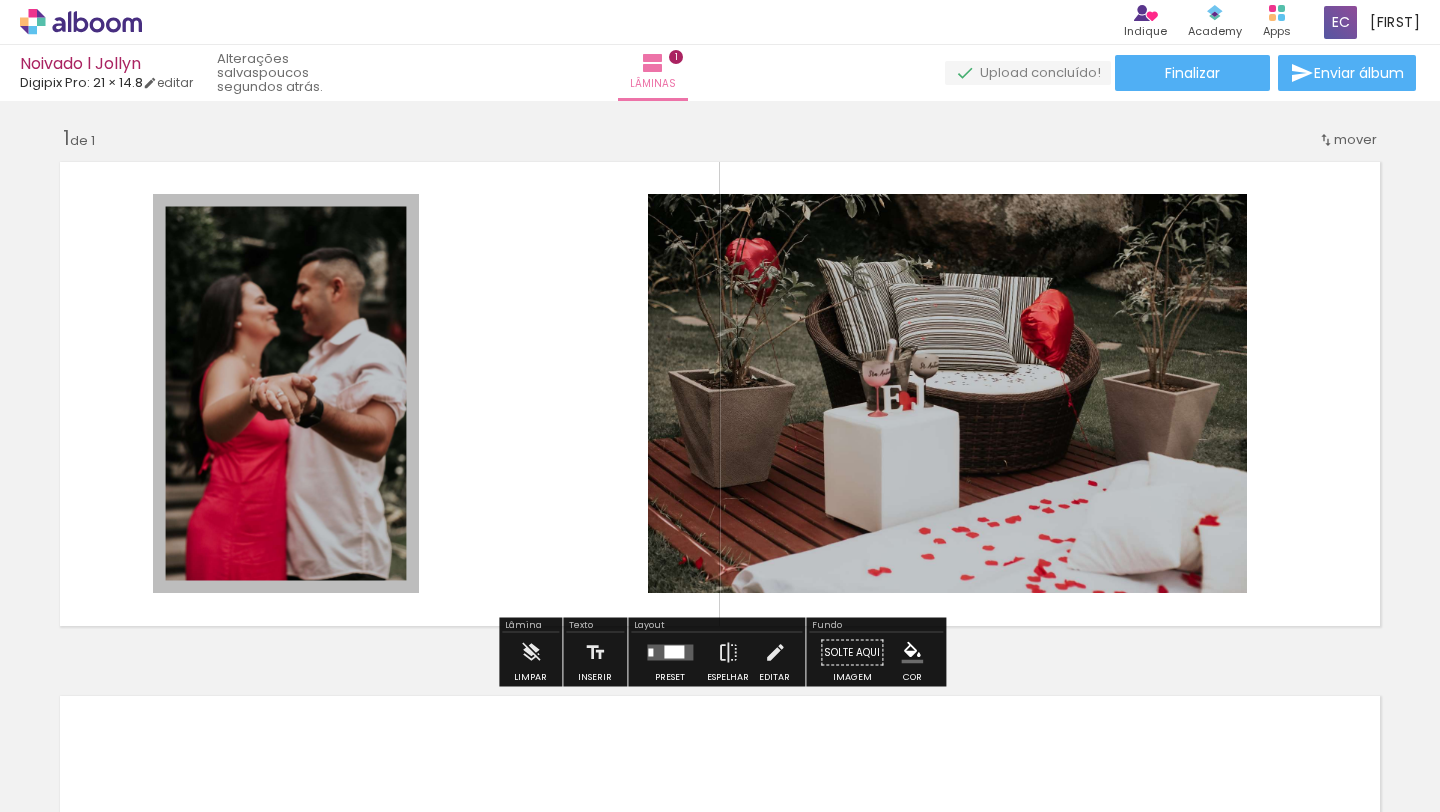 click at bounding box center [0, 0] 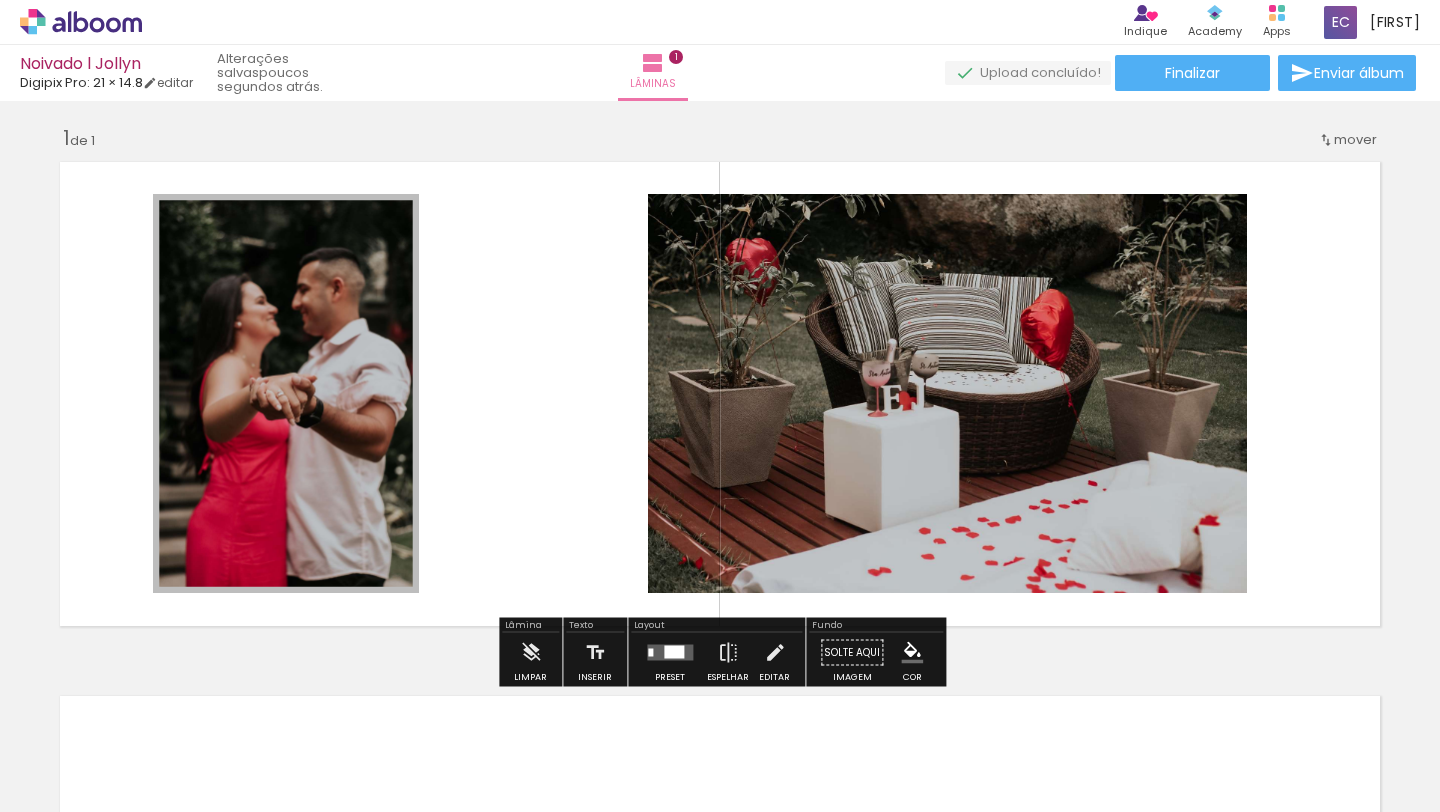 click at bounding box center (0, 0) 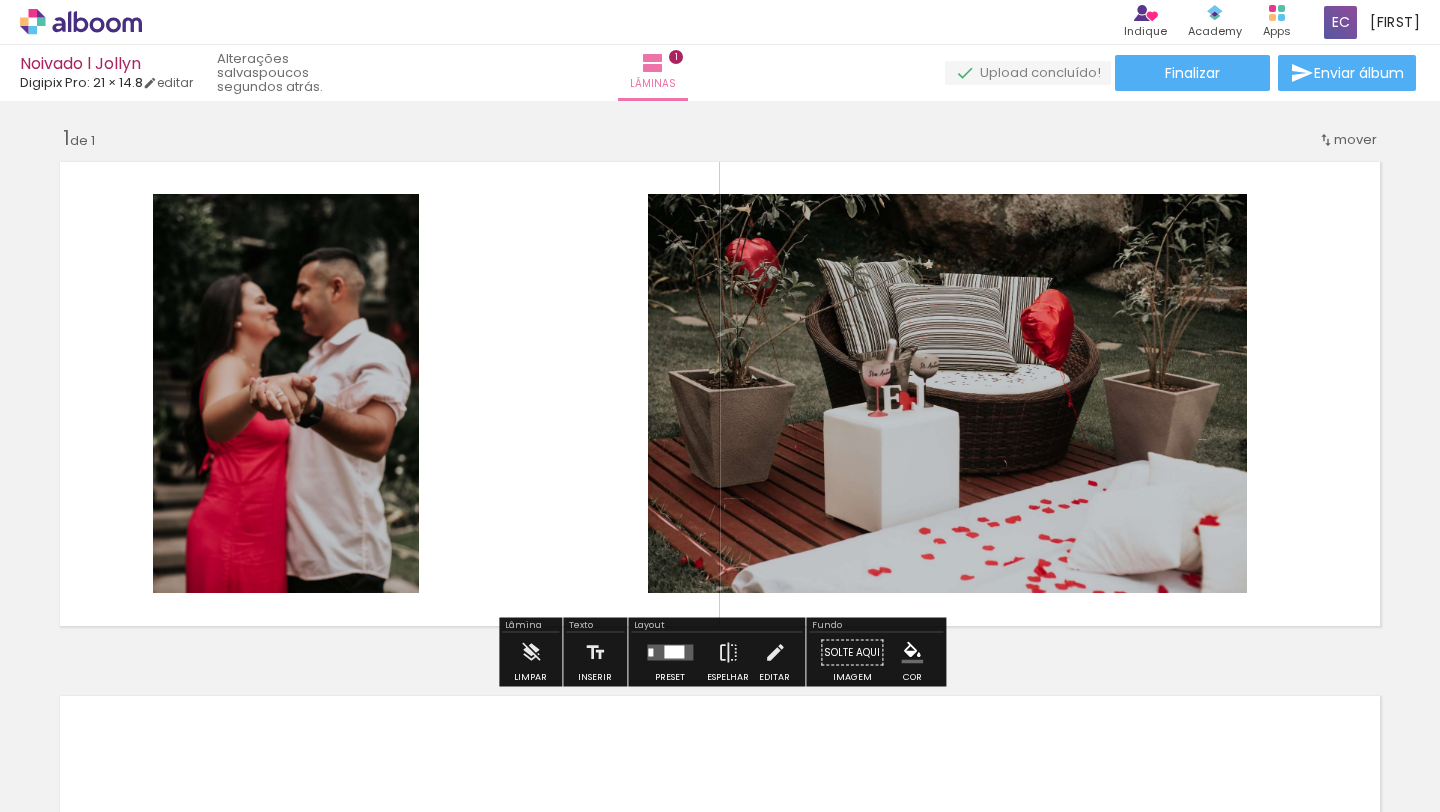 click on "P&B" at bounding box center (0, 0) 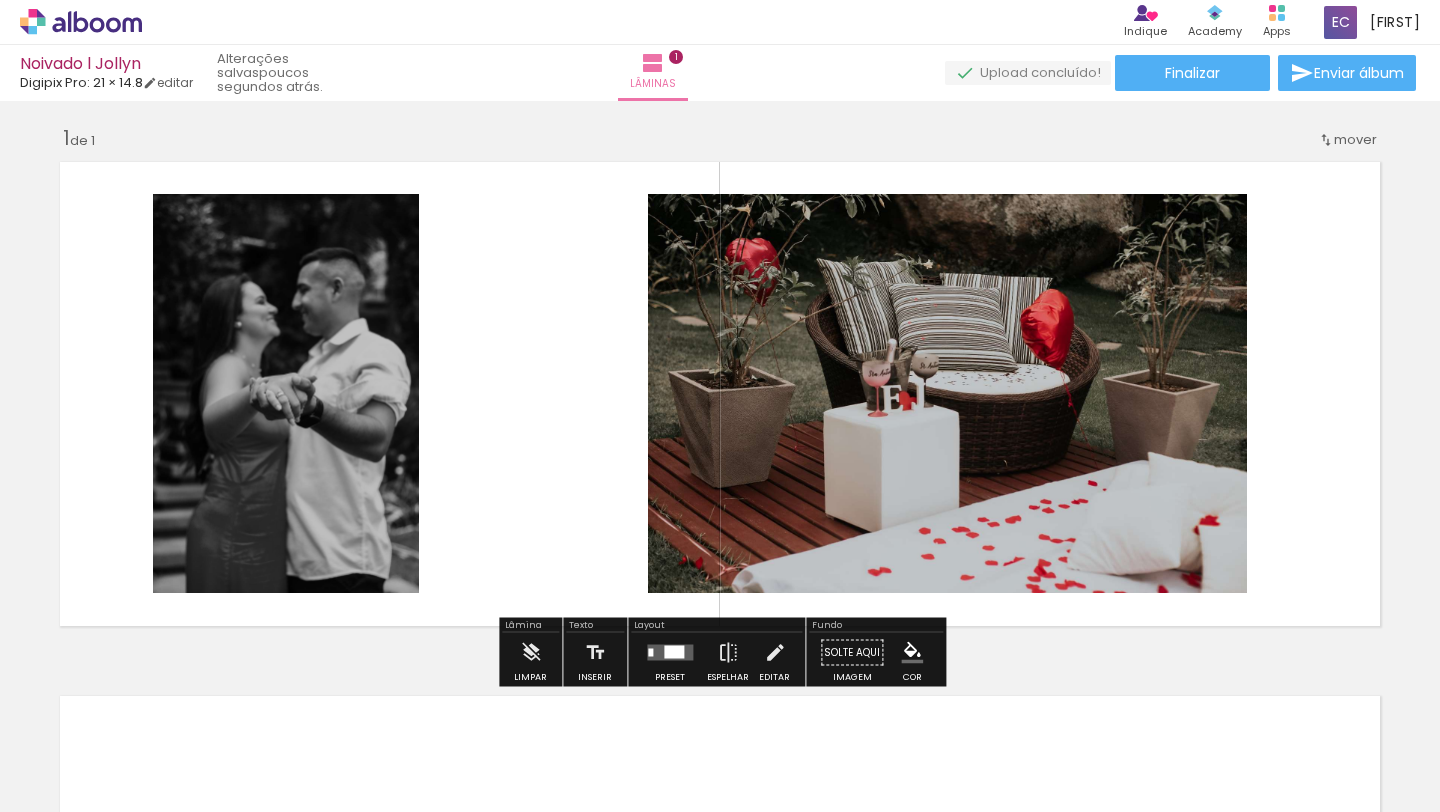 click on "P&B" at bounding box center [0, 0] 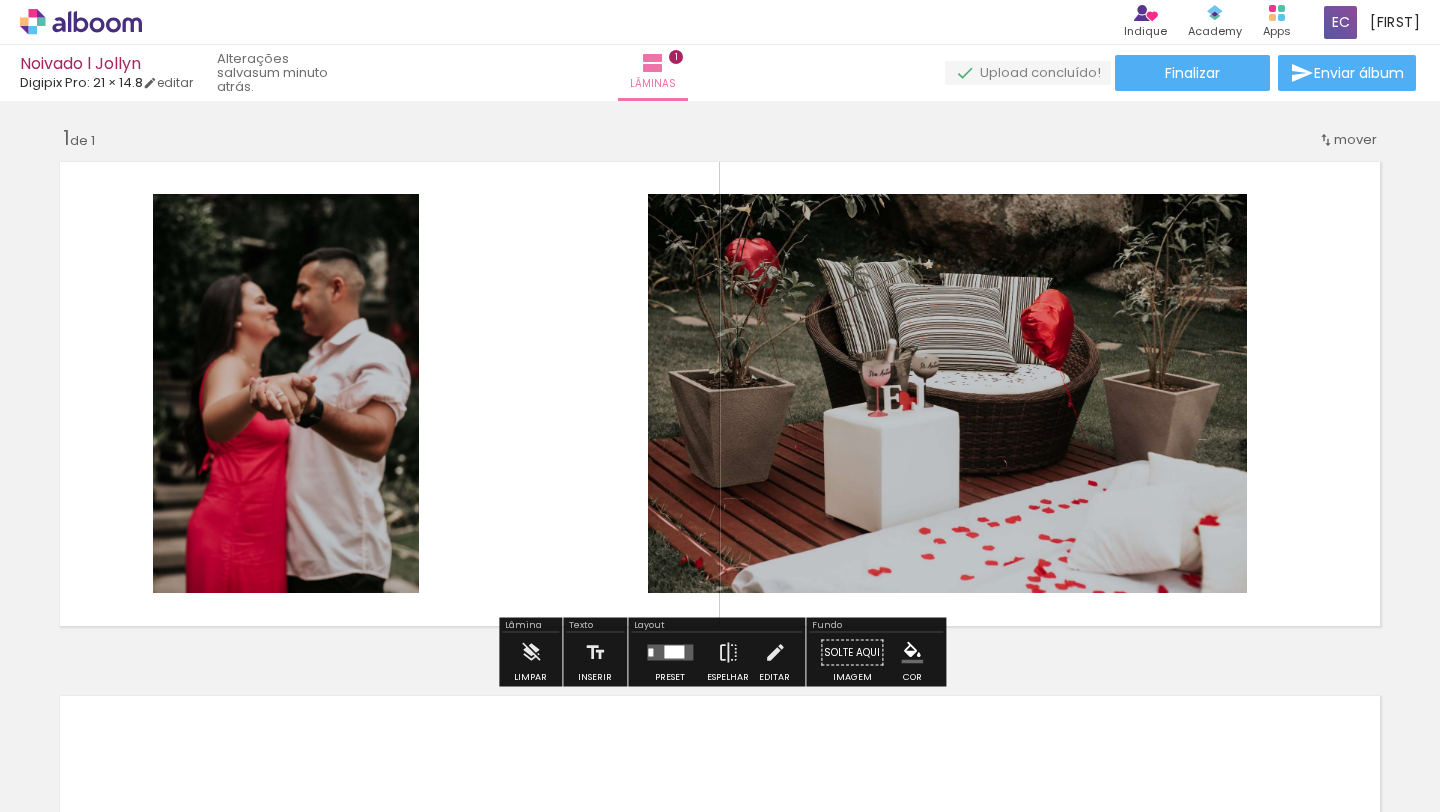click at bounding box center [674, 652] 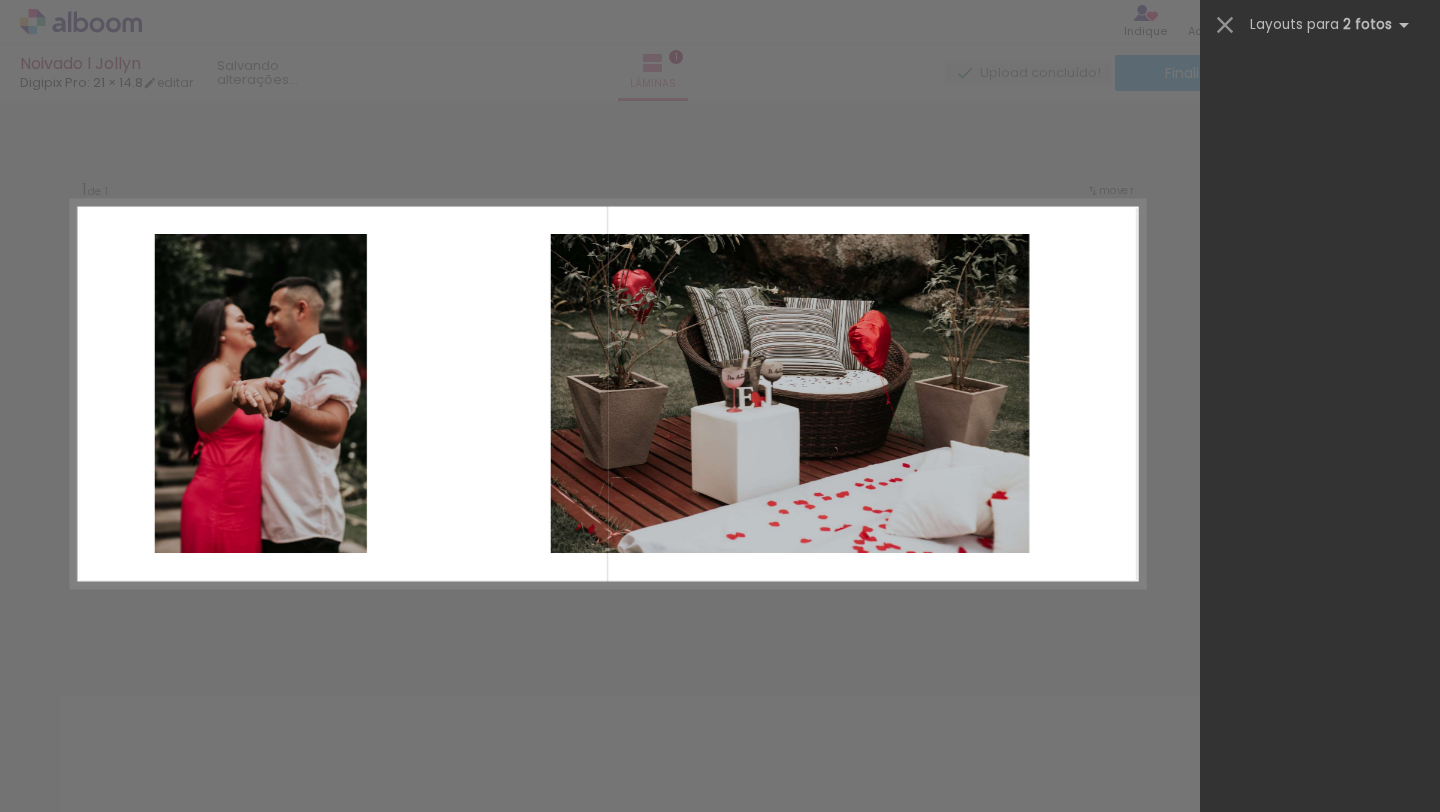 scroll, scrollTop: 0, scrollLeft: 0, axis: both 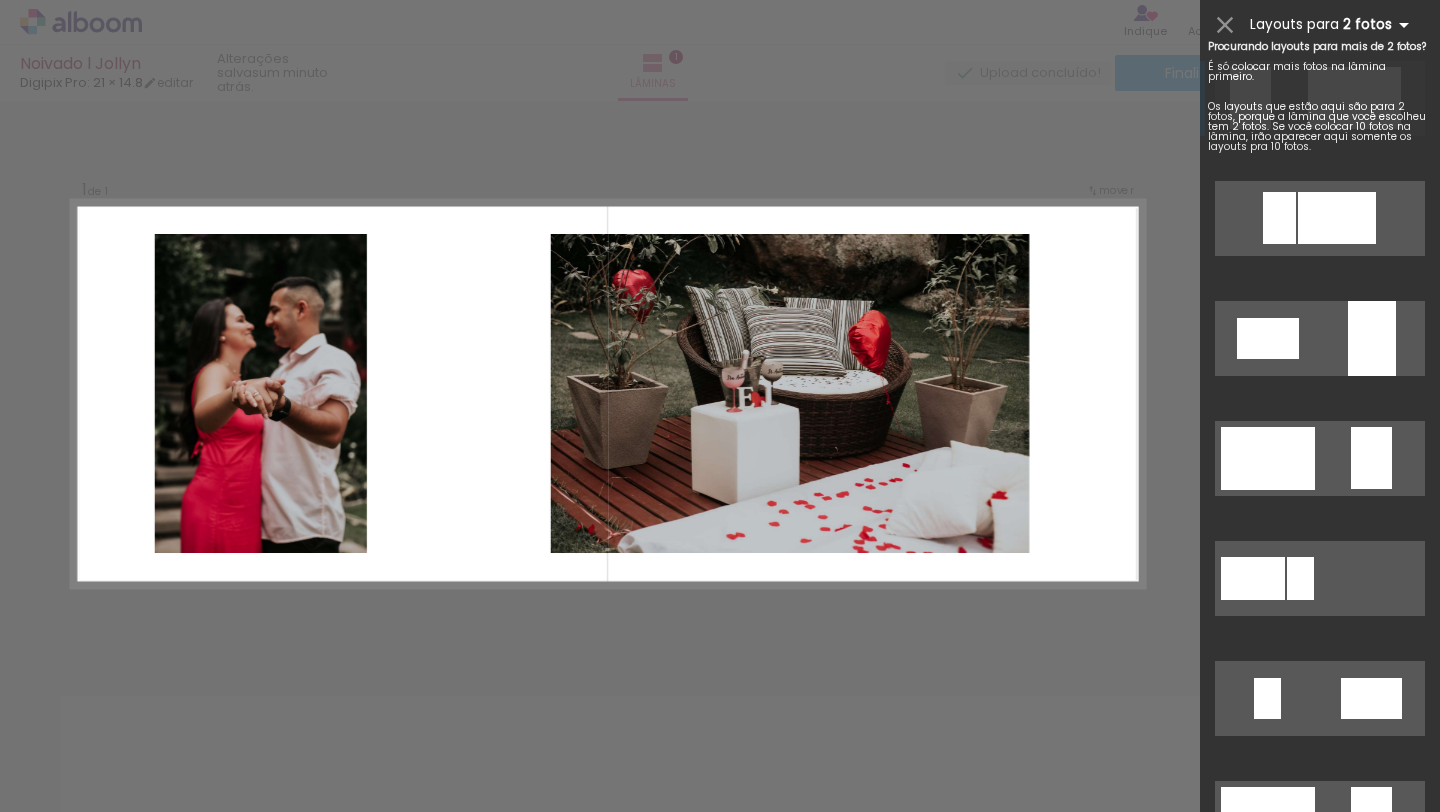click at bounding box center (1404, 25) 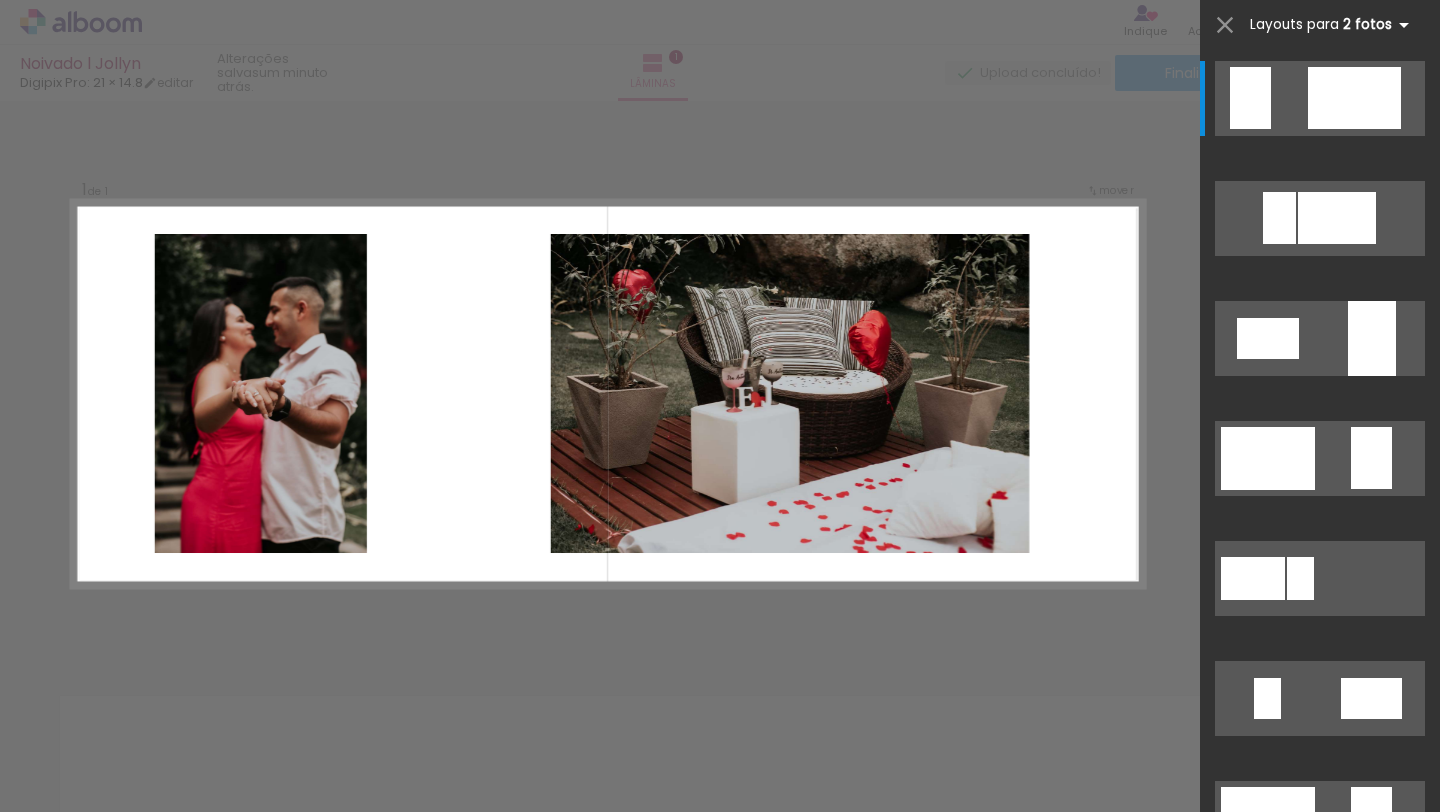 click at bounding box center [1404, 25] 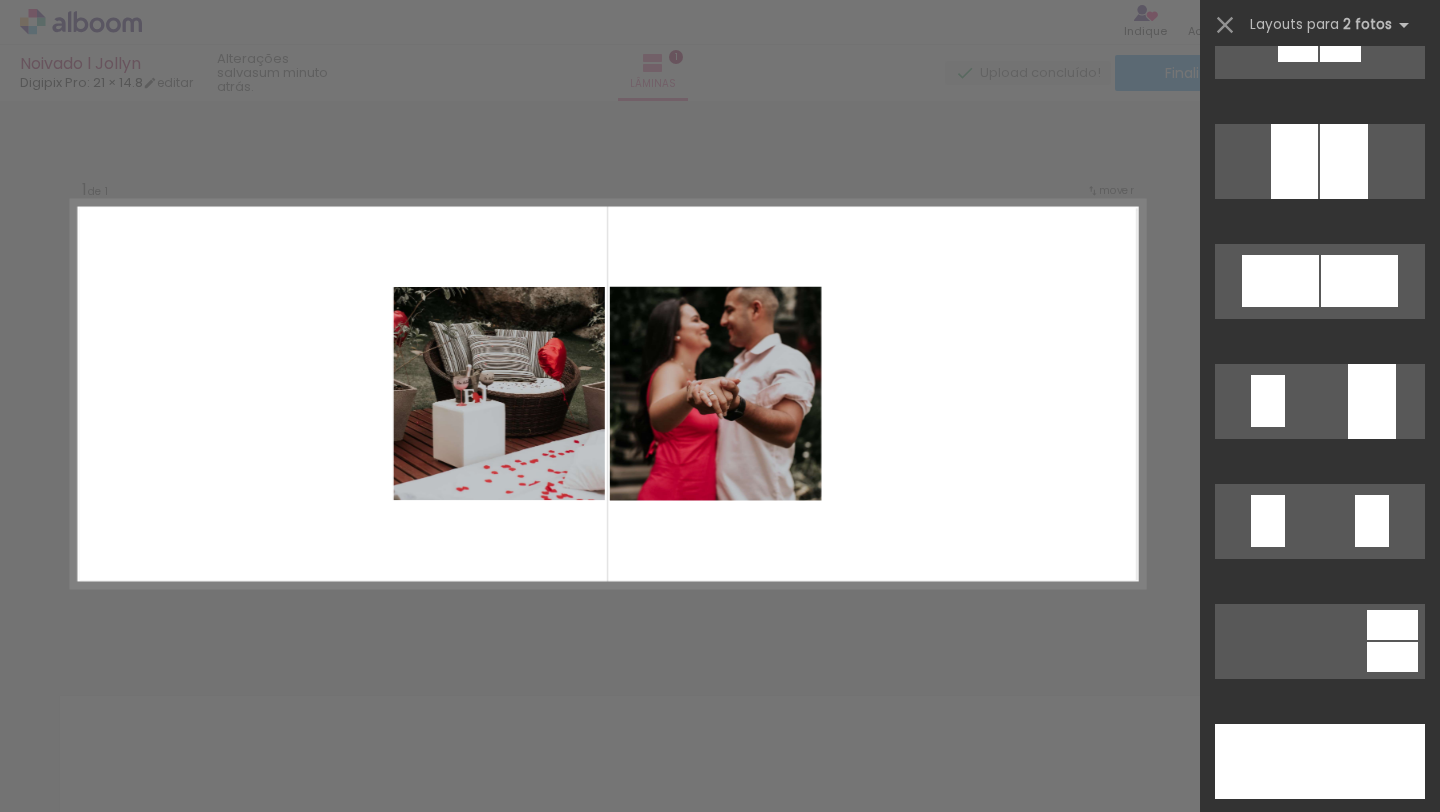 scroll, scrollTop: 5114, scrollLeft: 0, axis: vertical 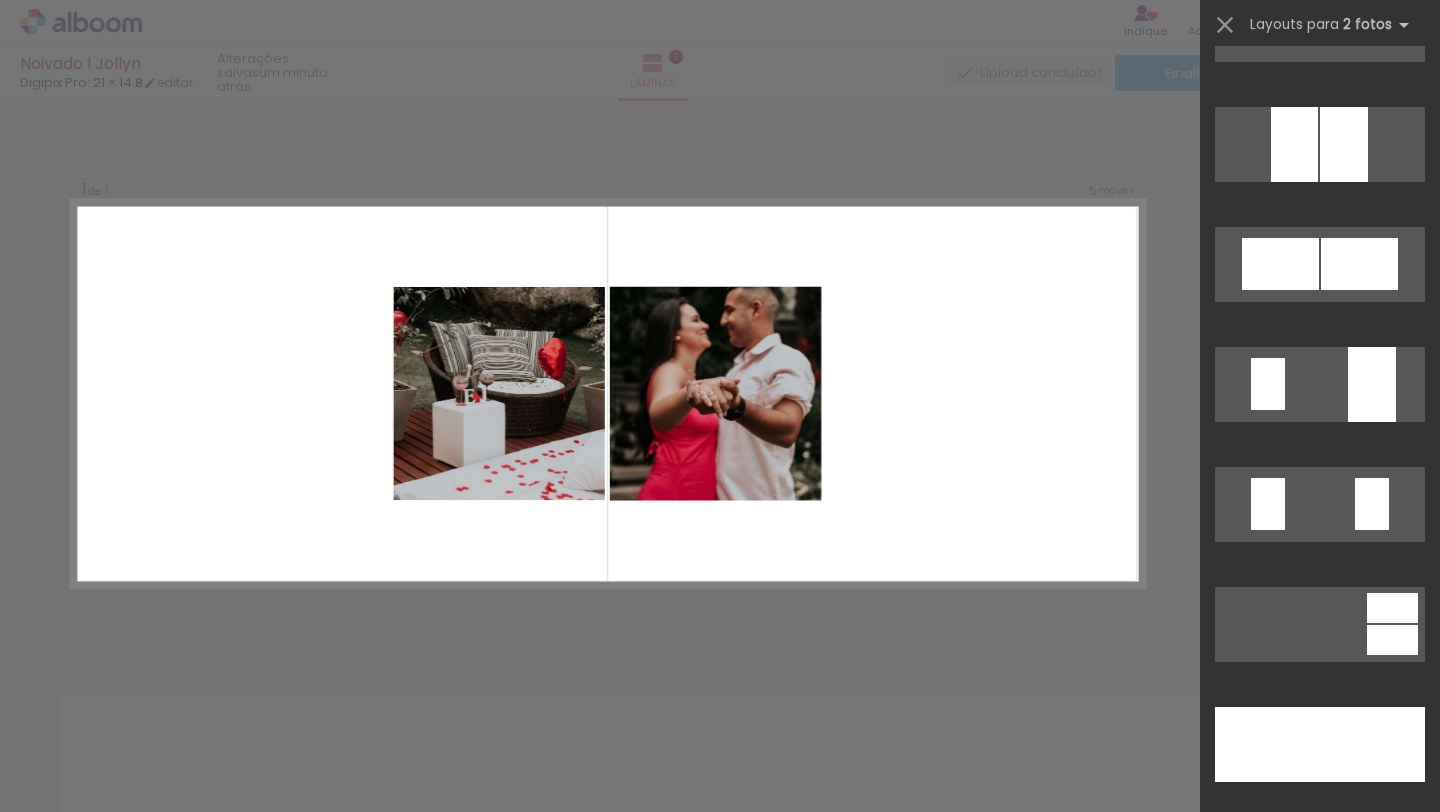 click on "Confirmar Cancelar" at bounding box center [720, 652] 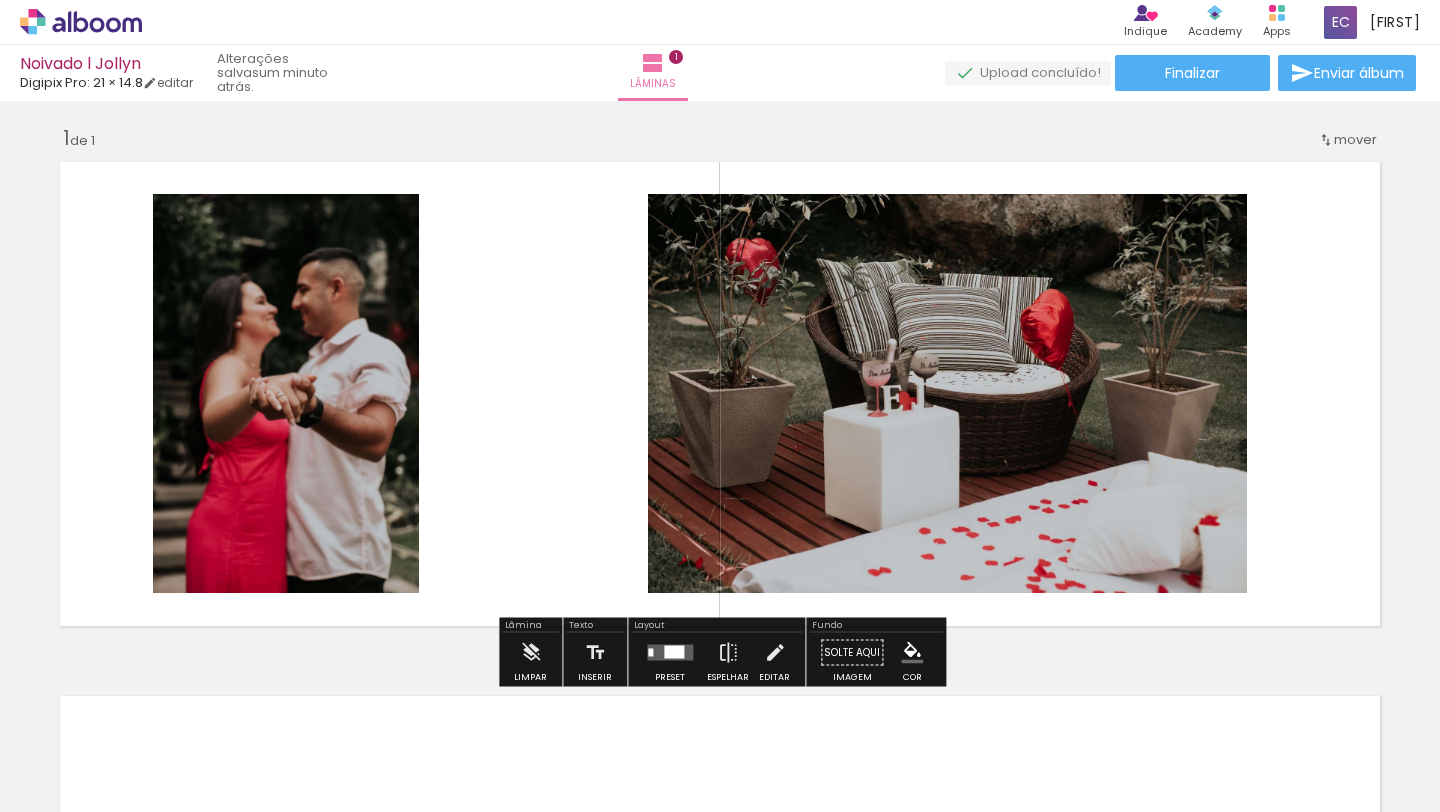 click 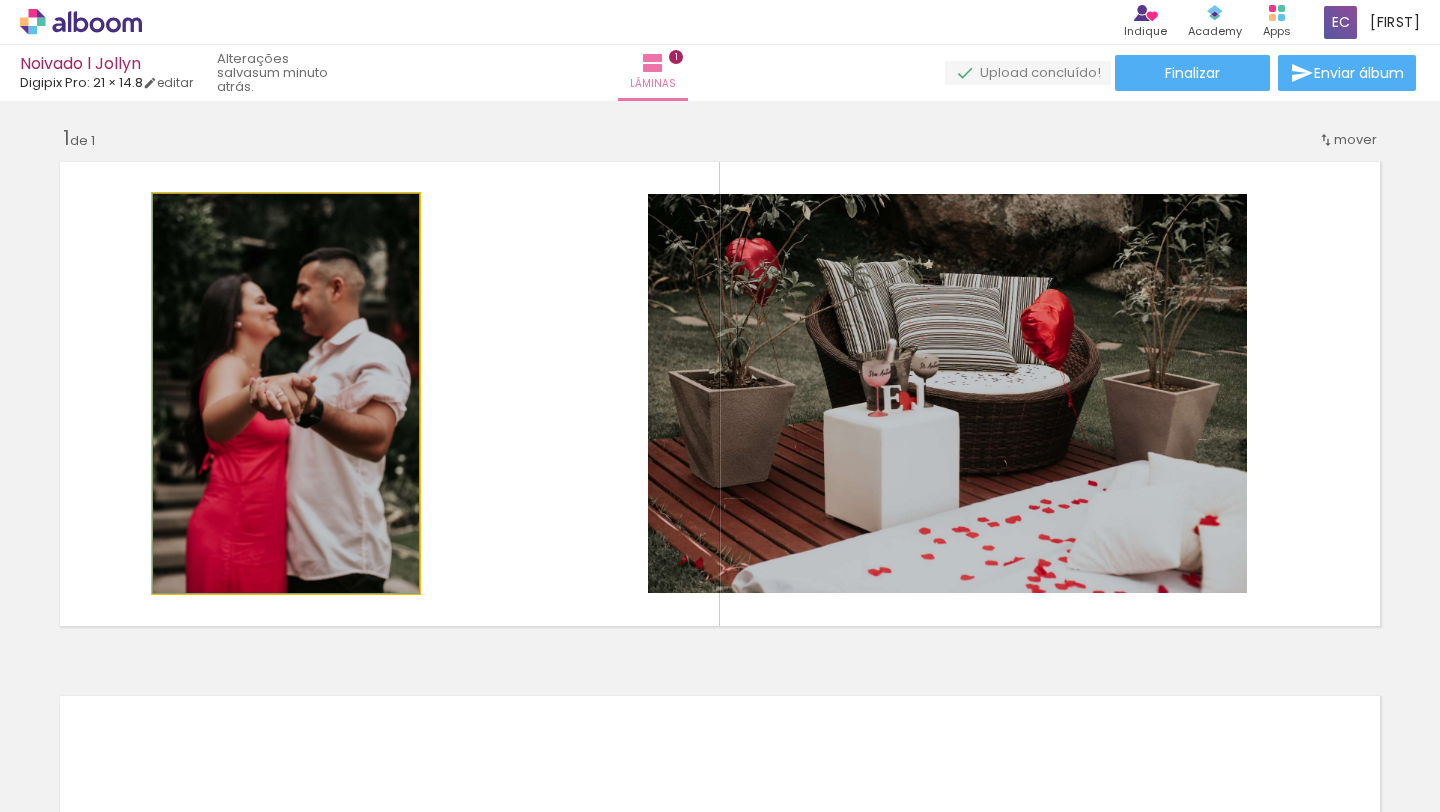 drag, startPoint x: 350, startPoint y: 372, endPoint x: 403, endPoint y: 469, distance: 110.535065 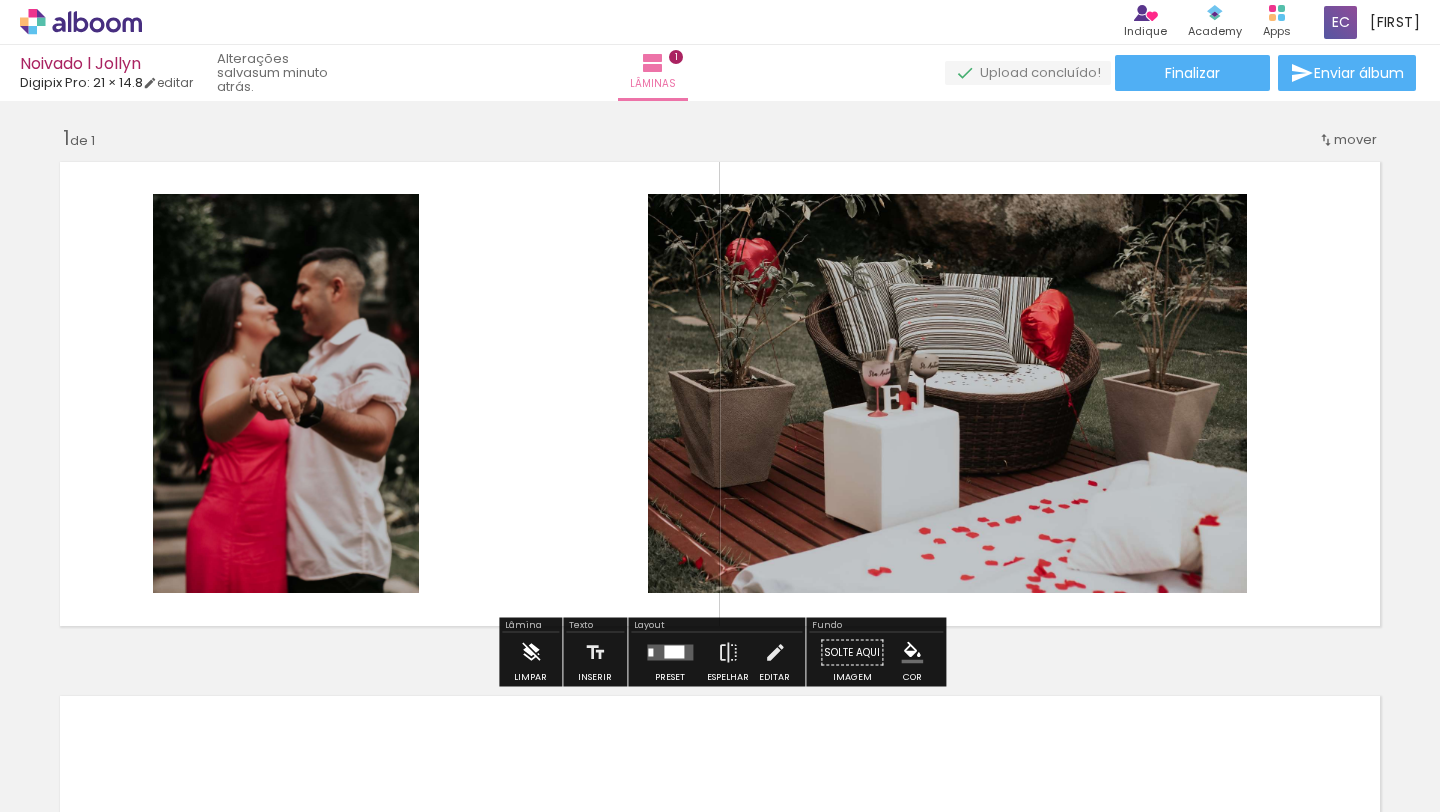 click on "Limpar" at bounding box center [530, 677] 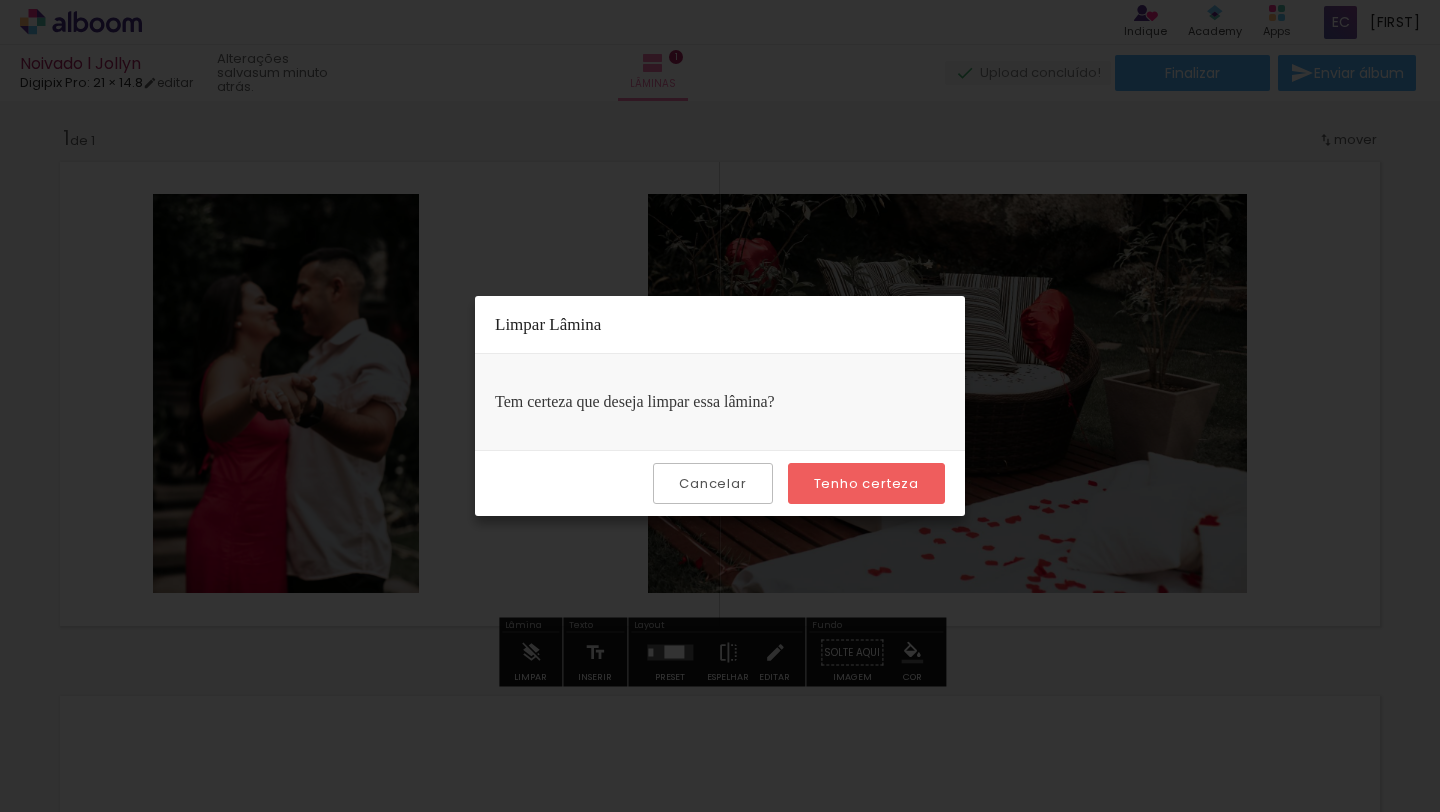 click on "Tenho certeza" at bounding box center [0, 0] 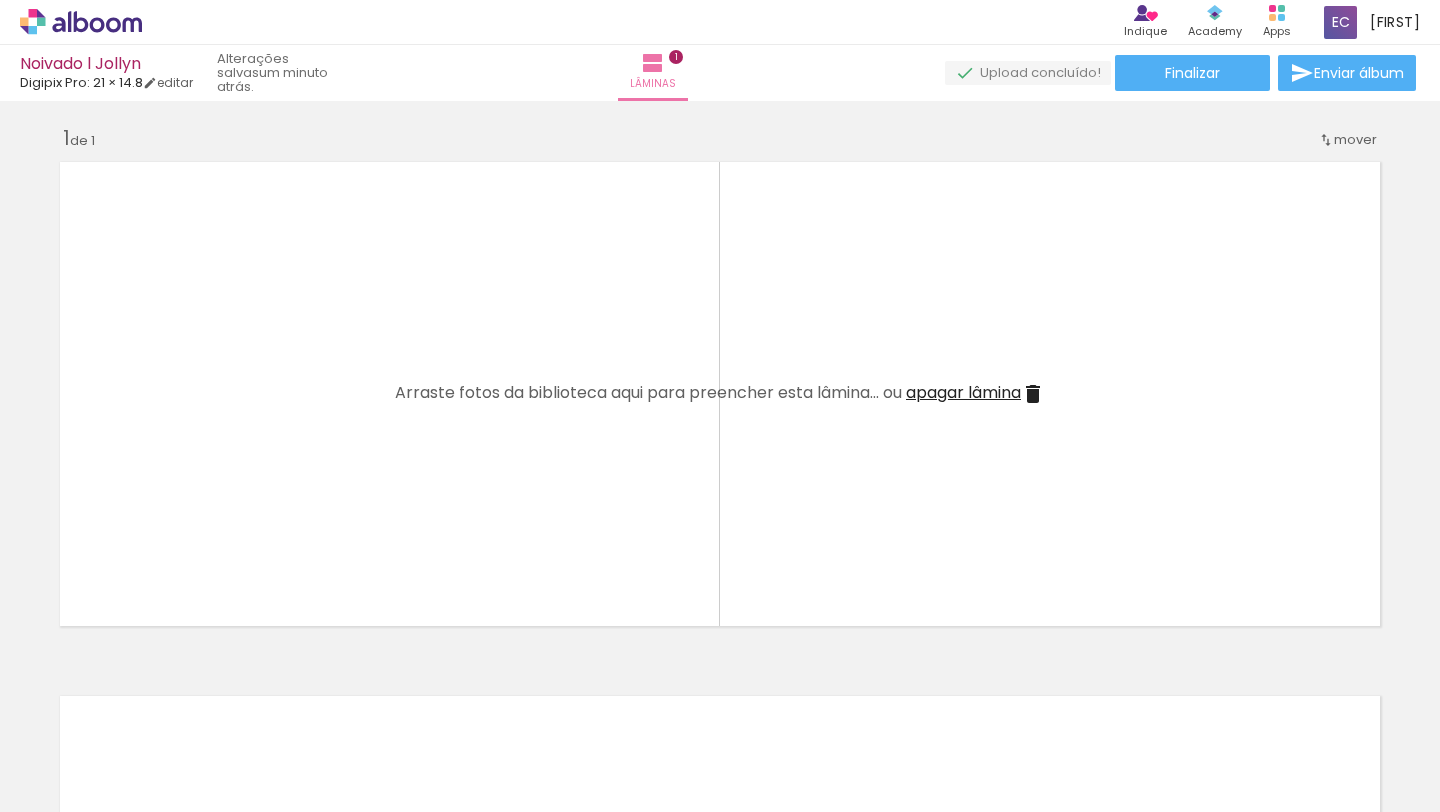 click at bounding box center (778, 744) 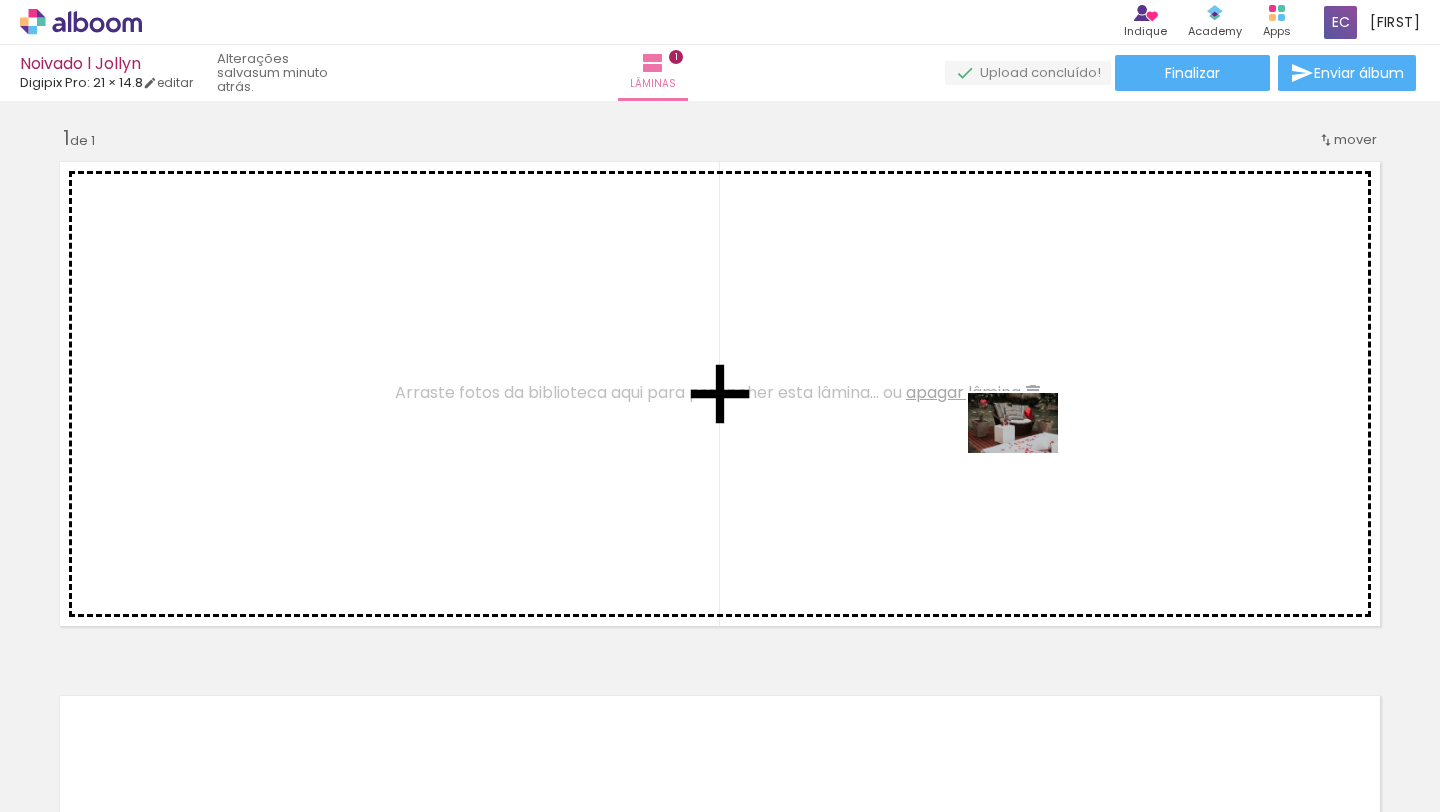 drag, startPoint x: 777, startPoint y: 753, endPoint x: 1028, endPoint y: 450, distance: 393.459 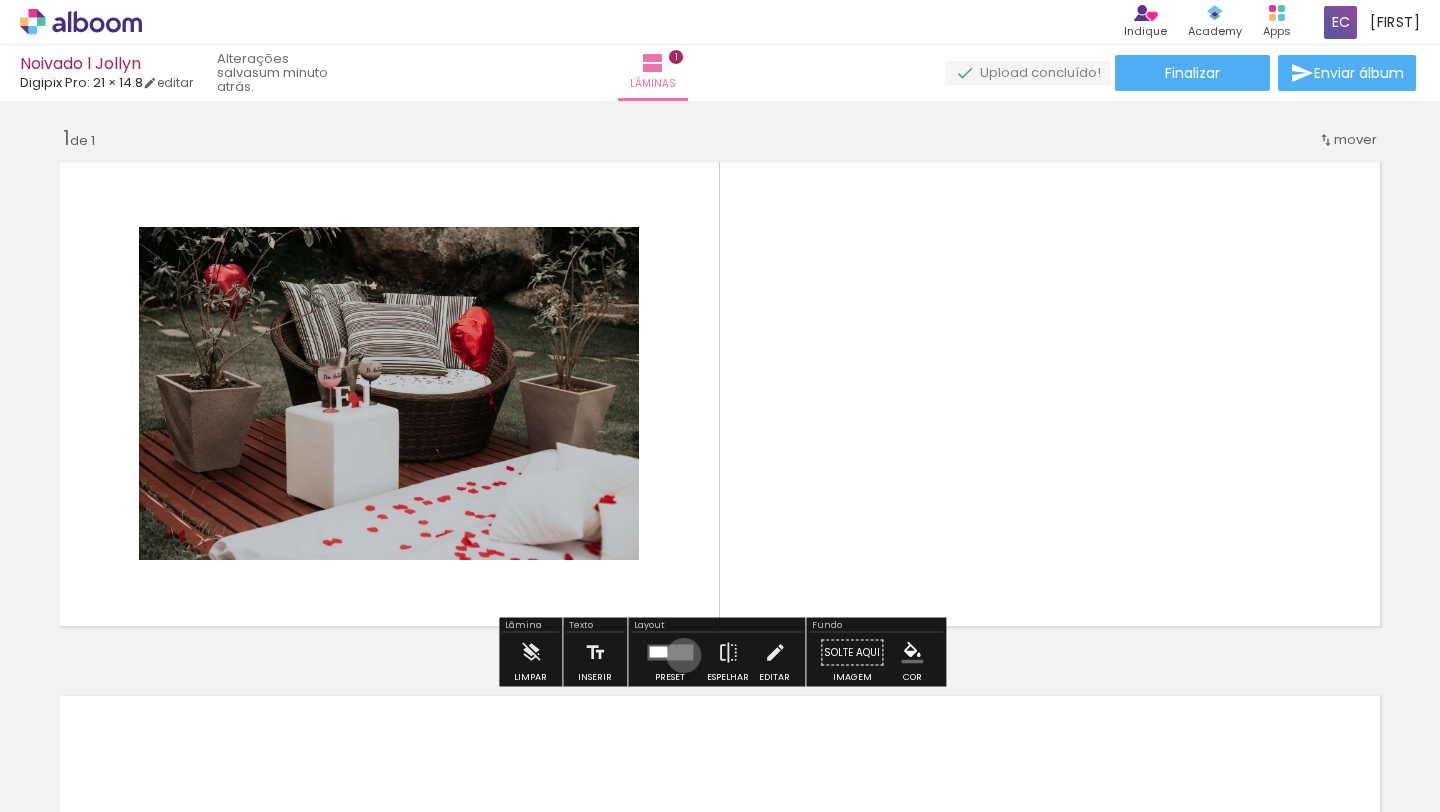 click at bounding box center [670, 653] 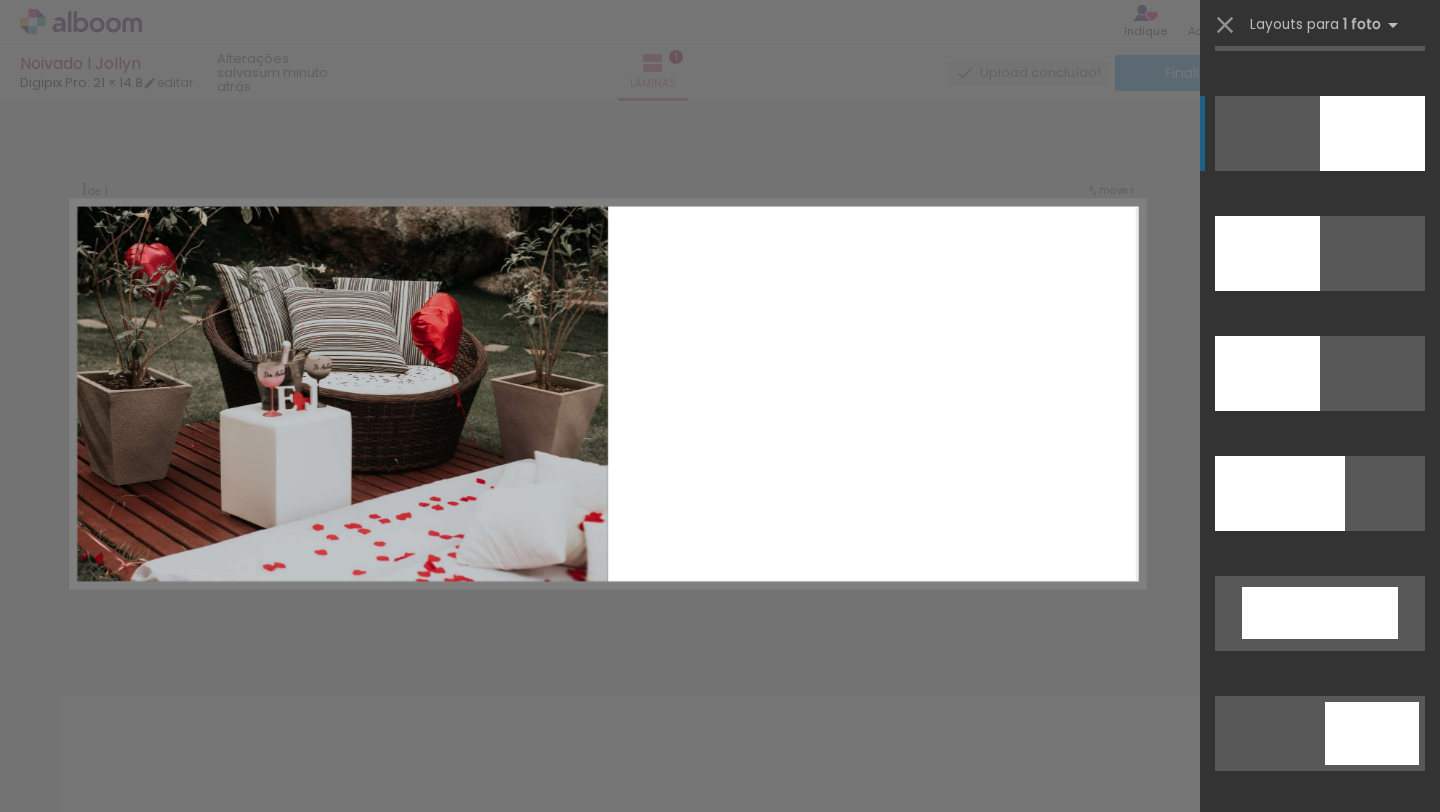 scroll, scrollTop: 4524, scrollLeft: 0, axis: vertical 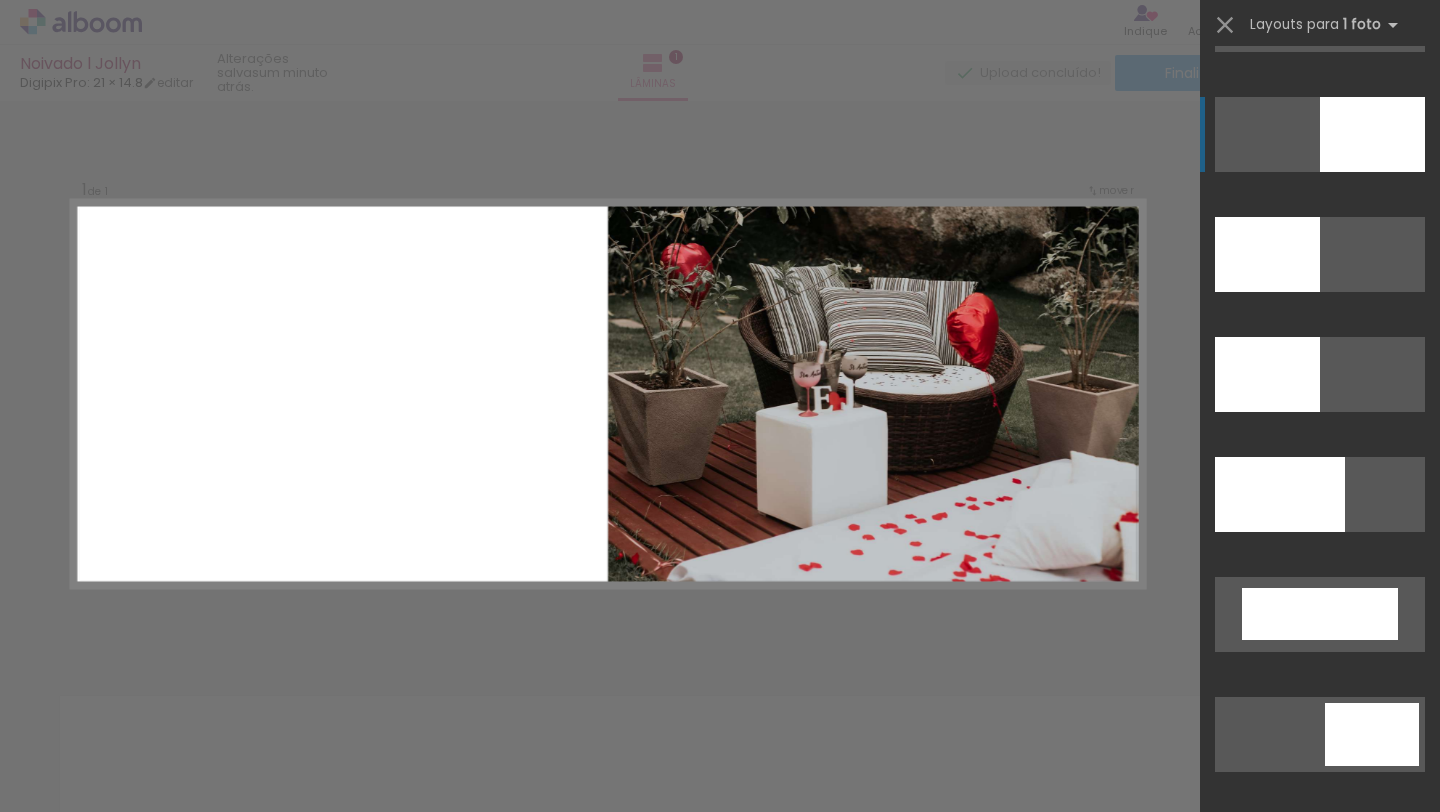 click at bounding box center [1372, 134] 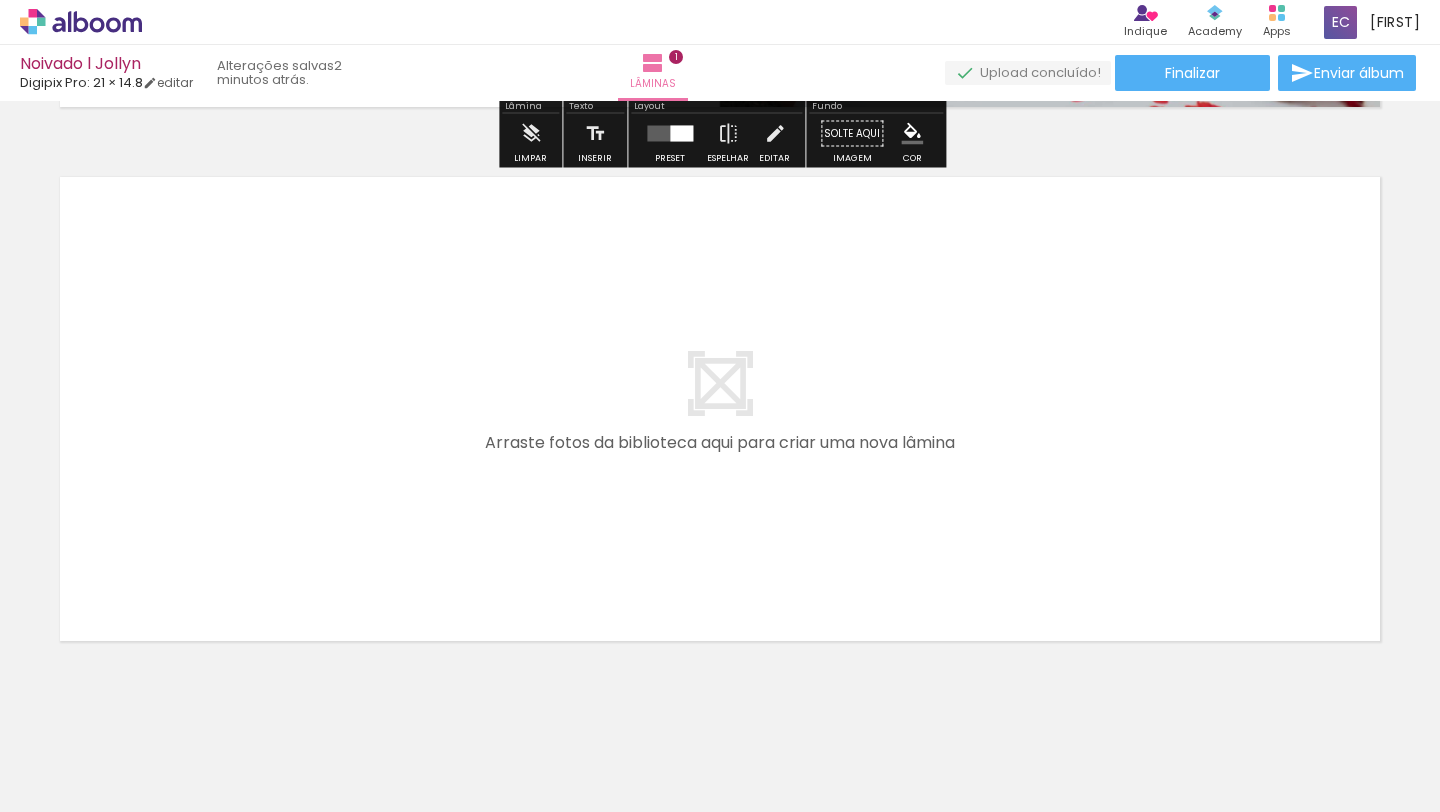 scroll, scrollTop: 560, scrollLeft: 0, axis: vertical 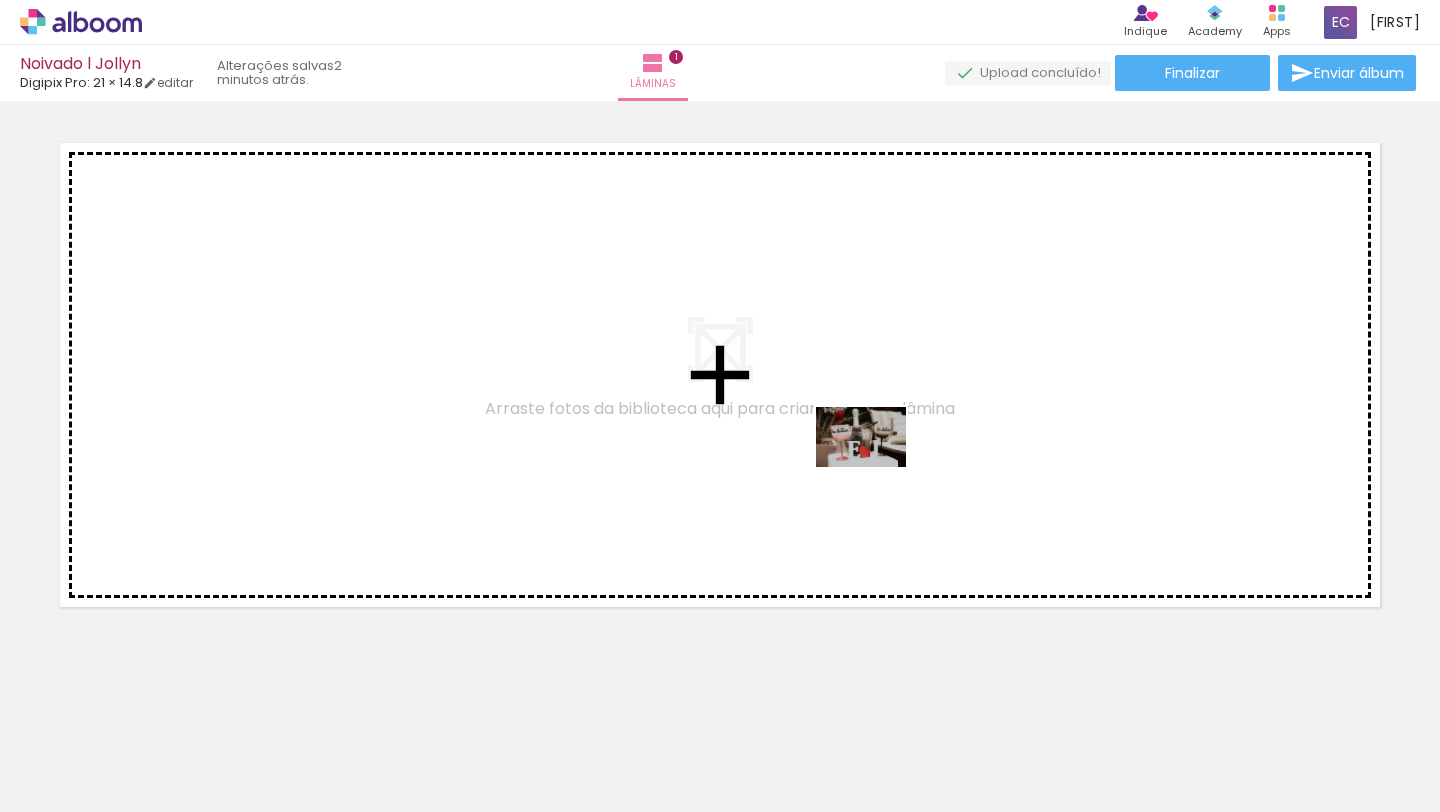 click at bounding box center [720, 406] 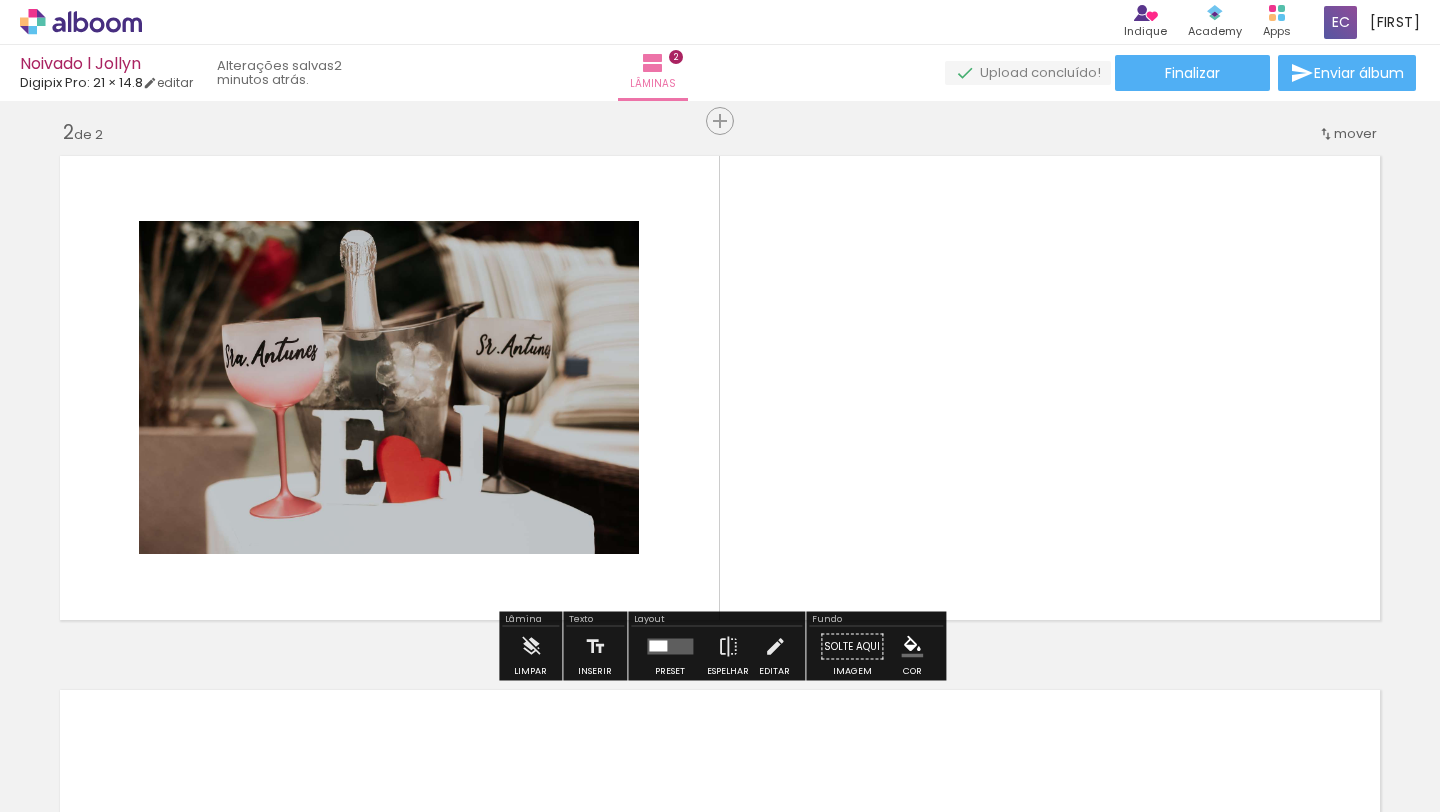 scroll, scrollTop: 541, scrollLeft: 0, axis: vertical 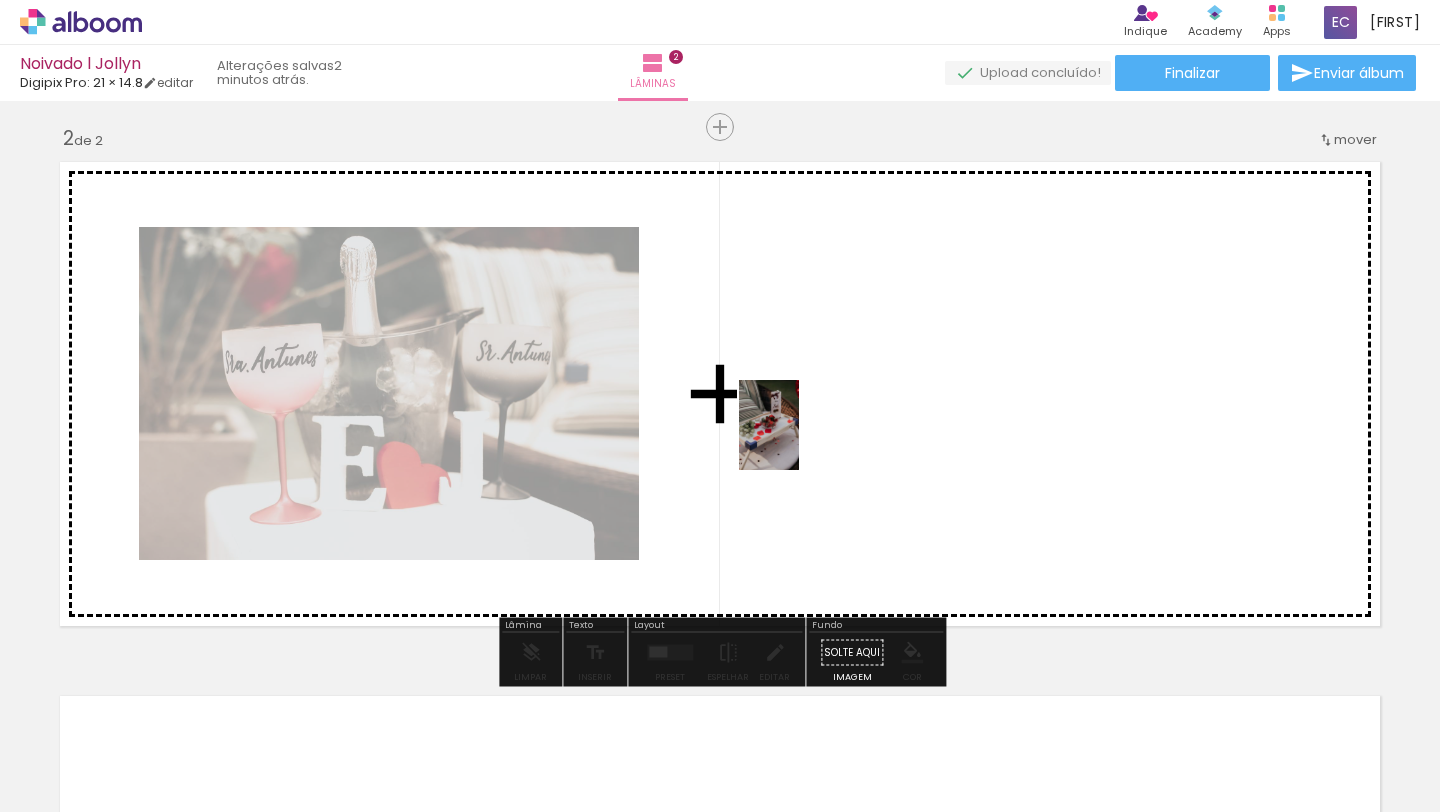 drag, startPoint x: 766, startPoint y: 757, endPoint x: 799, endPoint y: 440, distance: 318.71304 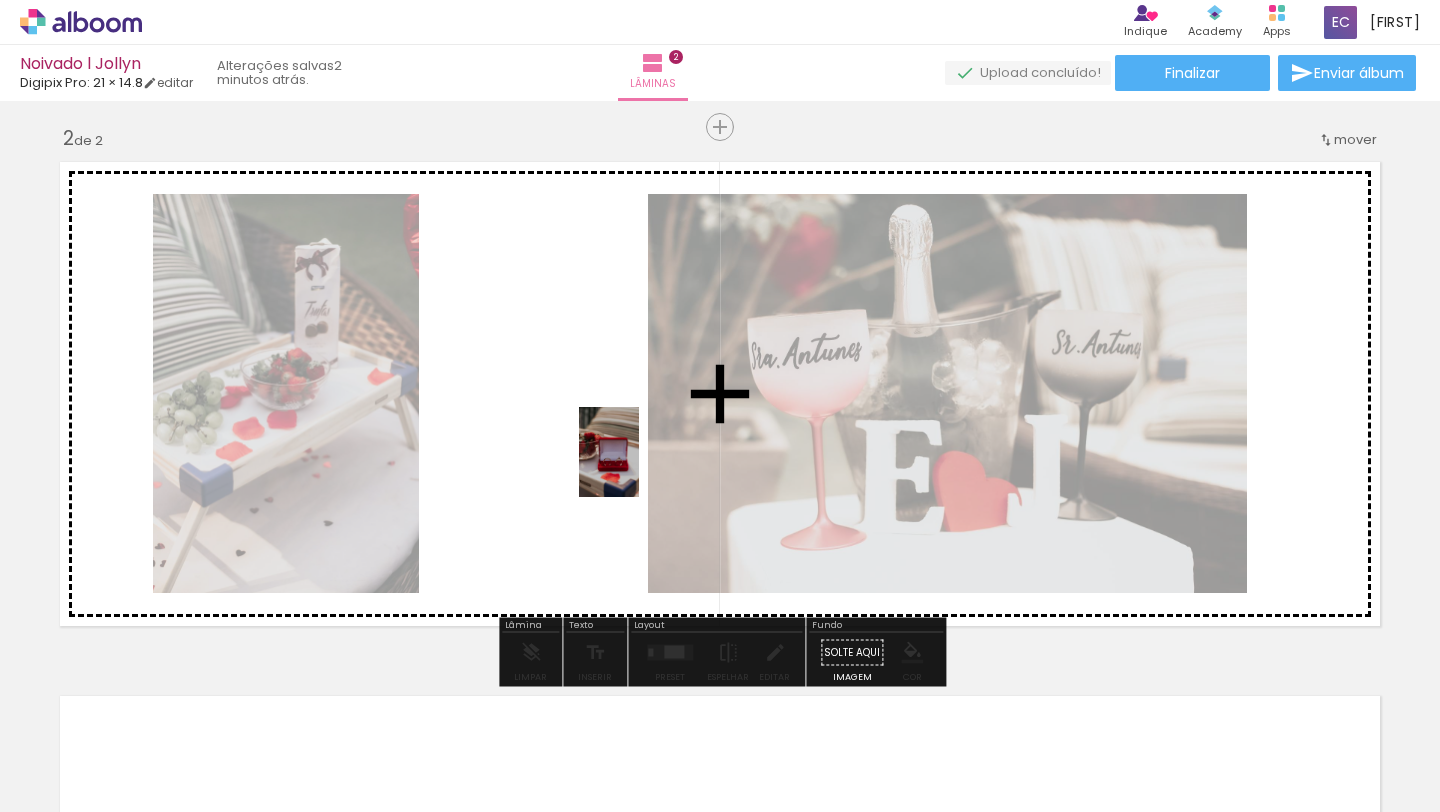 drag, startPoint x: 762, startPoint y: 757, endPoint x: 639, endPoint y: 466, distance: 315.92722 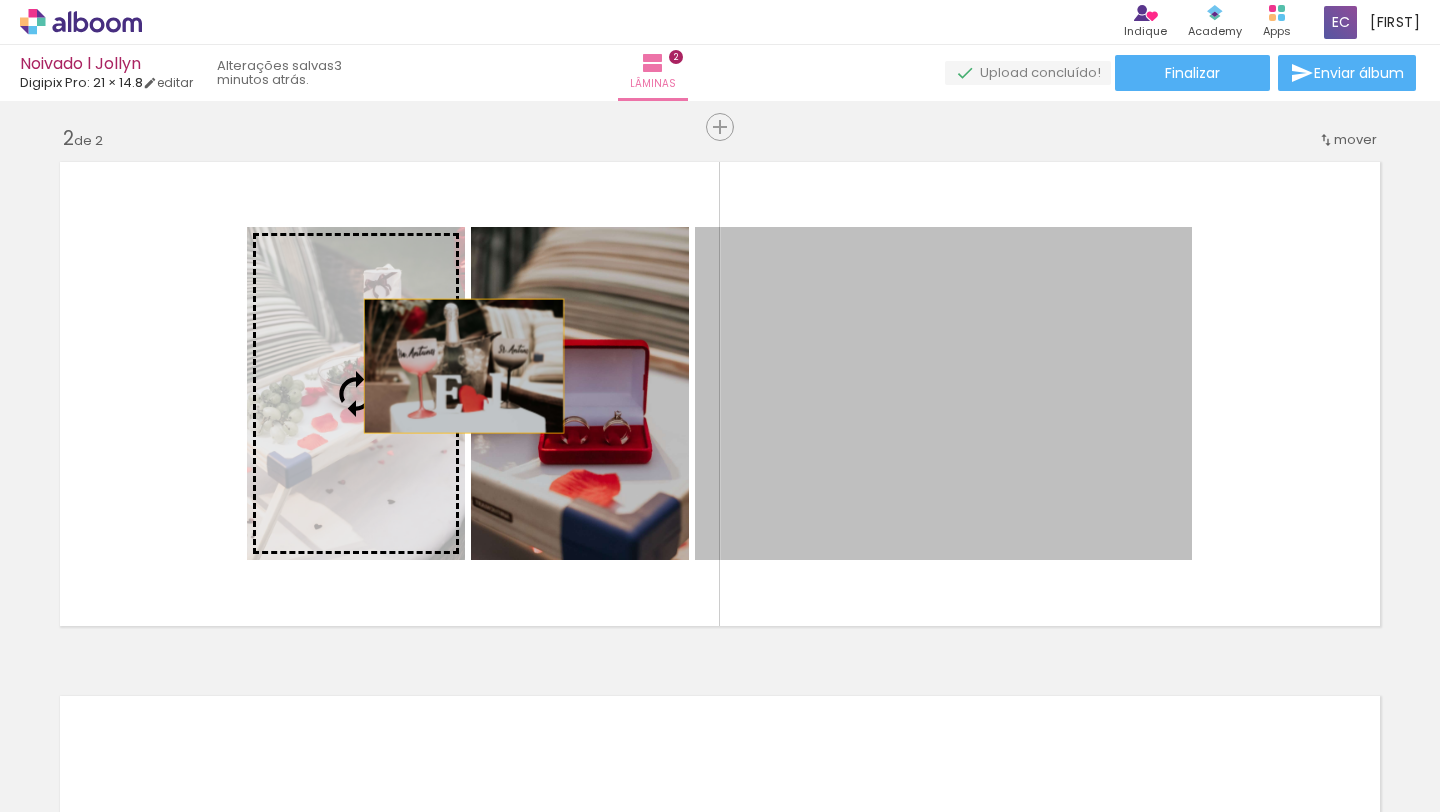 drag, startPoint x: 1040, startPoint y: 371, endPoint x: 464, endPoint y: 365, distance: 576.03125 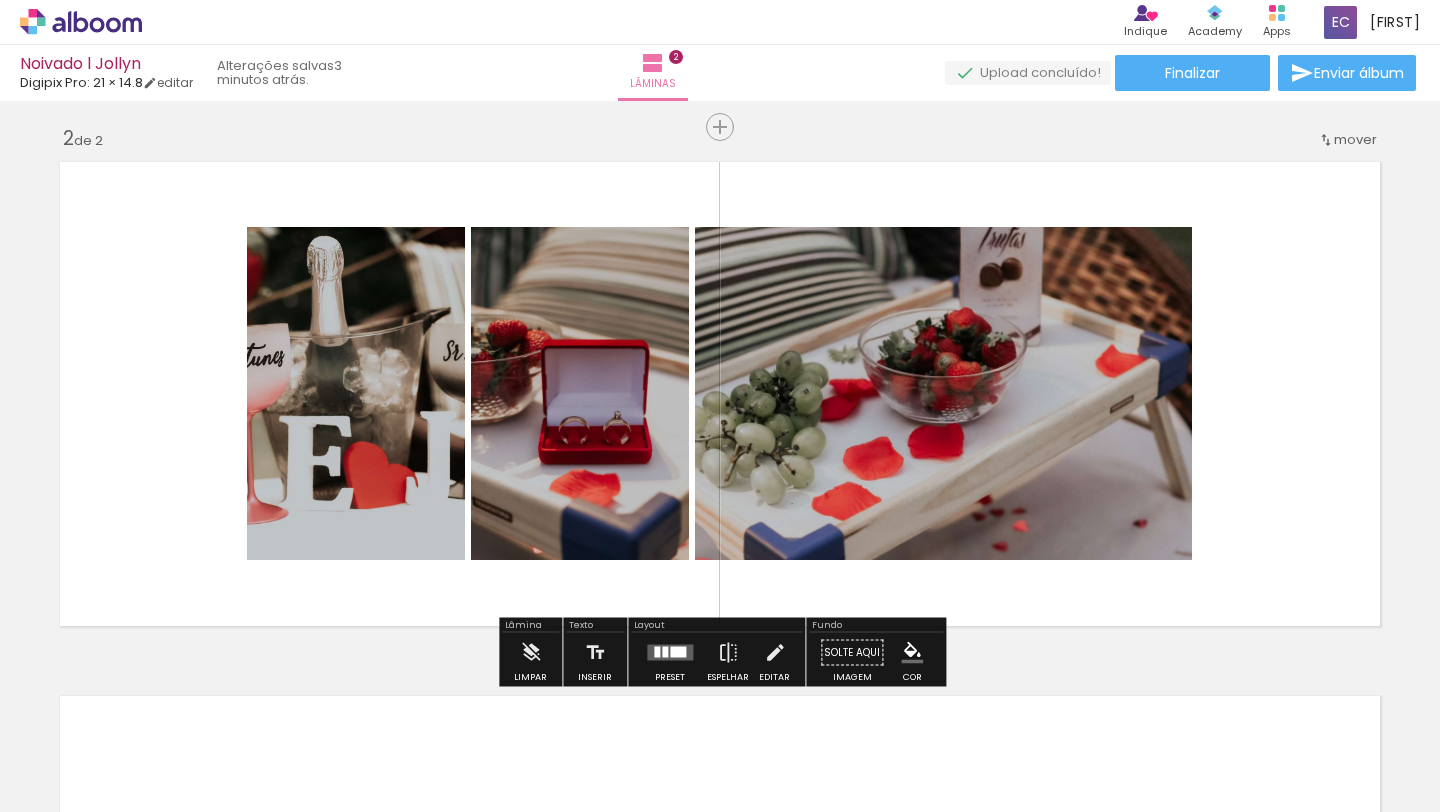 click at bounding box center (670, 653) 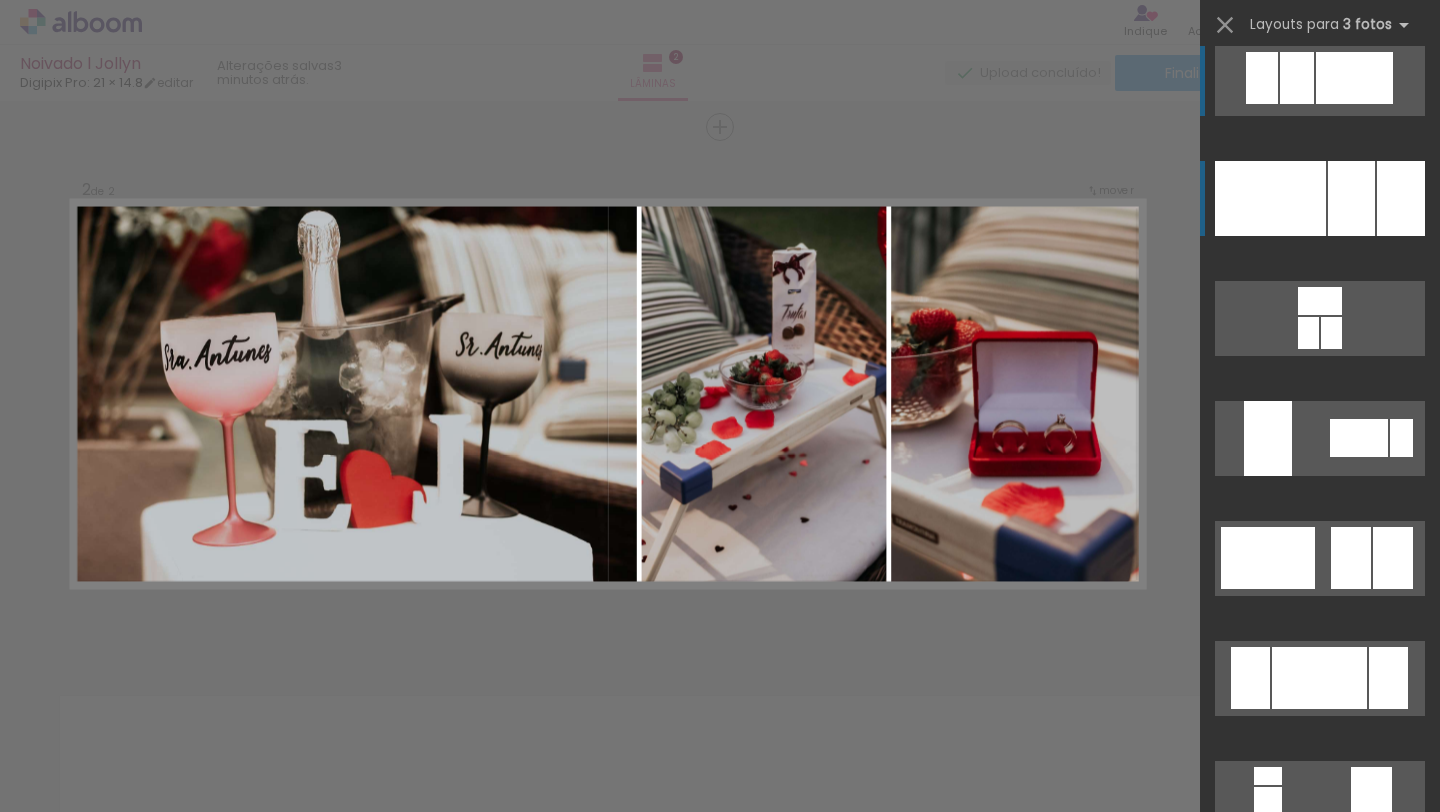scroll, scrollTop: 26, scrollLeft: 0, axis: vertical 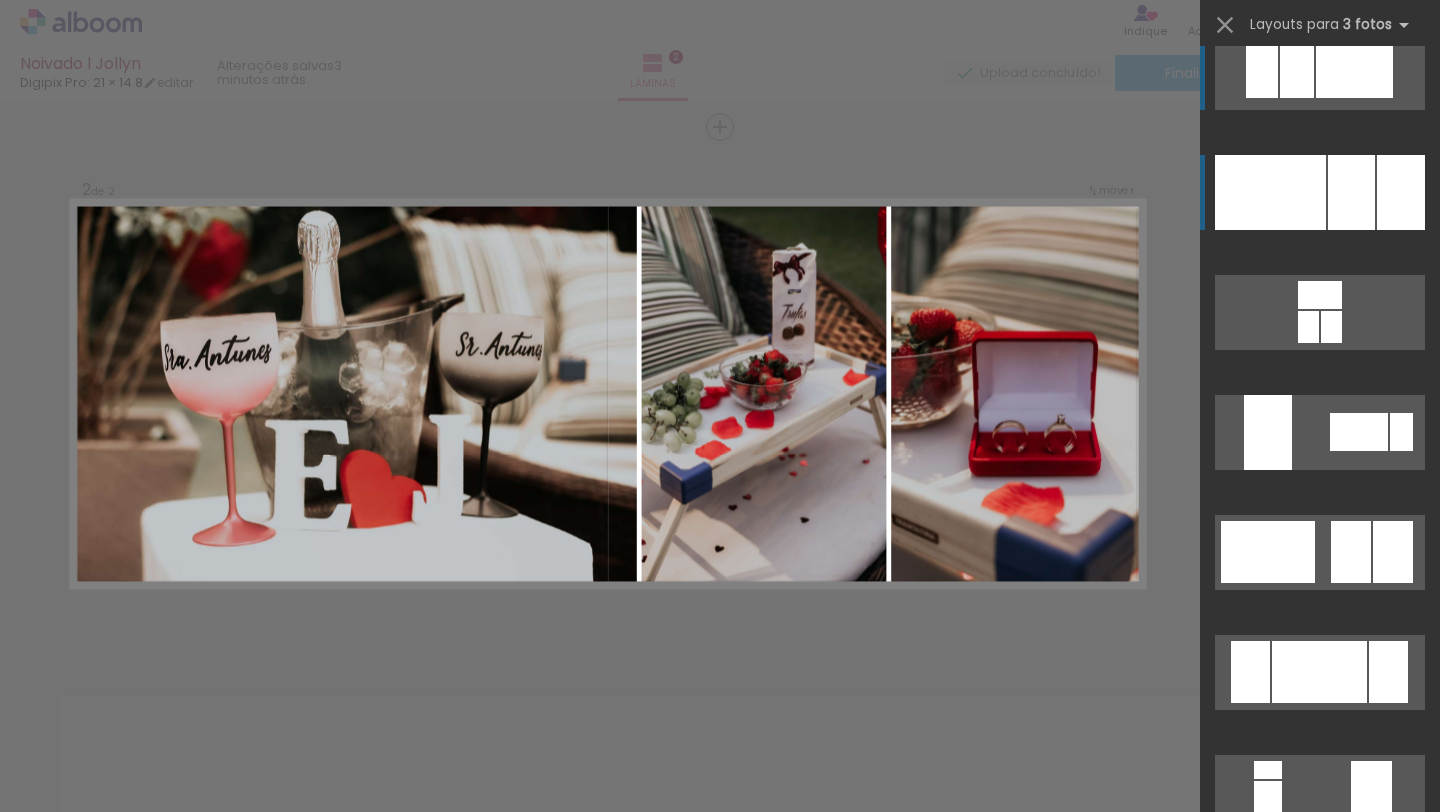 click at bounding box center [1351, 192] 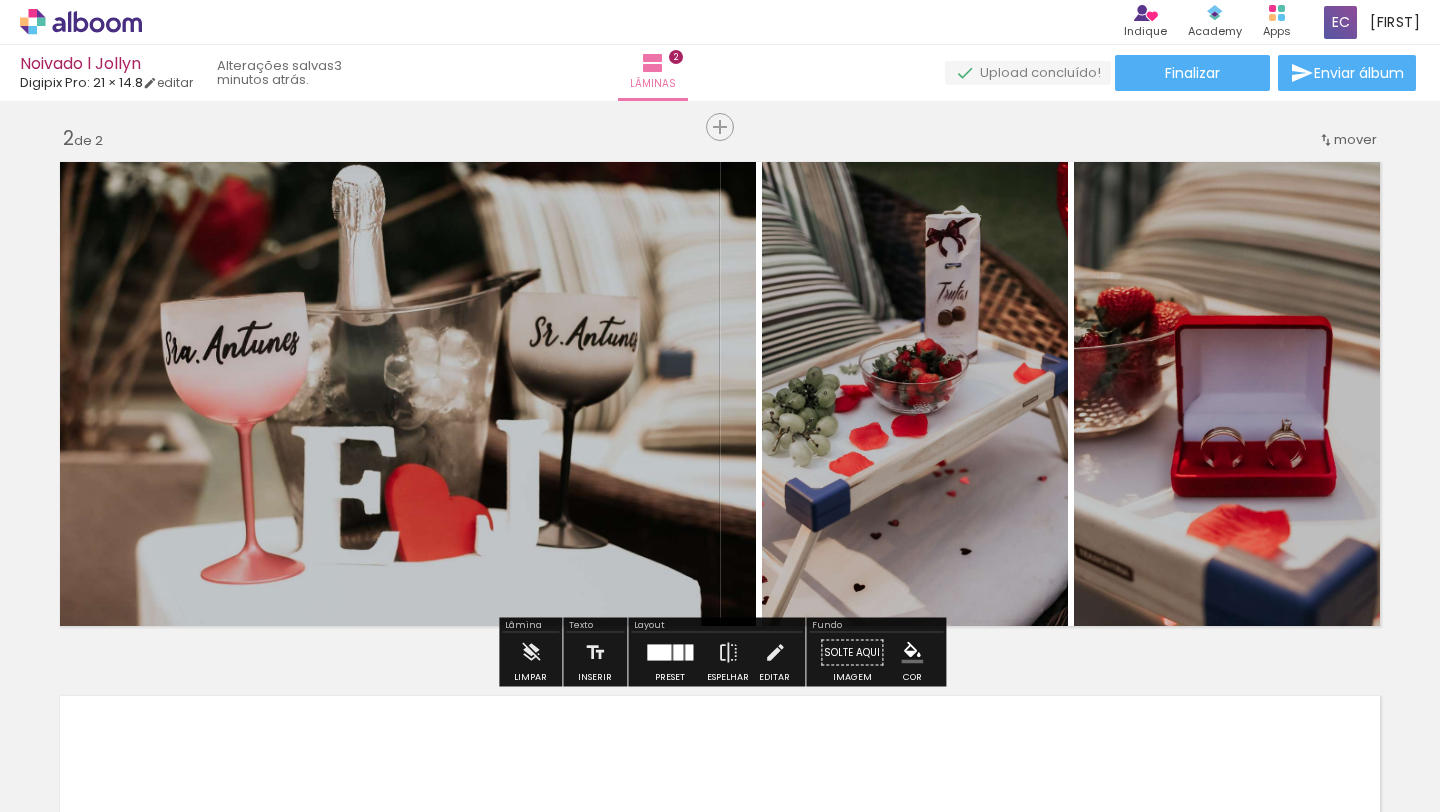 click at bounding box center [670, 653] 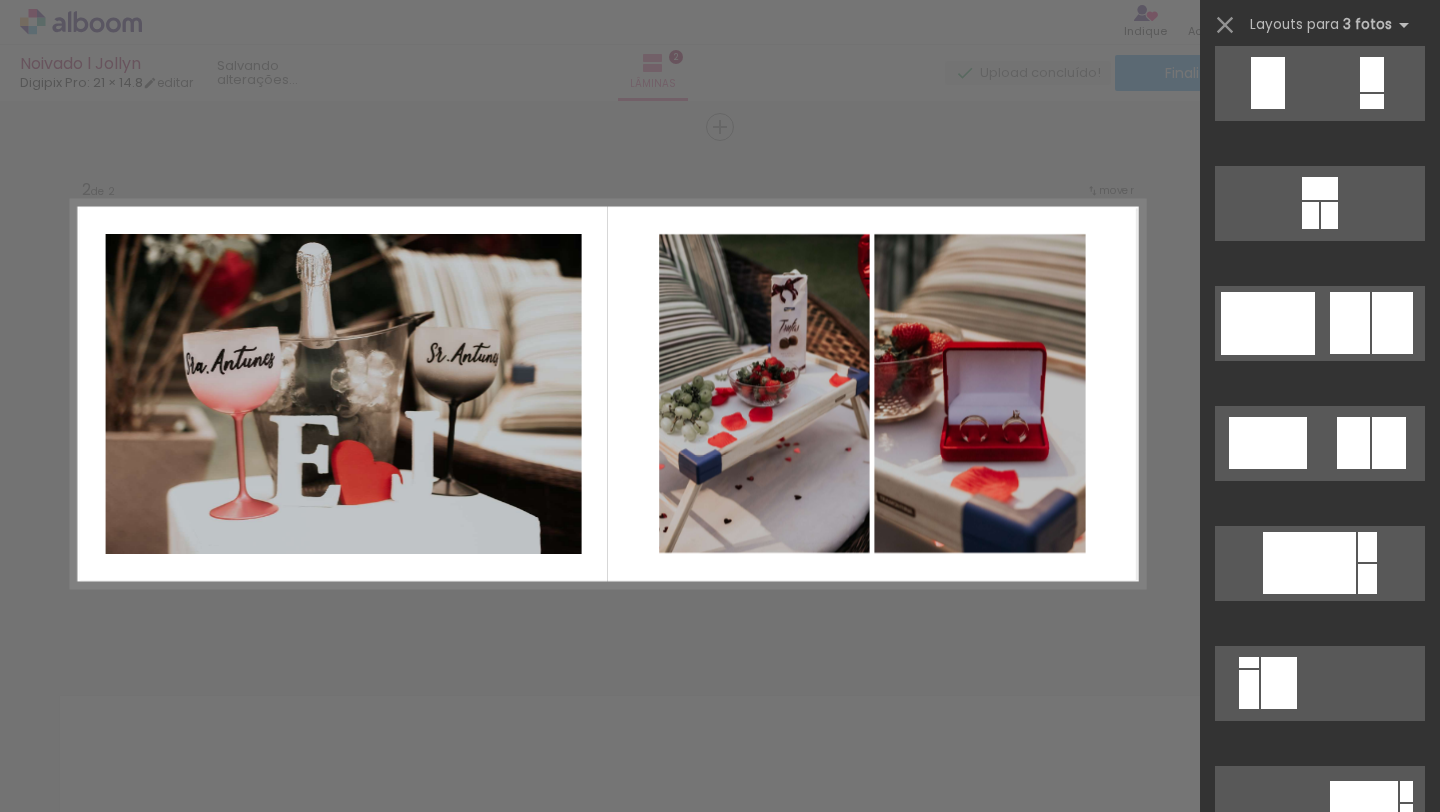 scroll, scrollTop: 2984, scrollLeft: 0, axis: vertical 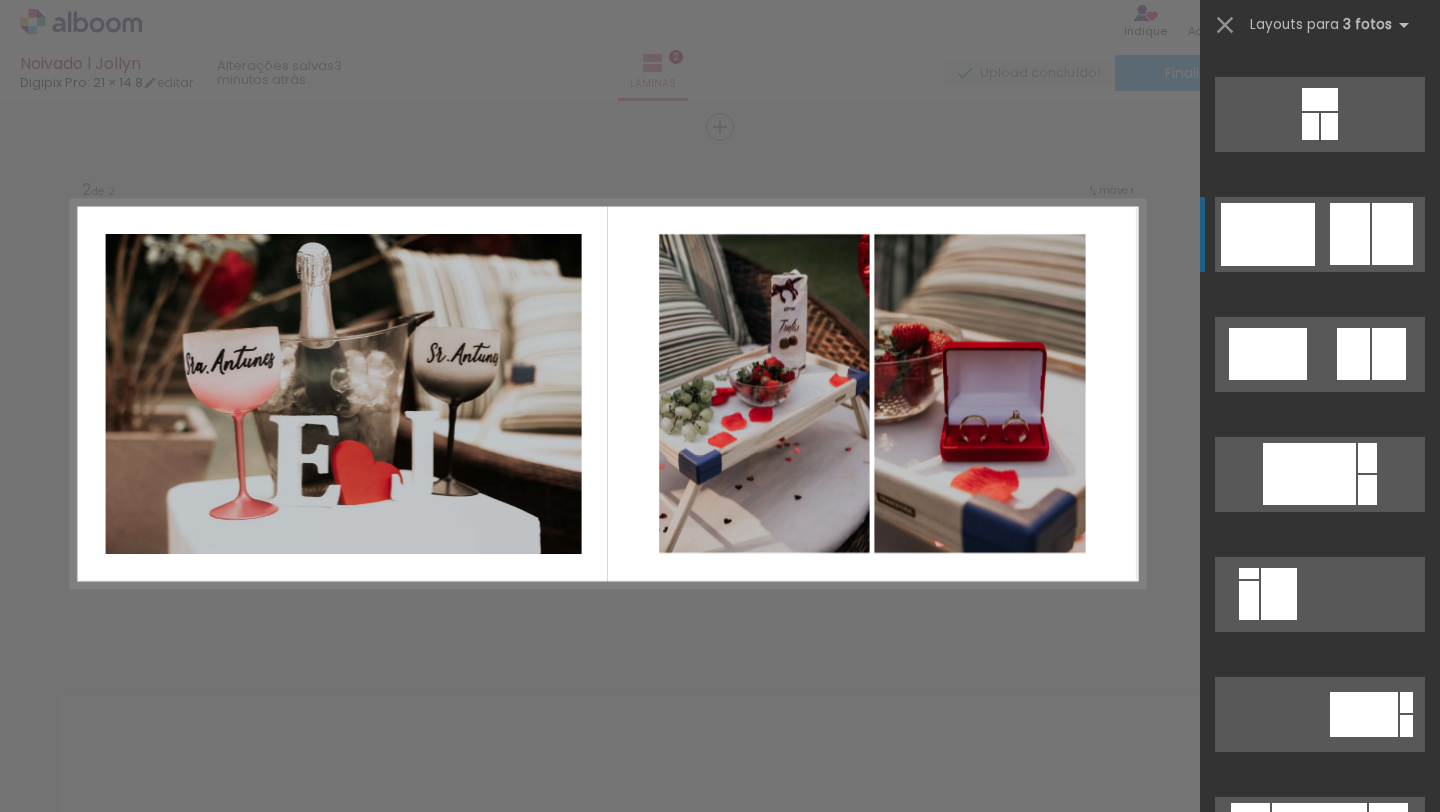 click at bounding box center [1320, -486] 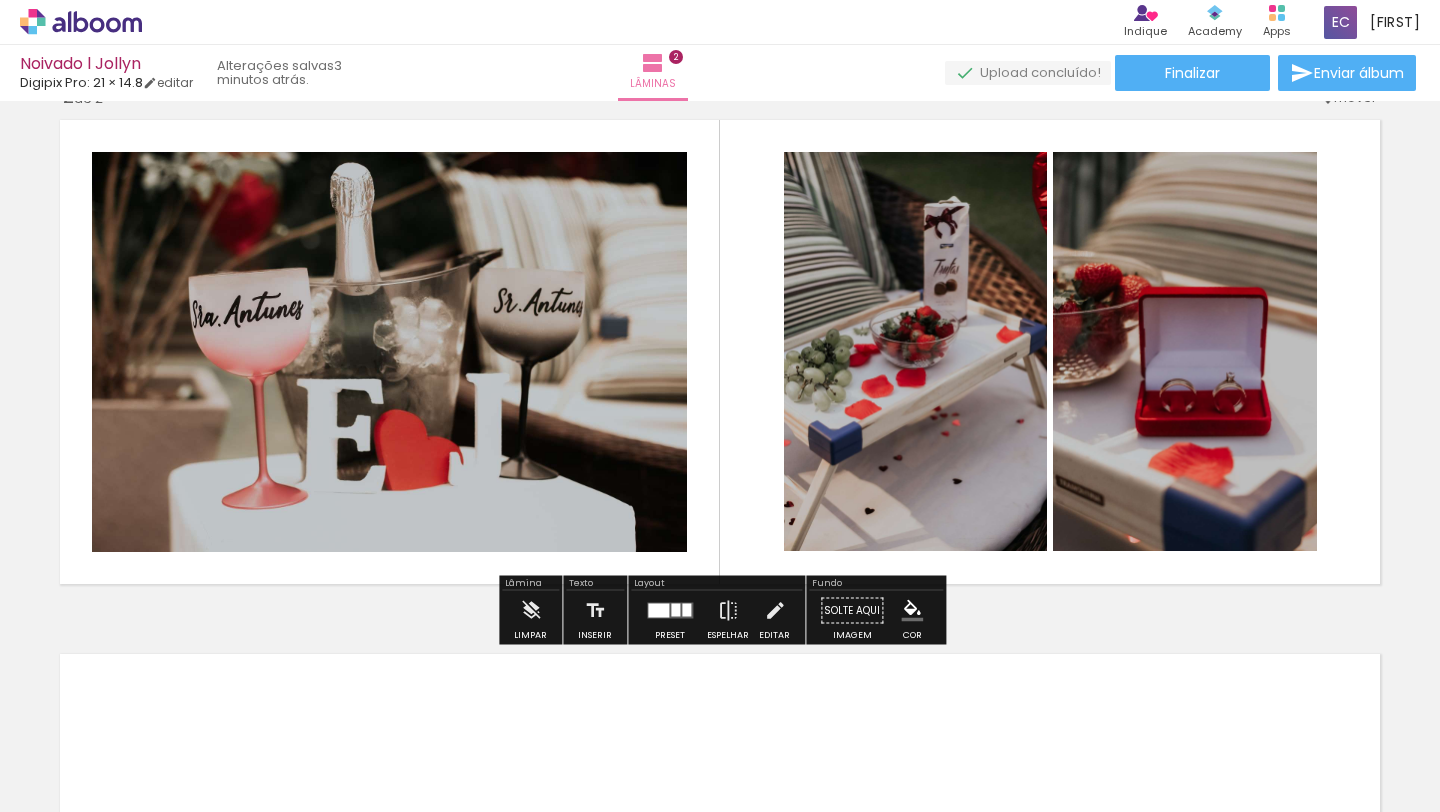 scroll, scrollTop: 570, scrollLeft: 0, axis: vertical 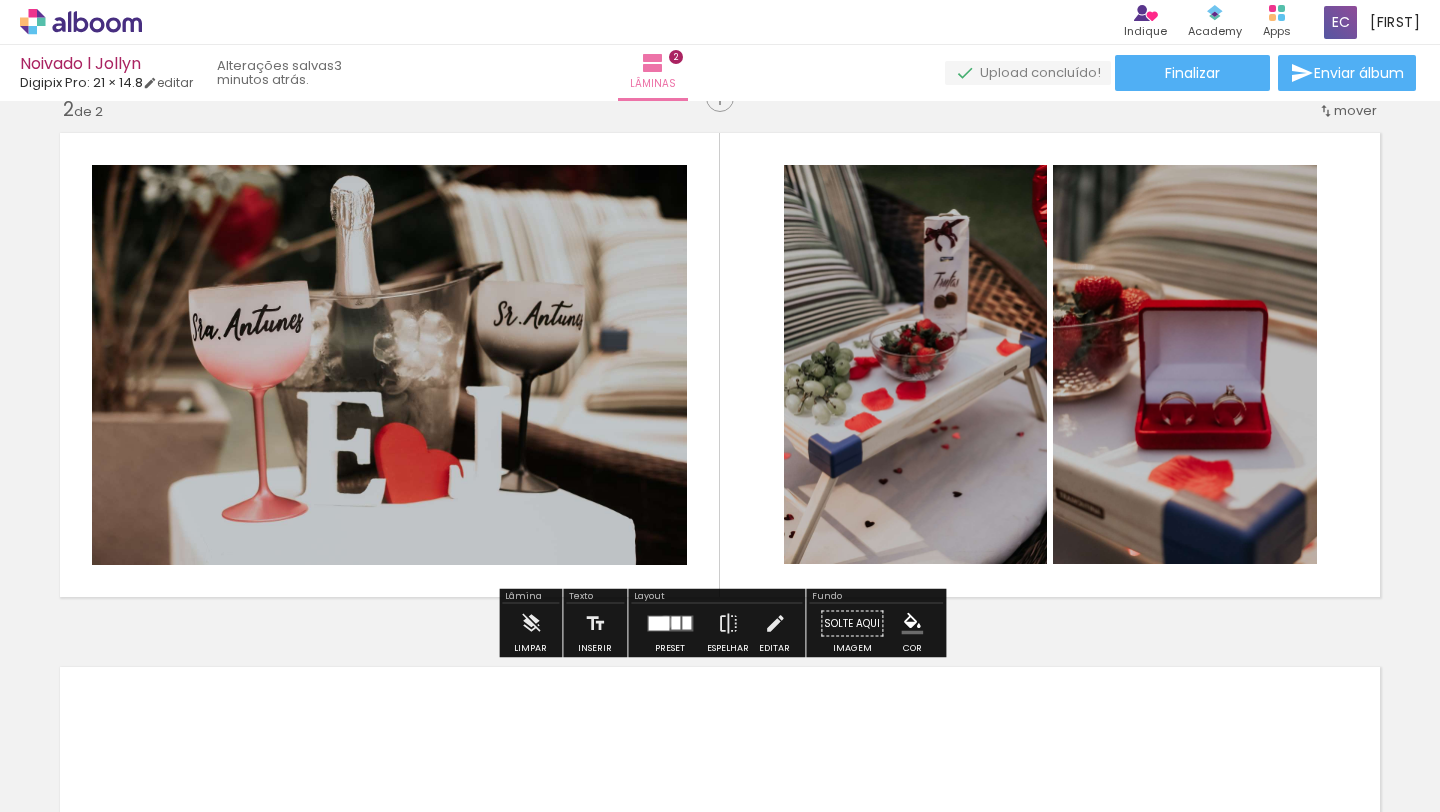 click at bounding box center [658, 624] 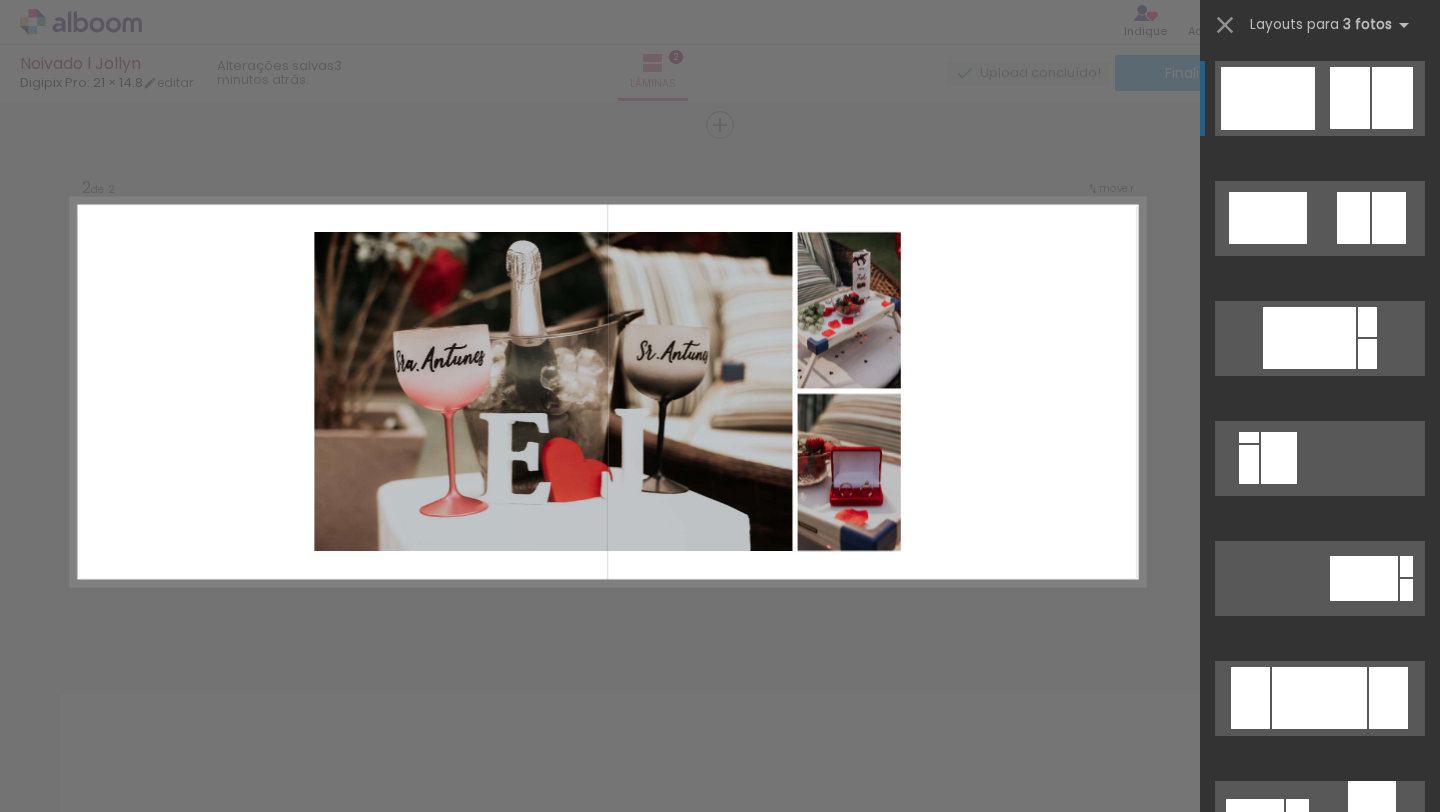 scroll, scrollTop: 541, scrollLeft: 0, axis: vertical 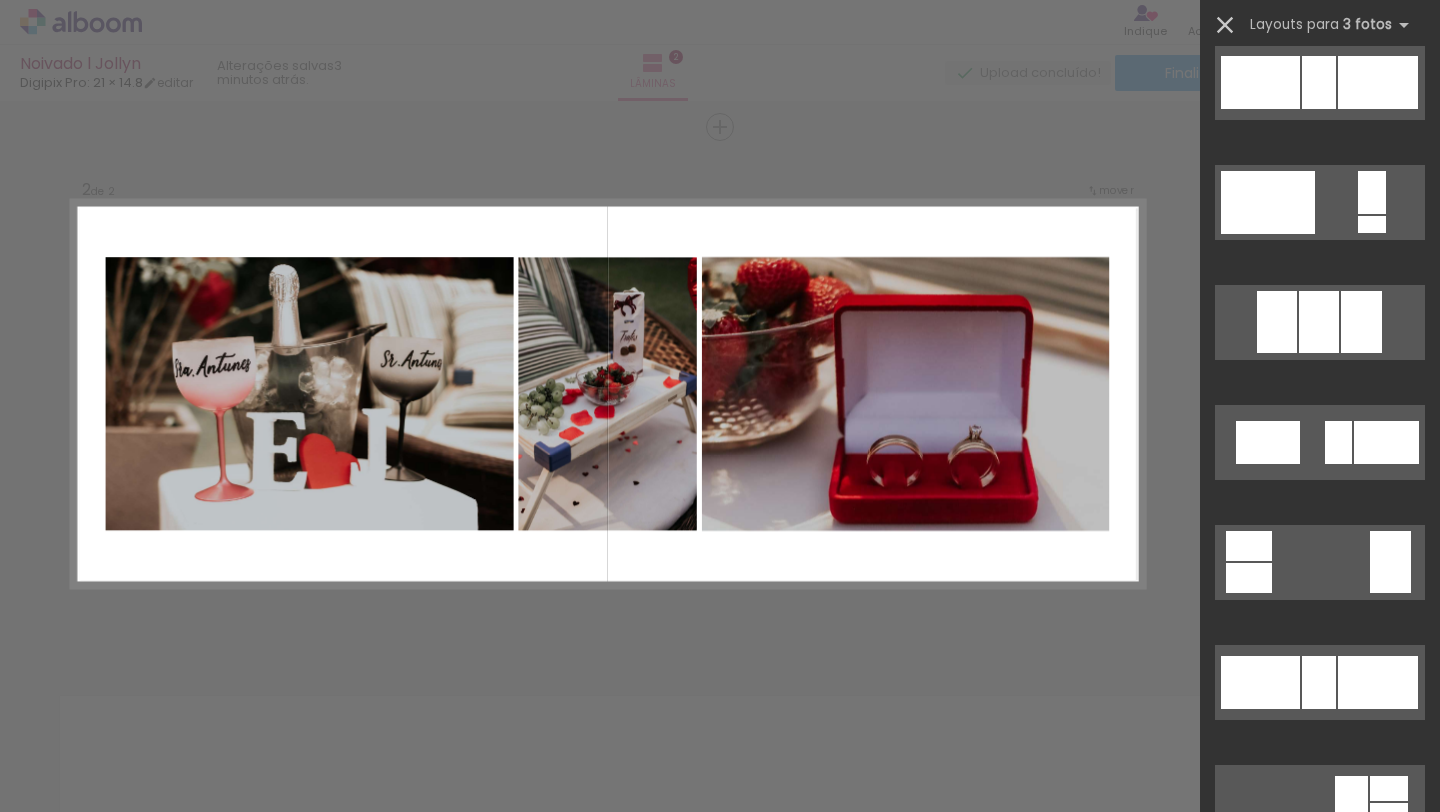 click at bounding box center (1225, 25) 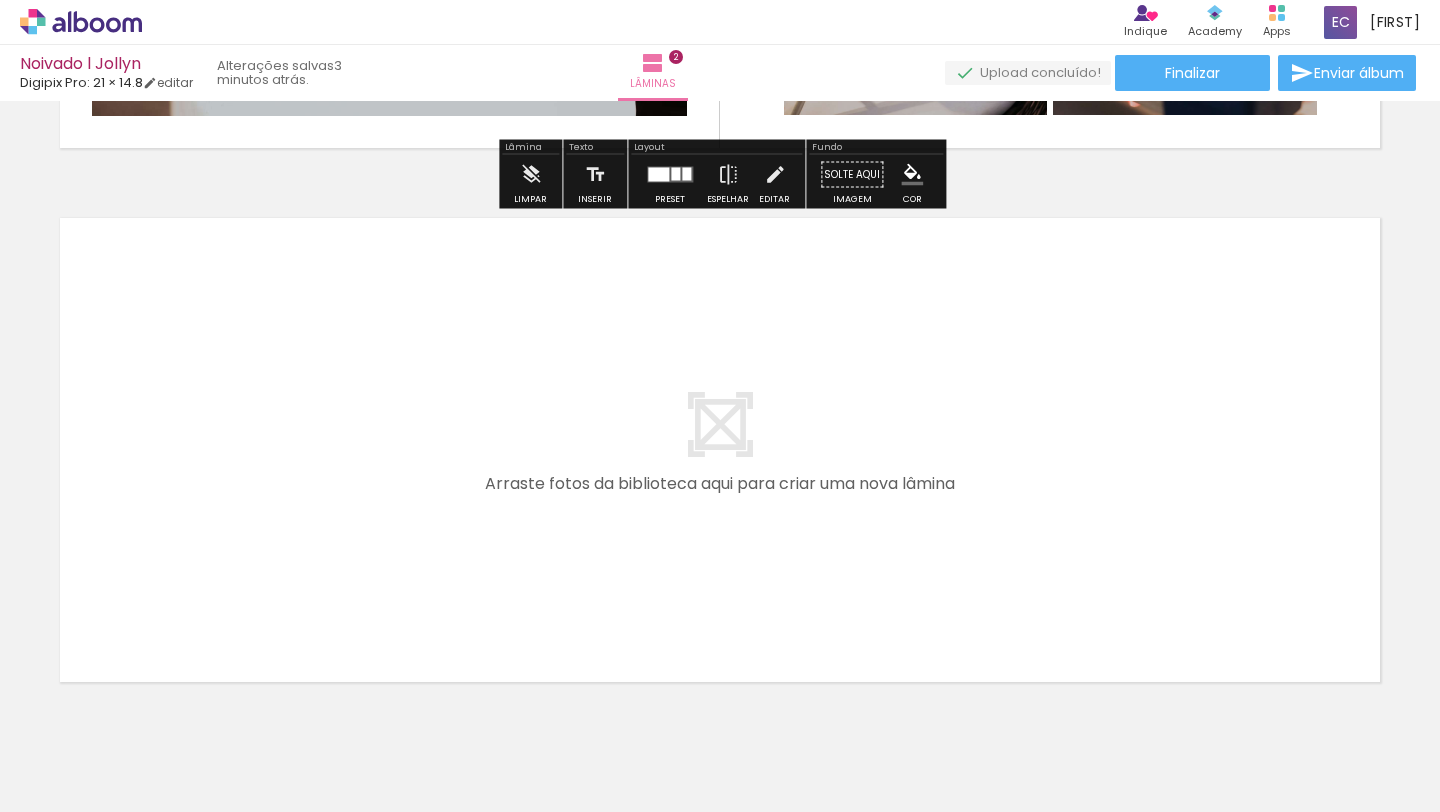 scroll, scrollTop: 1094, scrollLeft: 0, axis: vertical 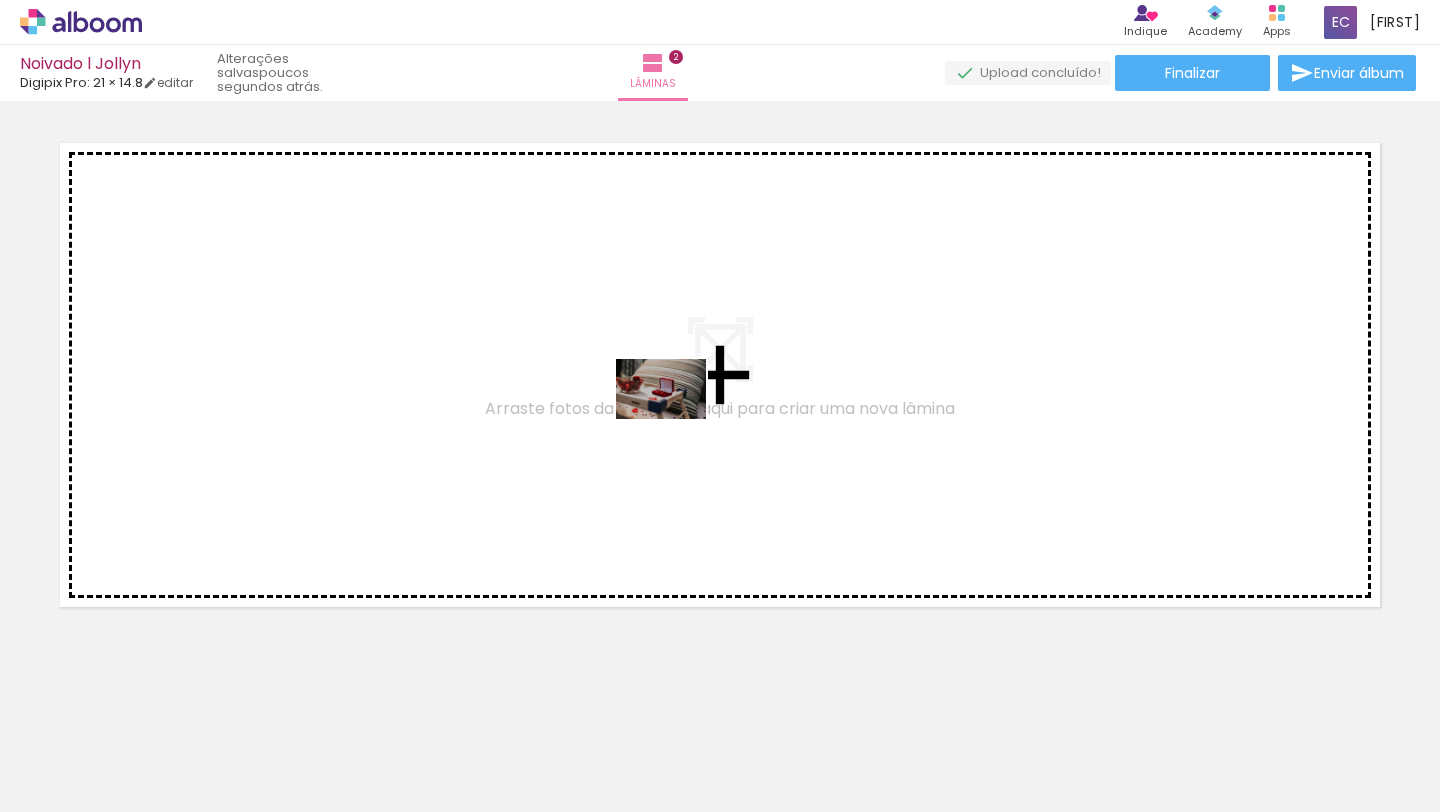click at bounding box center [720, 406] 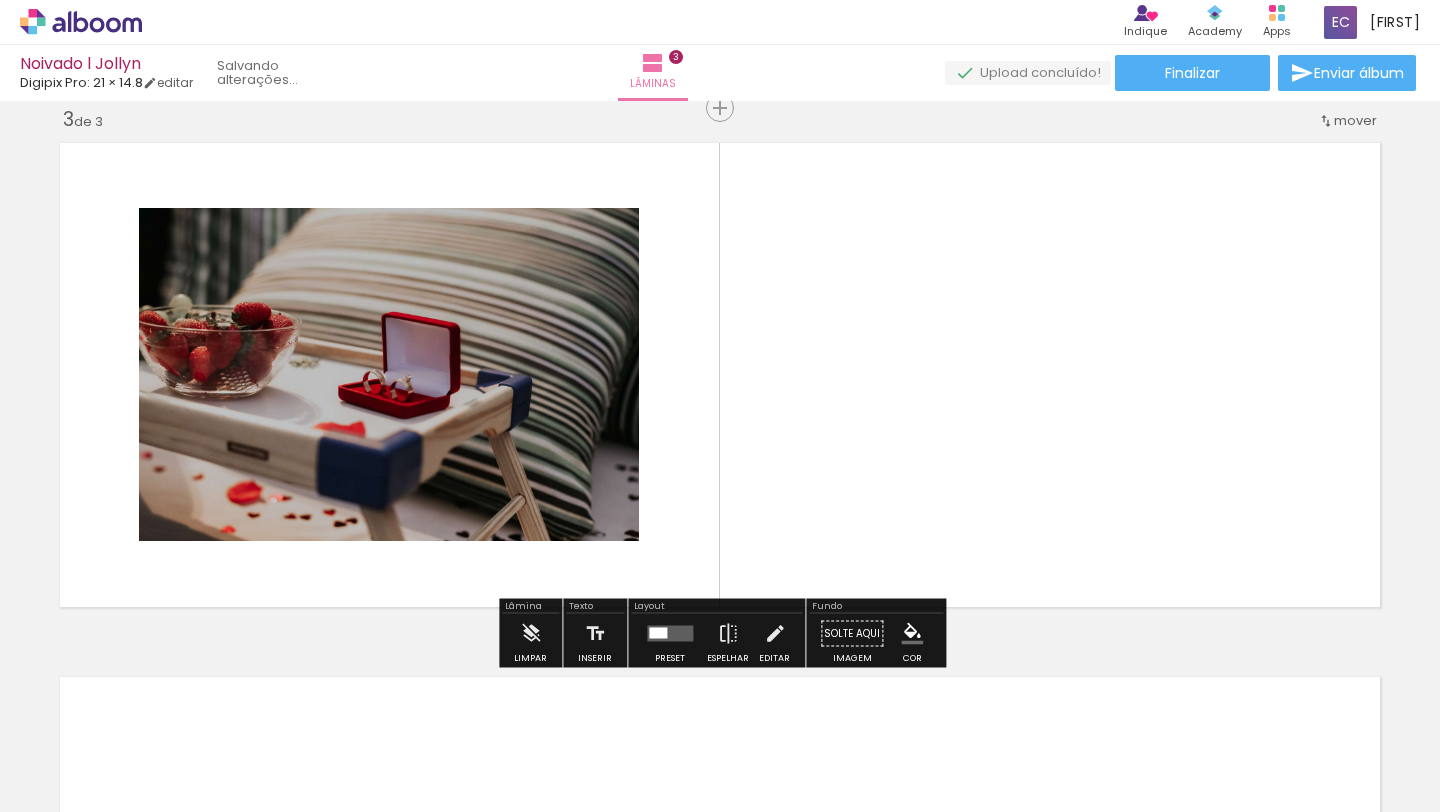 scroll, scrollTop: 0, scrollLeft: 4554, axis: horizontal 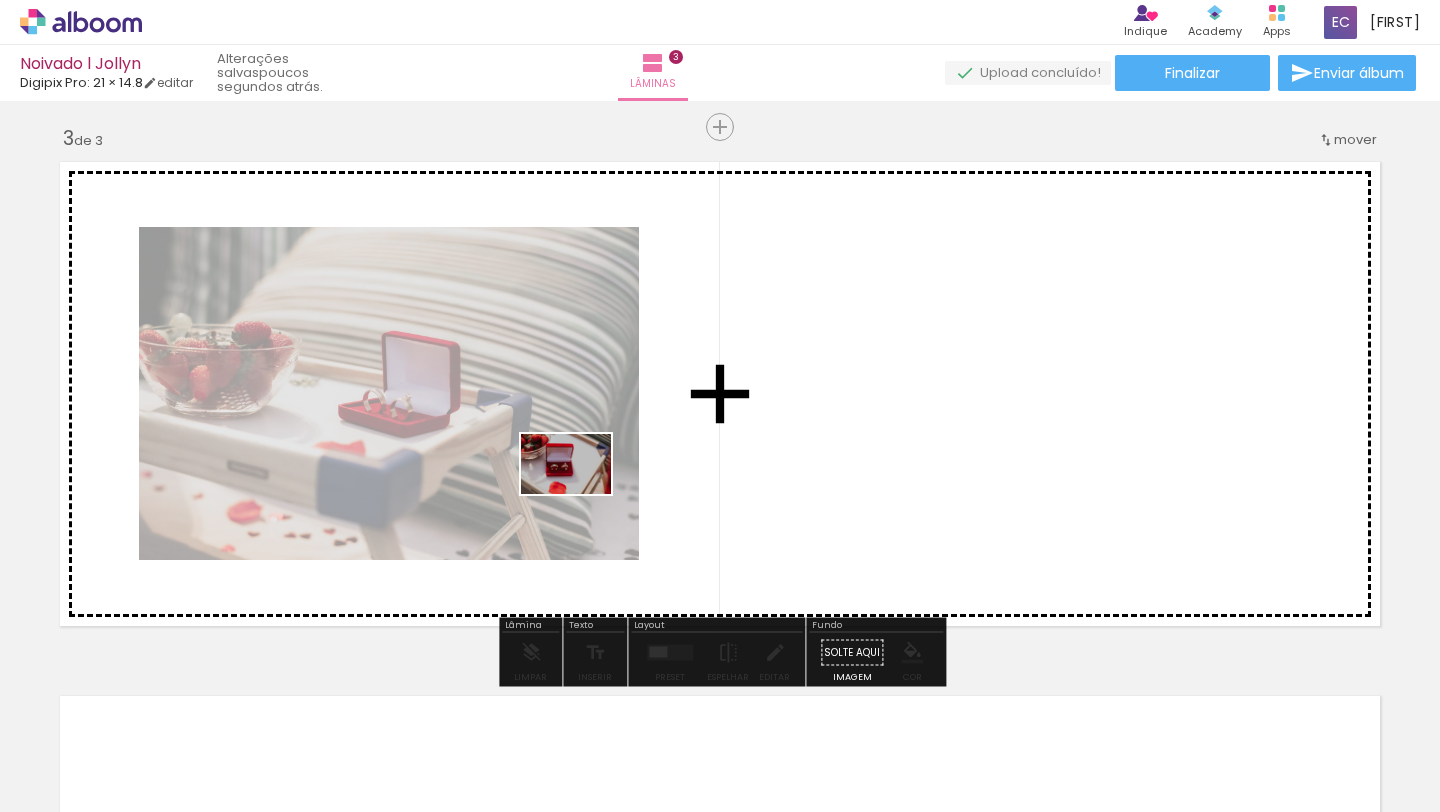 drag, startPoint x: 1133, startPoint y: 749, endPoint x: 582, endPoint y: 494, distance: 607.14575 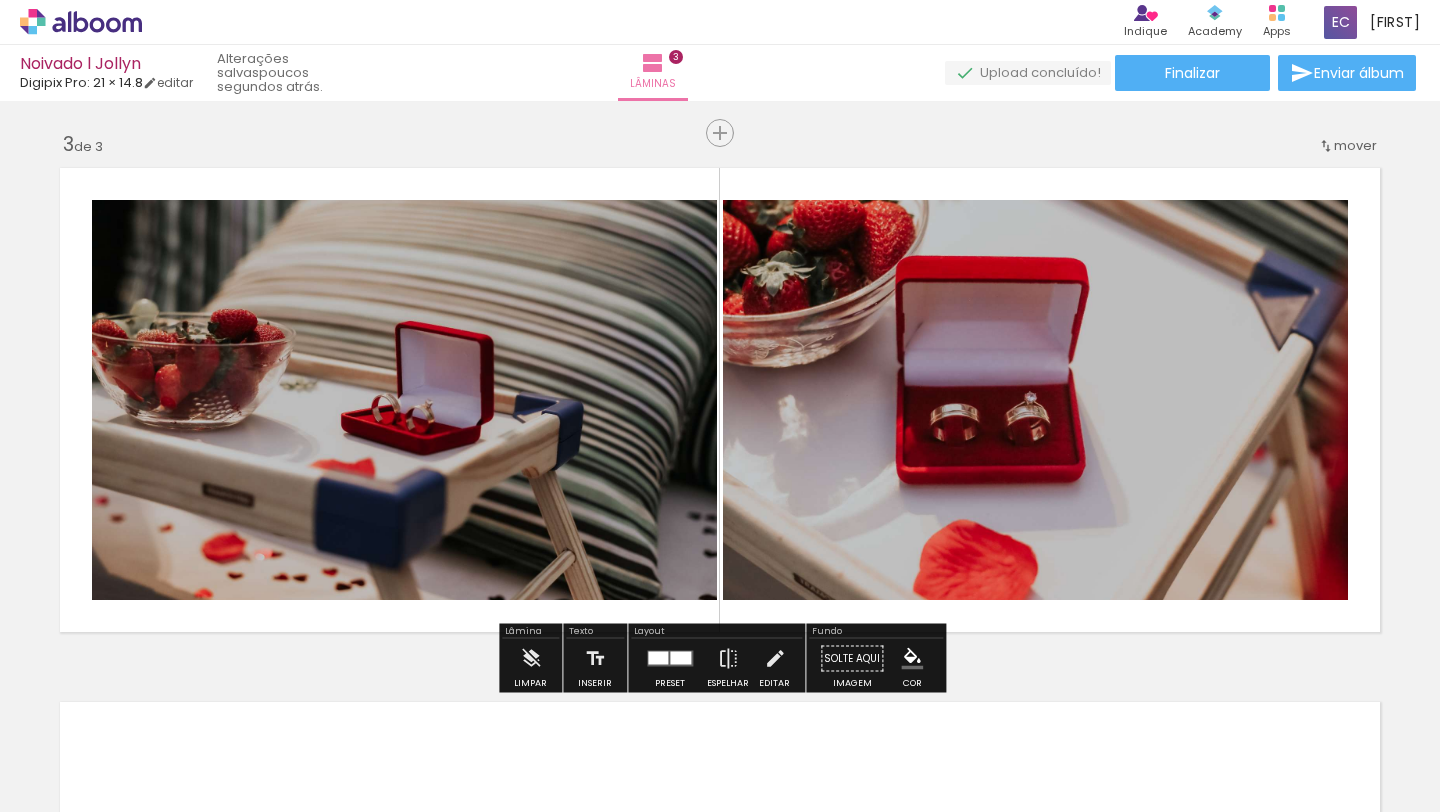 scroll, scrollTop: 1092, scrollLeft: 0, axis: vertical 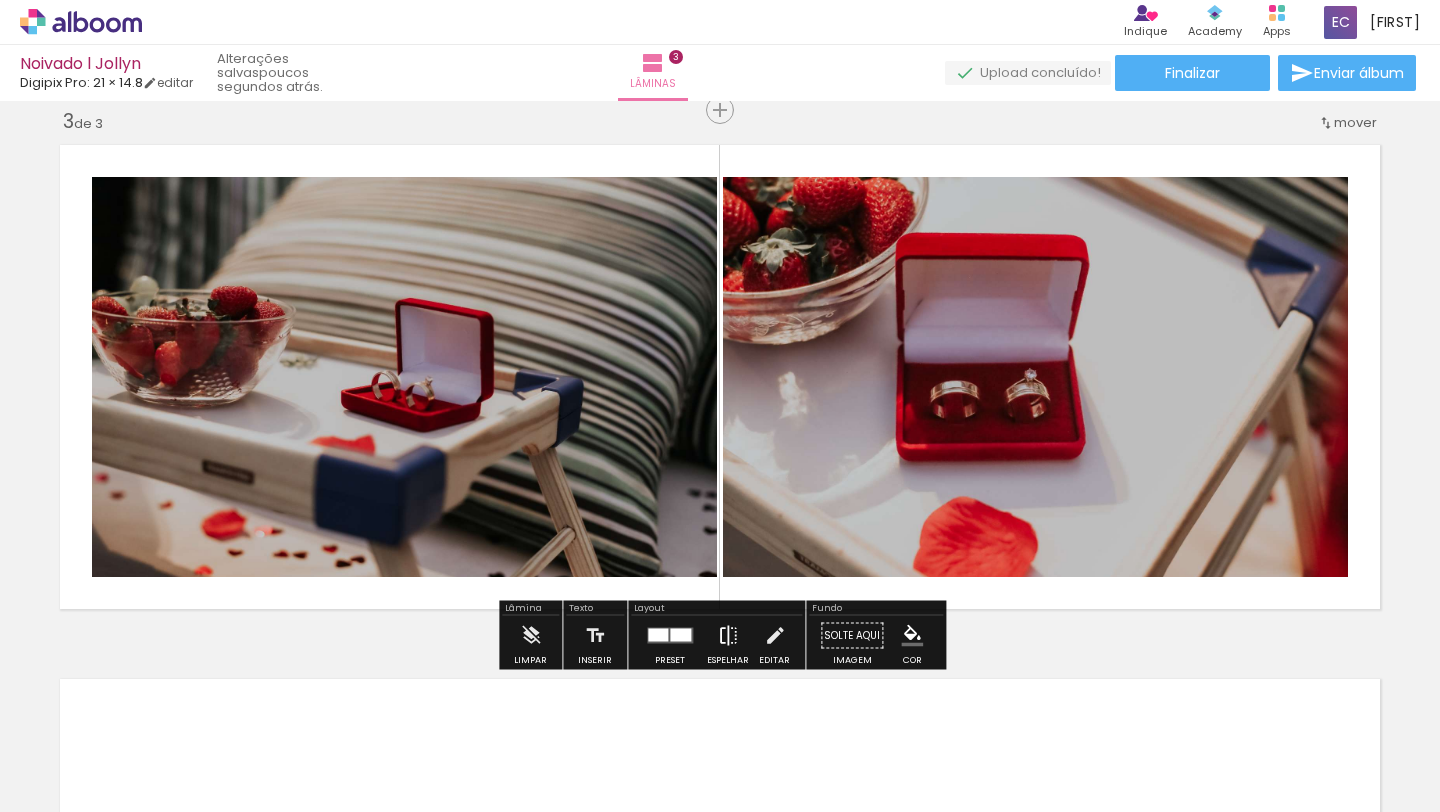 click at bounding box center [728, 636] 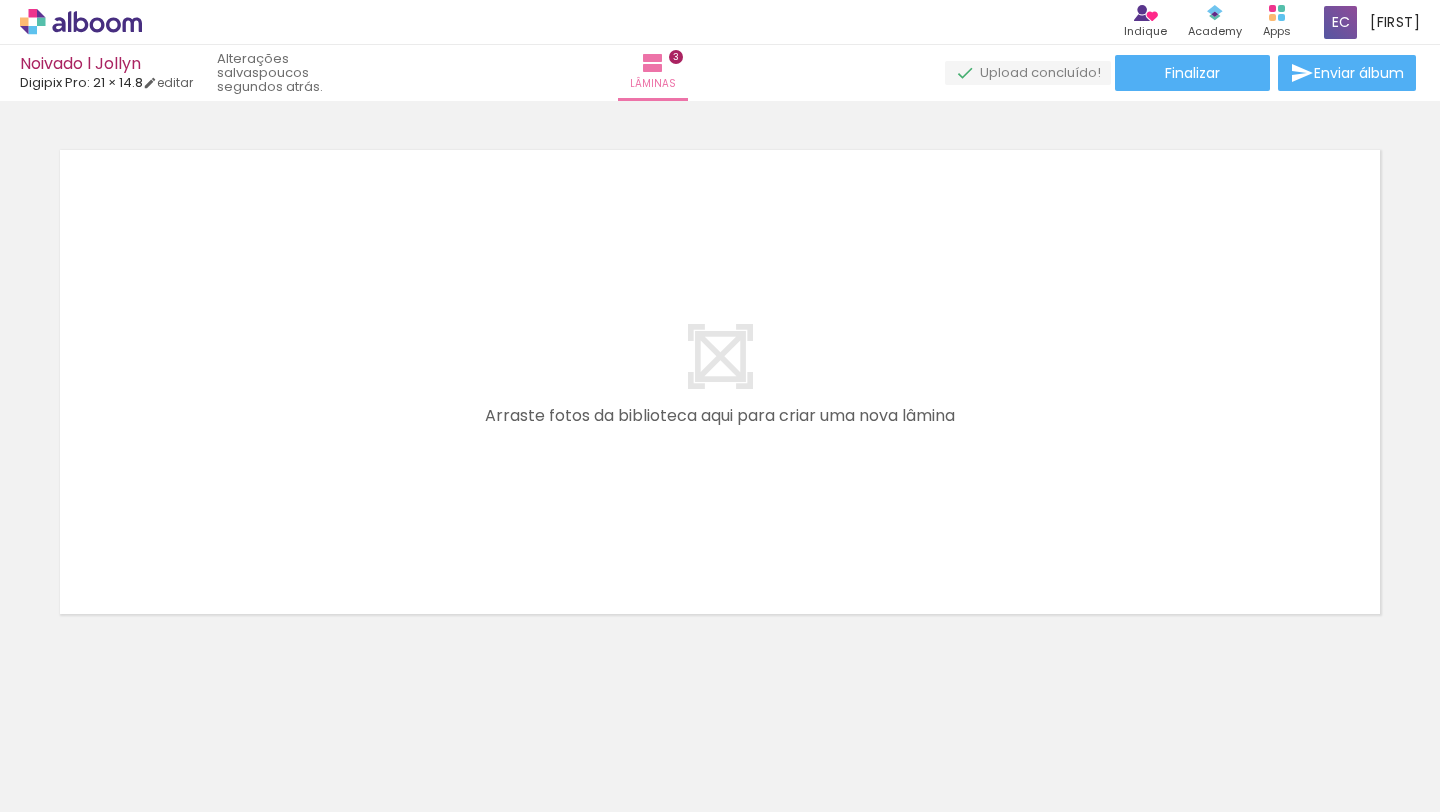 scroll, scrollTop: 1628, scrollLeft: 0, axis: vertical 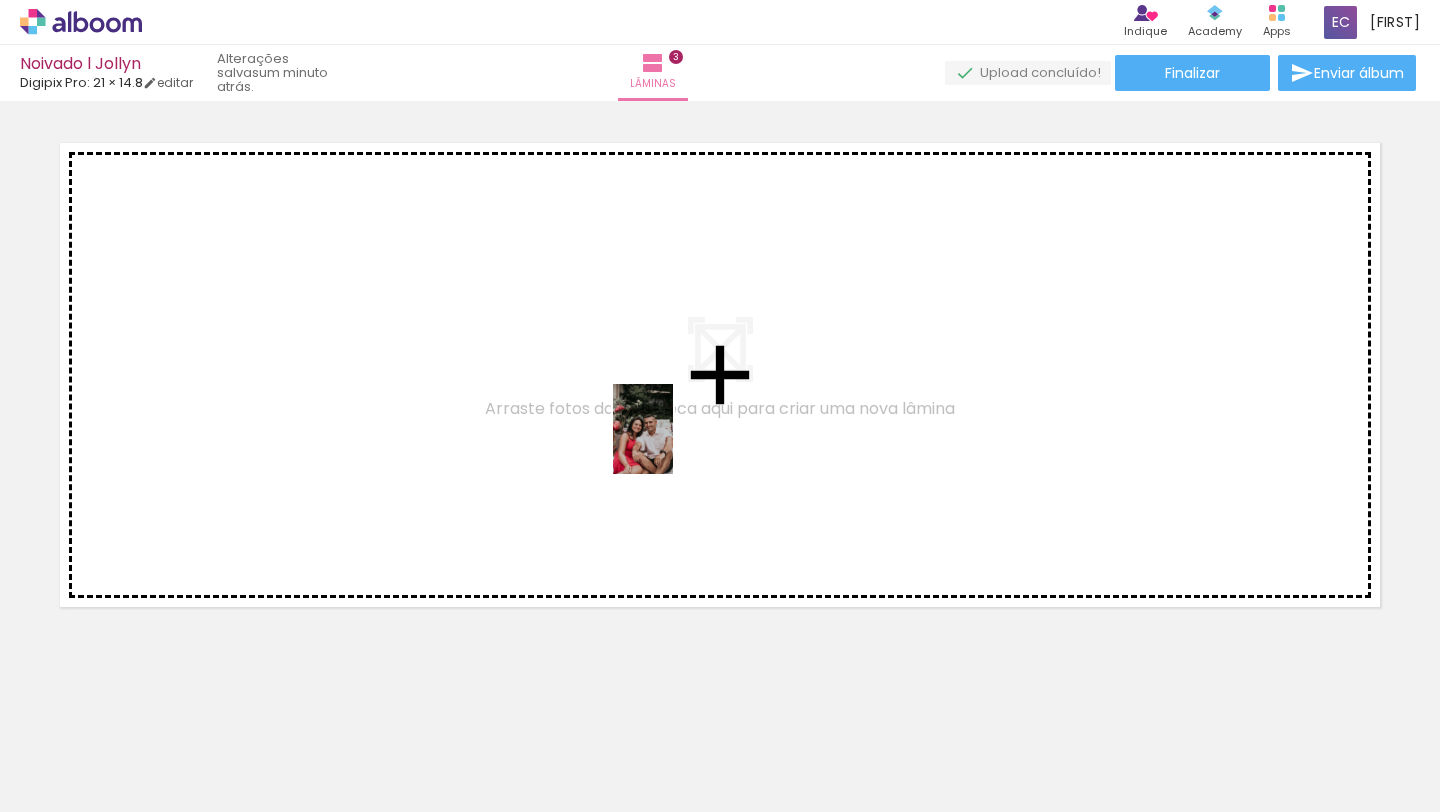 drag, startPoint x: 824, startPoint y: 760, endPoint x: 673, endPoint y: 444, distance: 350.2242 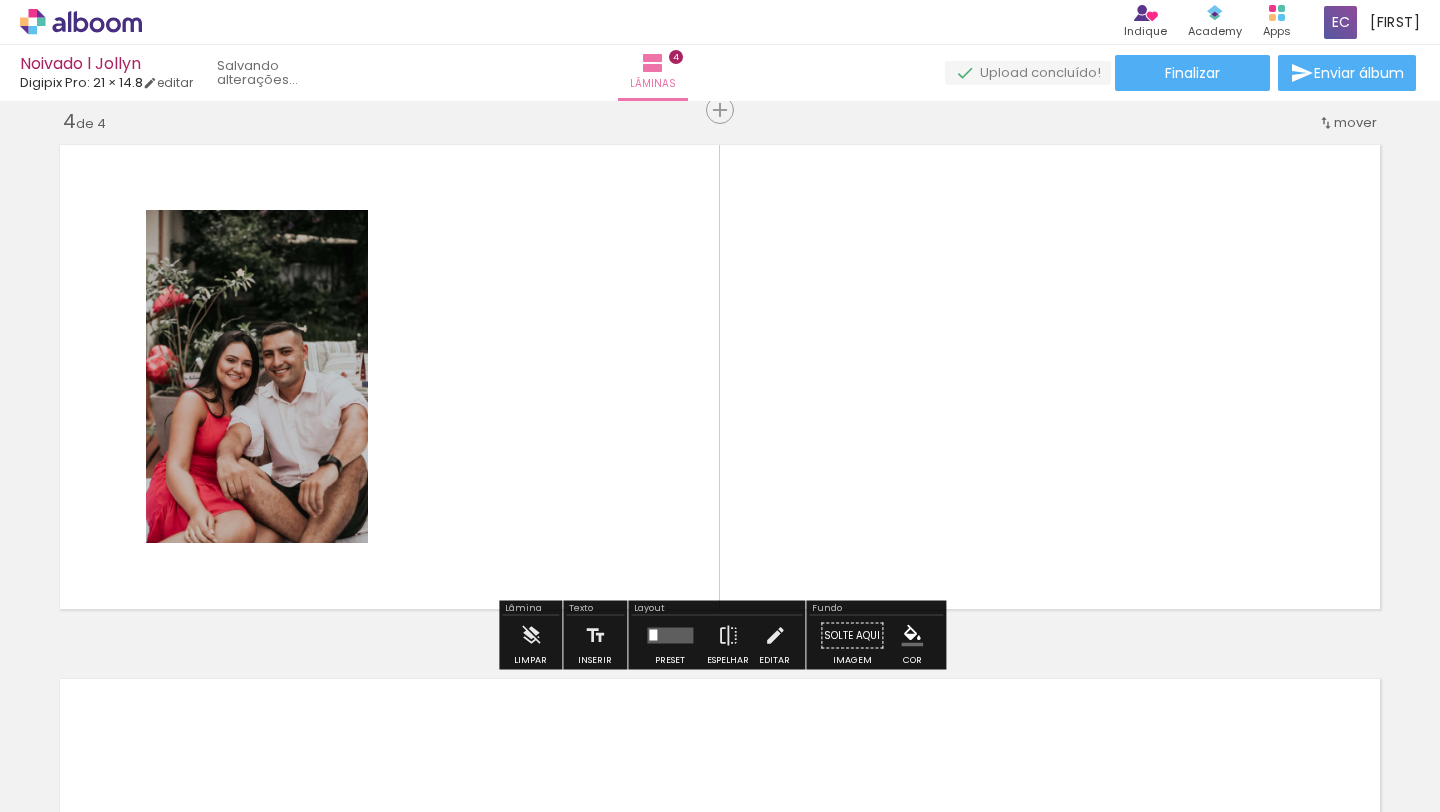 scroll, scrollTop: 0, scrollLeft: 4330, axis: horizontal 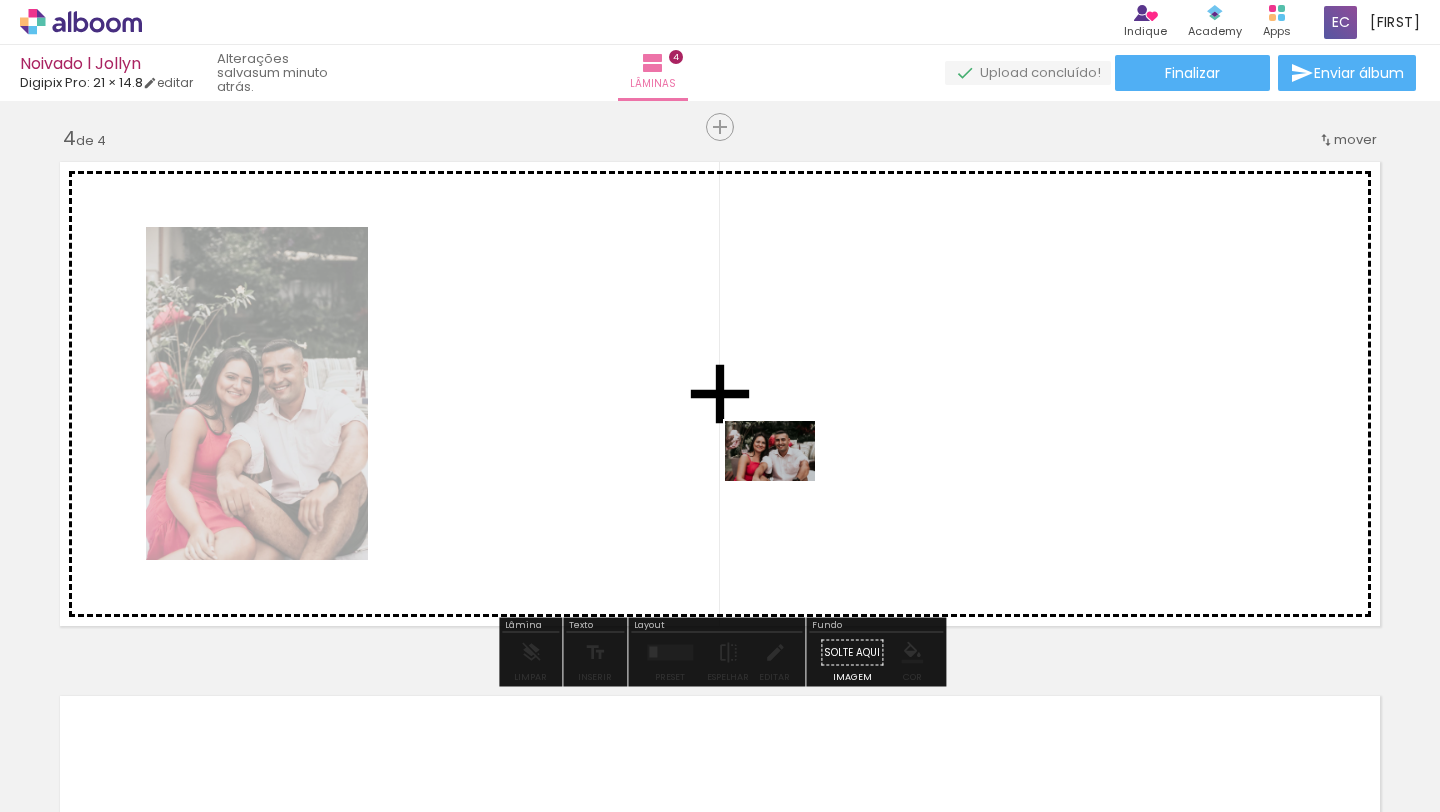 drag, startPoint x: 1261, startPoint y: 756, endPoint x: 784, endPoint y: 480, distance: 551.09436 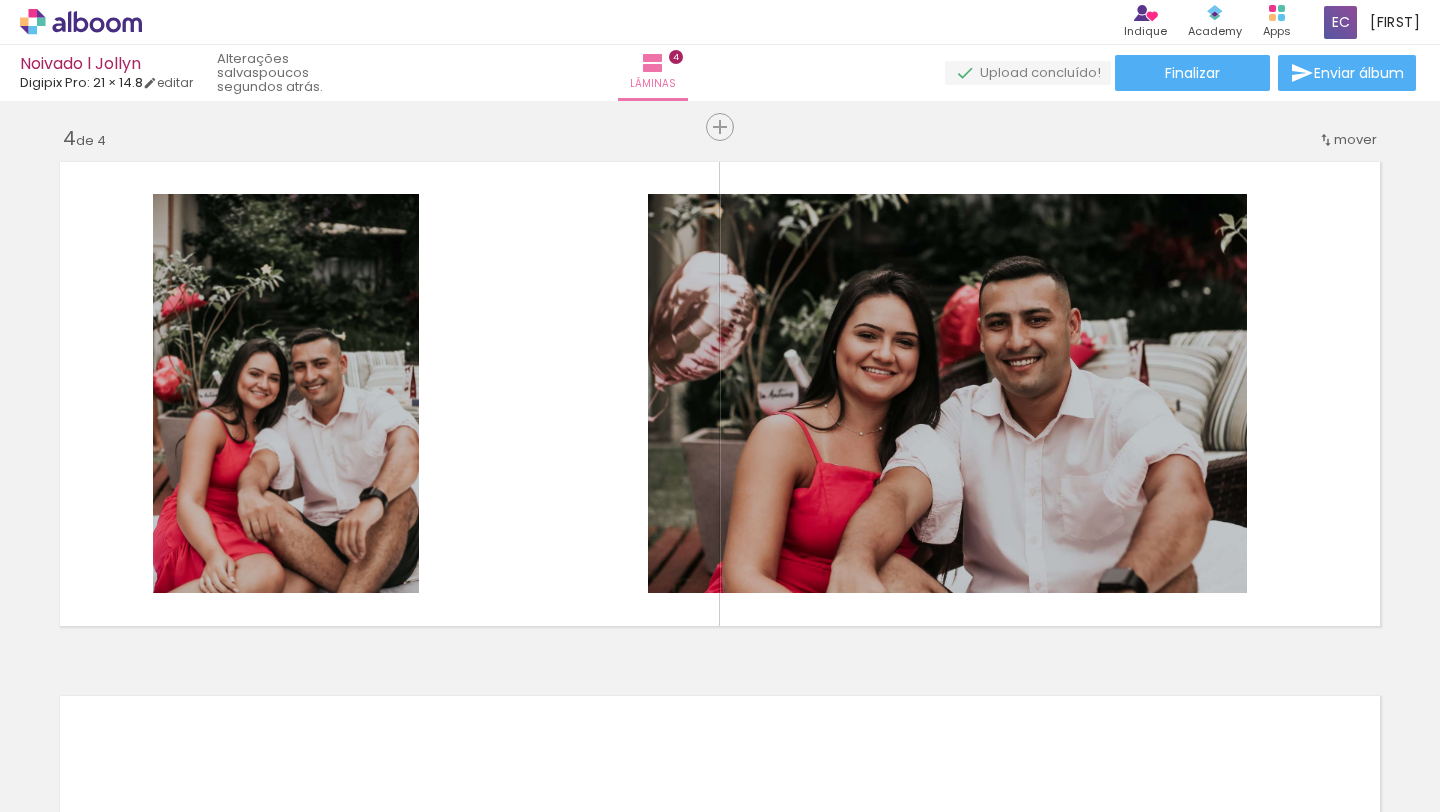 scroll, scrollTop: 0, scrollLeft: 2423, axis: horizontal 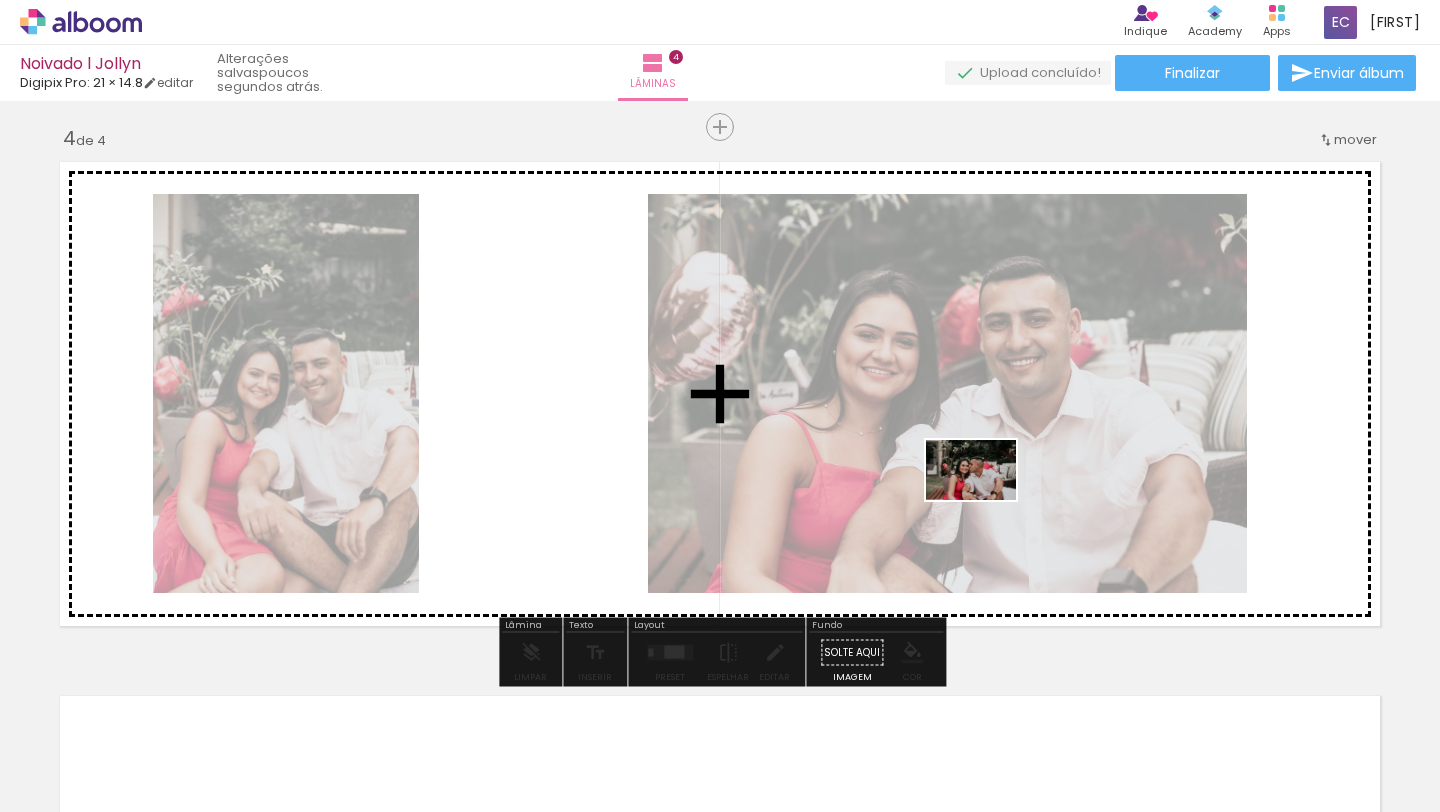 drag, startPoint x: 807, startPoint y: 754, endPoint x: 986, endPoint y: 500, distance: 310.73624 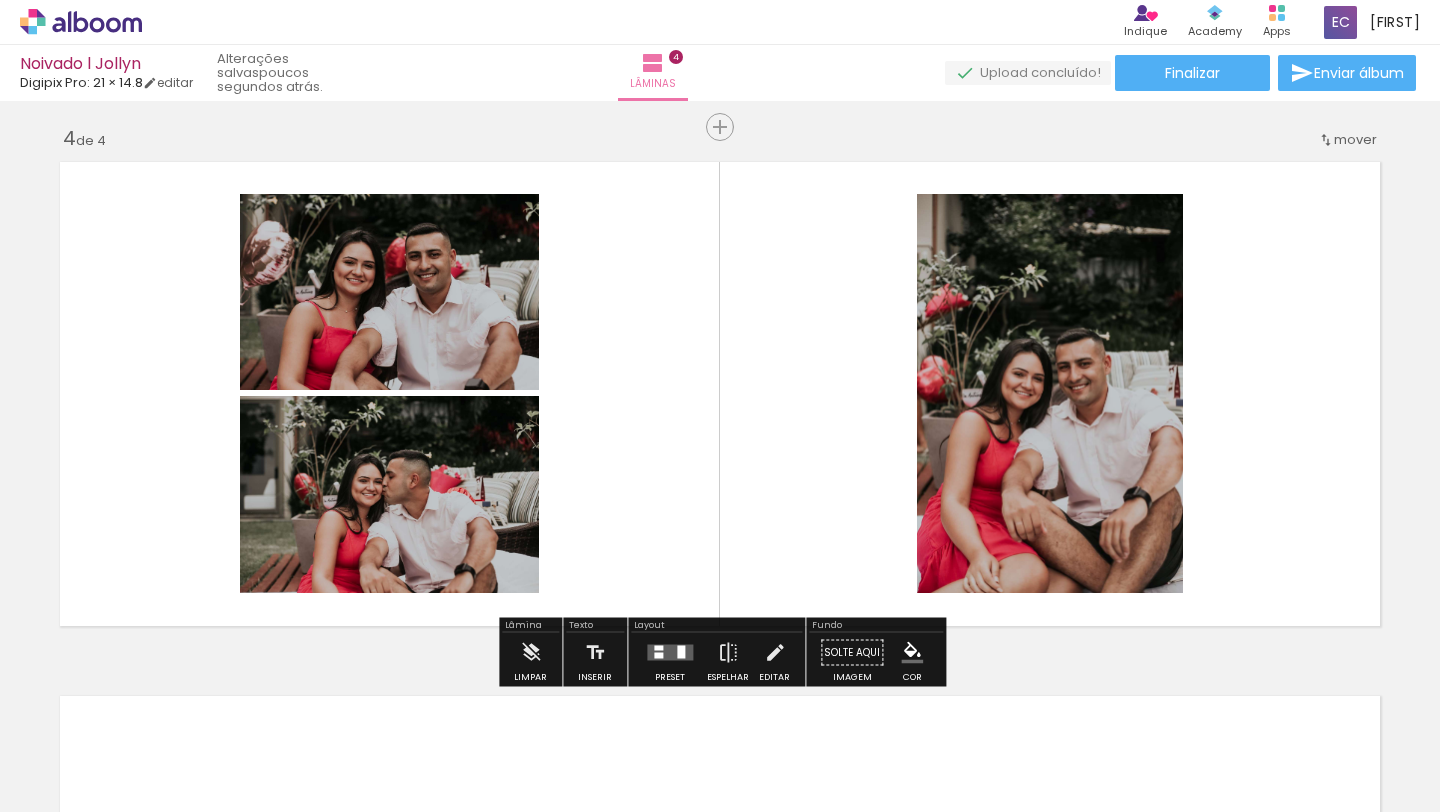 scroll, scrollTop: 0, scrollLeft: 2396, axis: horizontal 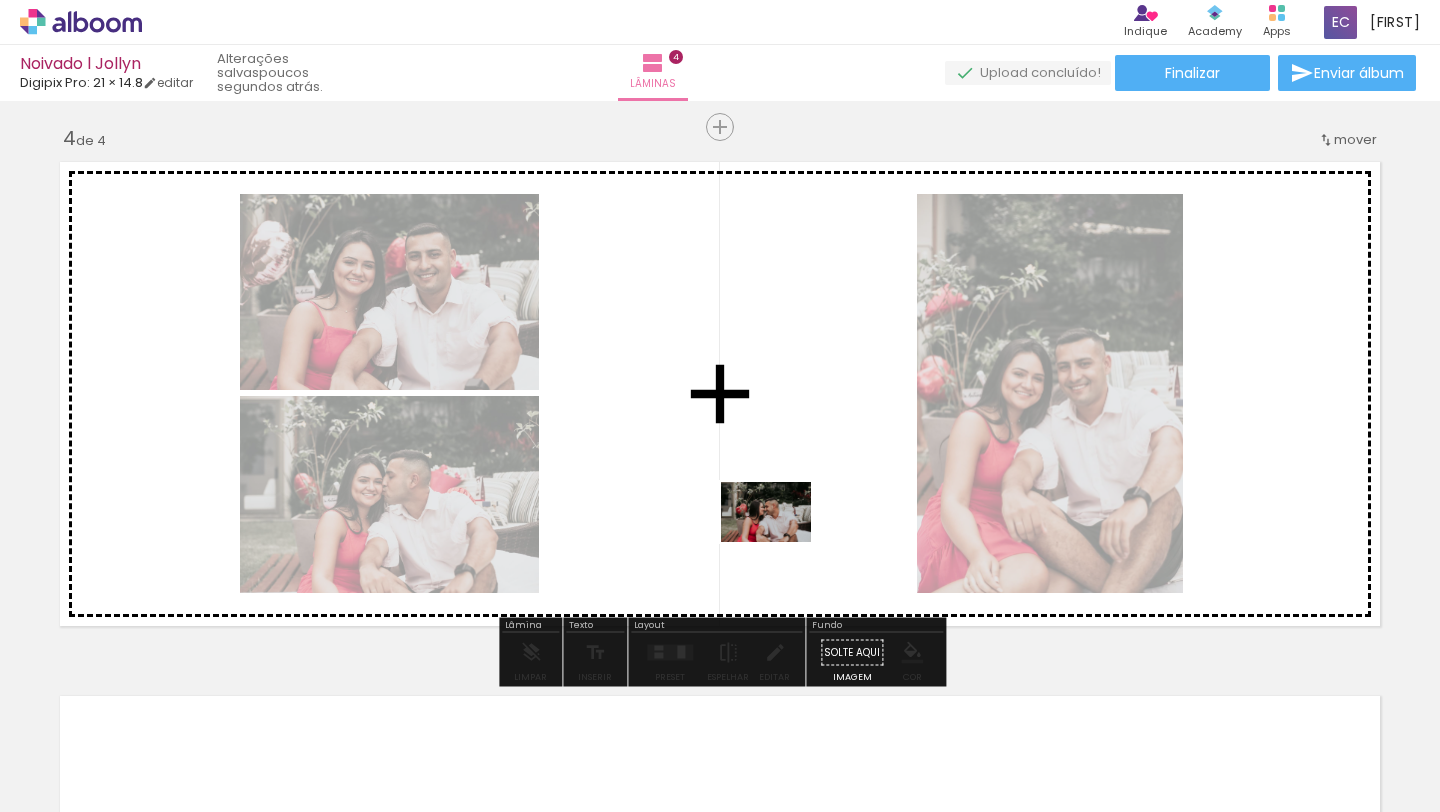 drag, startPoint x: 700, startPoint y: 764, endPoint x: 789, endPoint y: 535, distance: 245.6868 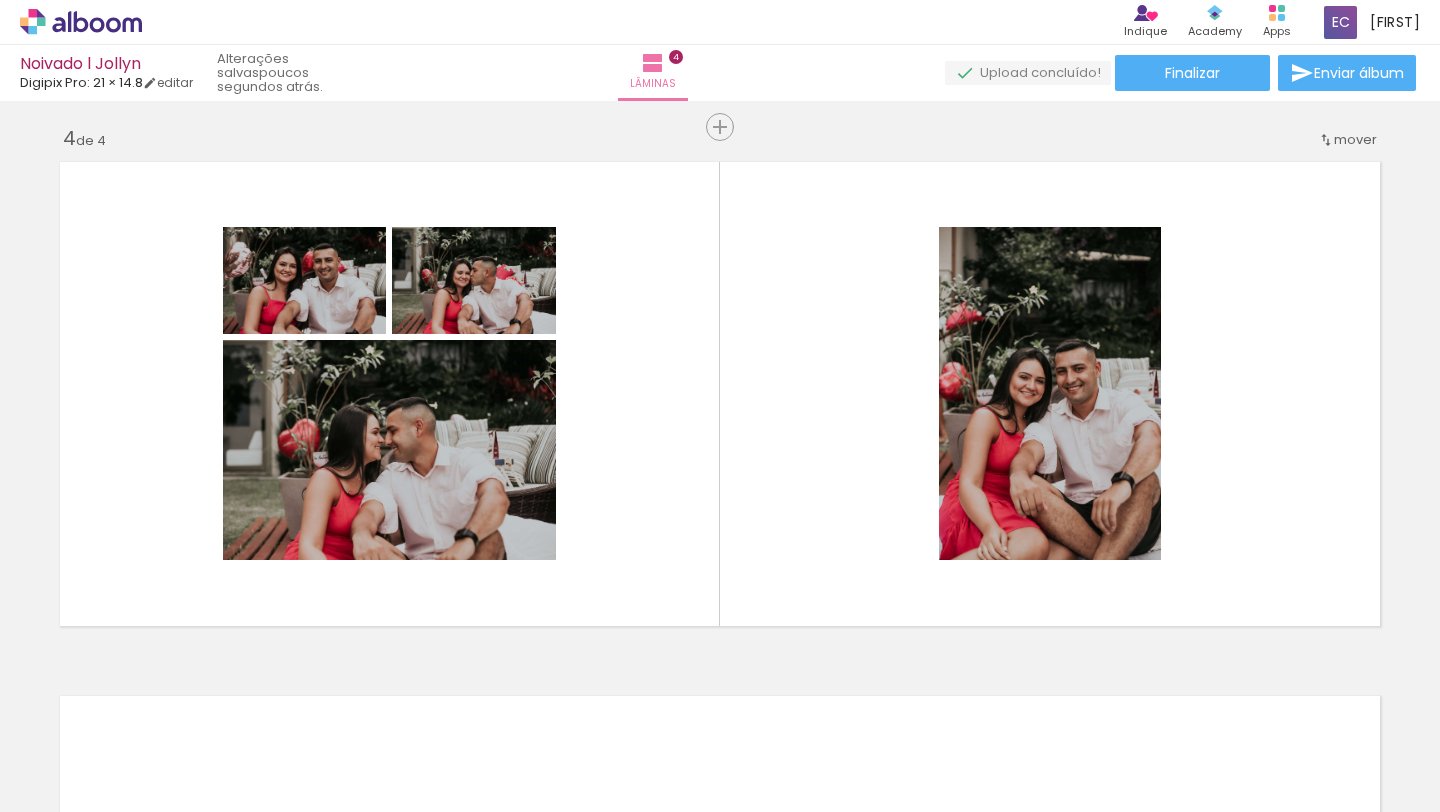 scroll, scrollTop: 0, scrollLeft: 1044, axis: horizontal 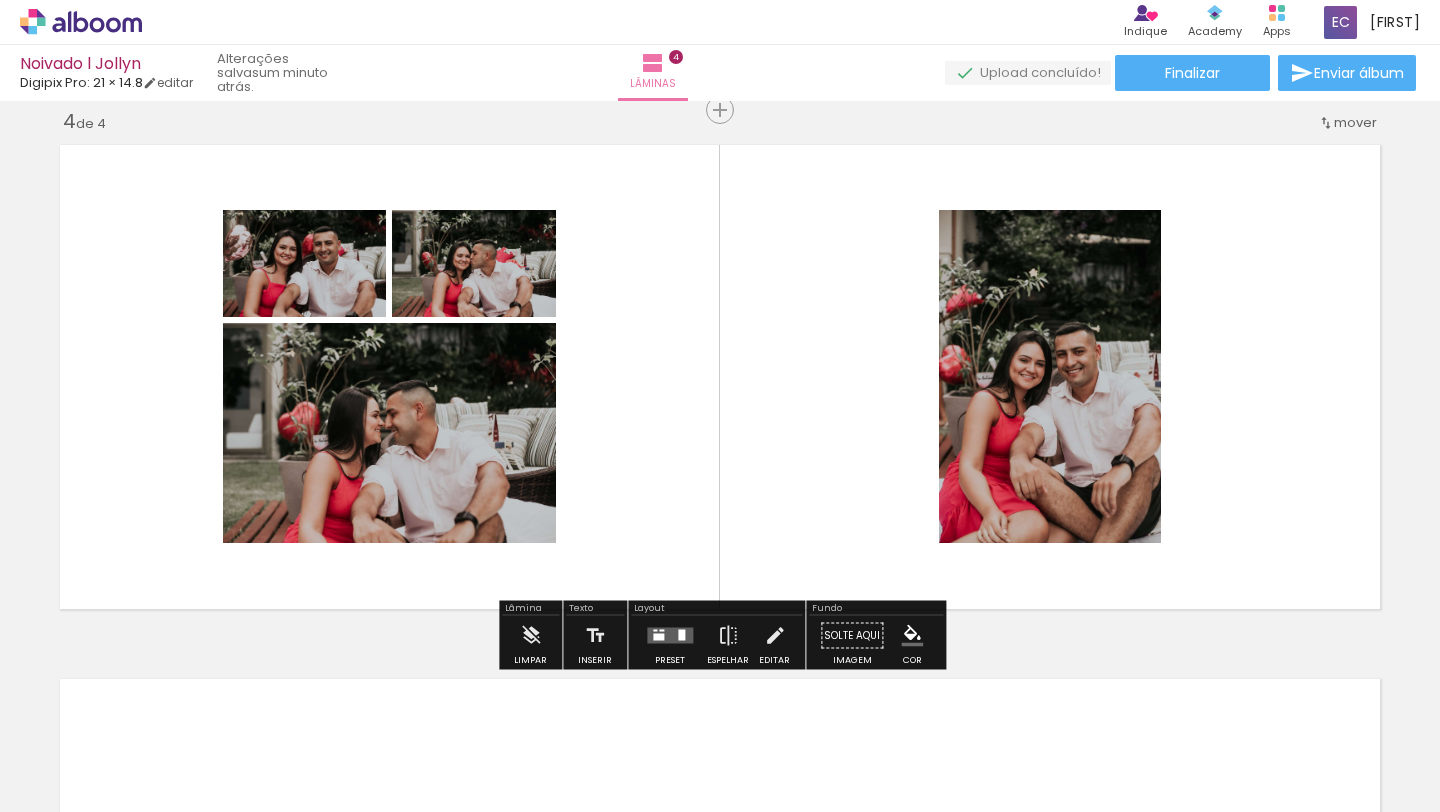 click at bounding box center (670, 636) 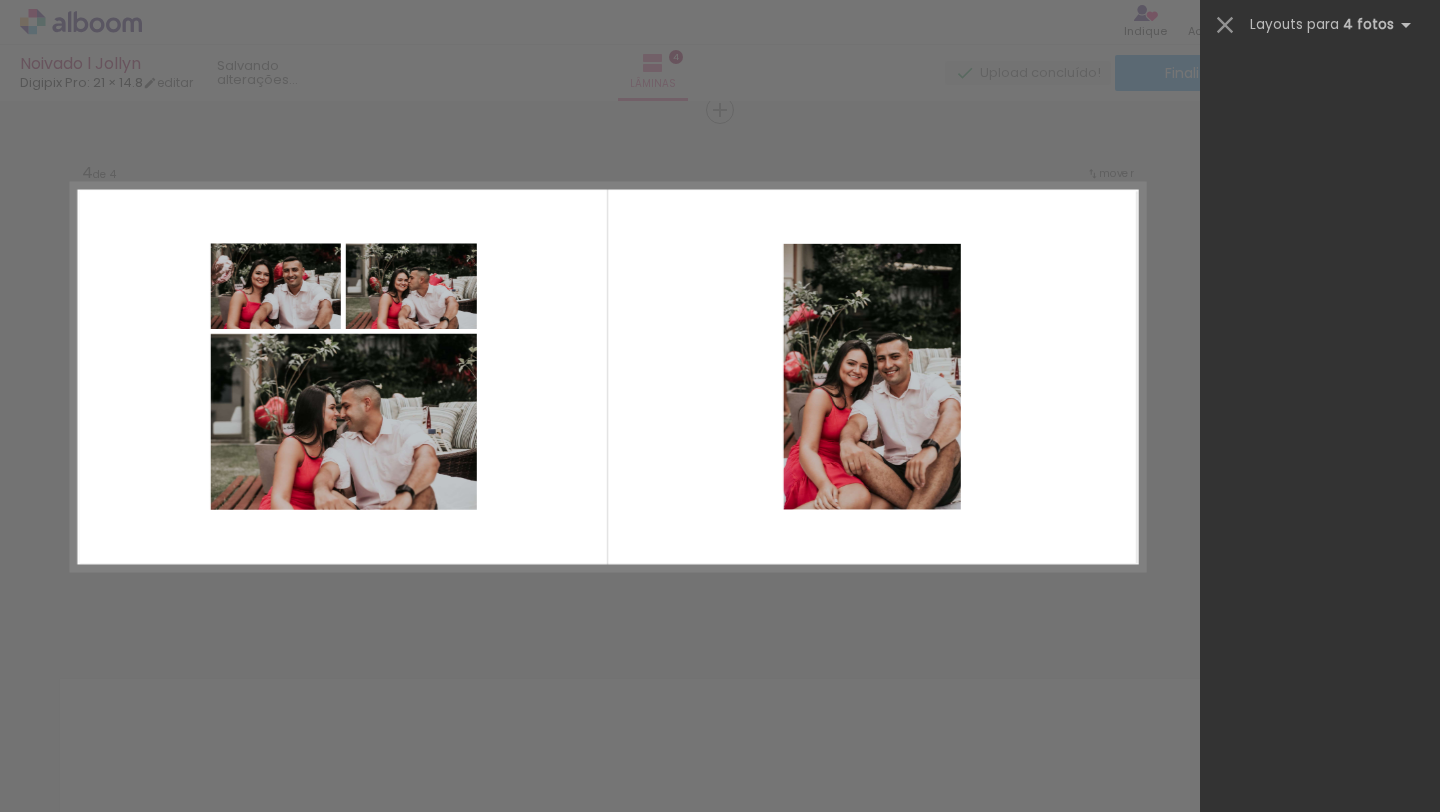 scroll, scrollTop: 0, scrollLeft: 0, axis: both 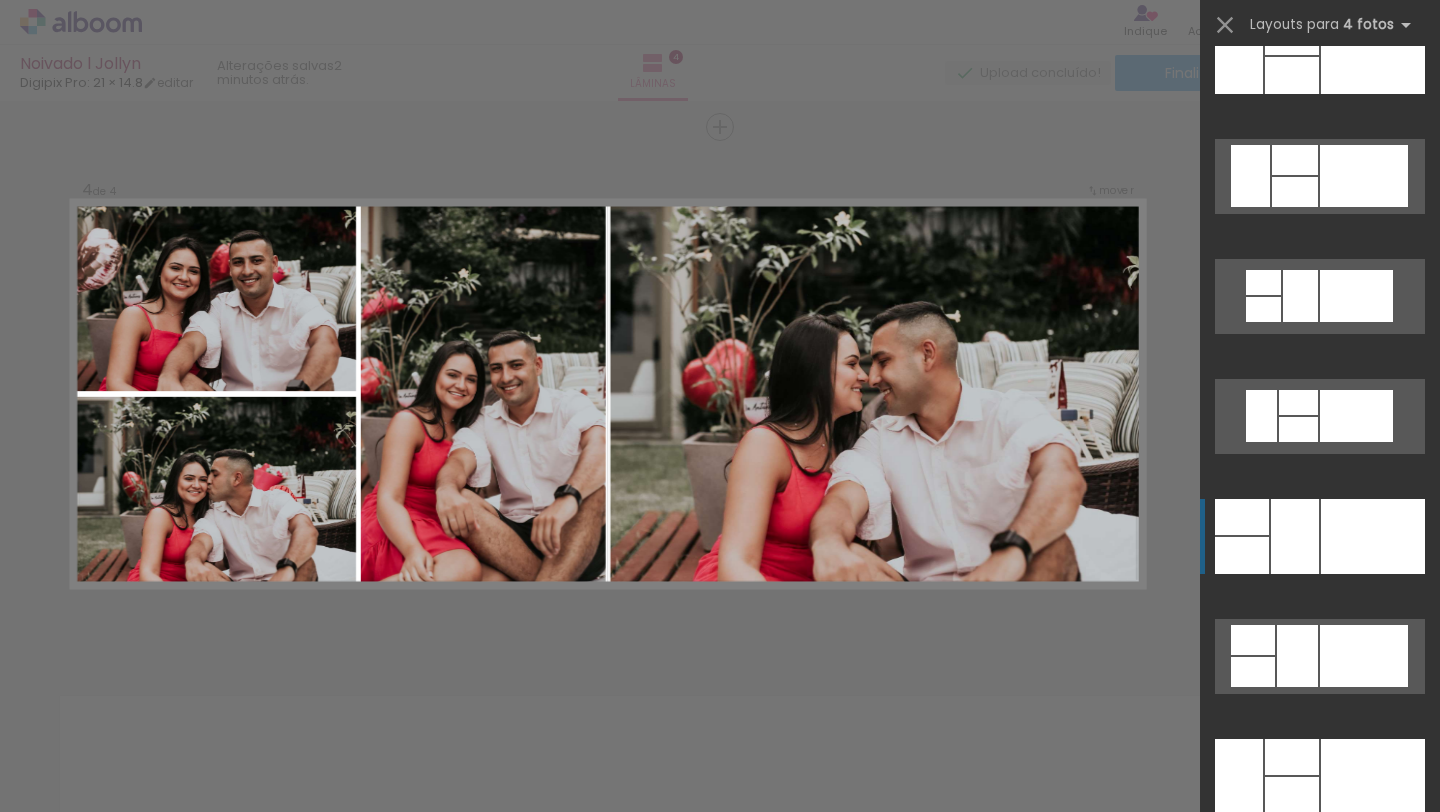 click at bounding box center (1396, -664) 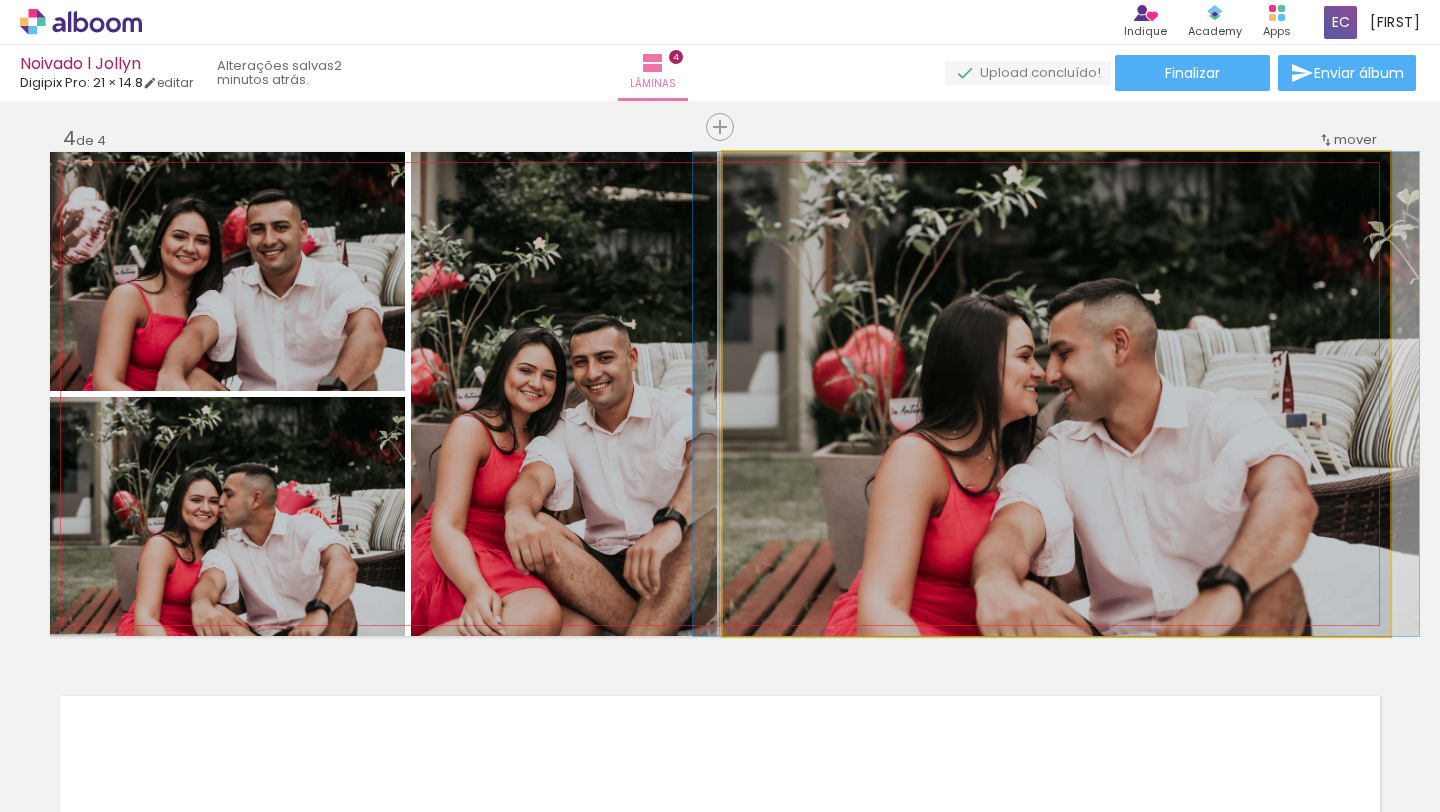 click 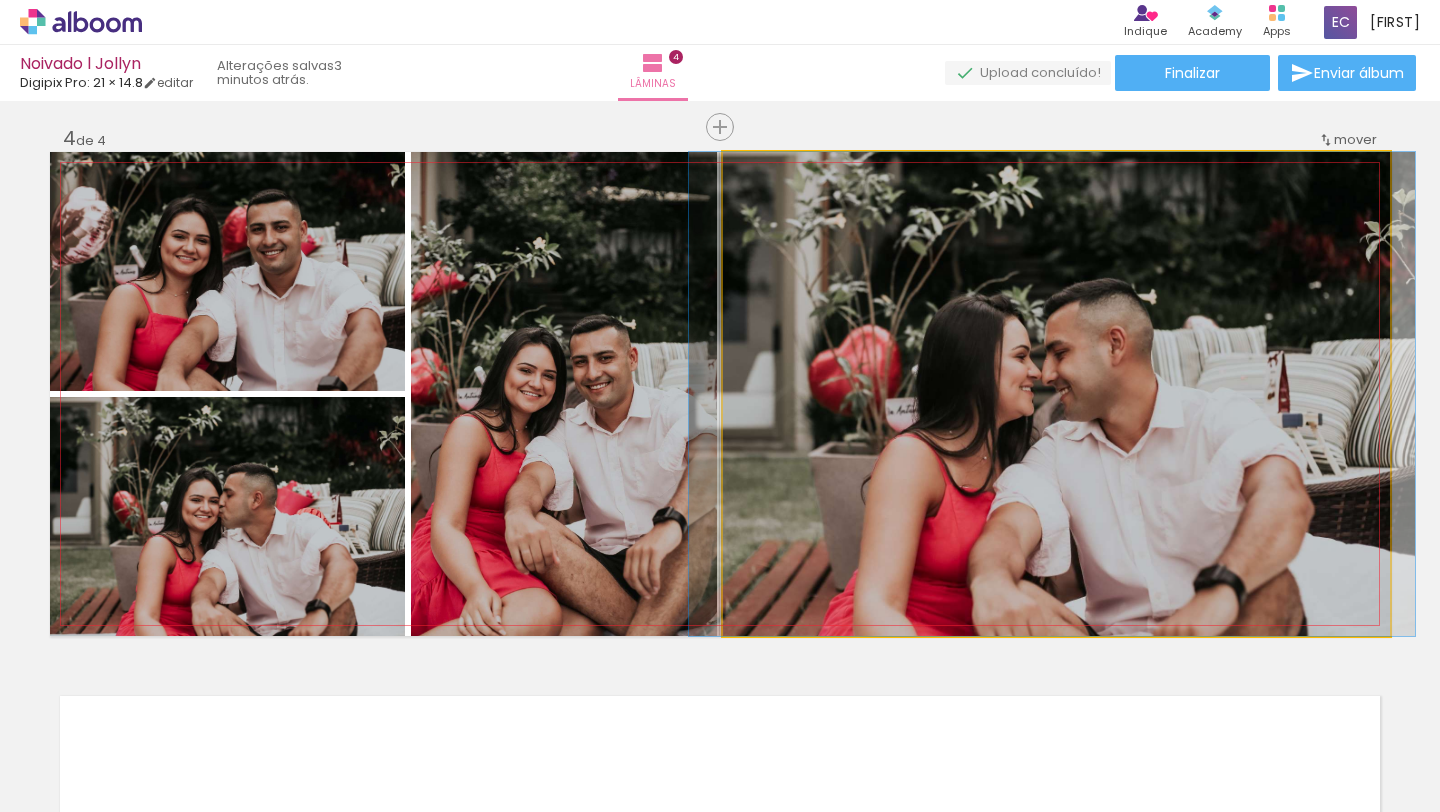 drag, startPoint x: 1173, startPoint y: 426, endPoint x: 1167, endPoint y: 384, distance: 42.426407 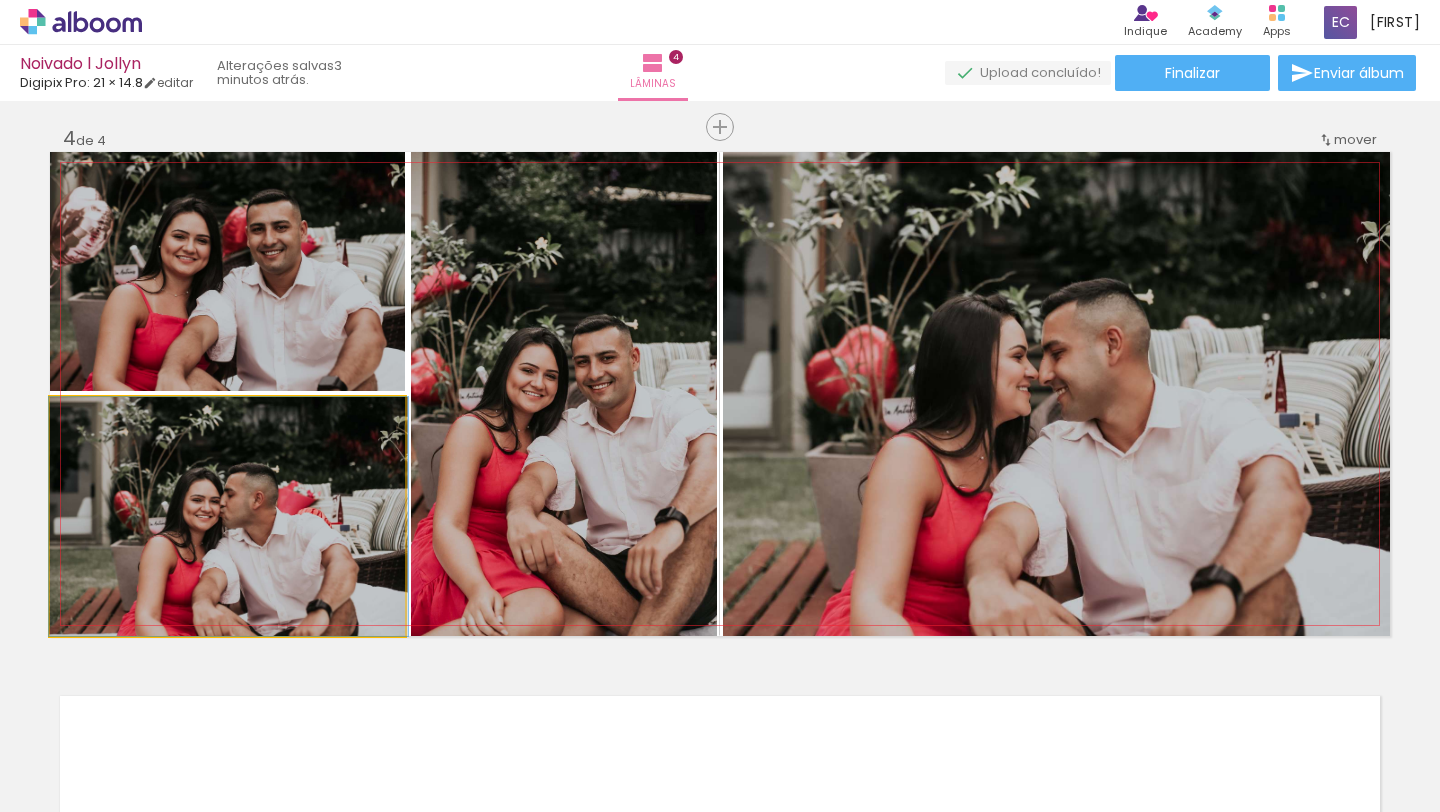 drag, startPoint x: 366, startPoint y: 540, endPoint x: 367, endPoint y: 512, distance: 28.01785 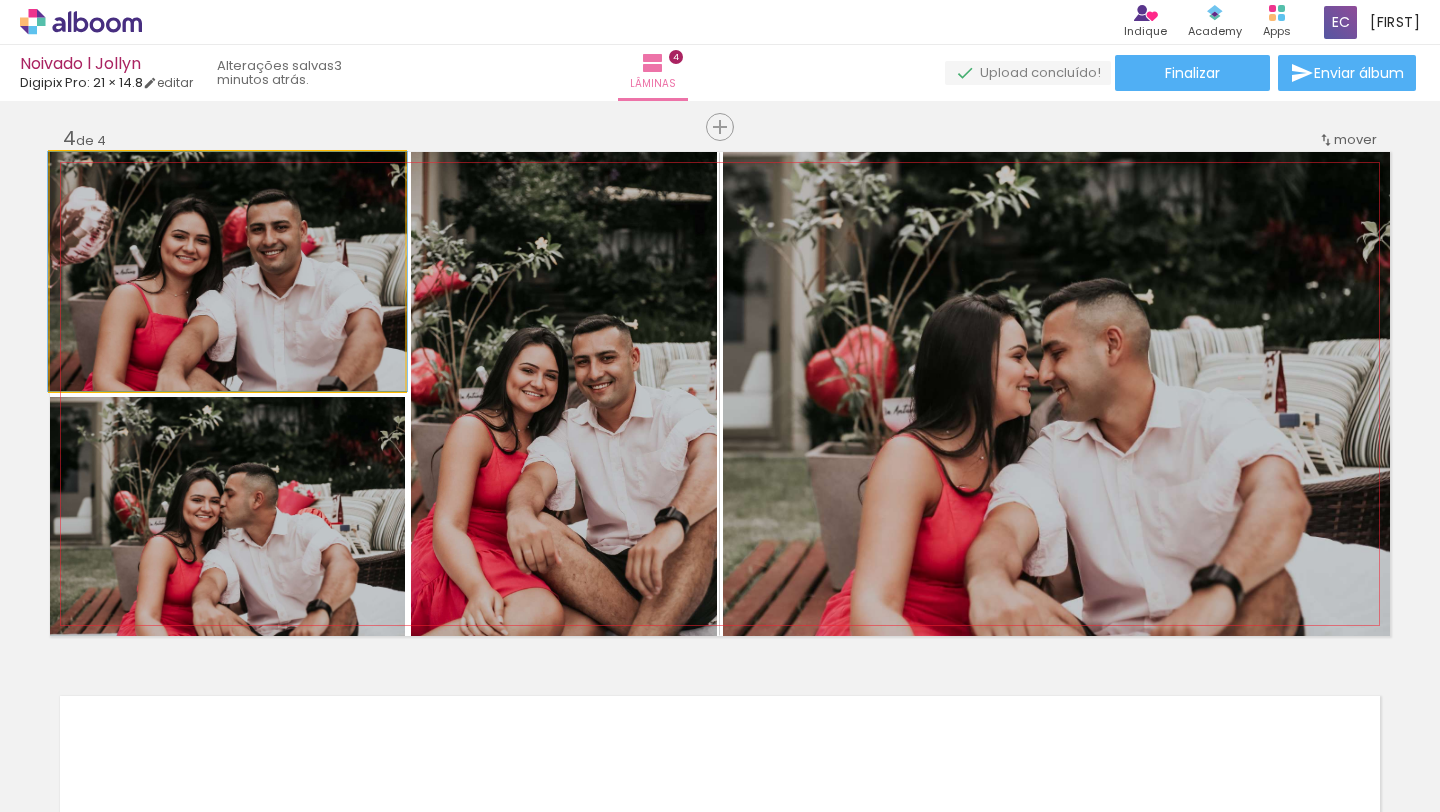 drag, startPoint x: 341, startPoint y: 318, endPoint x: 341, endPoint y: 306, distance: 12 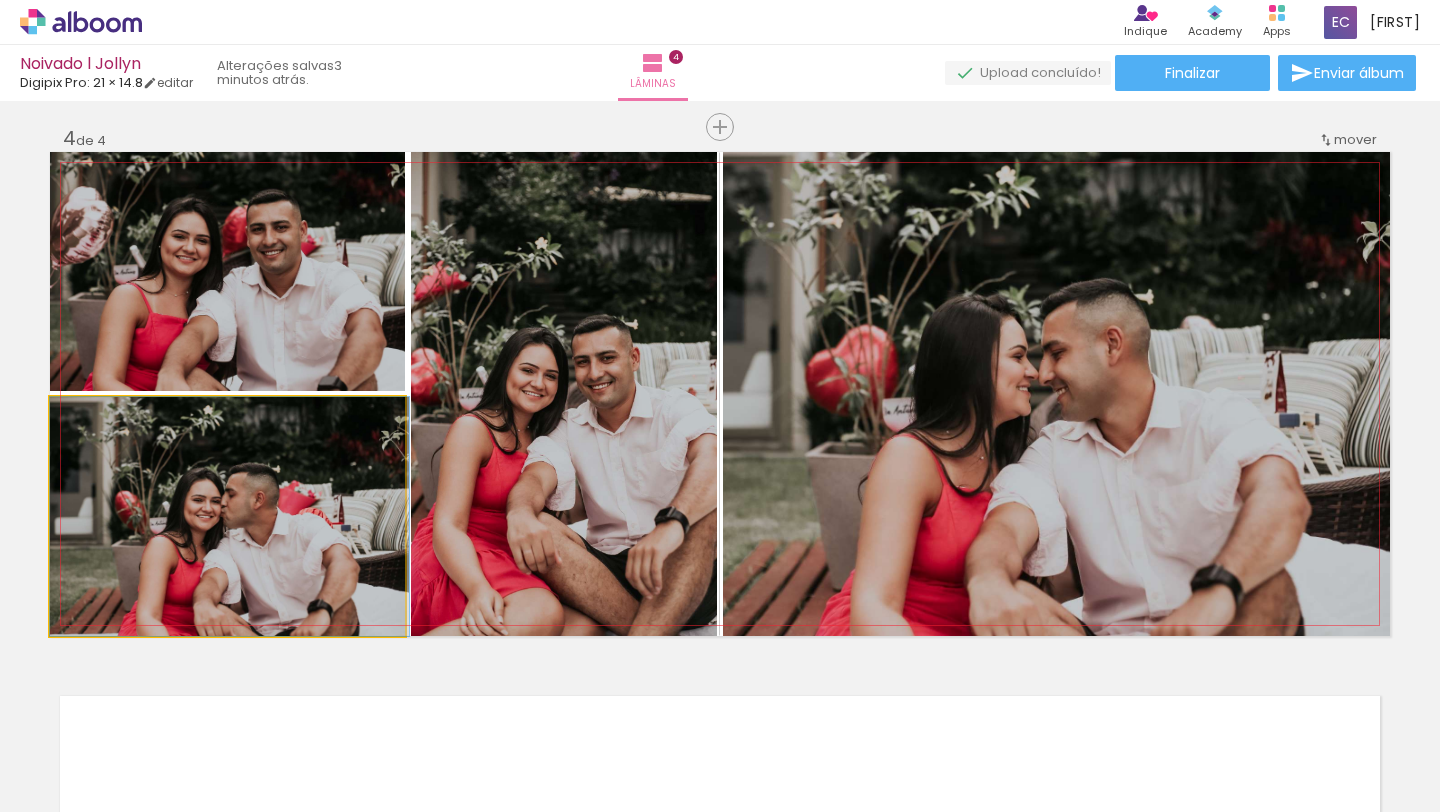 drag, startPoint x: 323, startPoint y: 514, endPoint x: 324, endPoint y: 450, distance: 64.00781 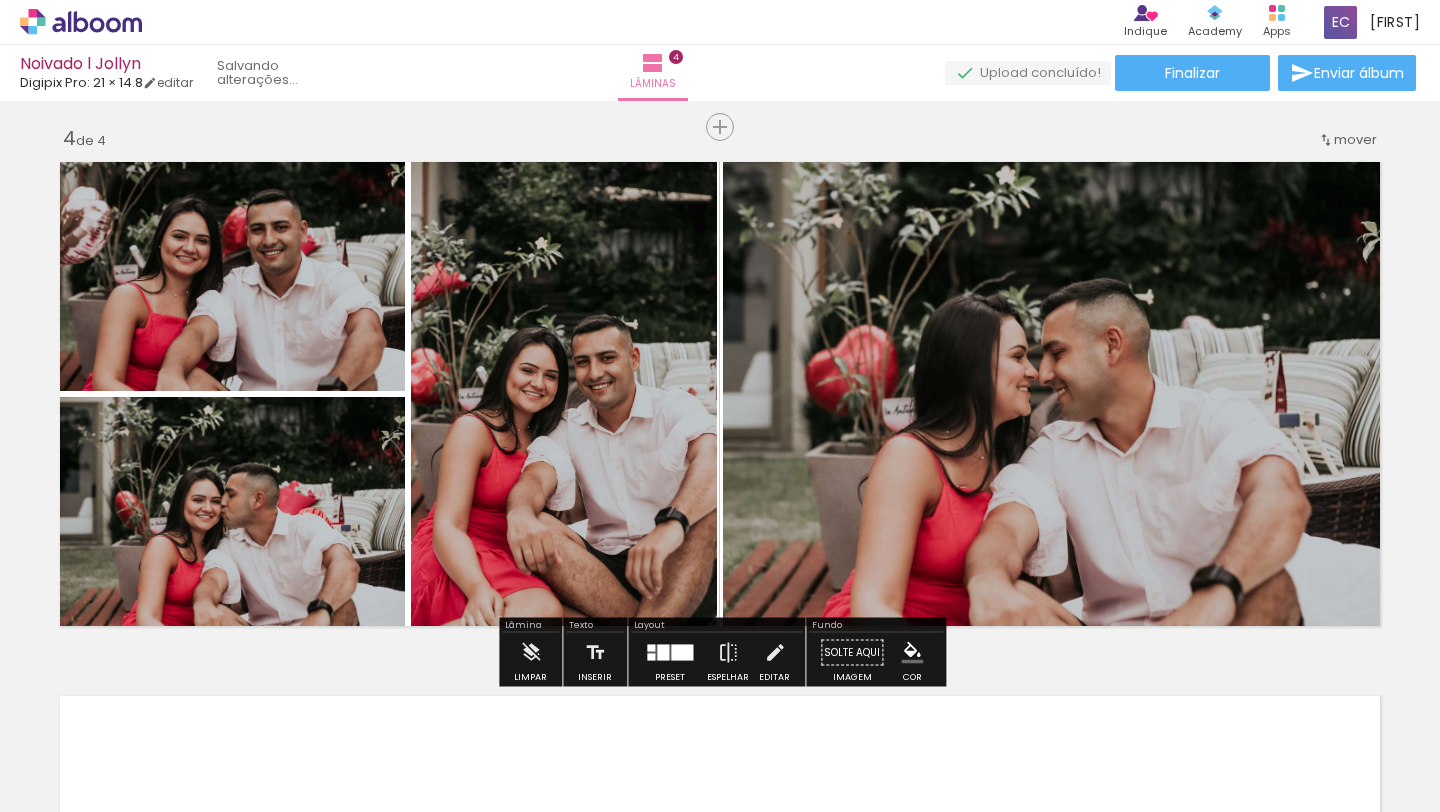 click 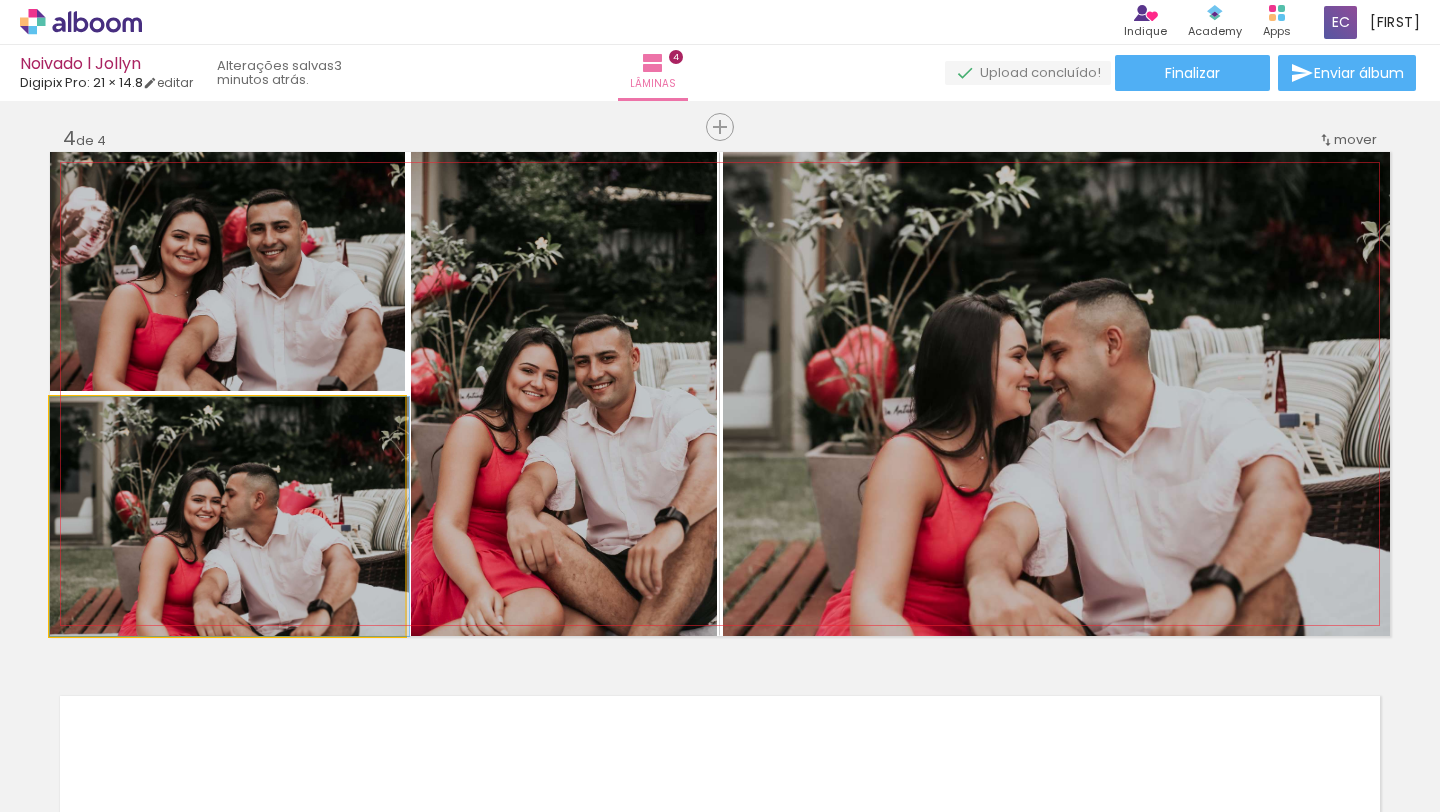 click 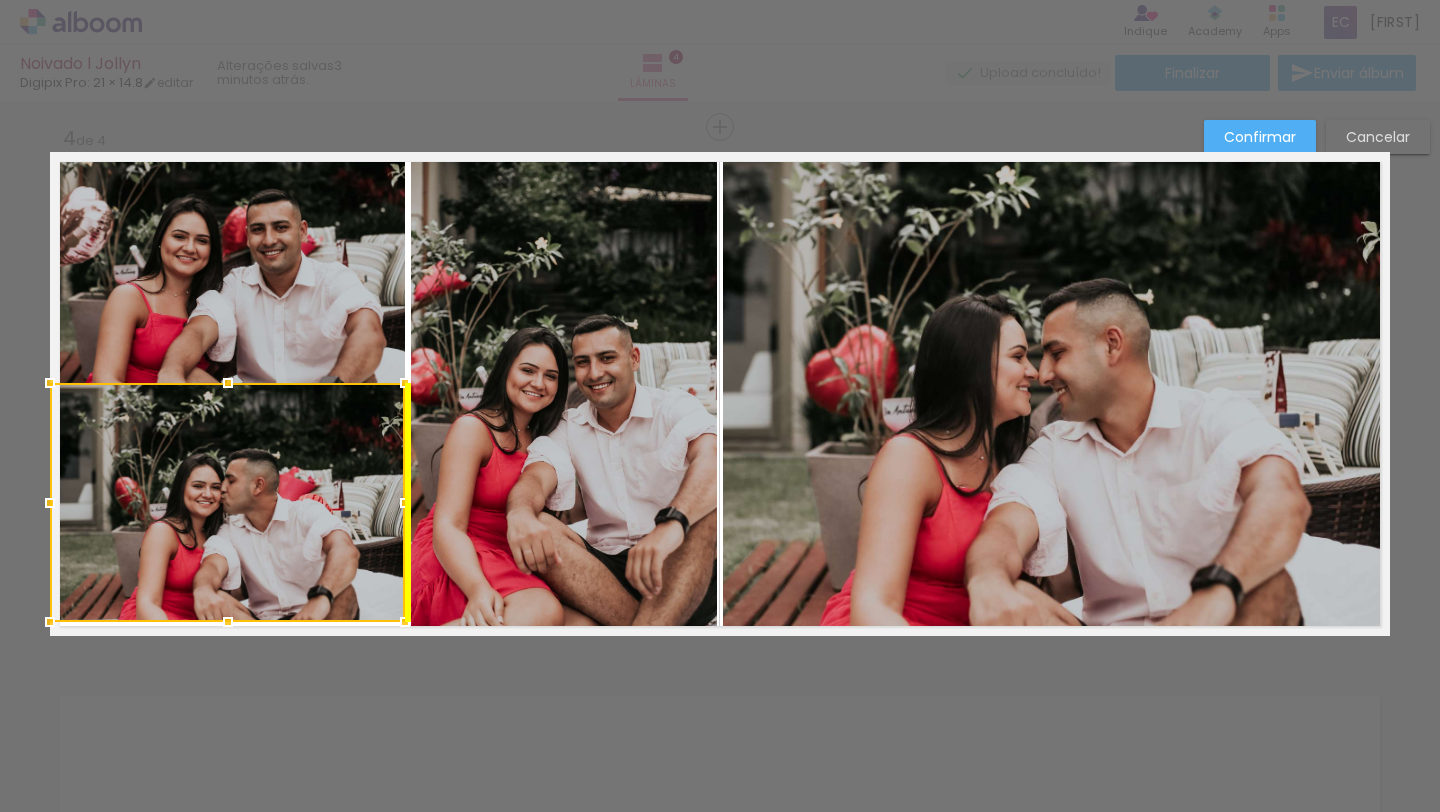 drag, startPoint x: 253, startPoint y: 535, endPoint x: 253, endPoint y: 521, distance: 14 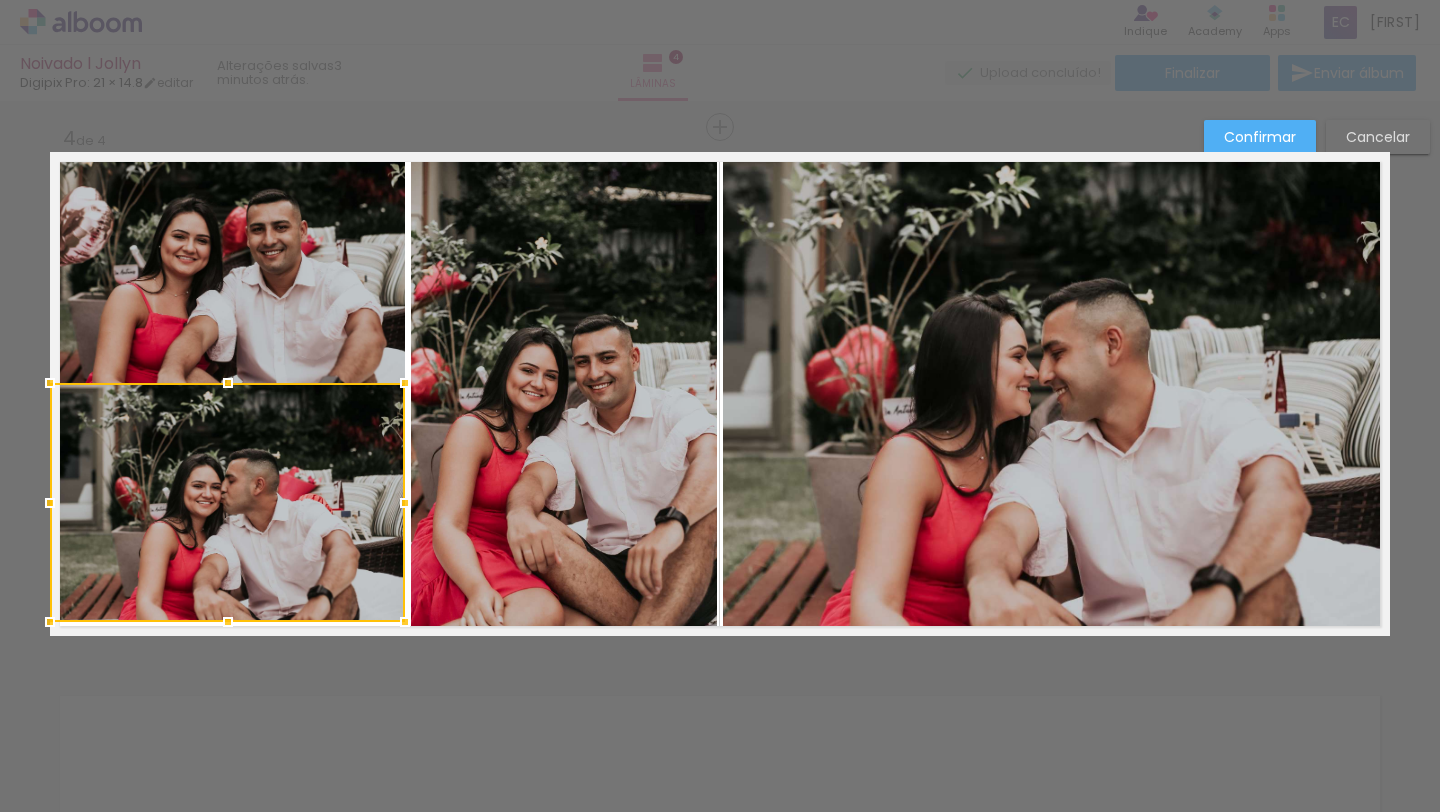 click on "Confirmar Cancelar" at bounding box center [720, -149] 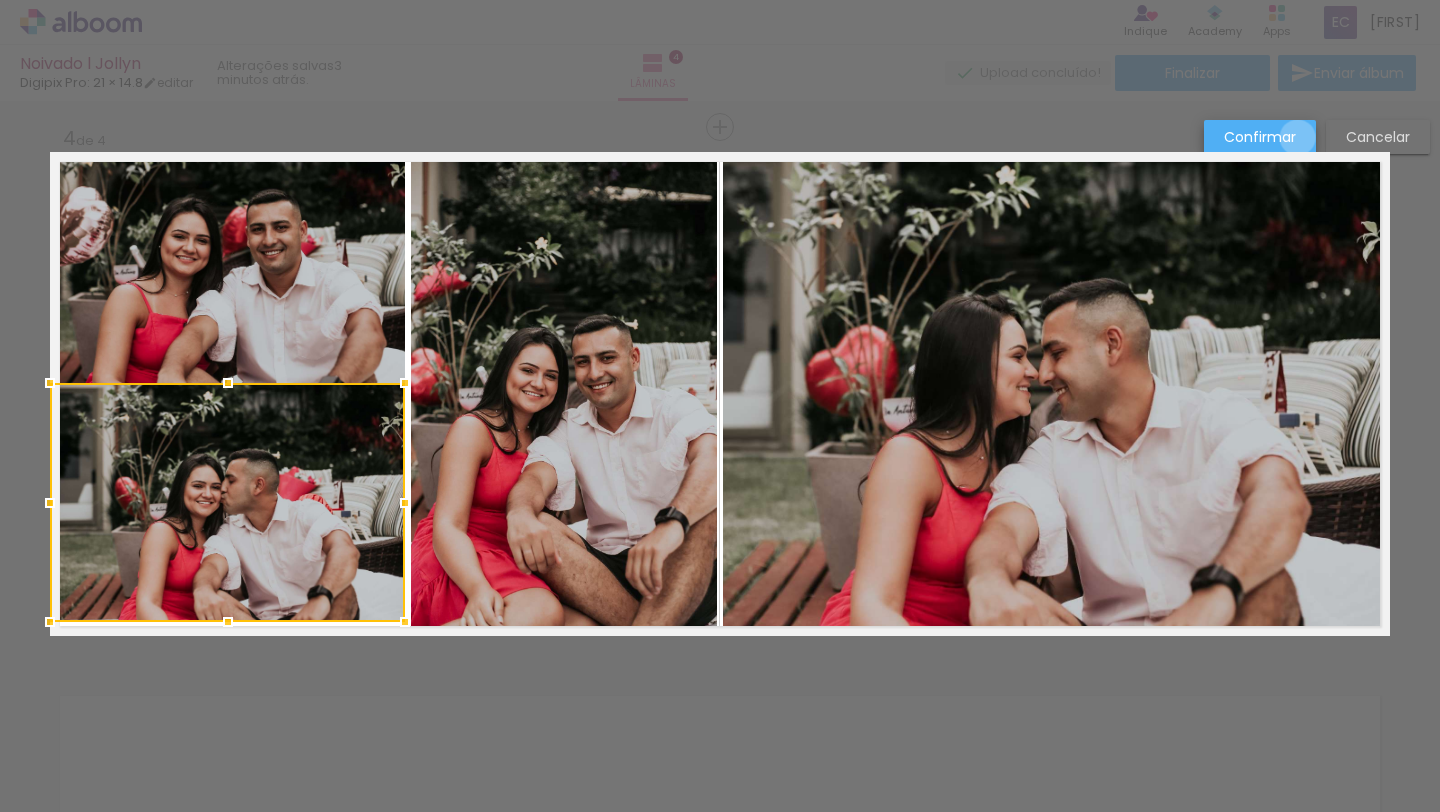 click on "Confirmar" at bounding box center (1260, 137) 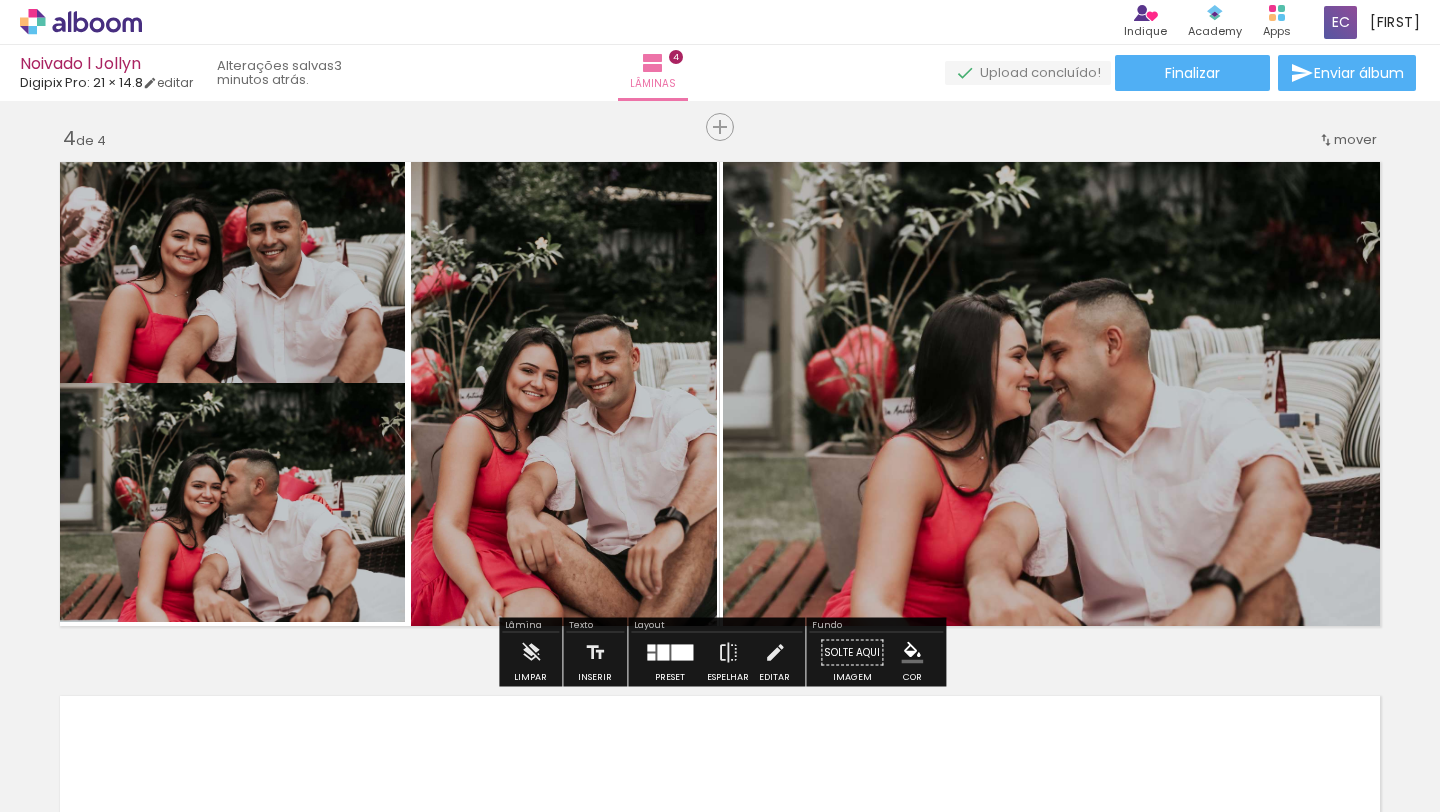 click at bounding box center [670, 653] 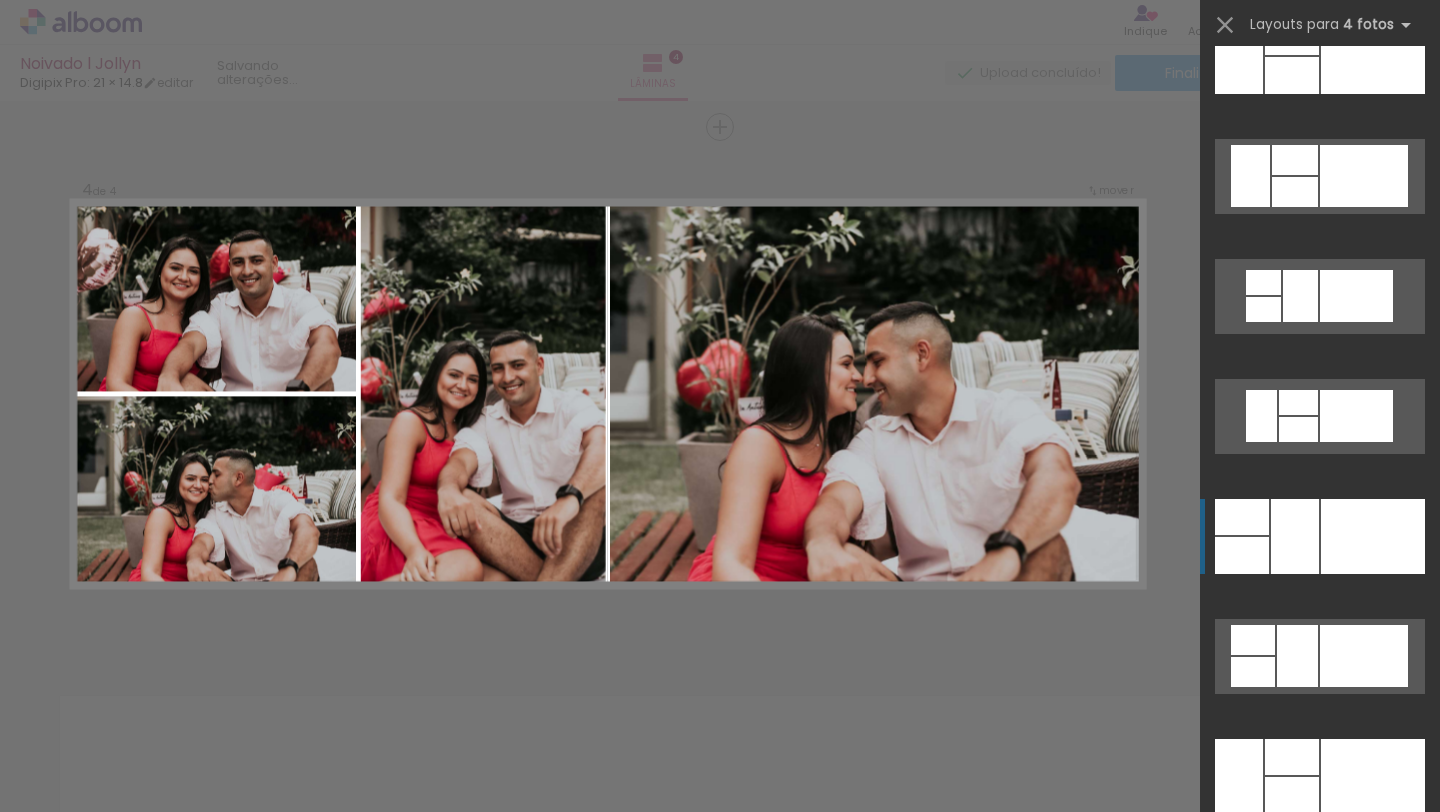 scroll, scrollTop: 5760, scrollLeft: 0, axis: vertical 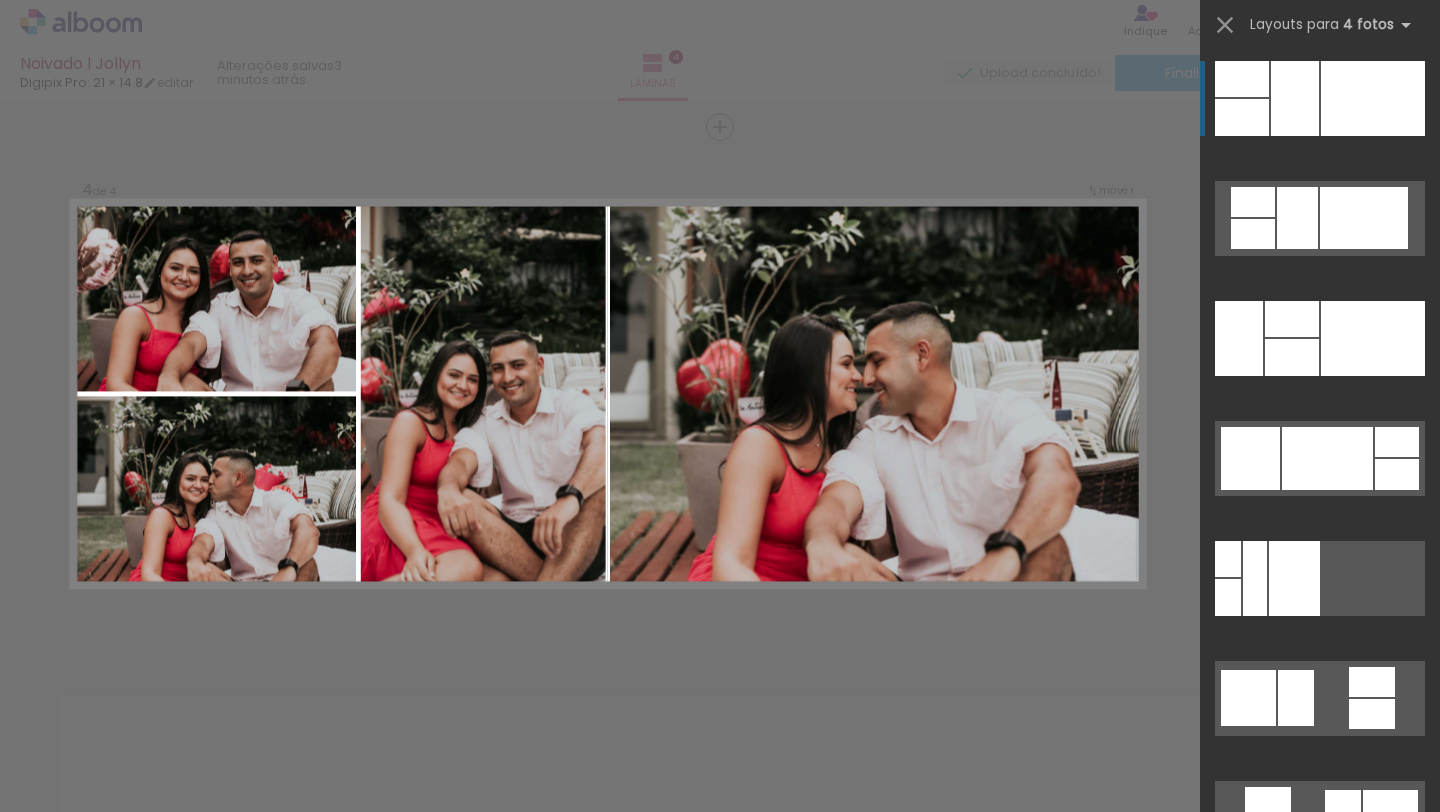 click at bounding box center (1372, 1324) 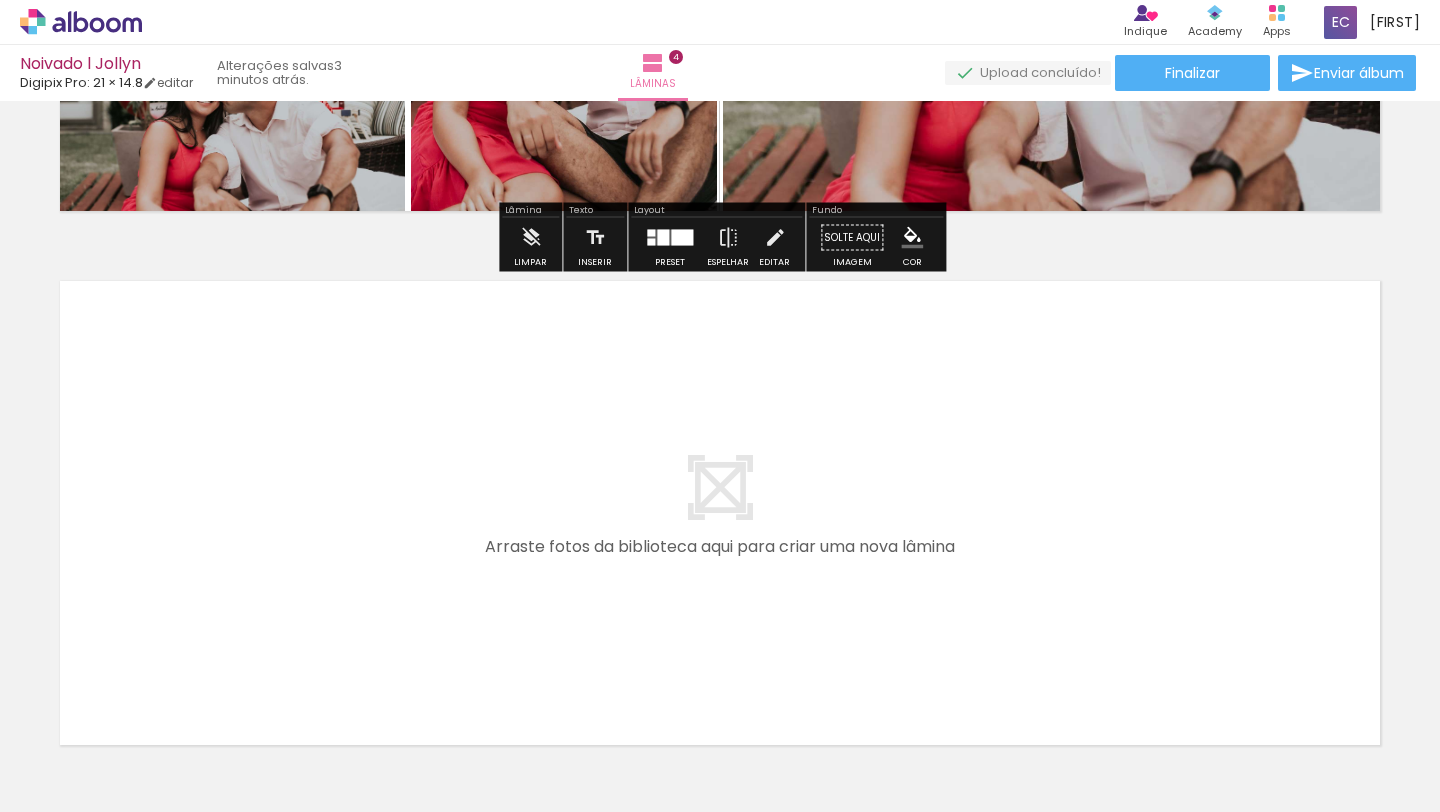 scroll, scrollTop: 2162, scrollLeft: 0, axis: vertical 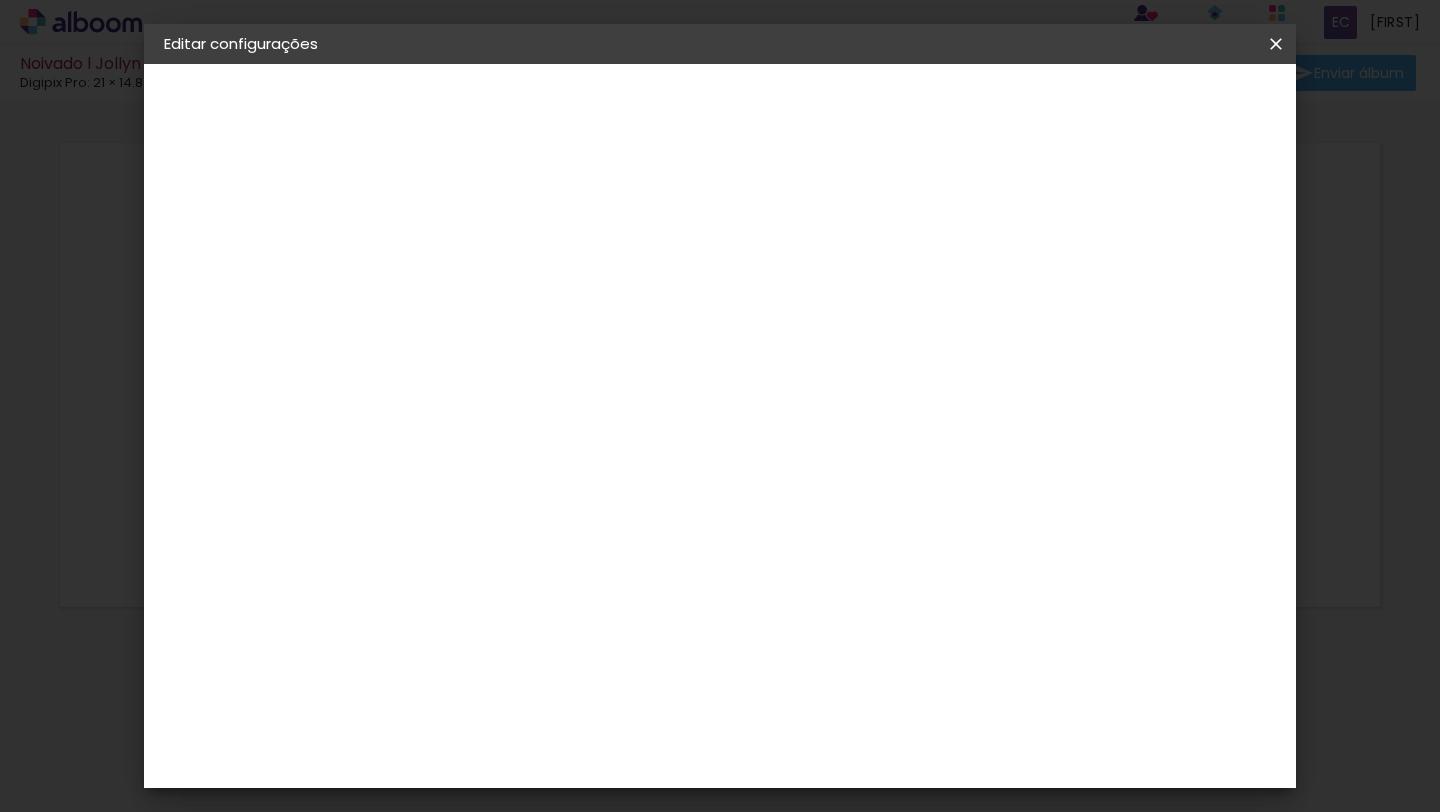 click at bounding box center (1276, 44) 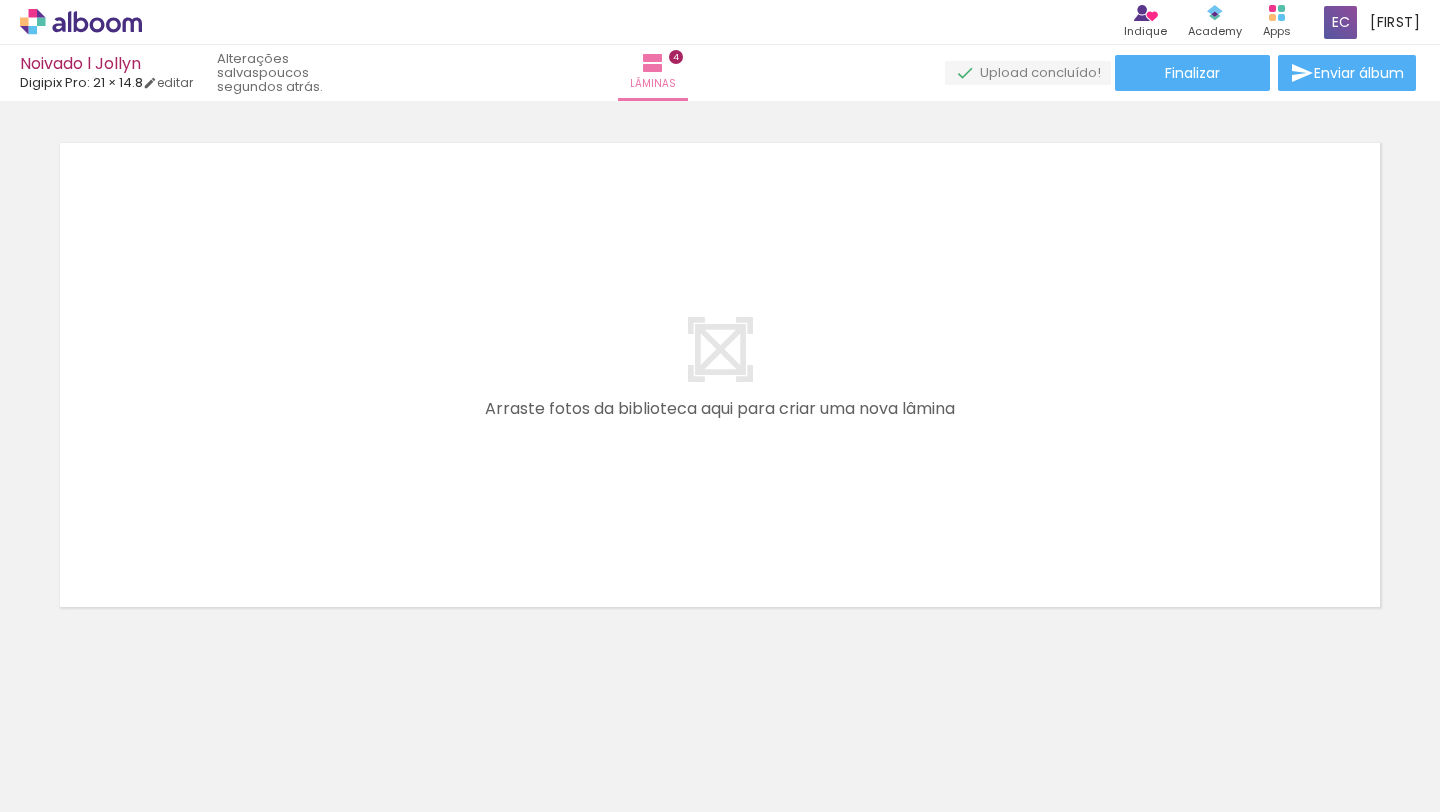 scroll, scrollTop: 0, scrollLeft: 2246, axis: horizontal 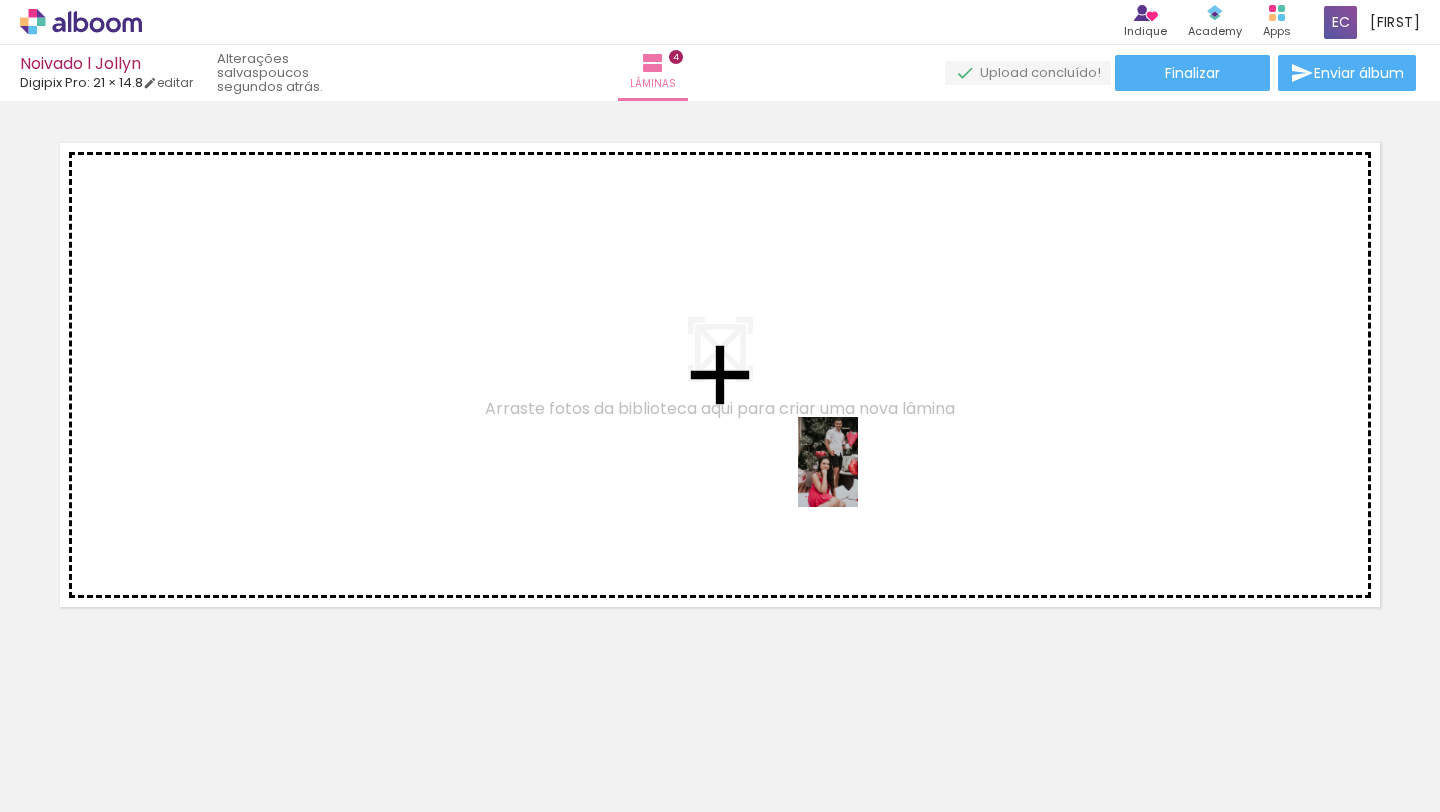 drag, startPoint x: 891, startPoint y: 758, endPoint x: 858, endPoint y: 477, distance: 282.9311 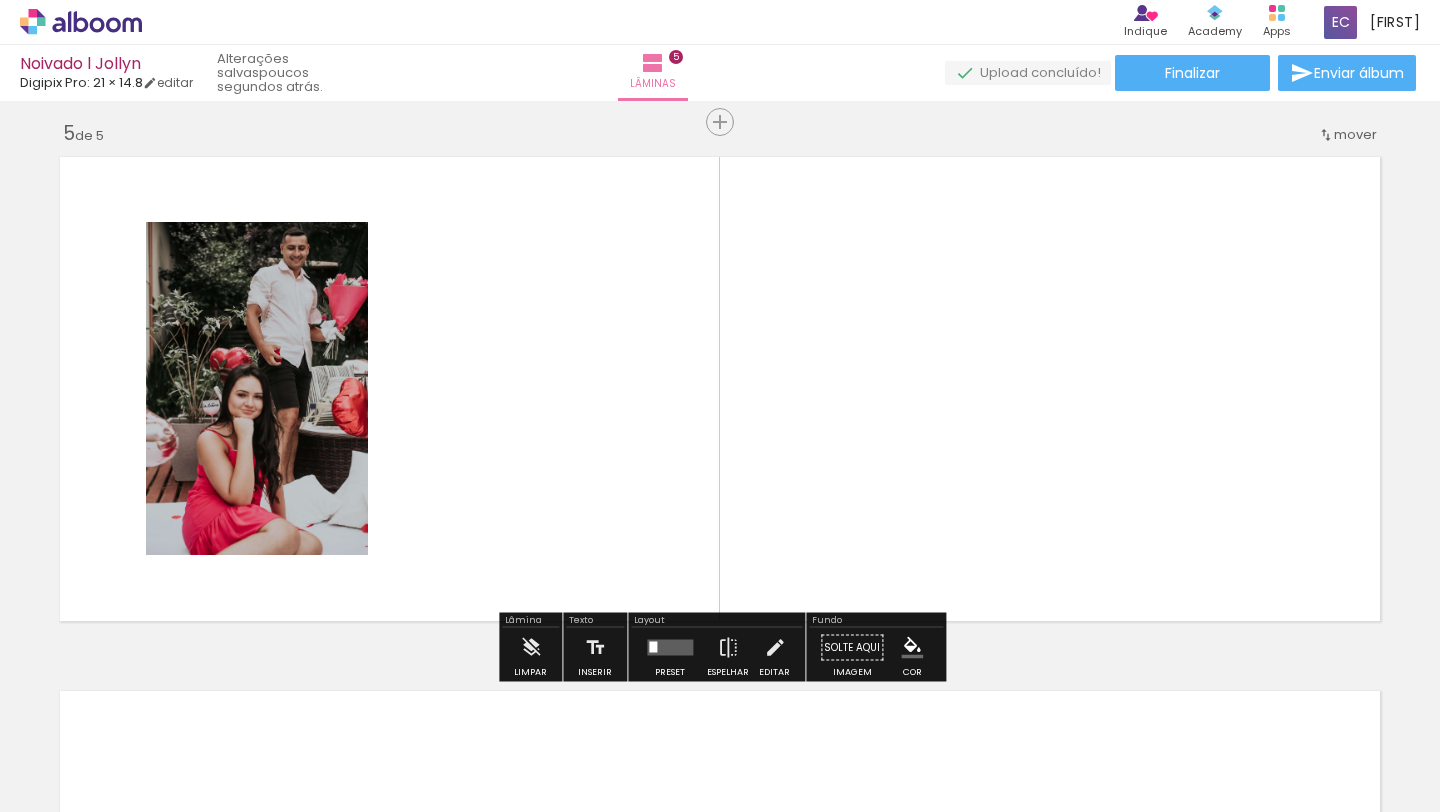 scroll, scrollTop: 2143, scrollLeft: 0, axis: vertical 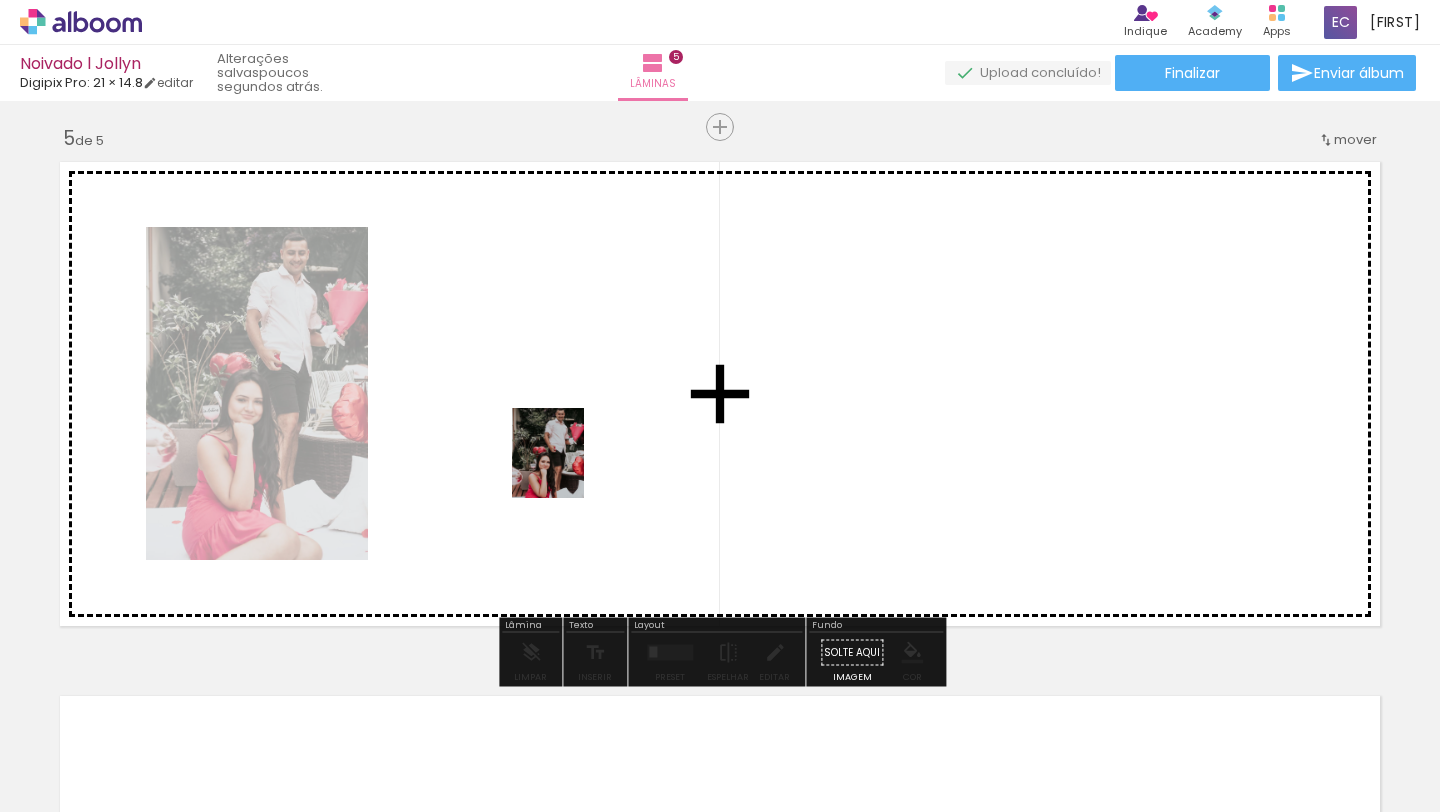drag, startPoint x: 552, startPoint y: 760, endPoint x: 574, endPoint y: 457, distance: 303.79764 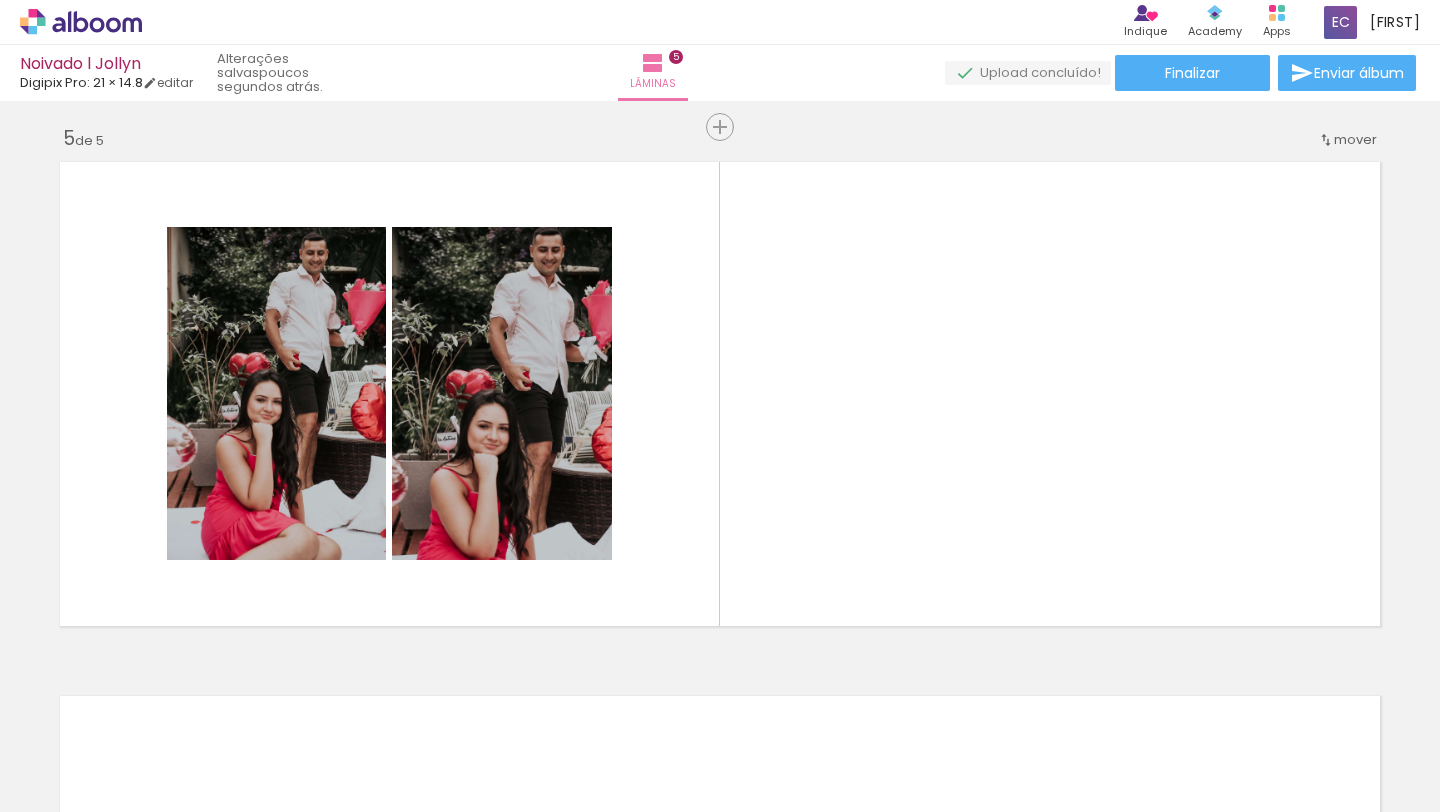 scroll, scrollTop: 0, scrollLeft: 204, axis: horizontal 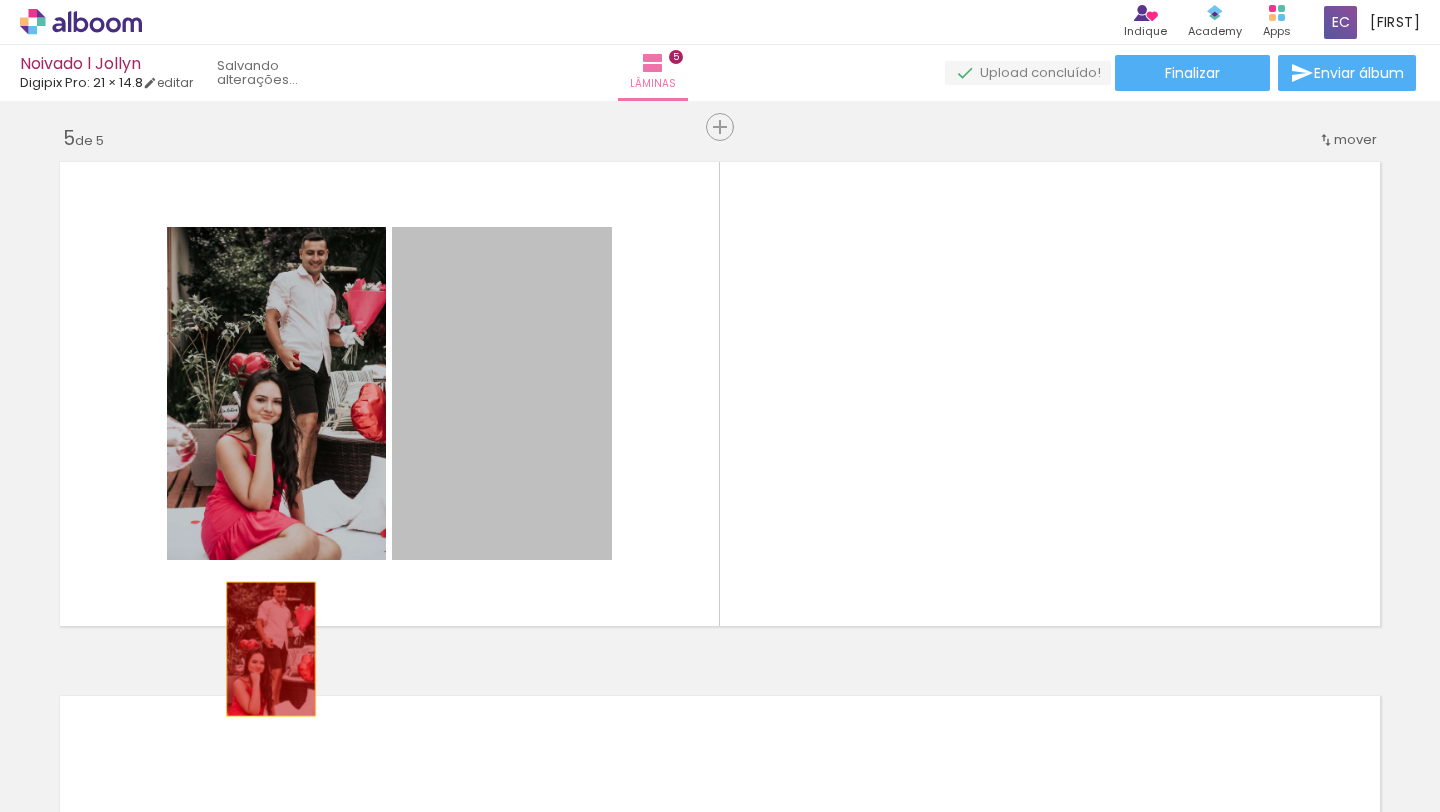 drag, startPoint x: 544, startPoint y: 477, endPoint x: 271, endPoint y: 649, distance: 322.66547 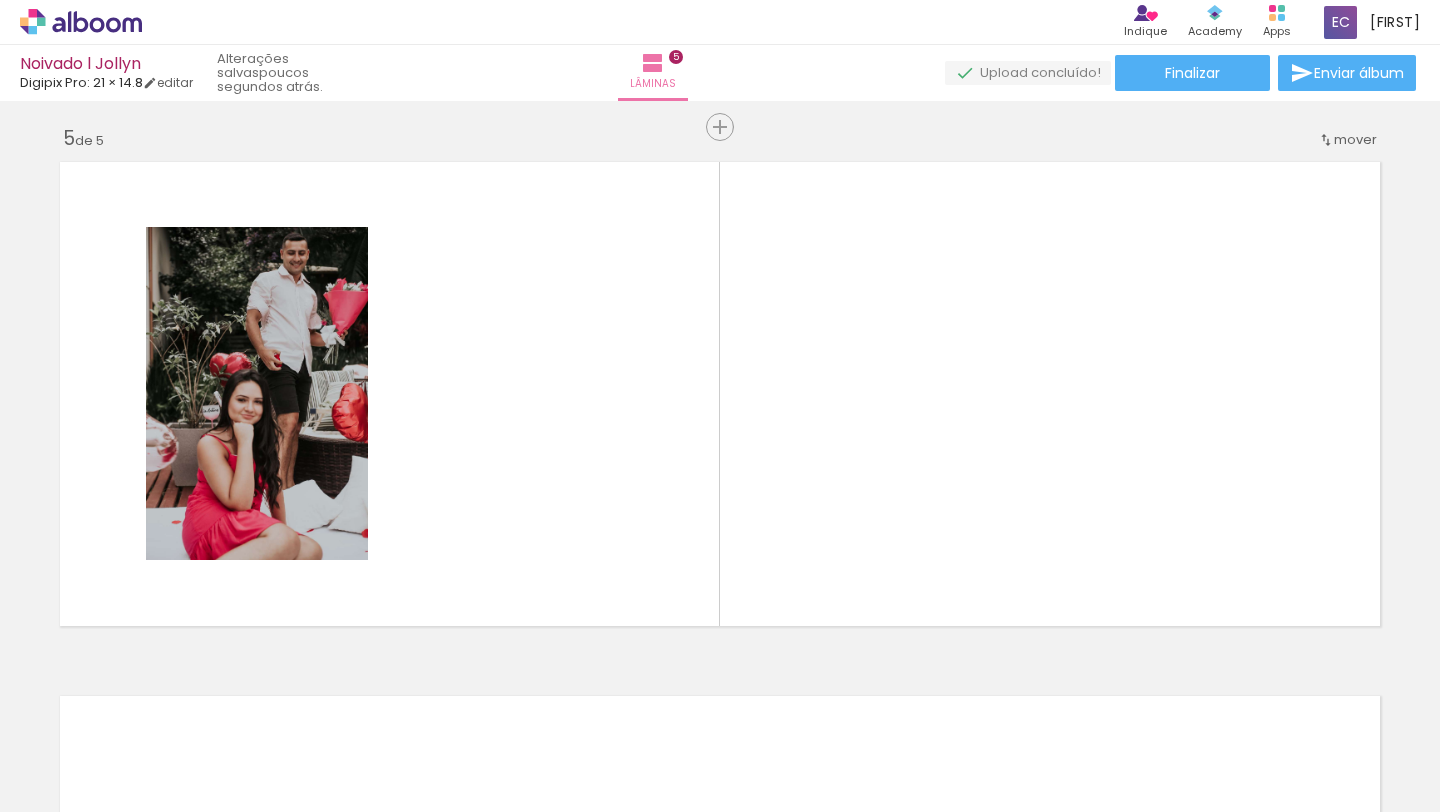 scroll, scrollTop: 0, scrollLeft: 2277, axis: horizontal 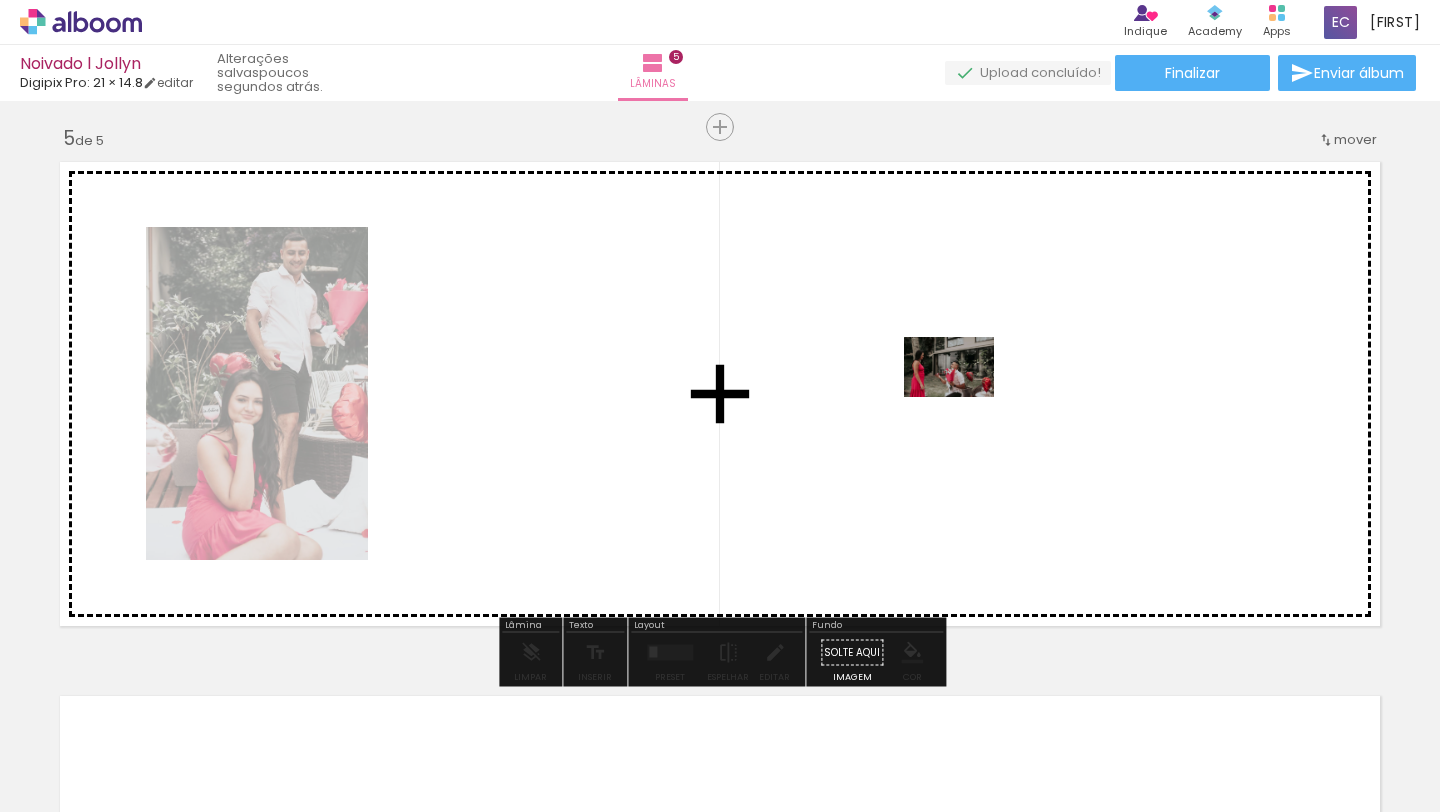 drag, startPoint x: 940, startPoint y: 742, endPoint x: 964, endPoint y: 394, distance: 348.8266 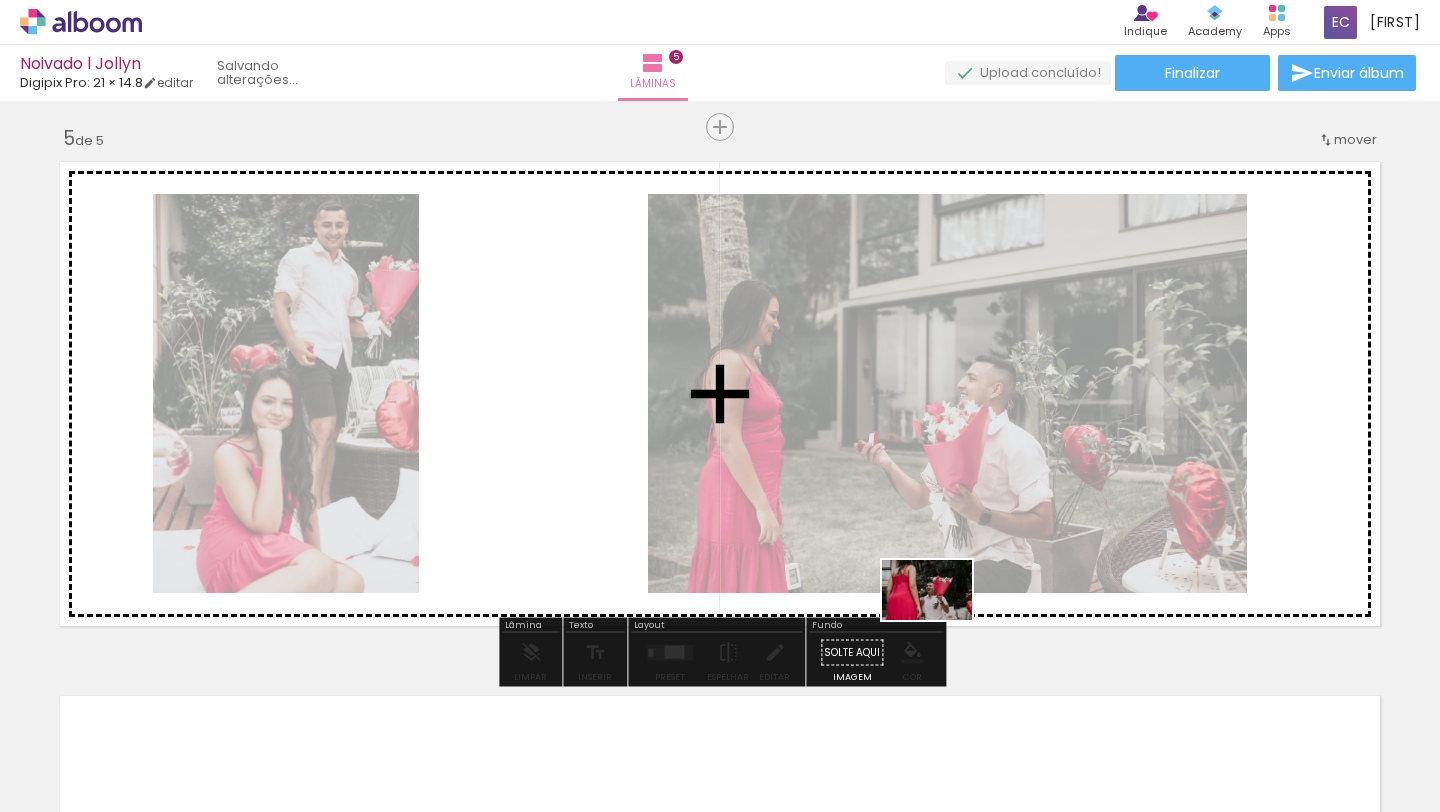 drag, startPoint x: 828, startPoint y: 759, endPoint x: 941, endPoint y: 612, distance: 185.41306 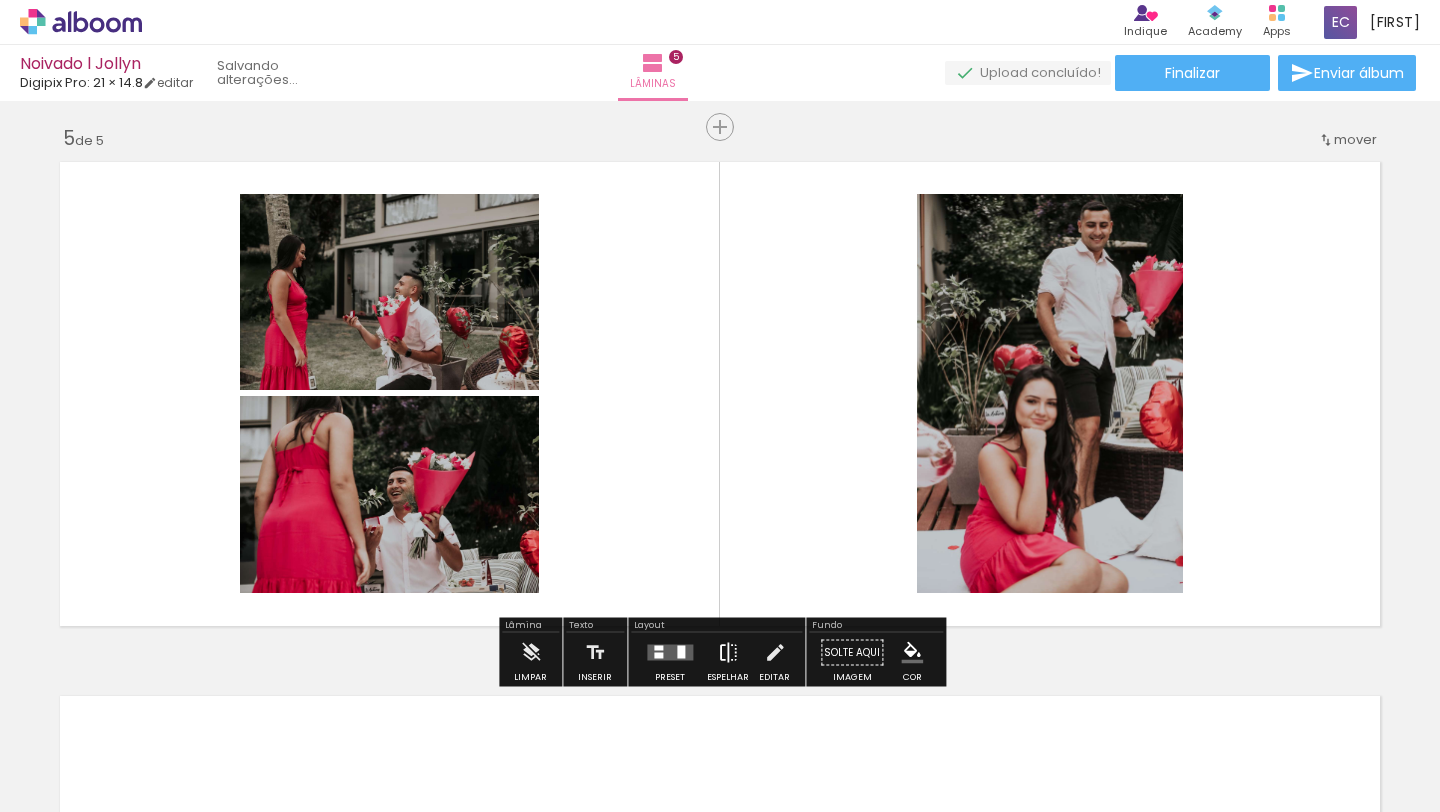 click at bounding box center [728, 653] 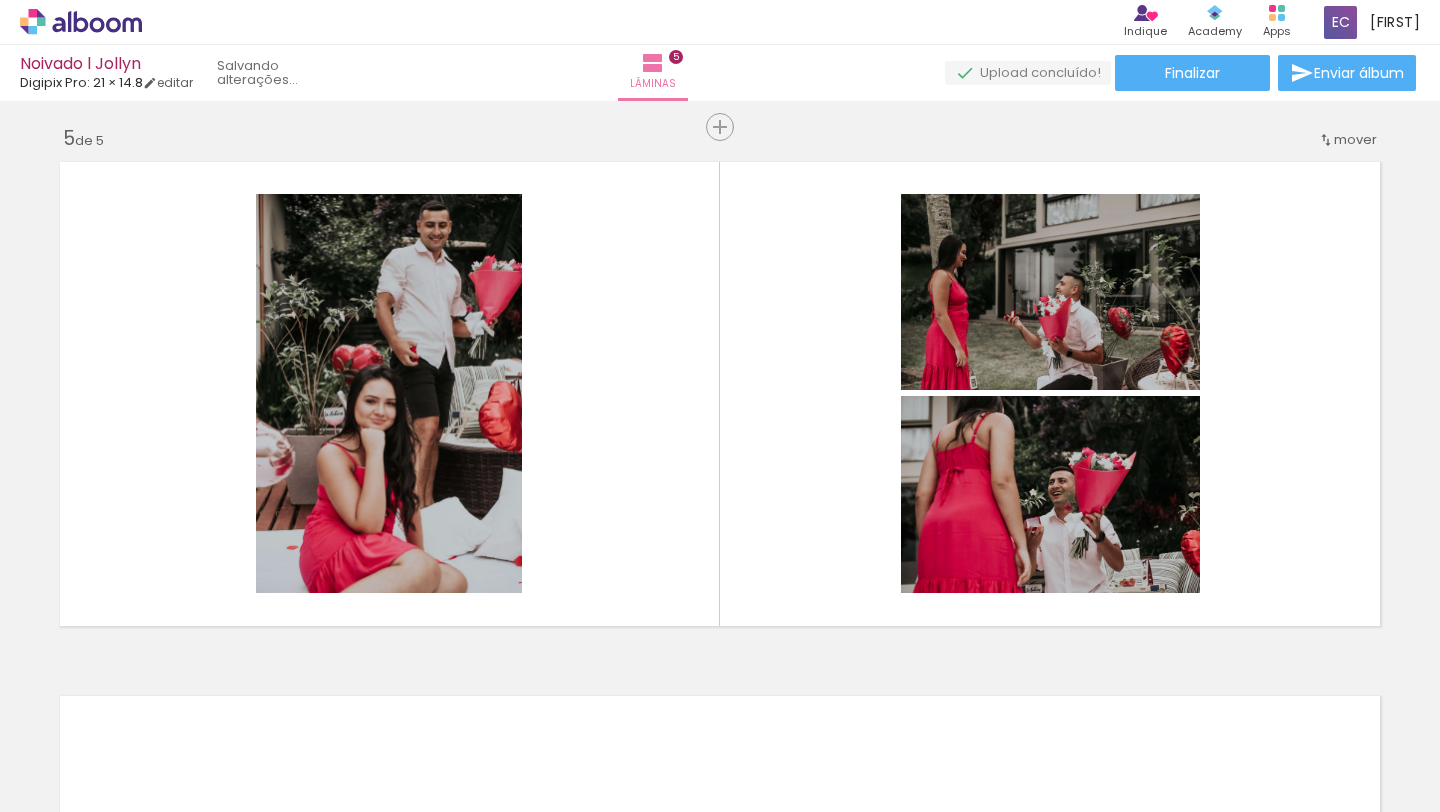 scroll, scrollTop: 0, scrollLeft: 0, axis: both 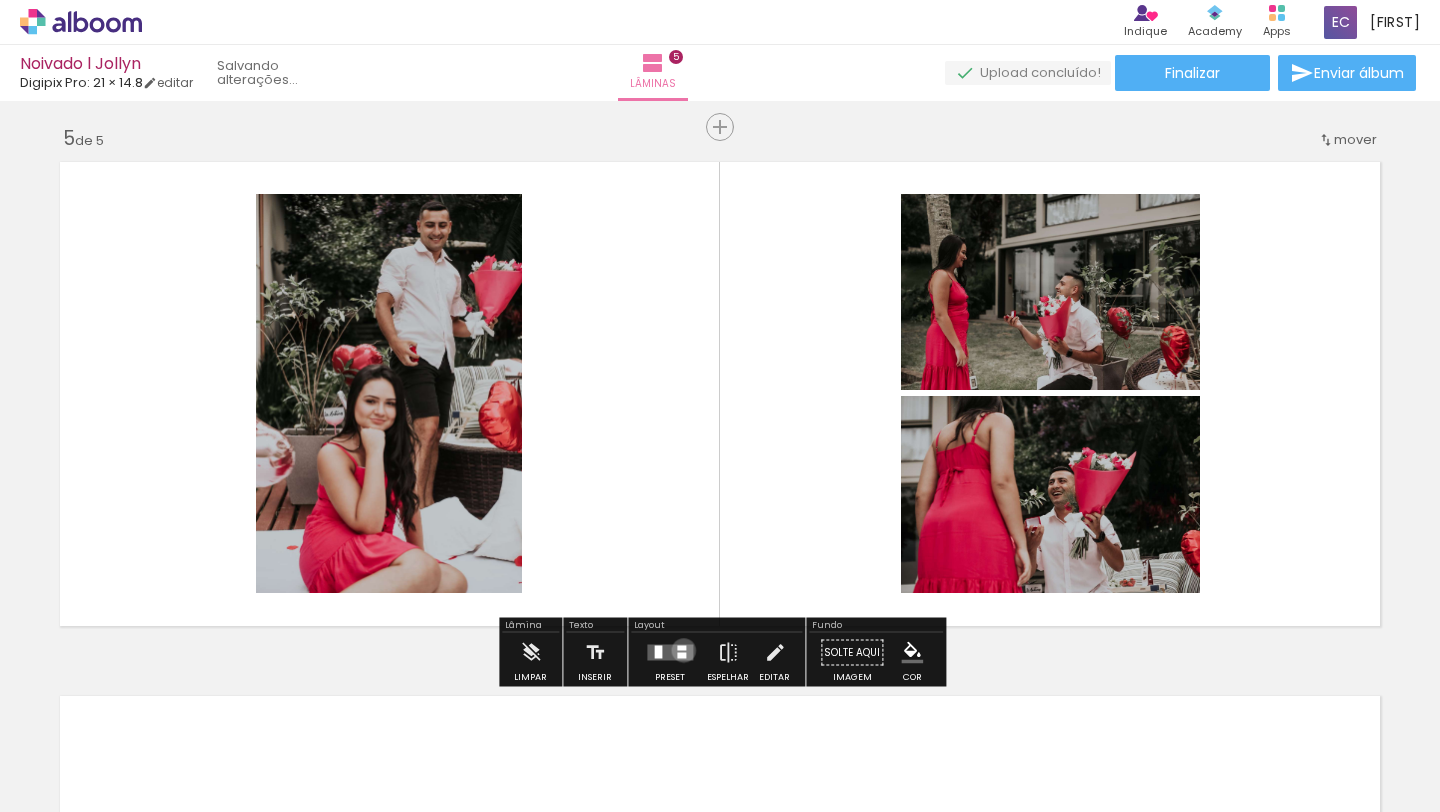 click at bounding box center (670, 653) 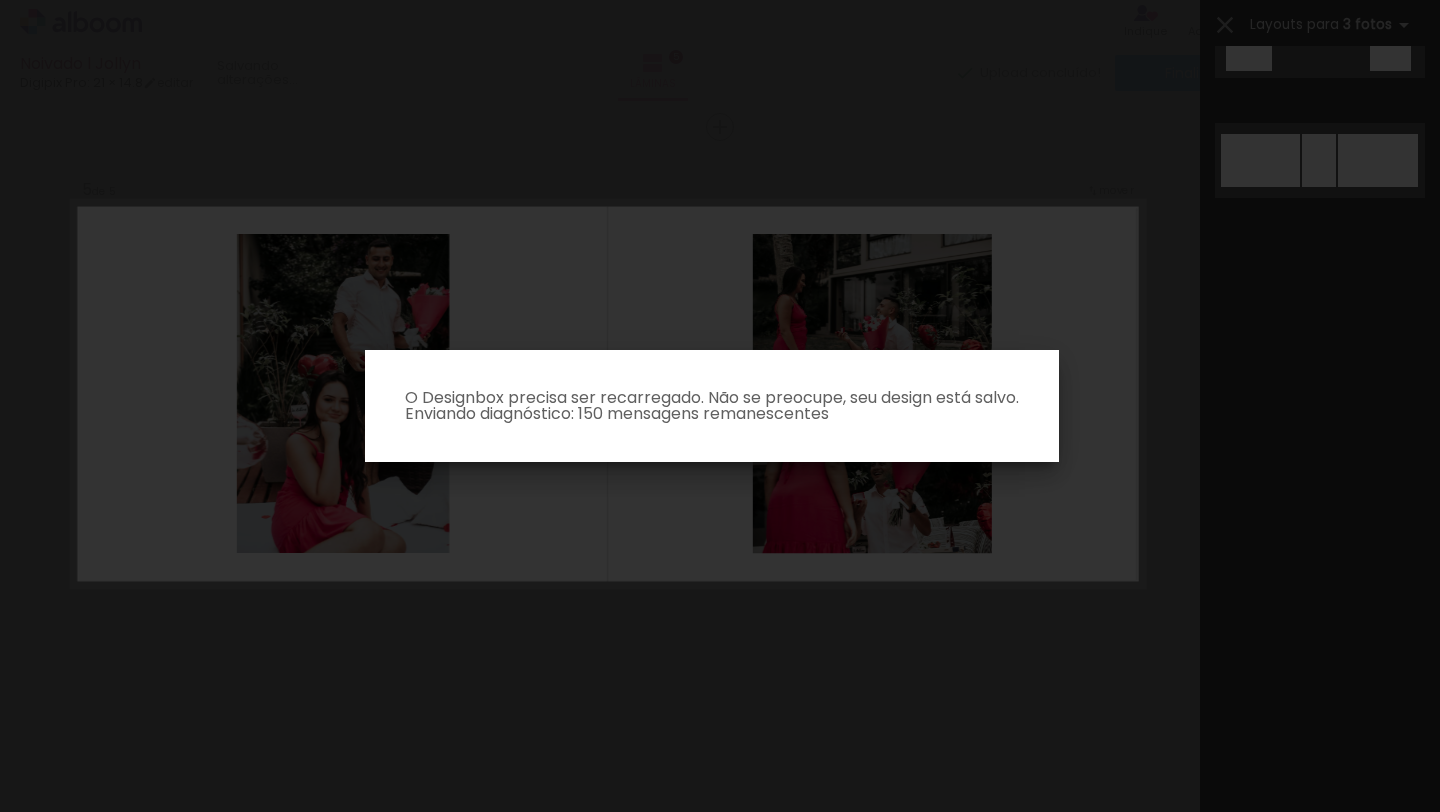 scroll, scrollTop: 0, scrollLeft: 0, axis: both 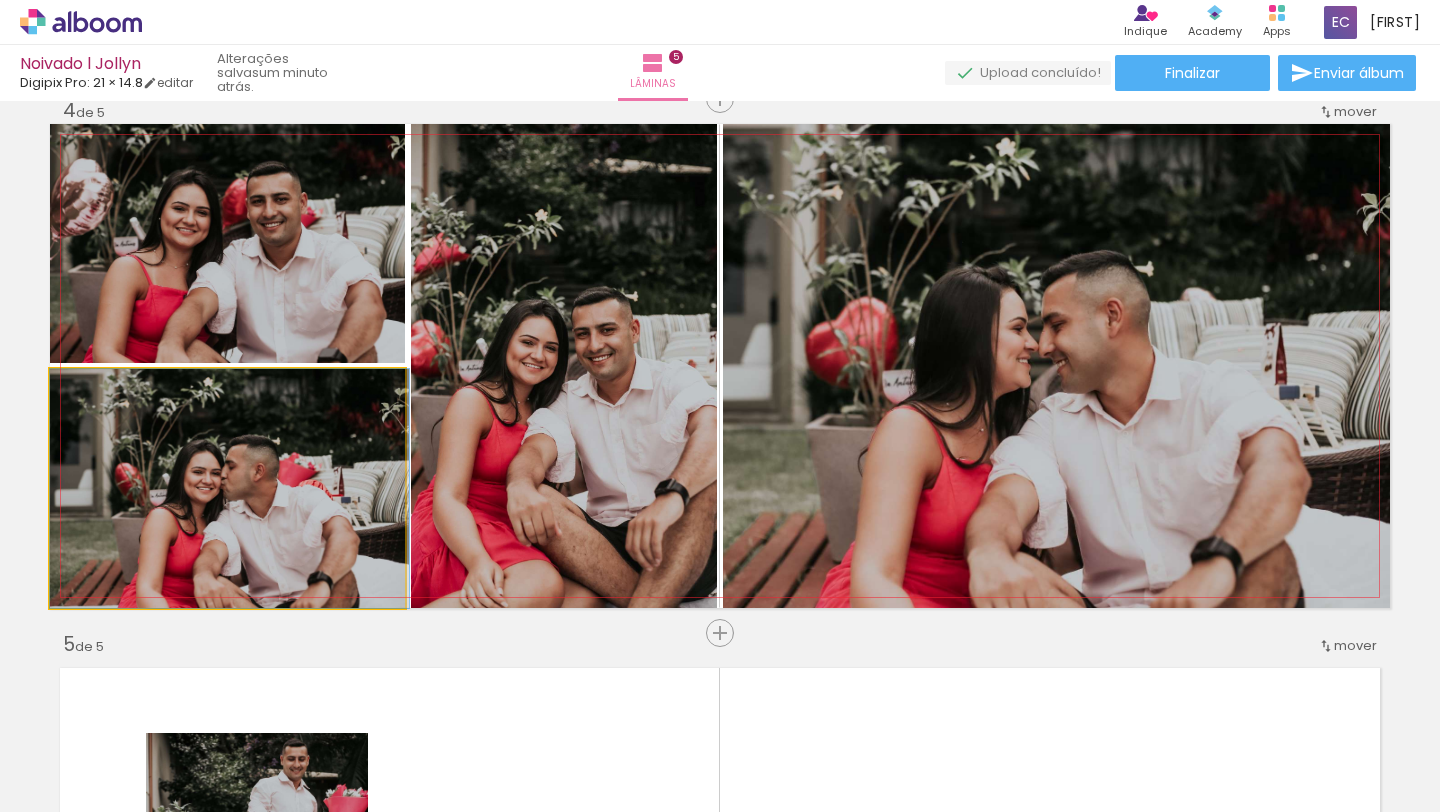 click 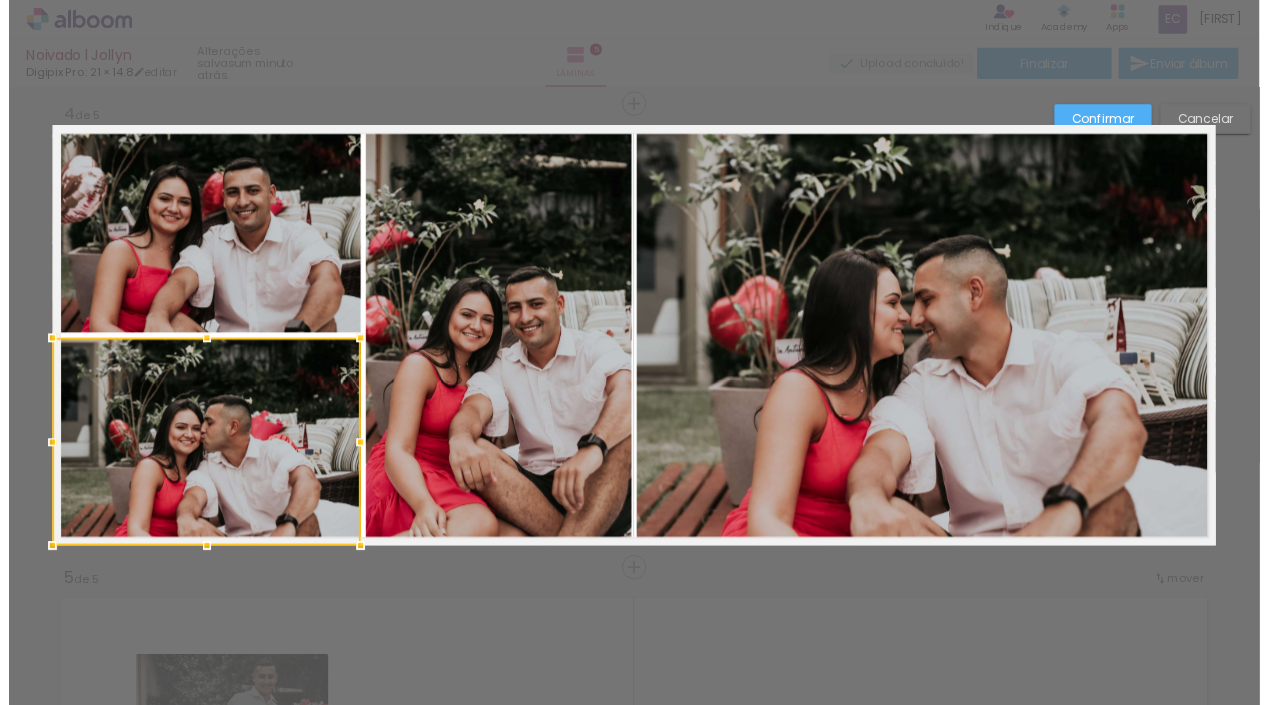 scroll, scrollTop: 1609, scrollLeft: 0, axis: vertical 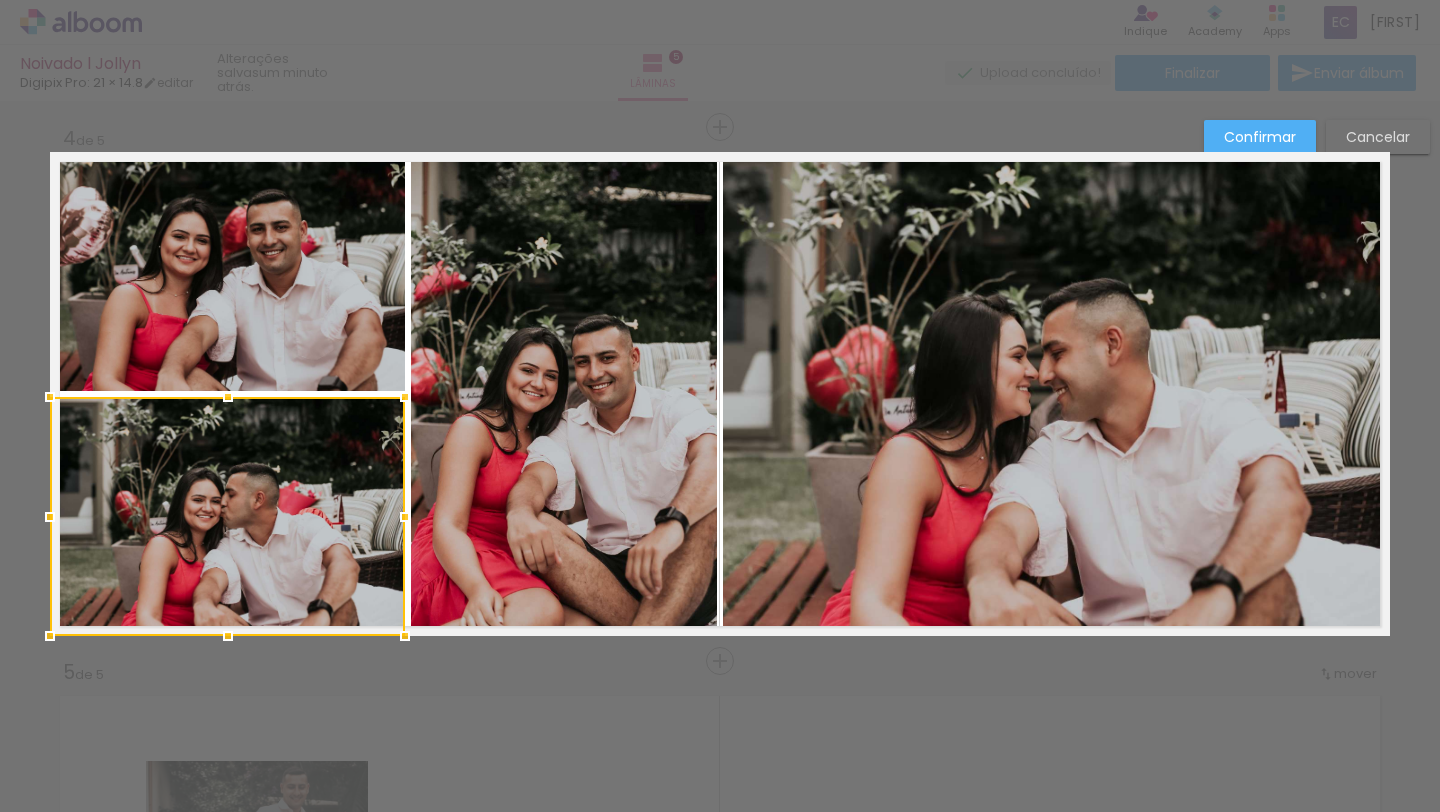 click at bounding box center (720, 394) 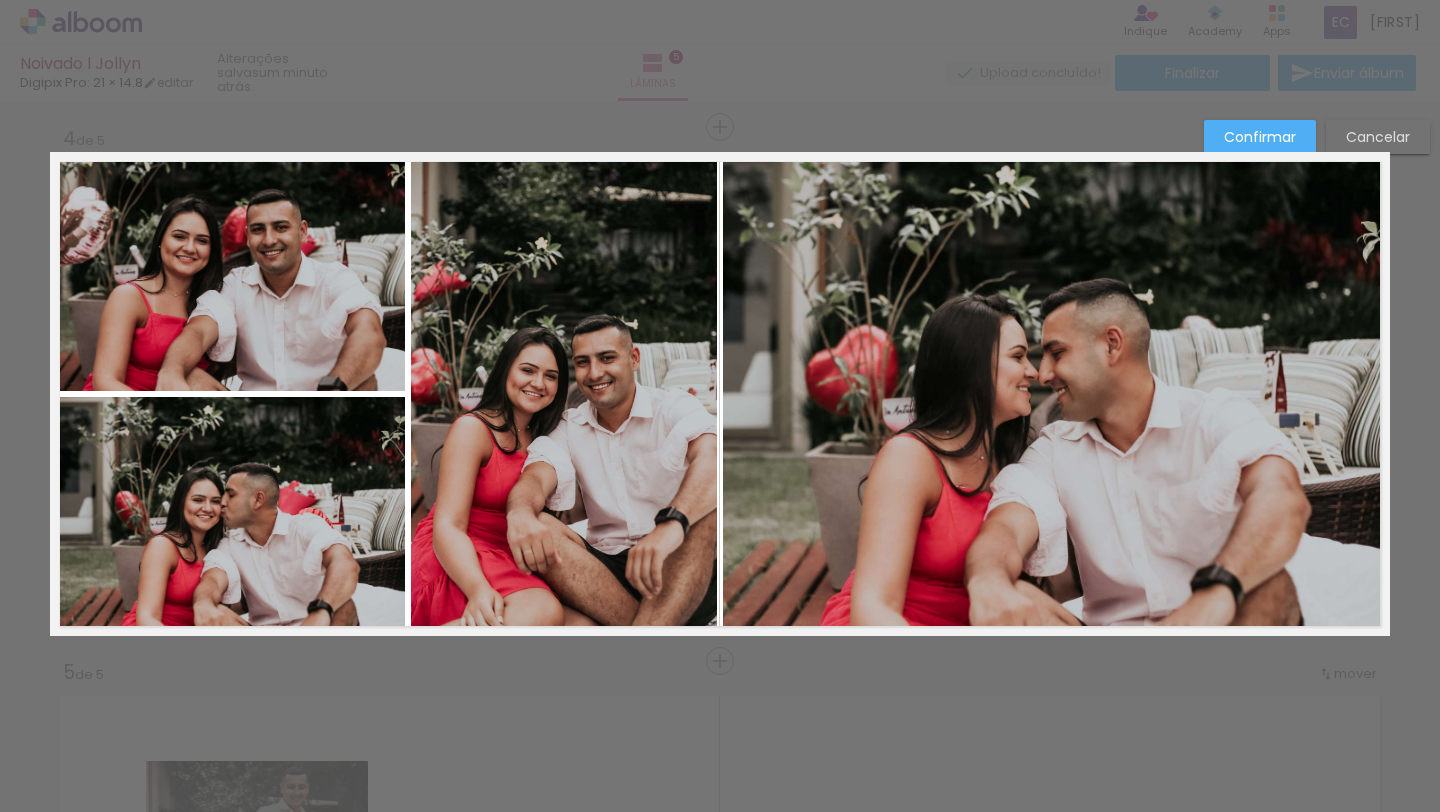 click 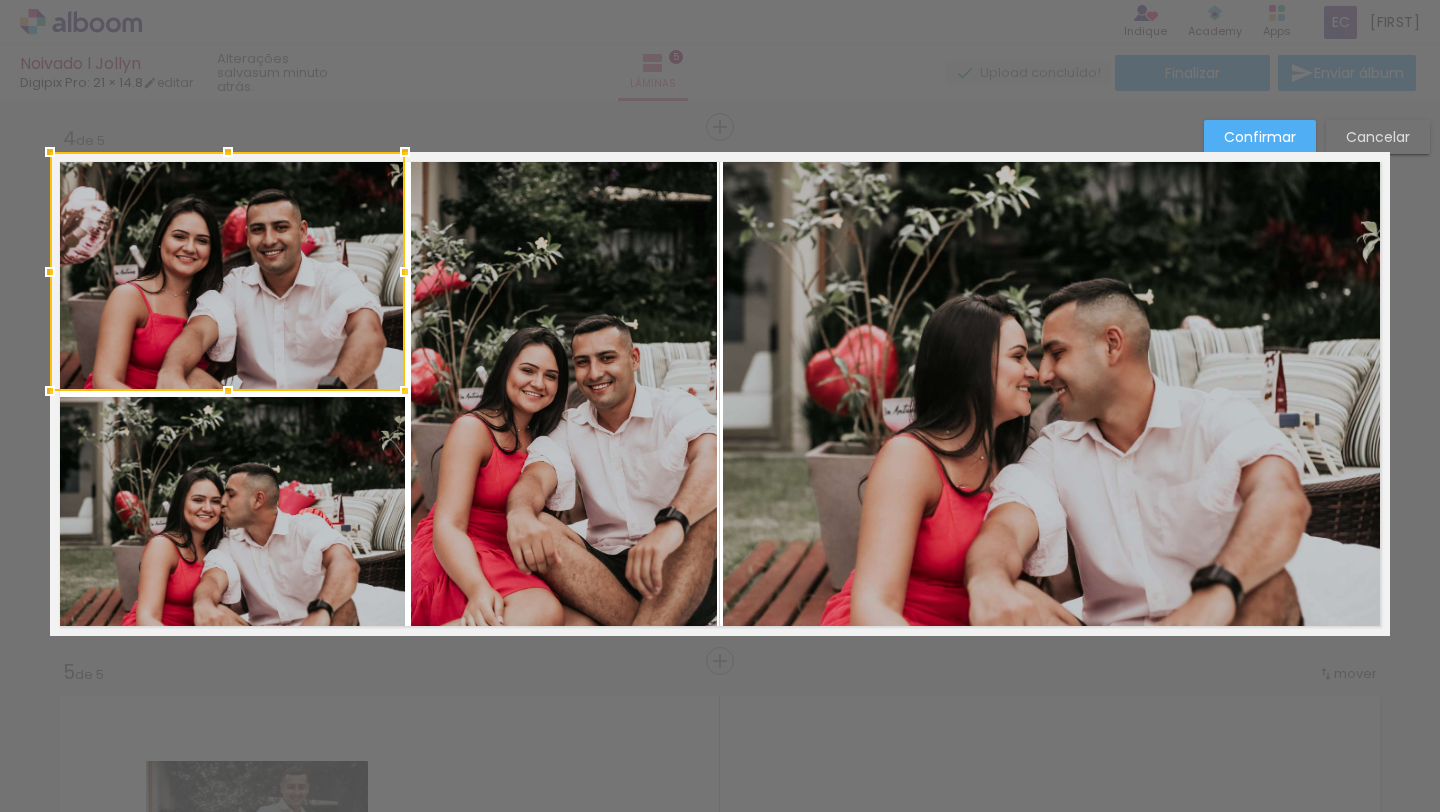 click at bounding box center [227, 271] 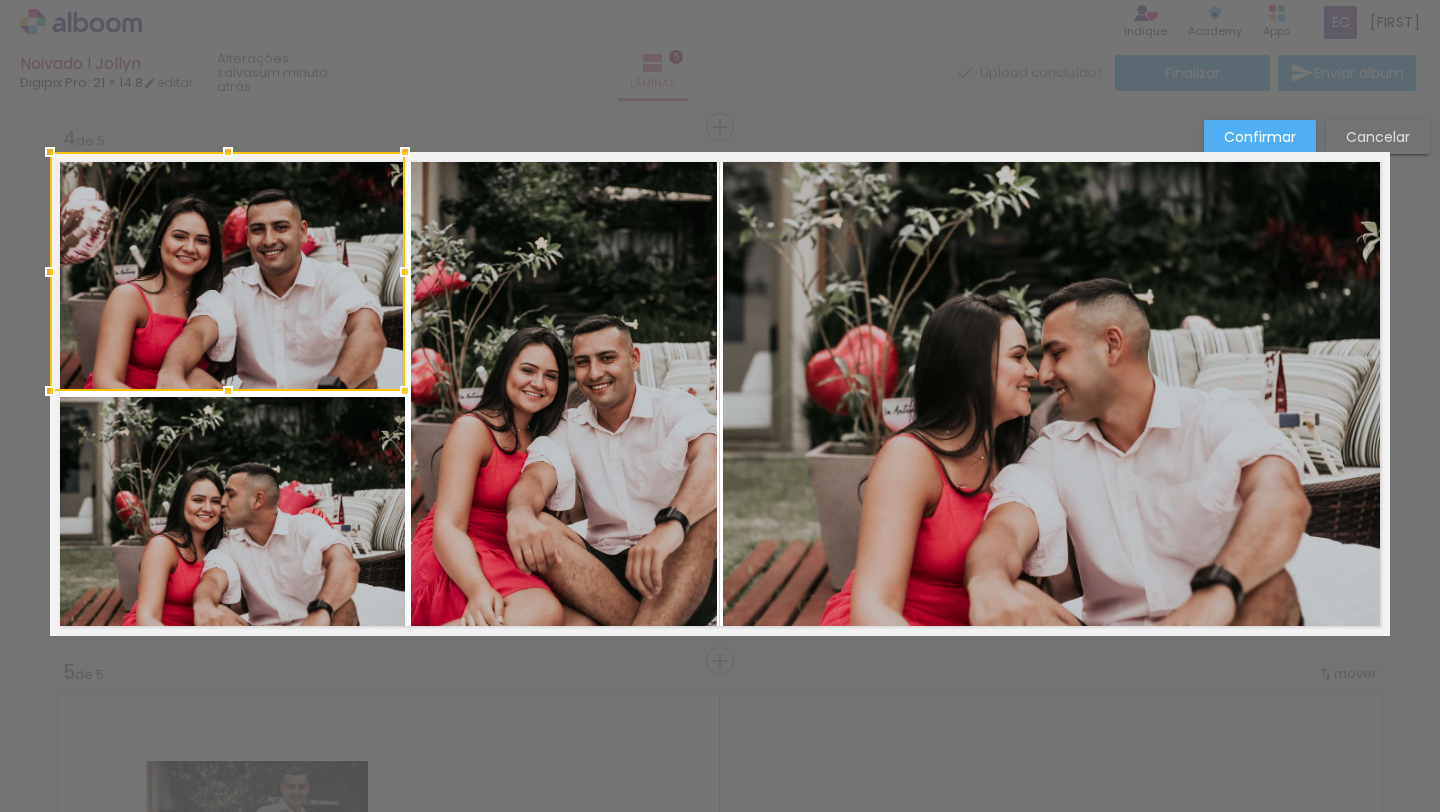 click on "Confirmar" at bounding box center [0, 0] 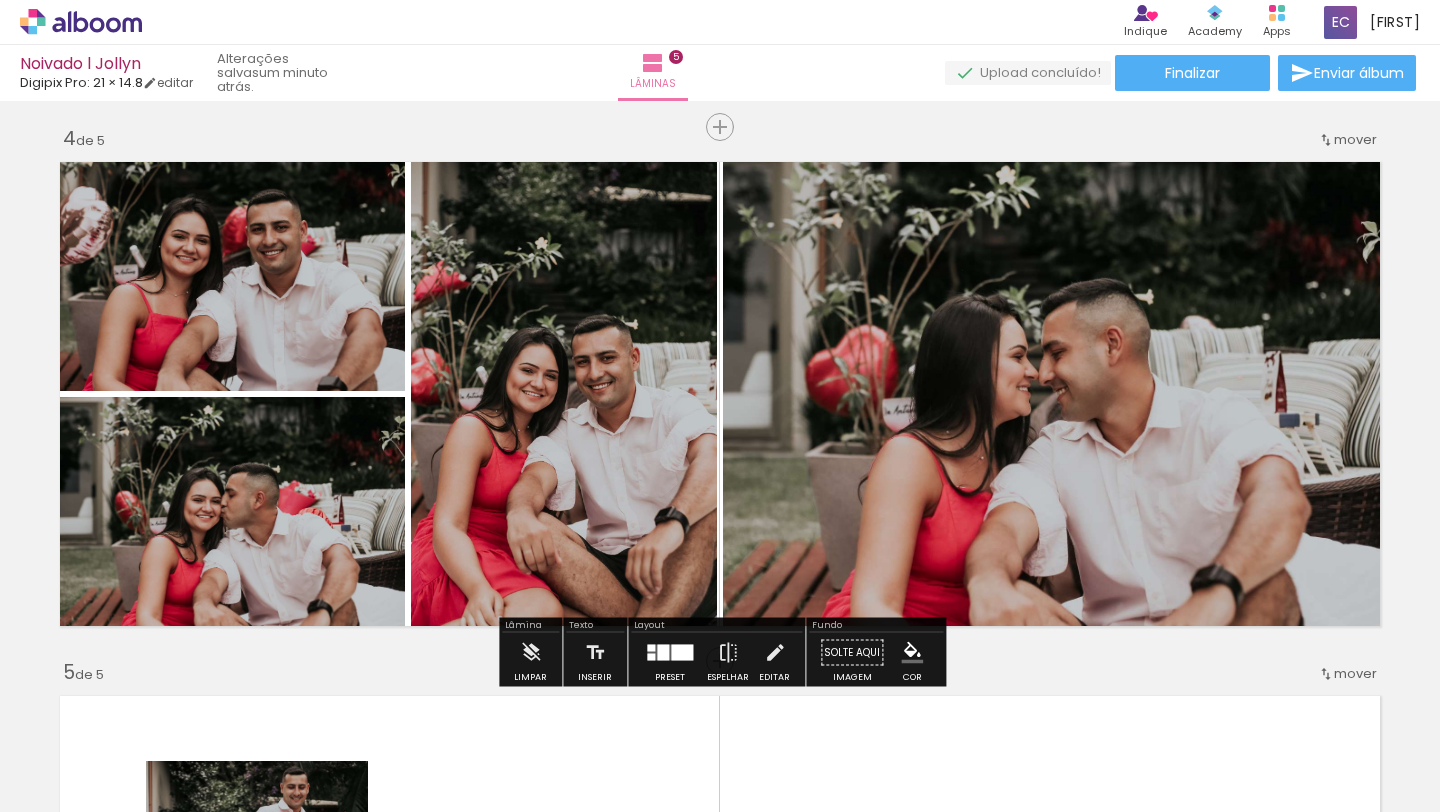 click 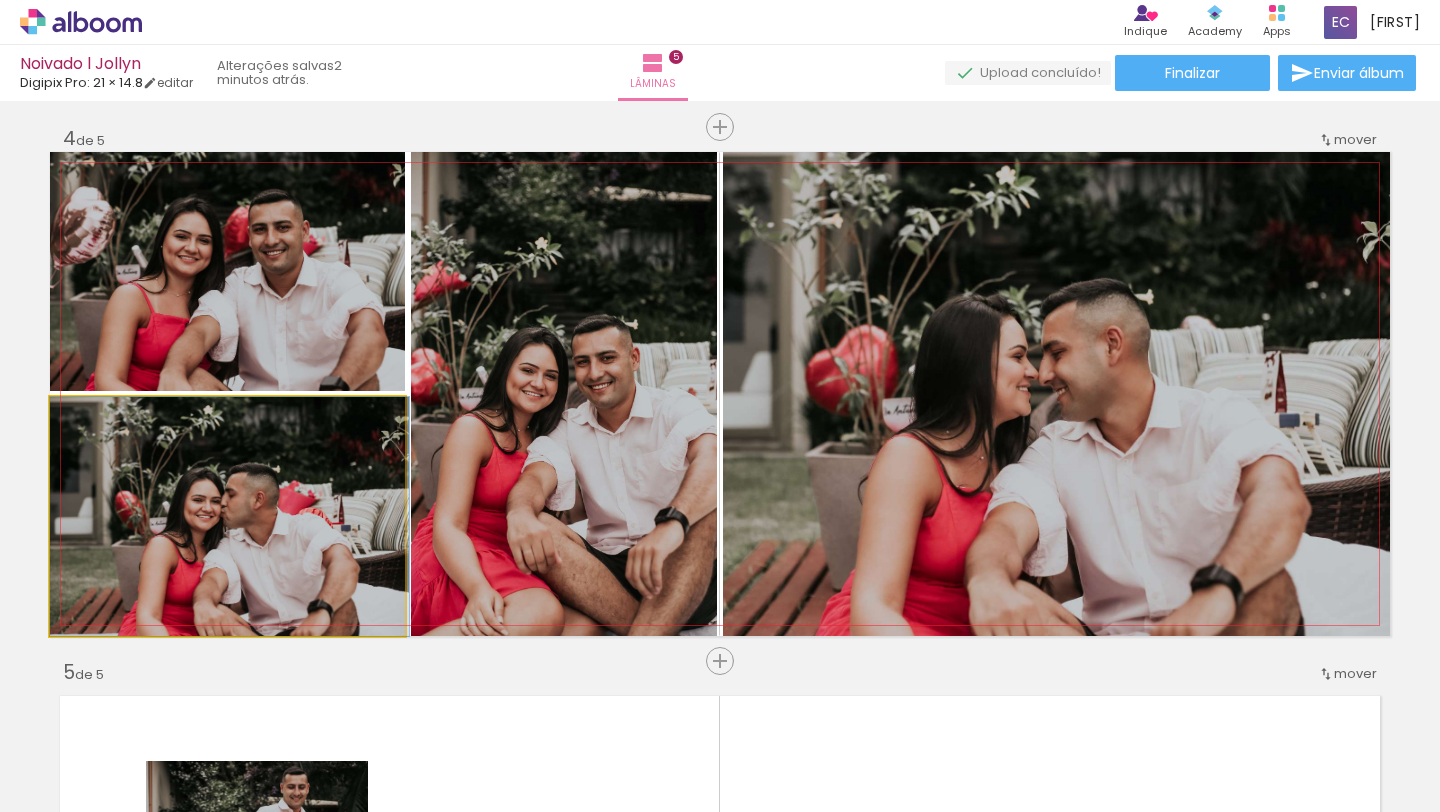 drag, startPoint x: 290, startPoint y: 488, endPoint x: 298, endPoint y: 432, distance: 56.568542 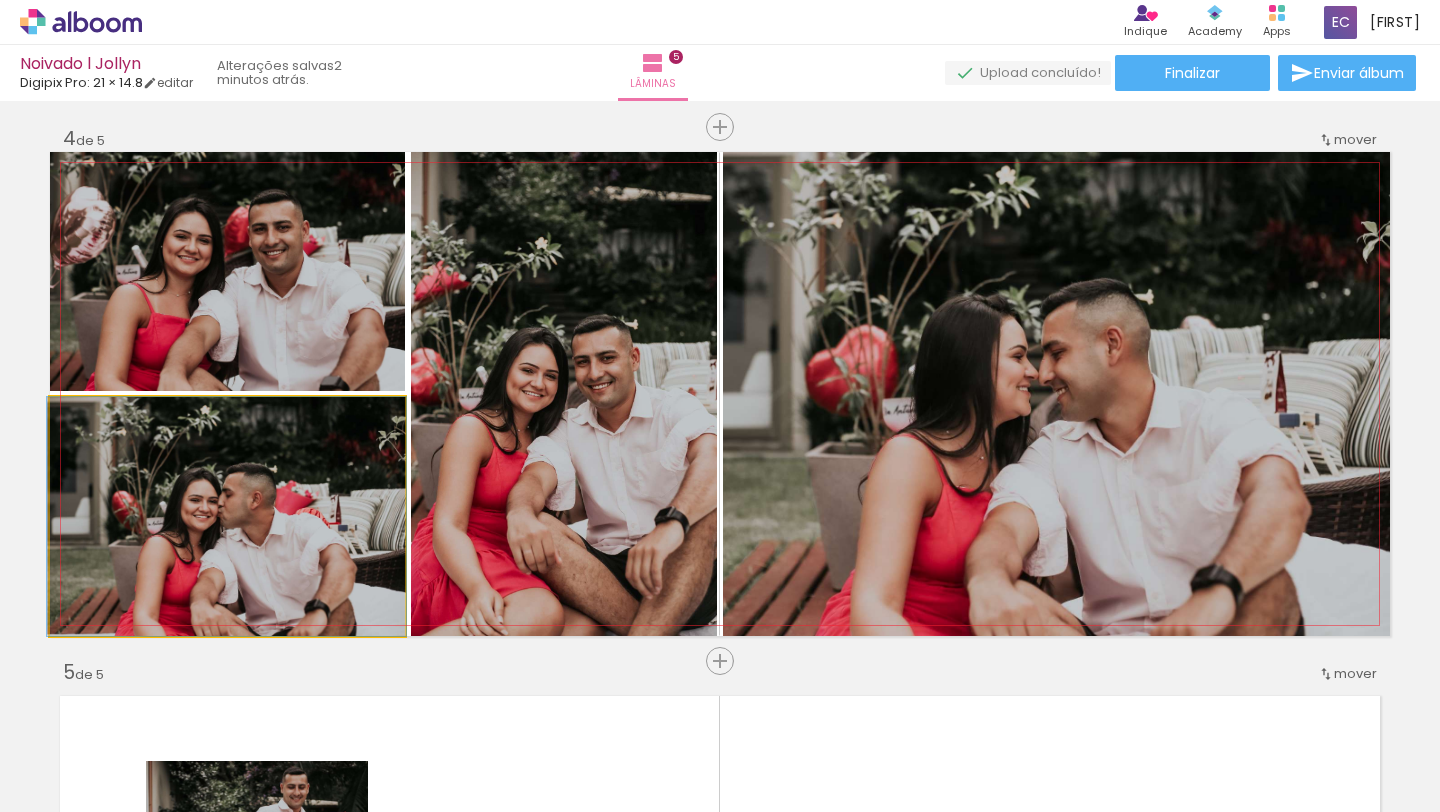 drag, startPoint x: 293, startPoint y: 464, endPoint x: 290, endPoint y: 535, distance: 71.063354 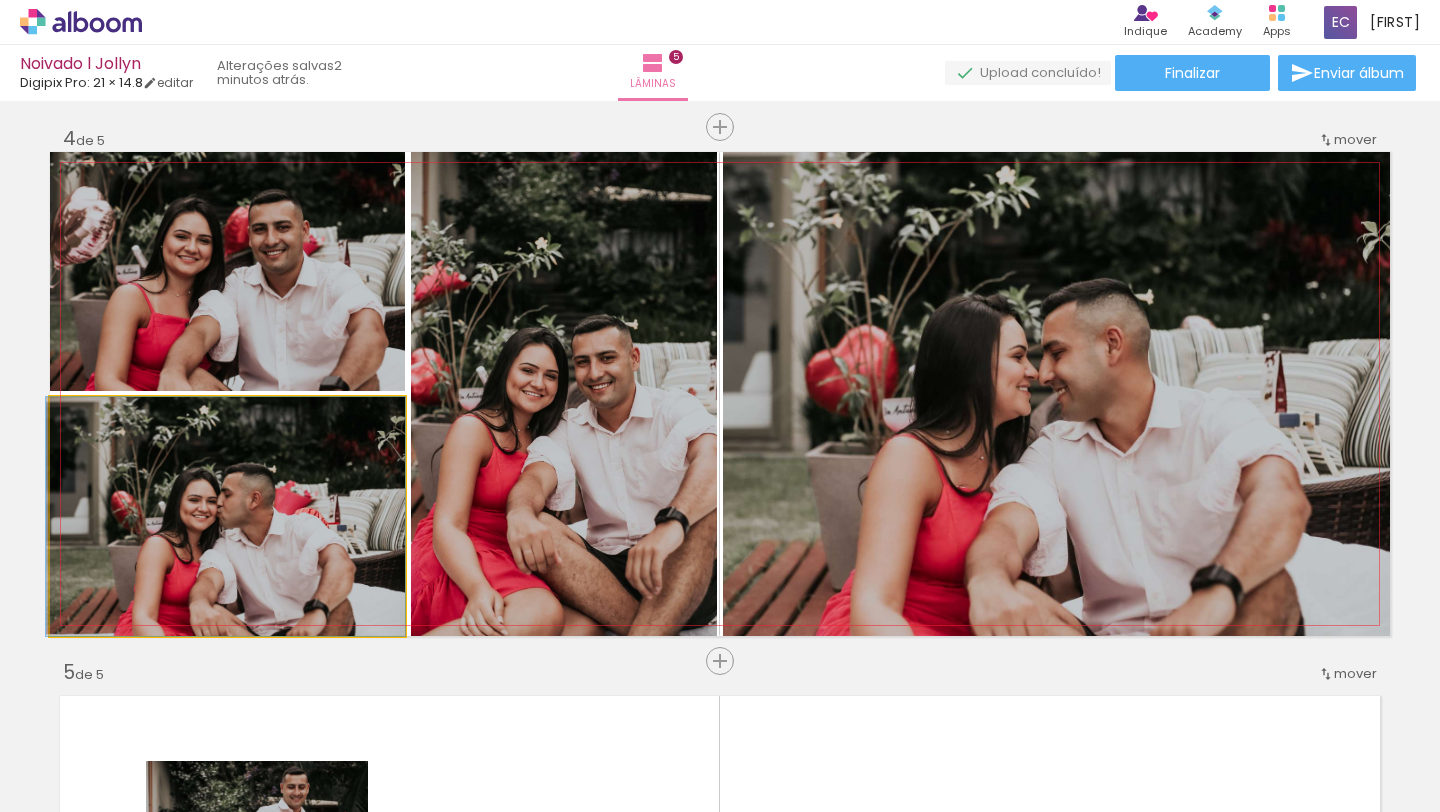click at bounding box center [225, 516] 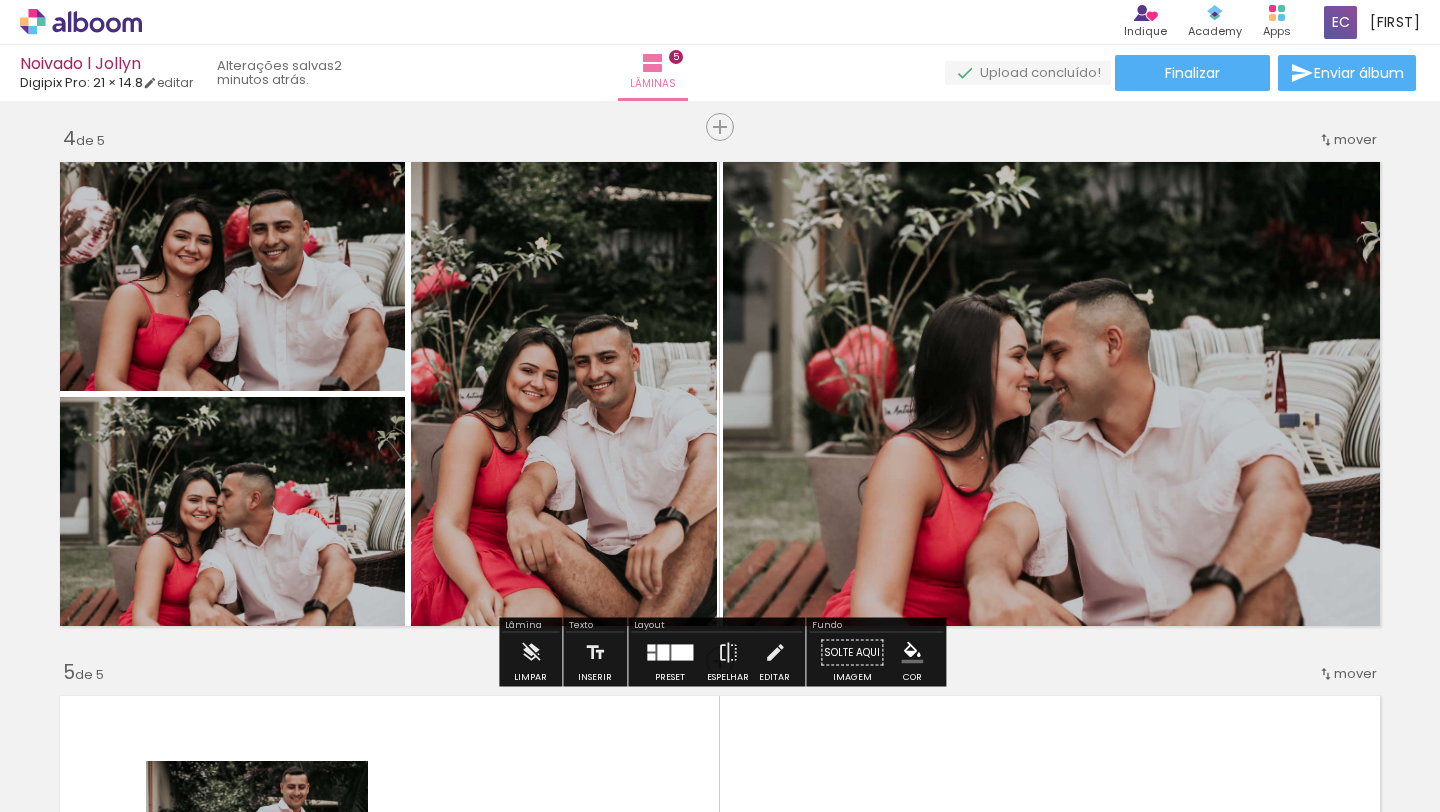 click on "Inserir lâmina 1  de 5  Inserir lâmina 2  de 5  Inserir lâmina 3  de 5  Inserir lâmina 4  de 5  Inserir lâmina 5  de 5" at bounding box center [720, 101] 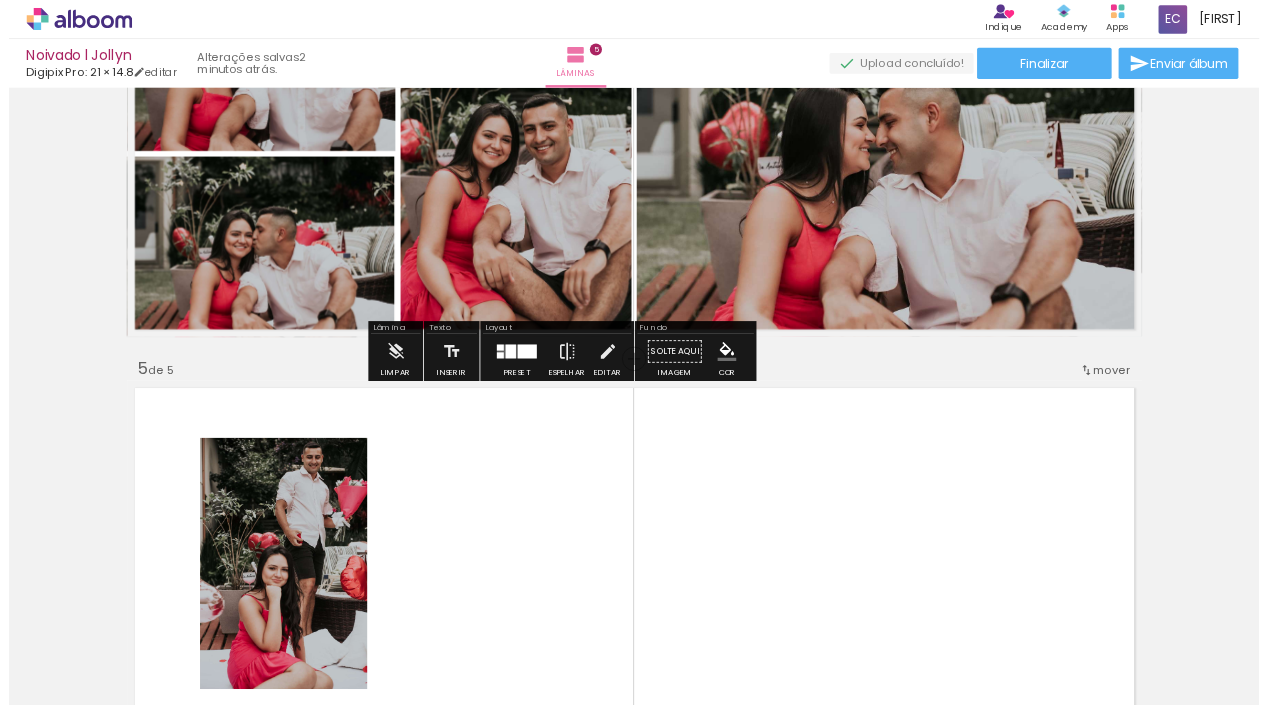 scroll, scrollTop: 1485, scrollLeft: 0, axis: vertical 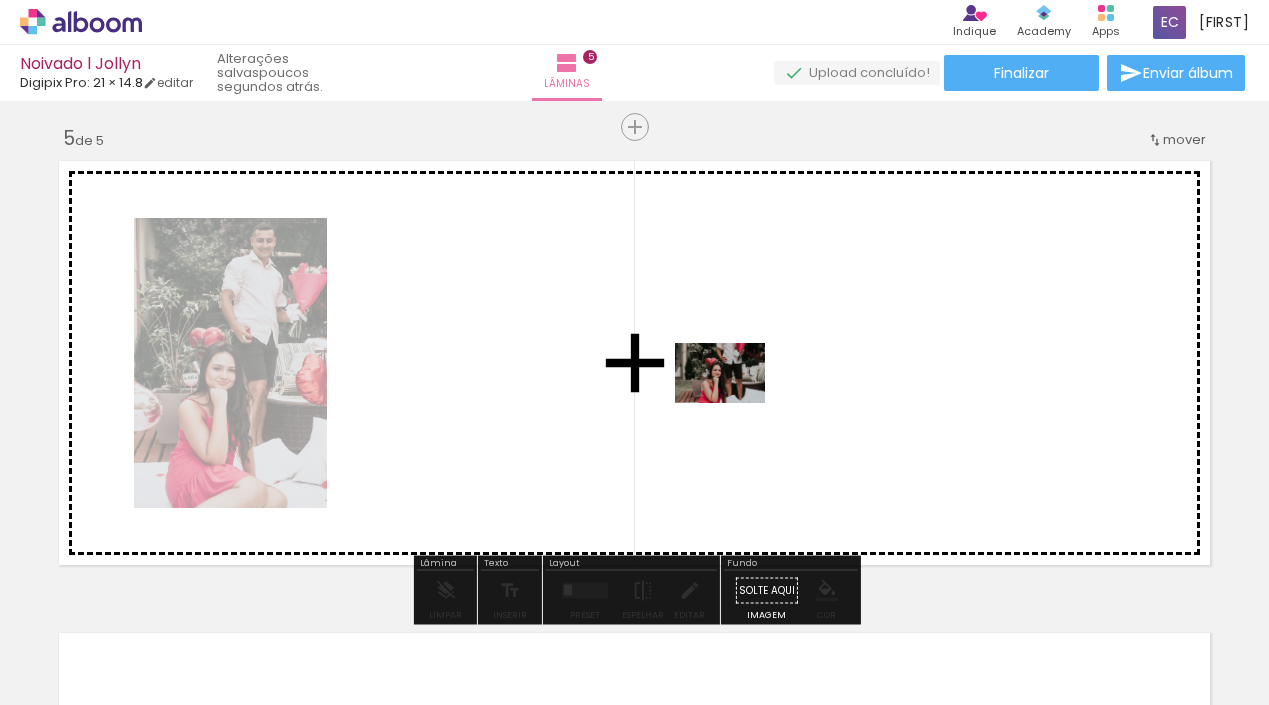 drag, startPoint x: 1213, startPoint y: 632, endPoint x: 731, endPoint y: 403, distance: 533.6338 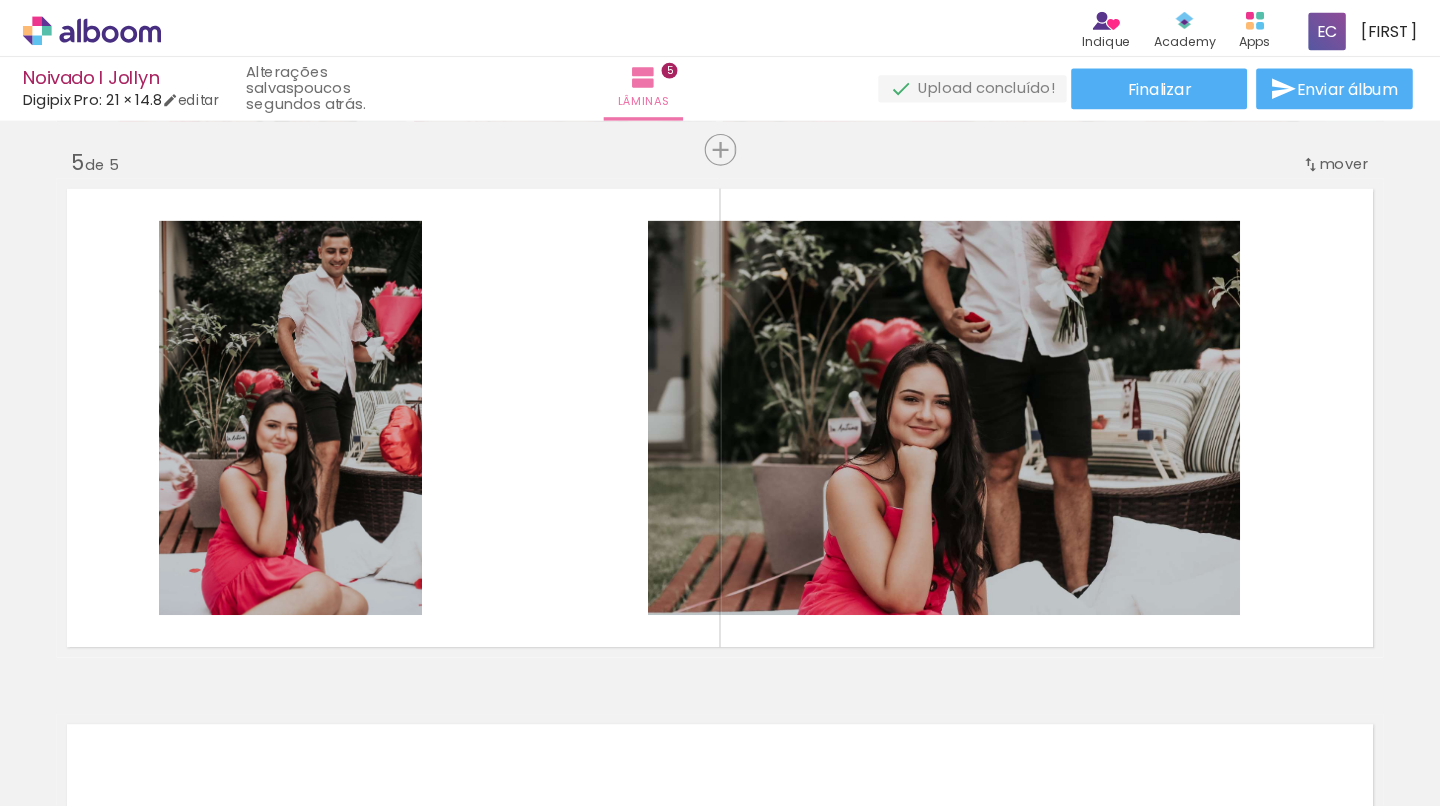 scroll, scrollTop: 0, scrollLeft: 4672, axis: horizontal 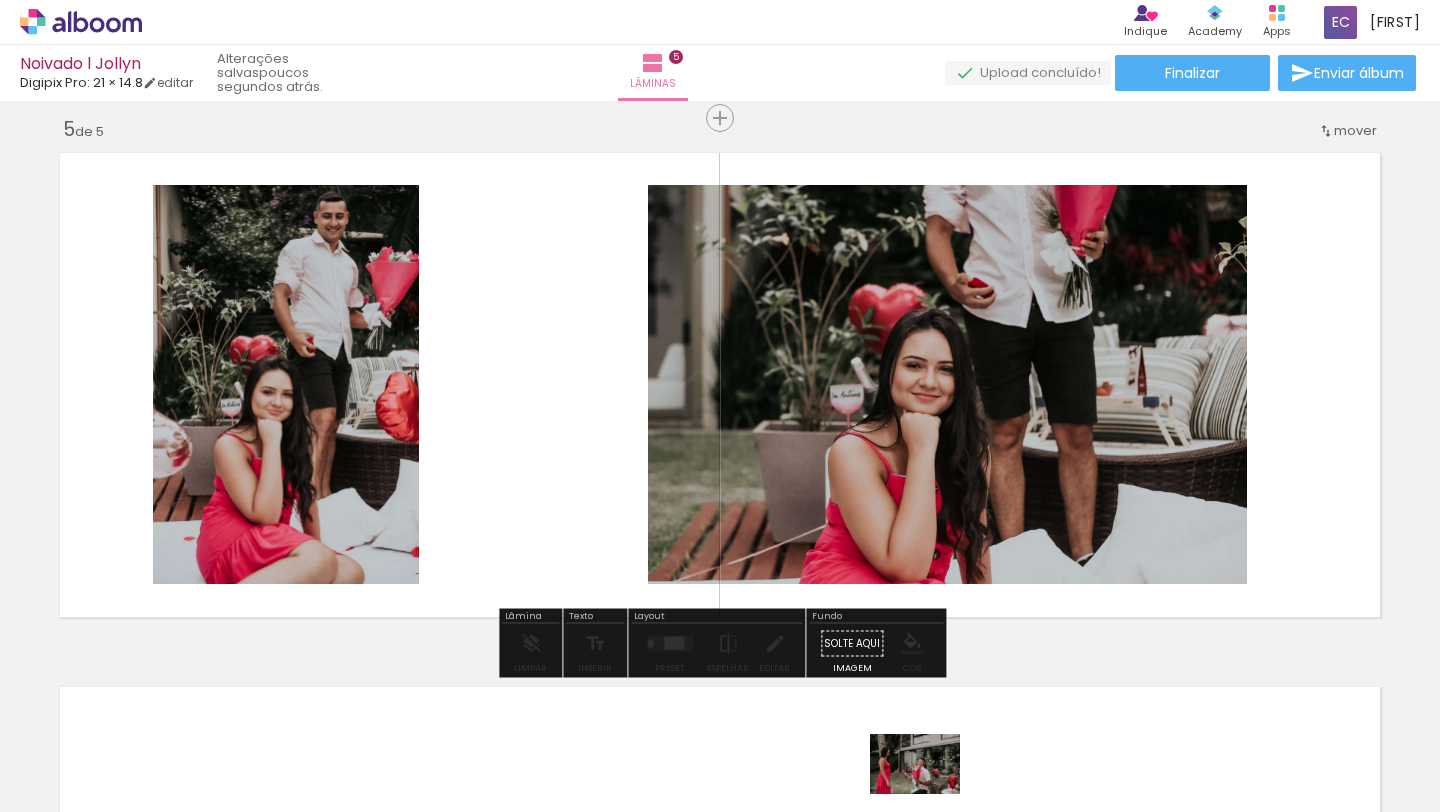 drag, startPoint x: 925, startPoint y: 767, endPoint x: 924, endPoint y: 794, distance: 27.018513 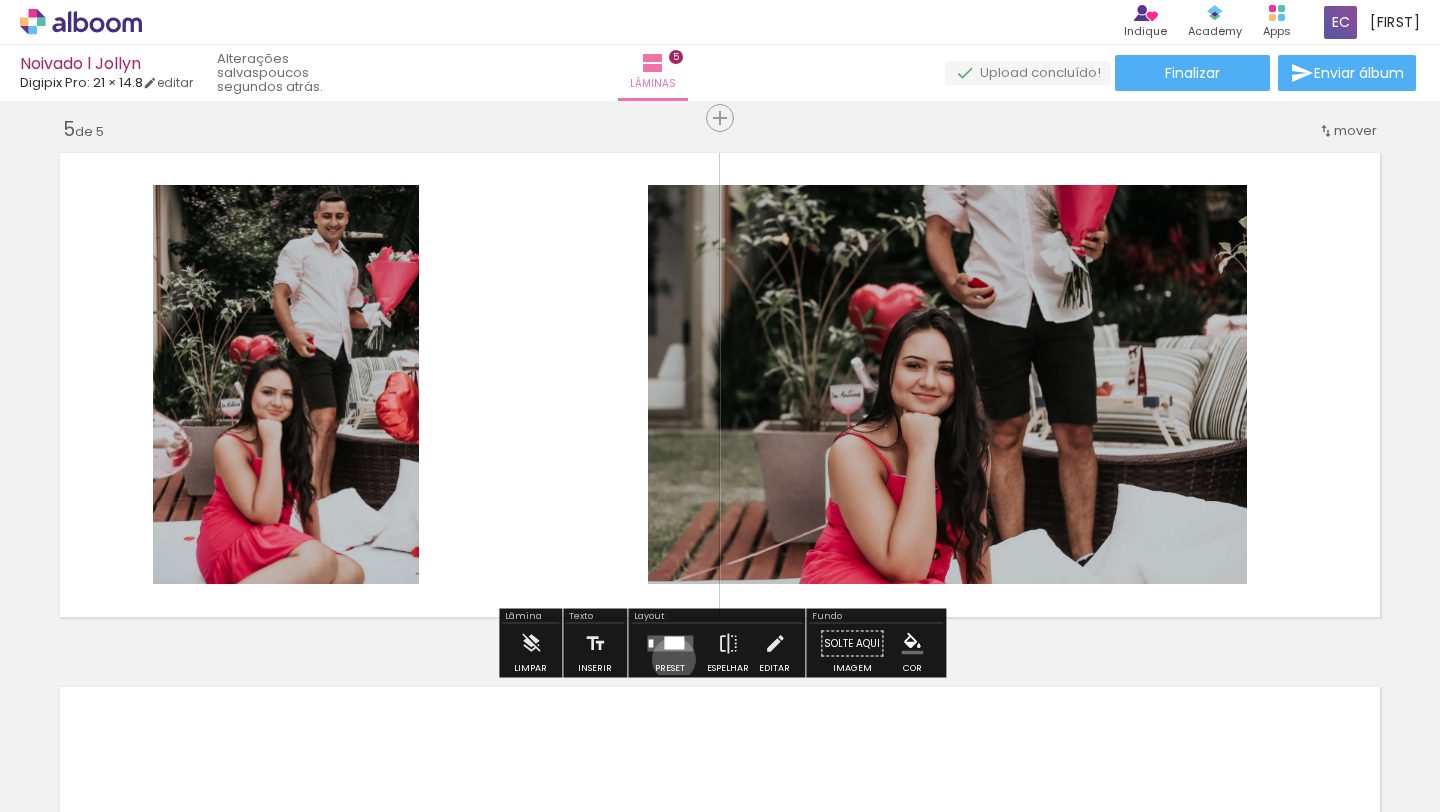 click at bounding box center [670, 644] 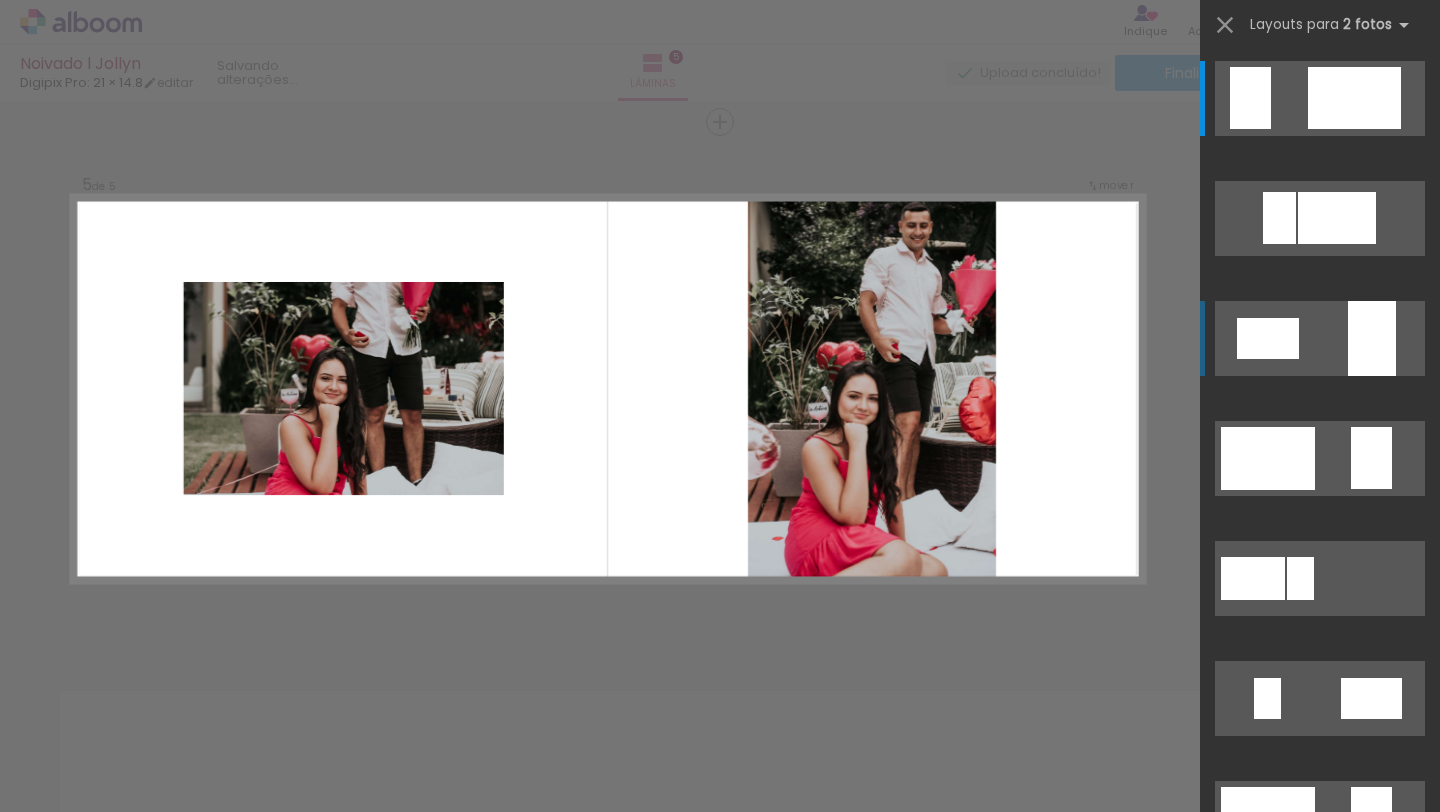scroll, scrollTop: 2143, scrollLeft: 0, axis: vertical 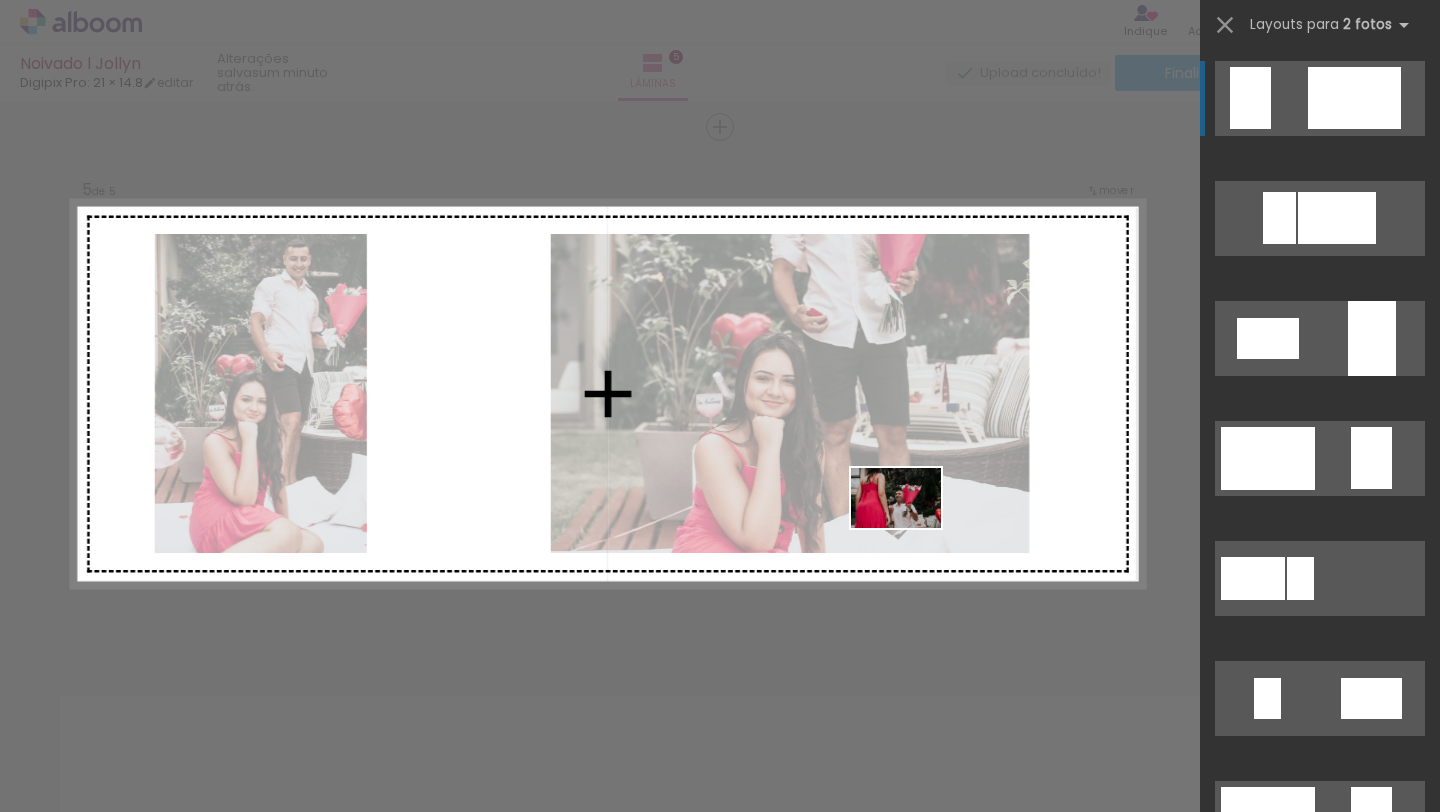 drag, startPoint x: 843, startPoint y: 767, endPoint x: 911, endPoint y: 528, distance: 248.48541 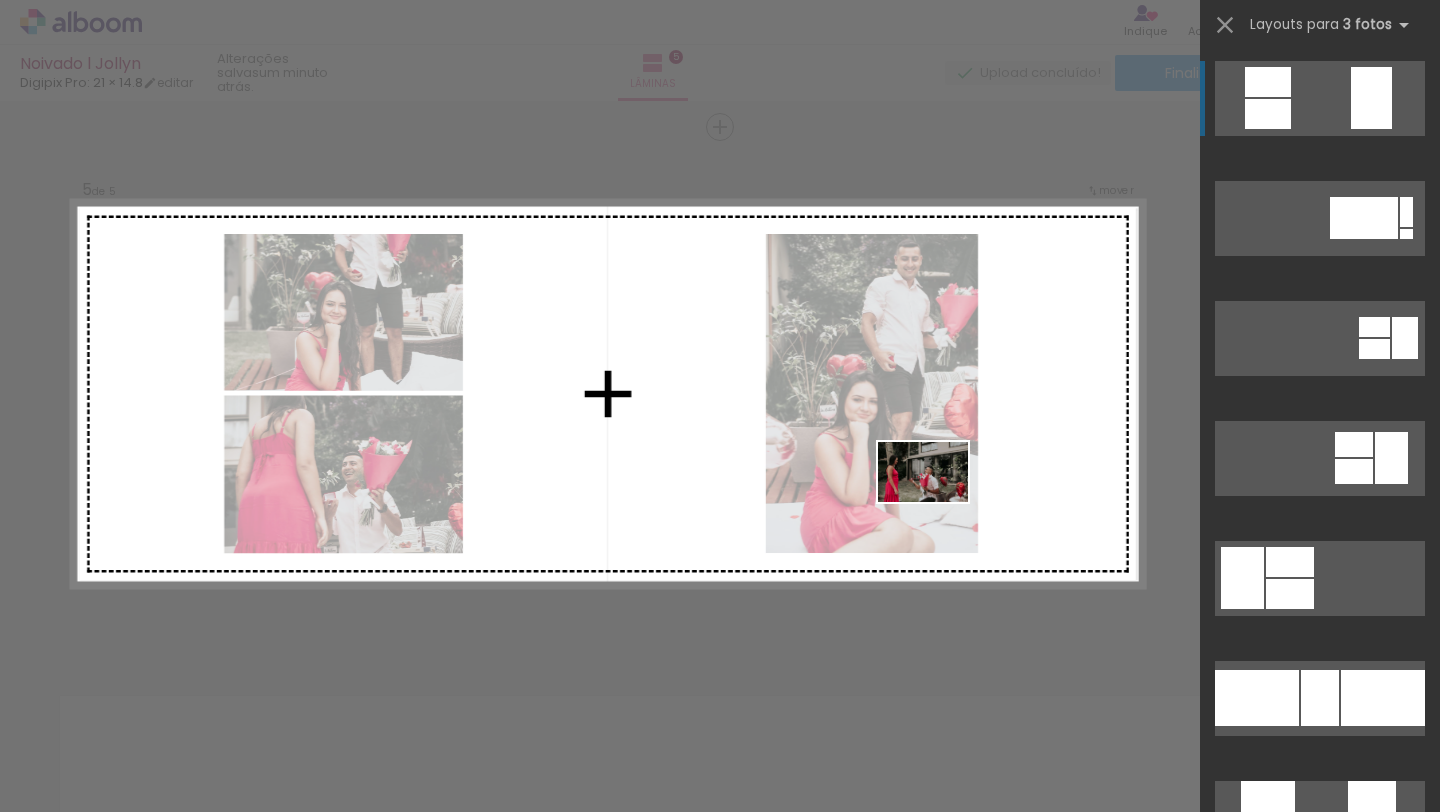 drag, startPoint x: 930, startPoint y: 753, endPoint x: 938, endPoint y: 502, distance: 251.12746 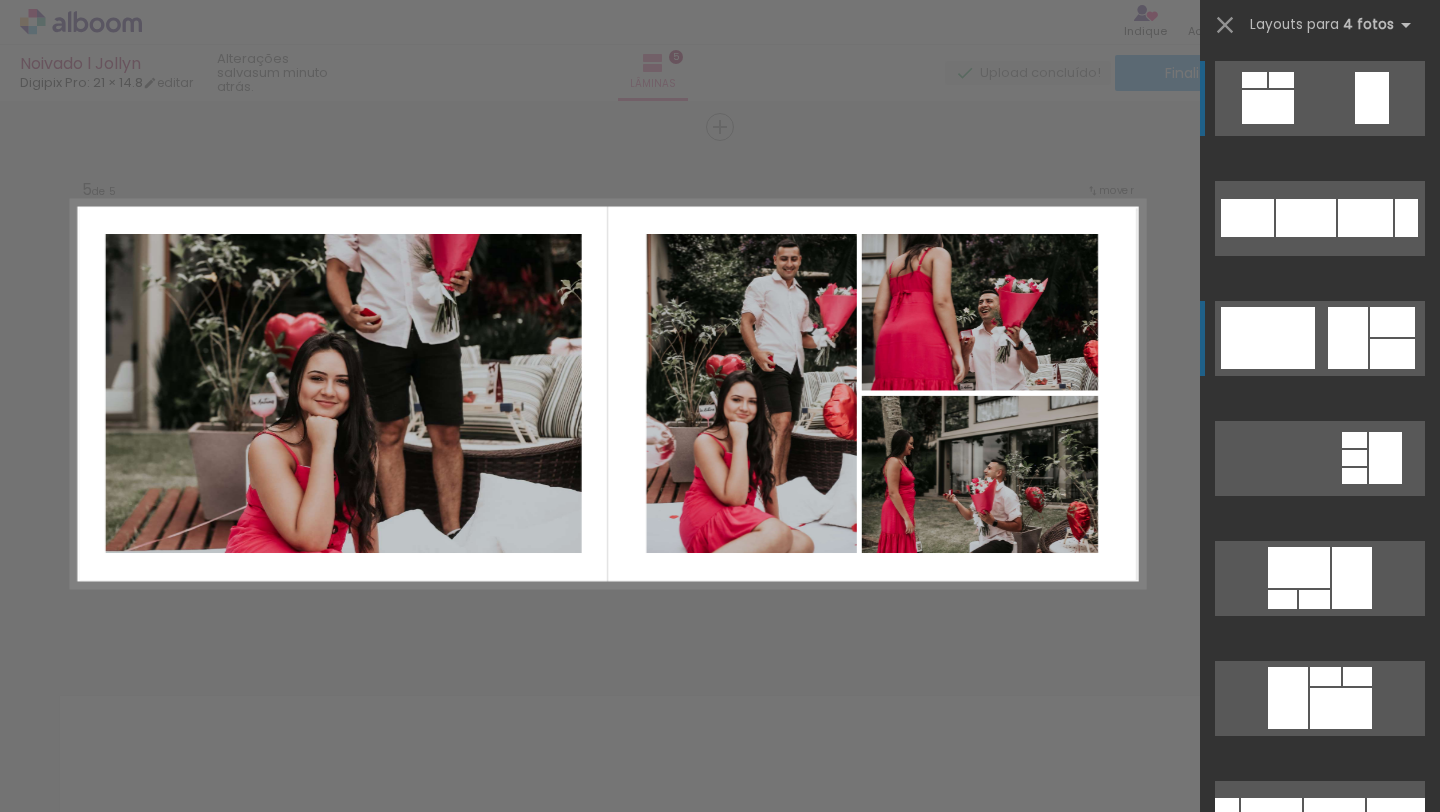 click at bounding box center (1306, 218) 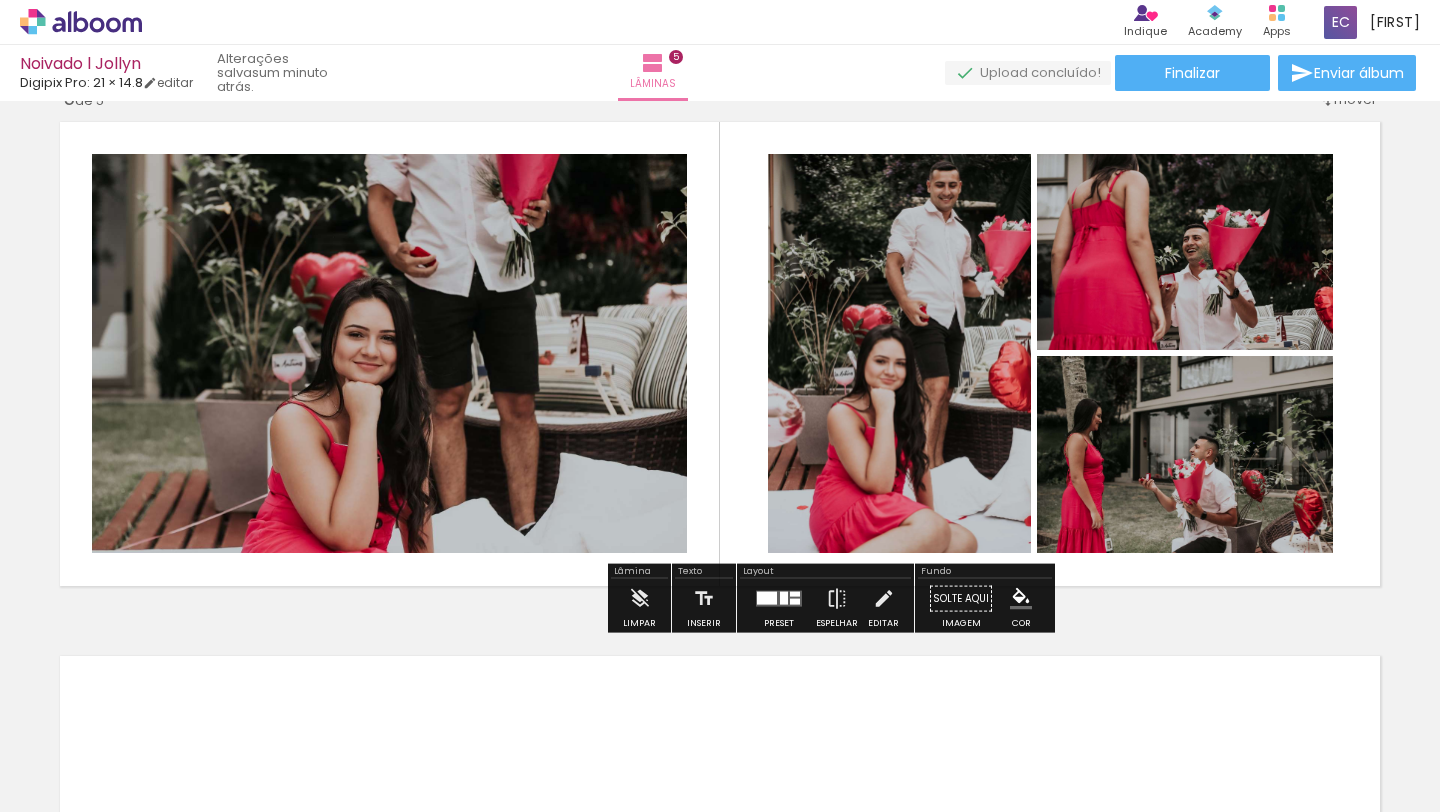 scroll, scrollTop: 2164, scrollLeft: 0, axis: vertical 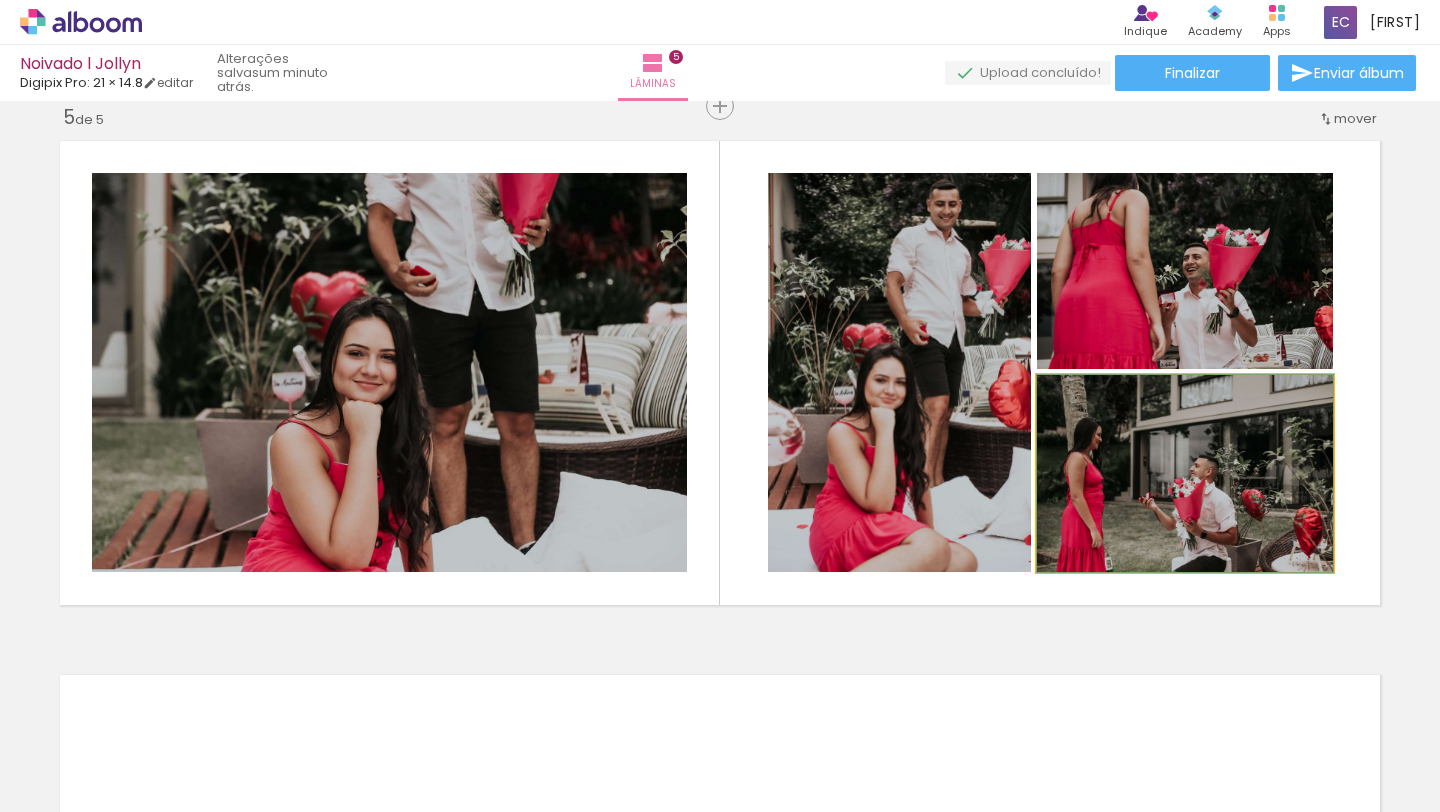 click 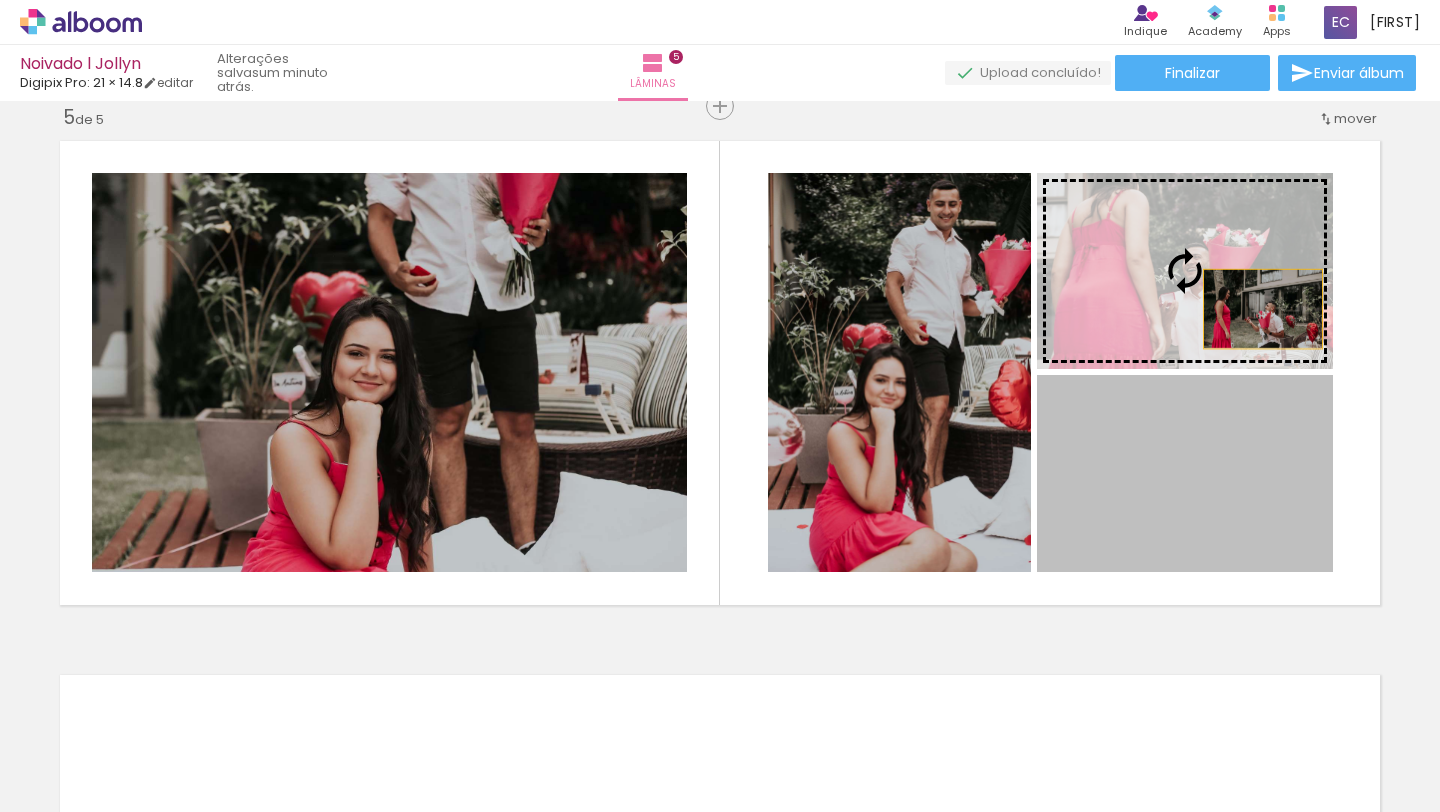 drag, startPoint x: 1266, startPoint y: 455, endPoint x: 1263, endPoint y: 309, distance: 146.03082 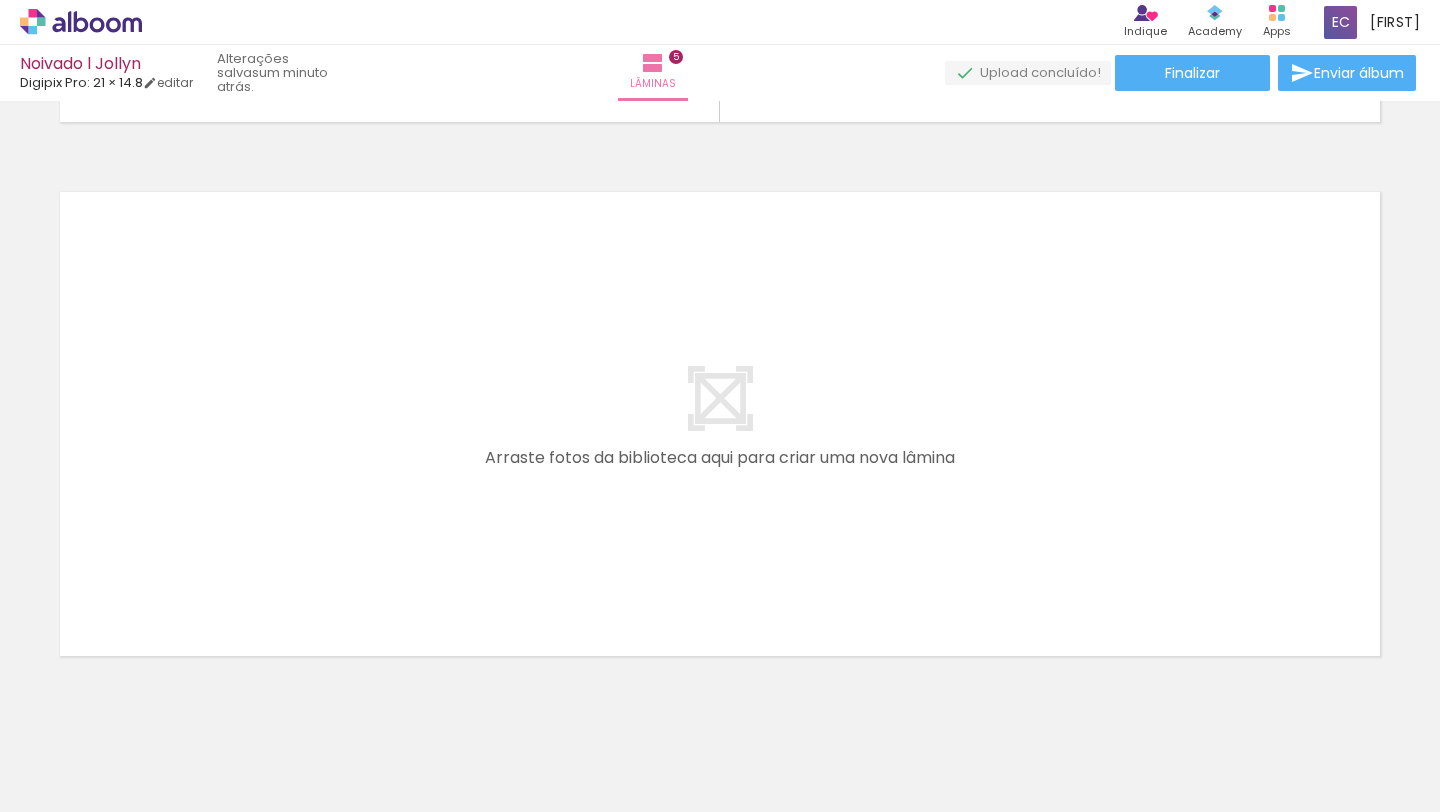 scroll, scrollTop: 2655, scrollLeft: 0, axis: vertical 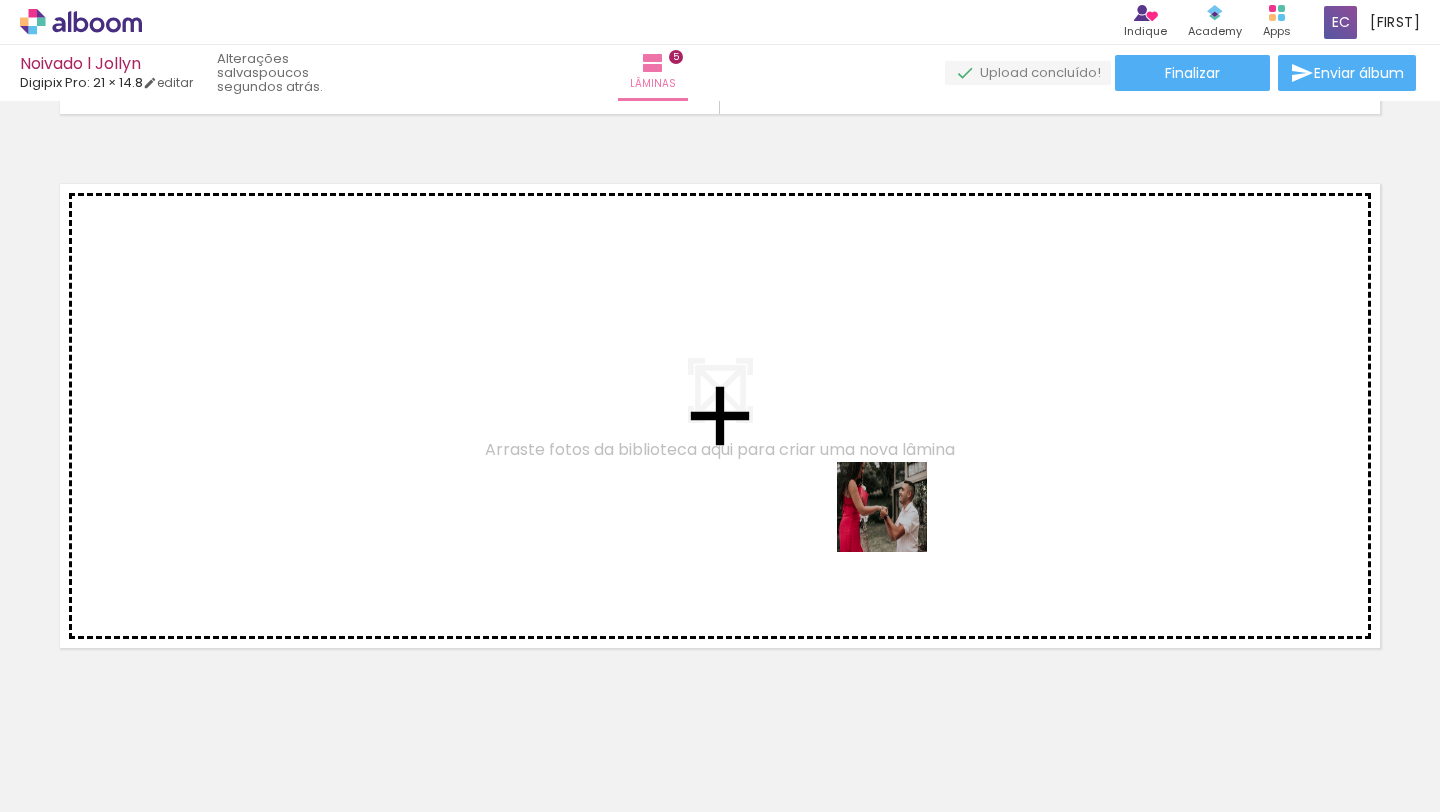 drag, startPoint x: 1166, startPoint y: 767, endPoint x: 892, endPoint y: 513, distance: 373.62012 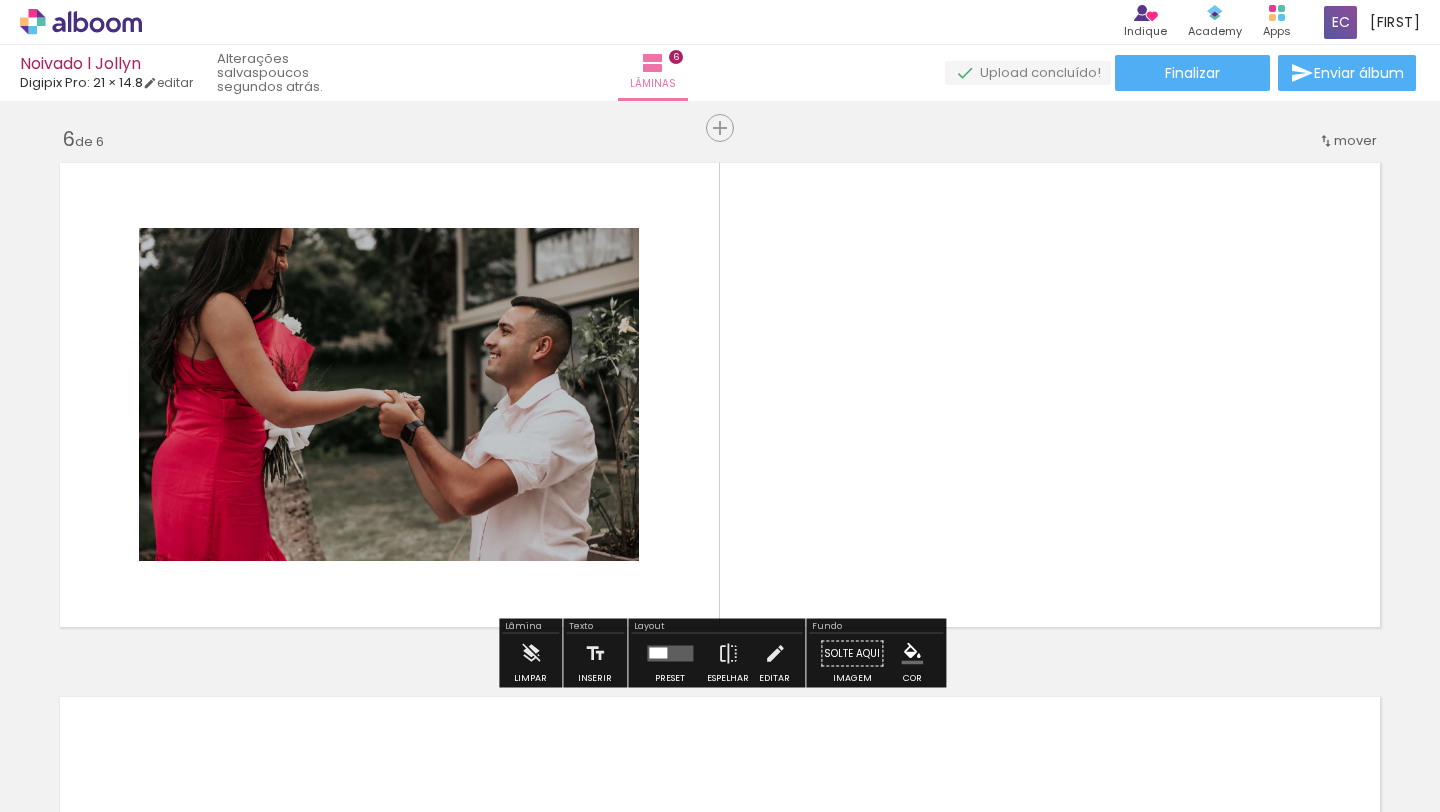scroll, scrollTop: 2677, scrollLeft: 0, axis: vertical 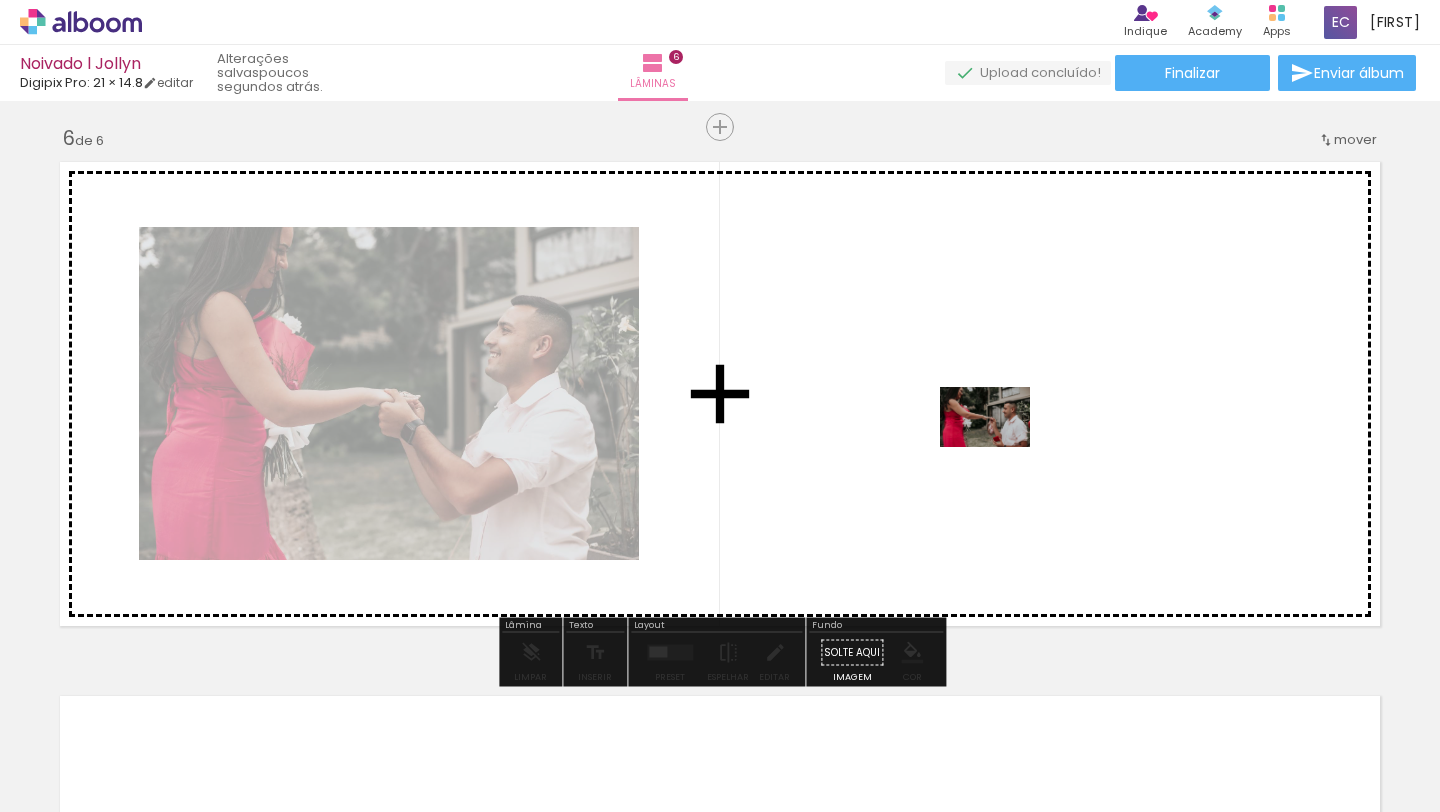 drag, startPoint x: 1024, startPoint y: 751, endPoint x: 1000, endPoint y: 447, distance: 304.9459 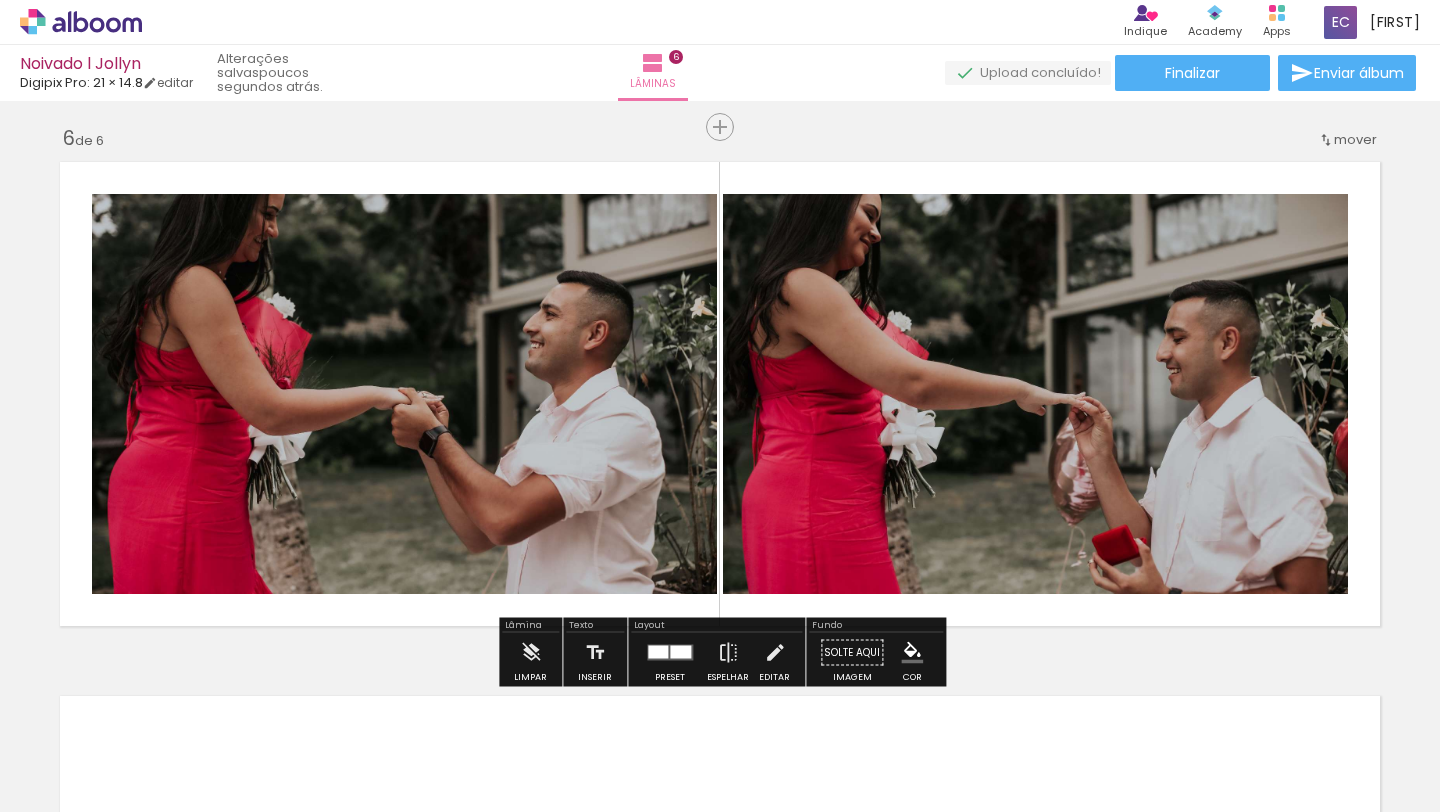 scroll, scrollTop: 0, scrollLeft: 2347, axis: horizontal 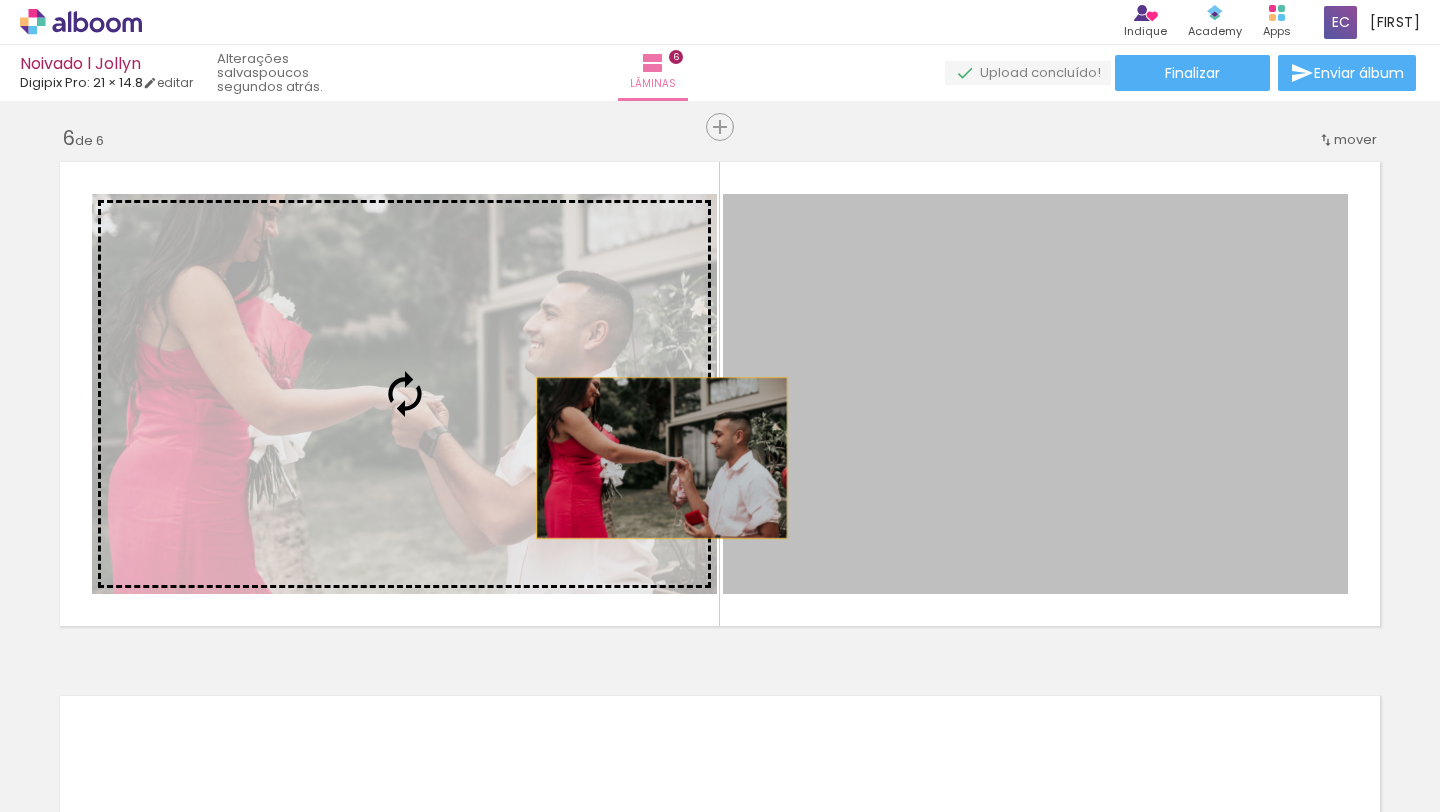 drag, startPoint x: 1203, startPoint y: 460, endPoint x: 662, endPoint y: 458, distance: 541.0037 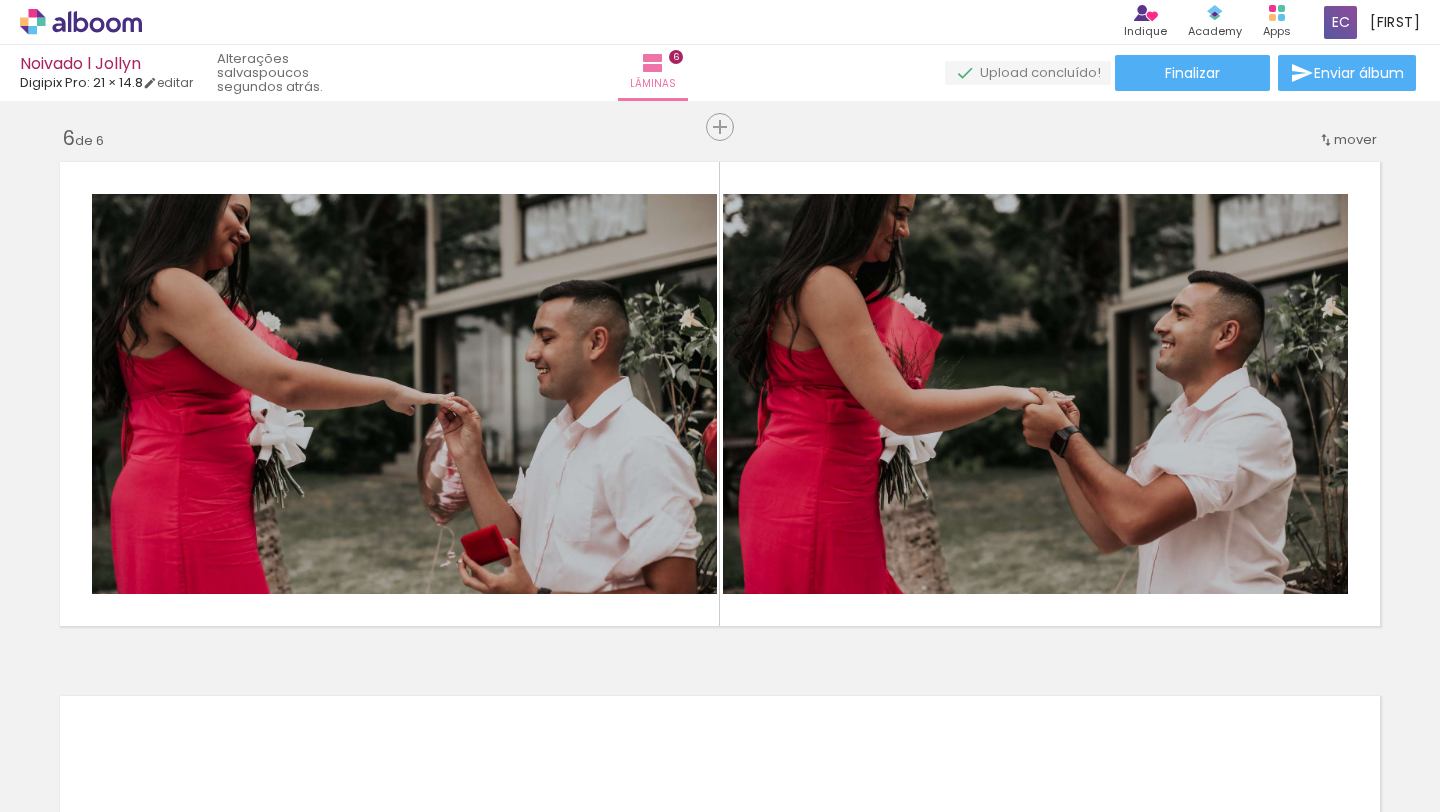 scroll, scrollTop: 0, scrollLeft: 537, axis: horizontal 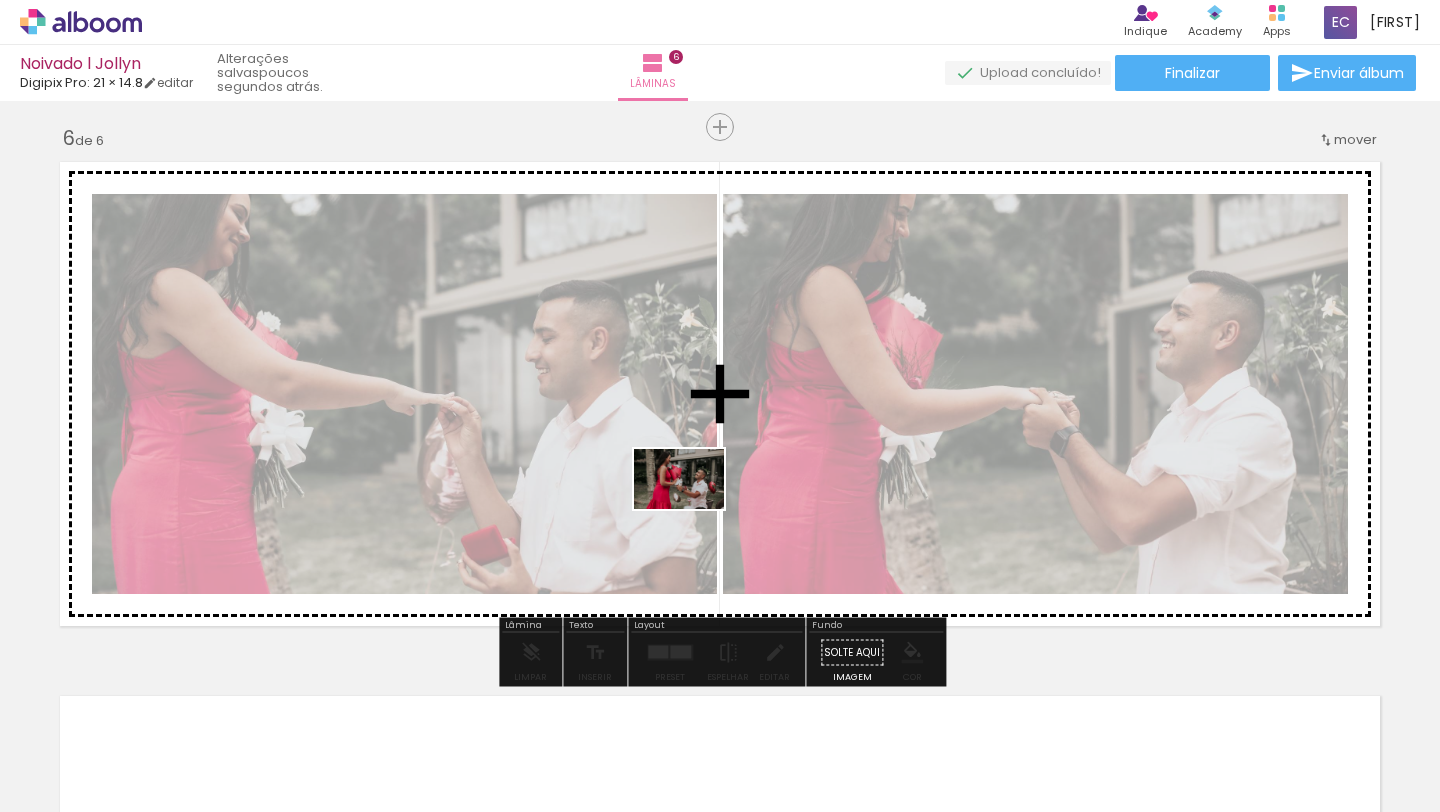 drag, startPoint x: 702, startPoint y: 768, endPoint x: 693, endPoint y: 506, distance: 262.15454 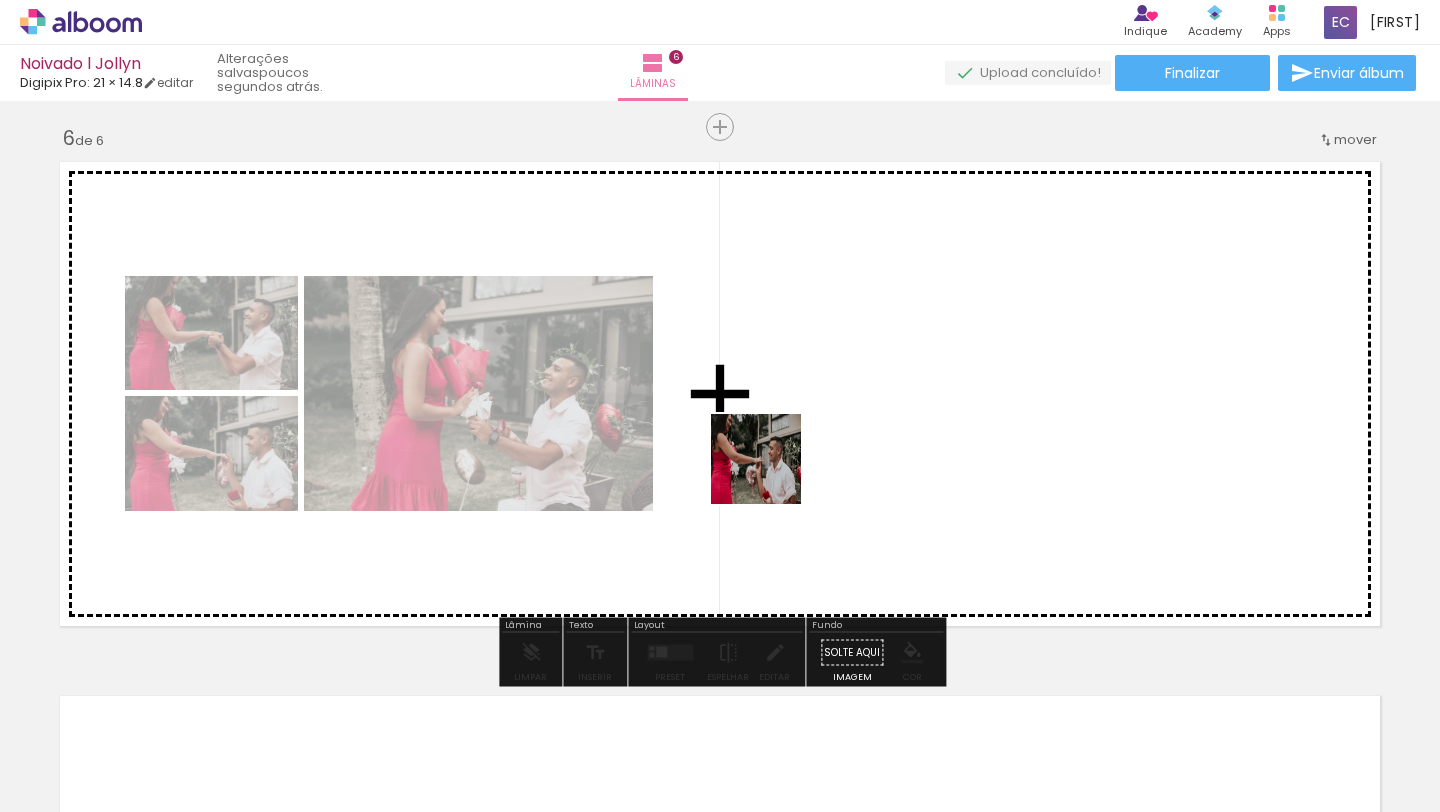 drag, startPoint x: 781, startPoint y: 763, endPoint x: 766, endPoint y: 448, distance: 315.35693 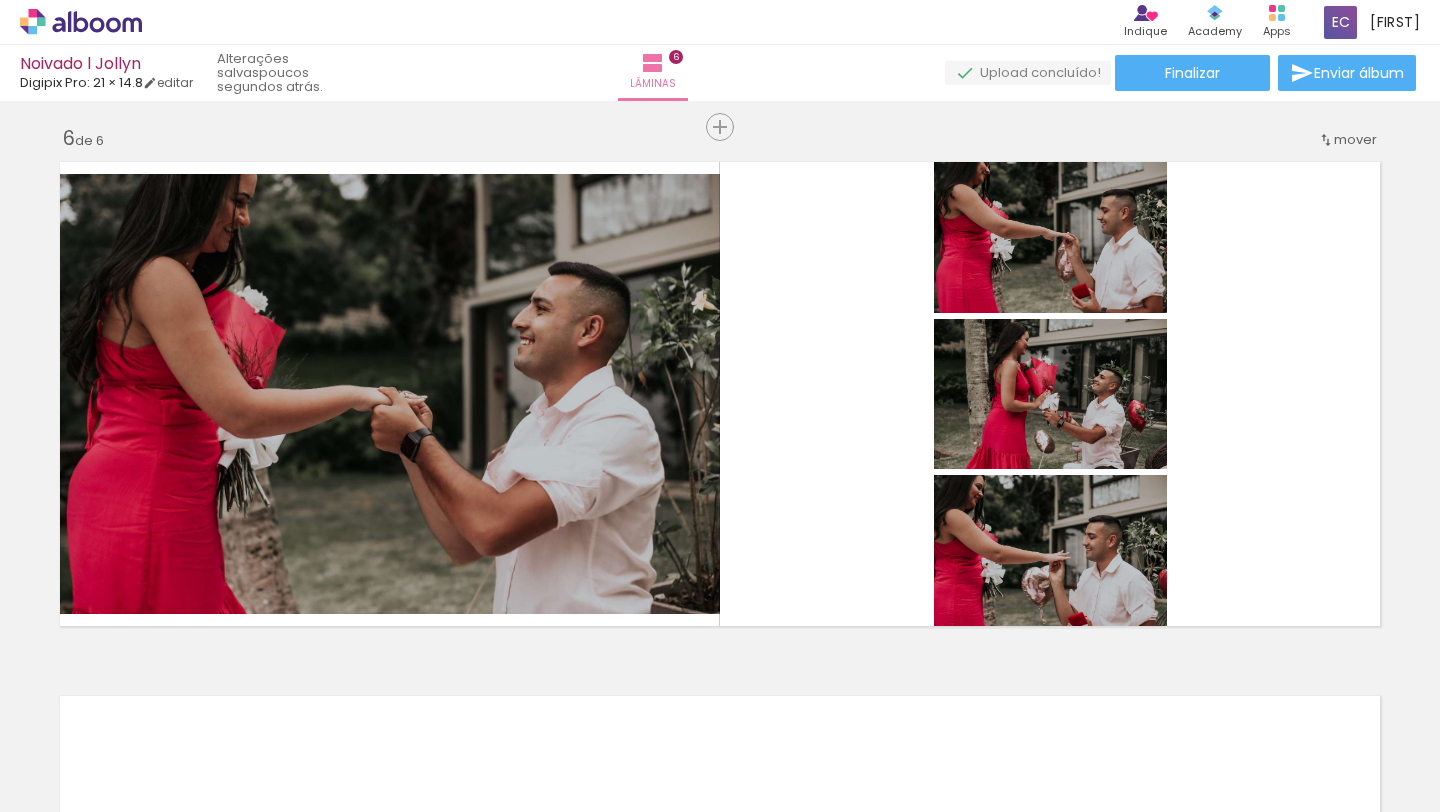scroll, scrollTop: 0, scrollLeft: 0, axis: both 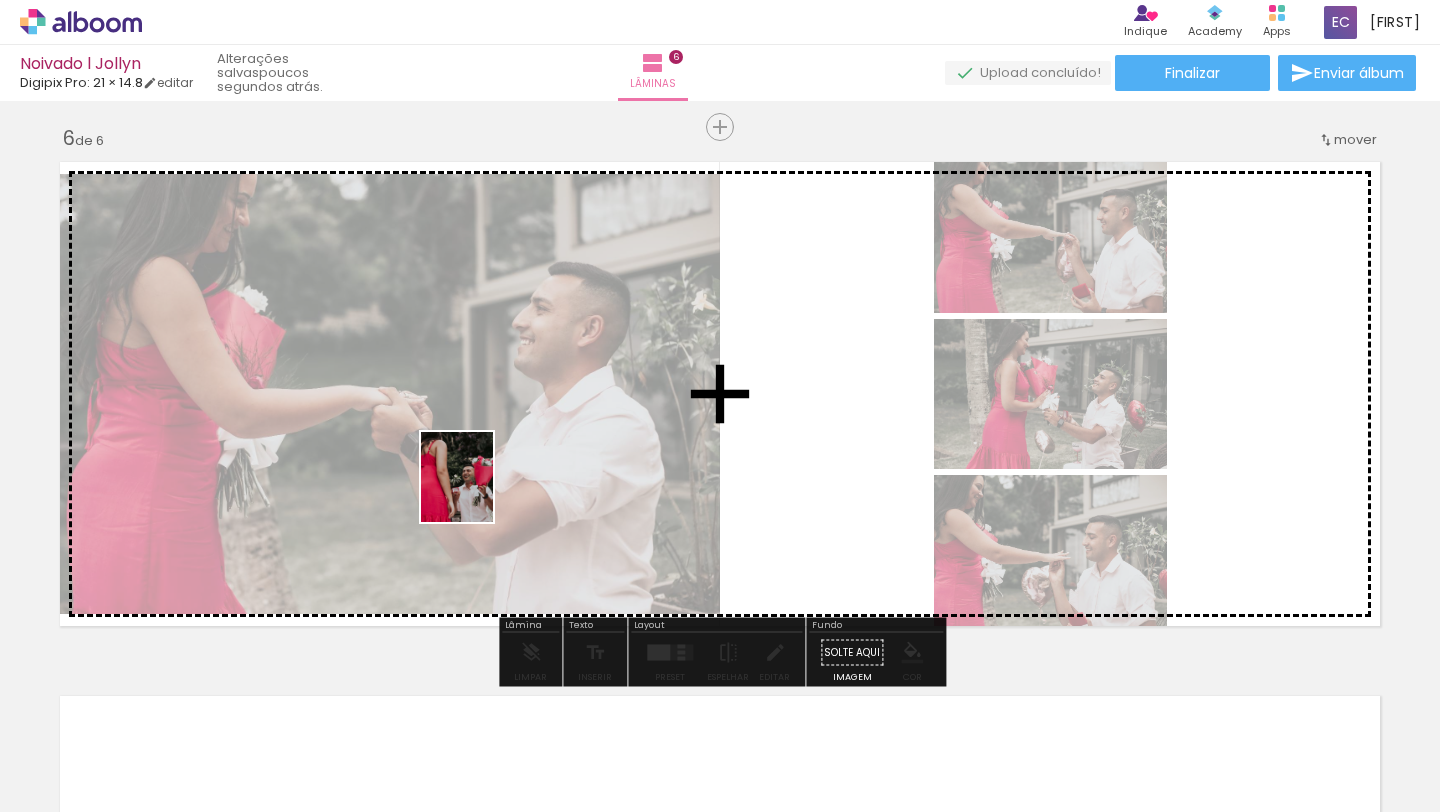drag, startPoint x: 457, startPoint y: 786, endPoint x: 481, endPoint y: 494, distance: 292.98465 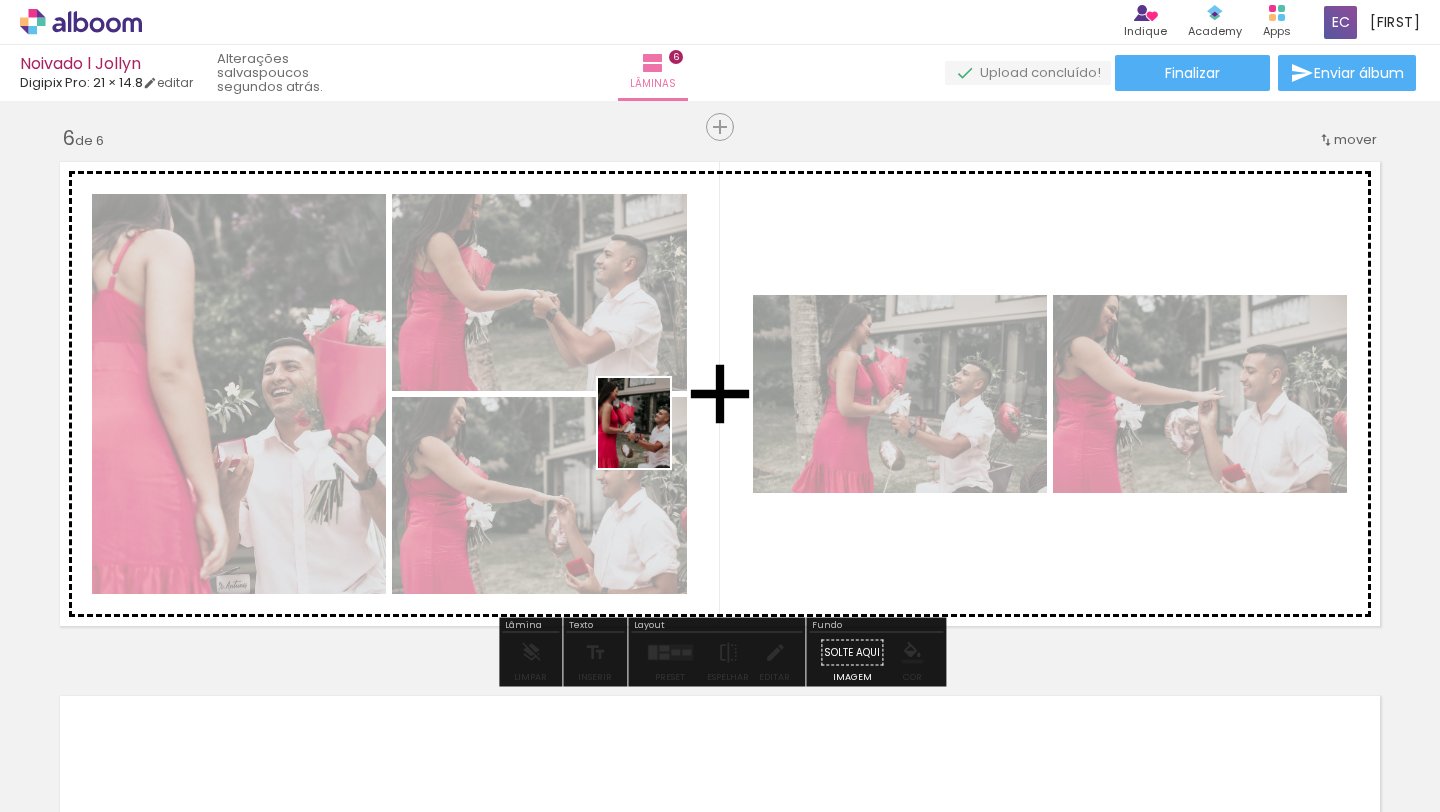 drag, startPoint x: 557, startPoint y: 754, endPoint x: 658, endPoint y: 438, distance: 331.7484 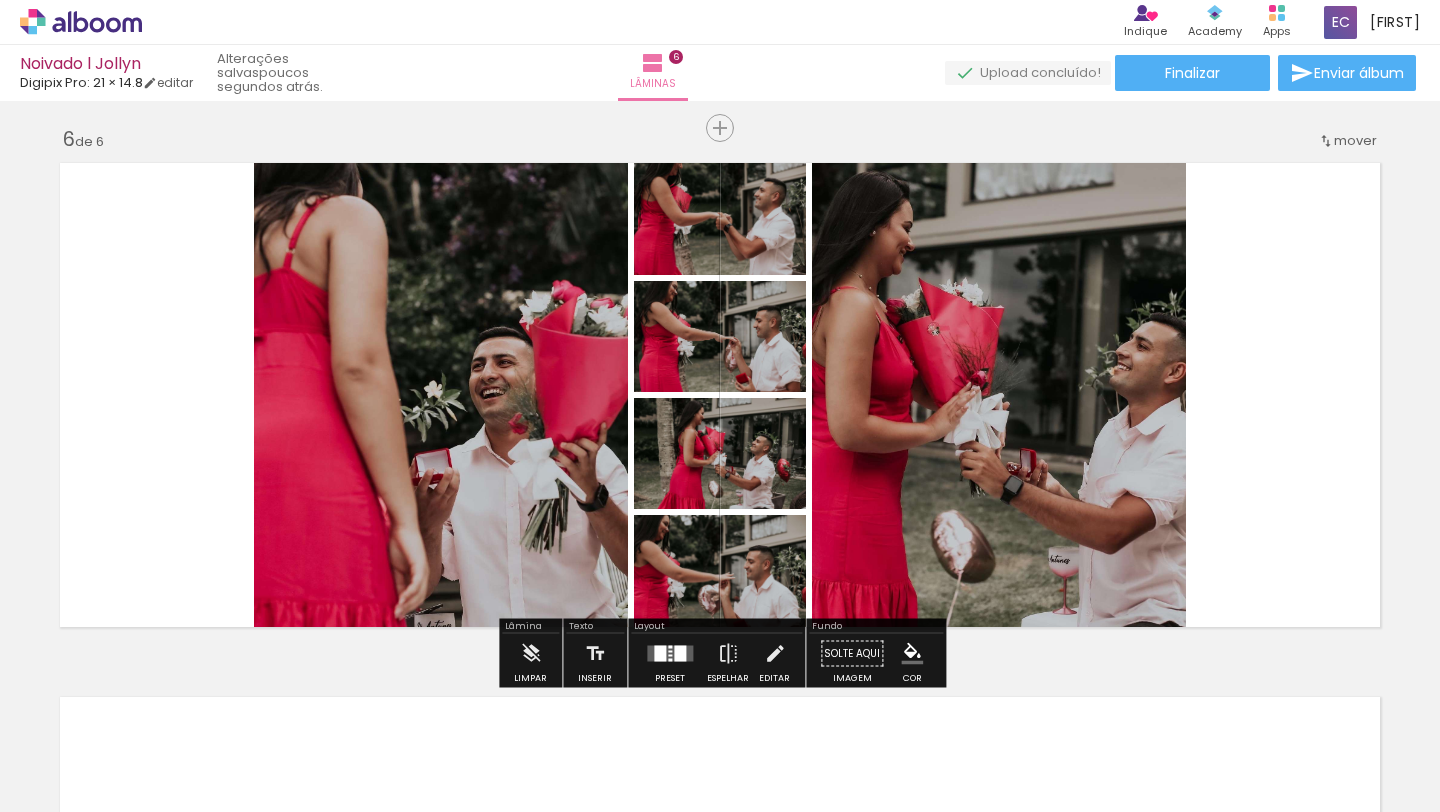 scroll, scrollTop: 2681, scrollLeft: 0, axis: vertical 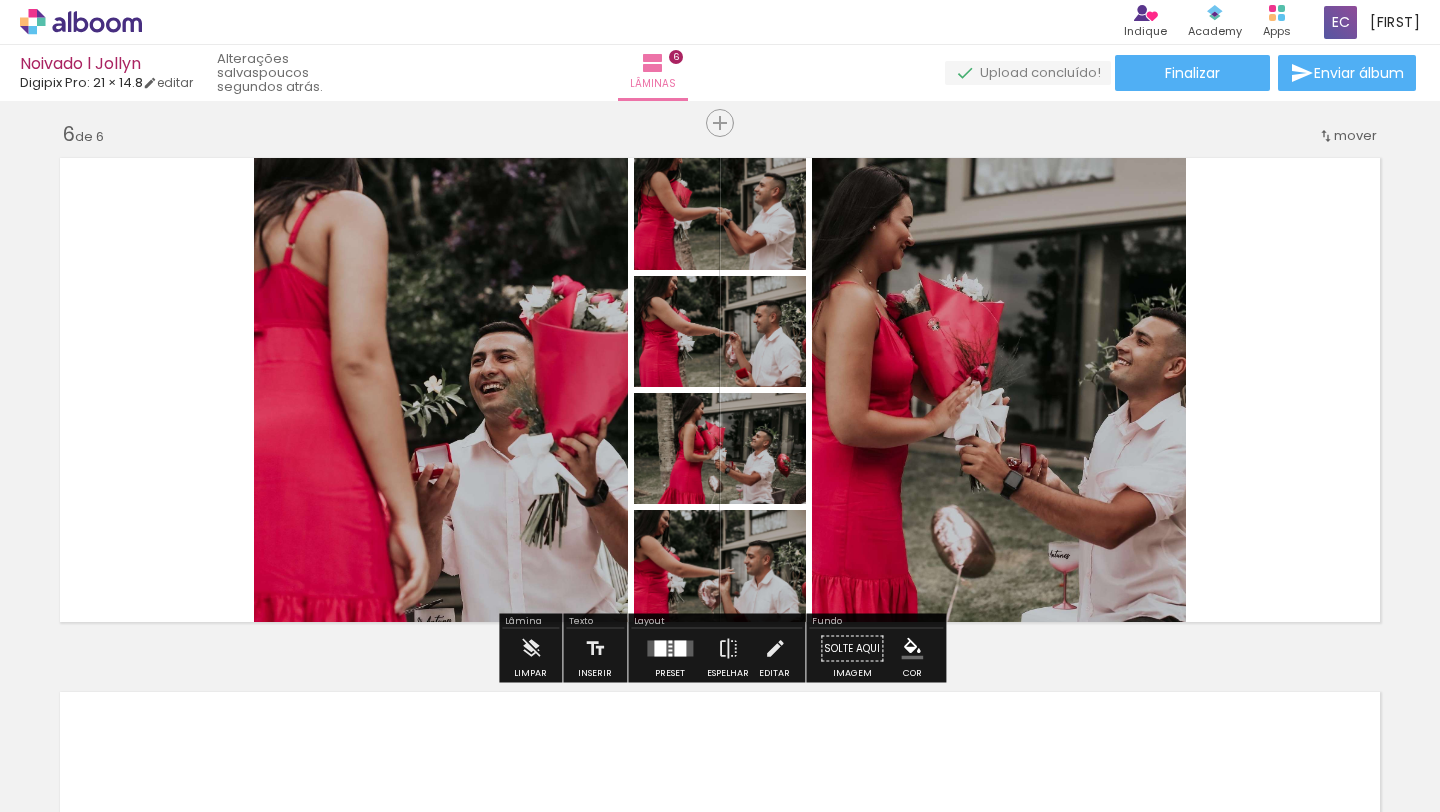 click at bounding box center (680, 649) 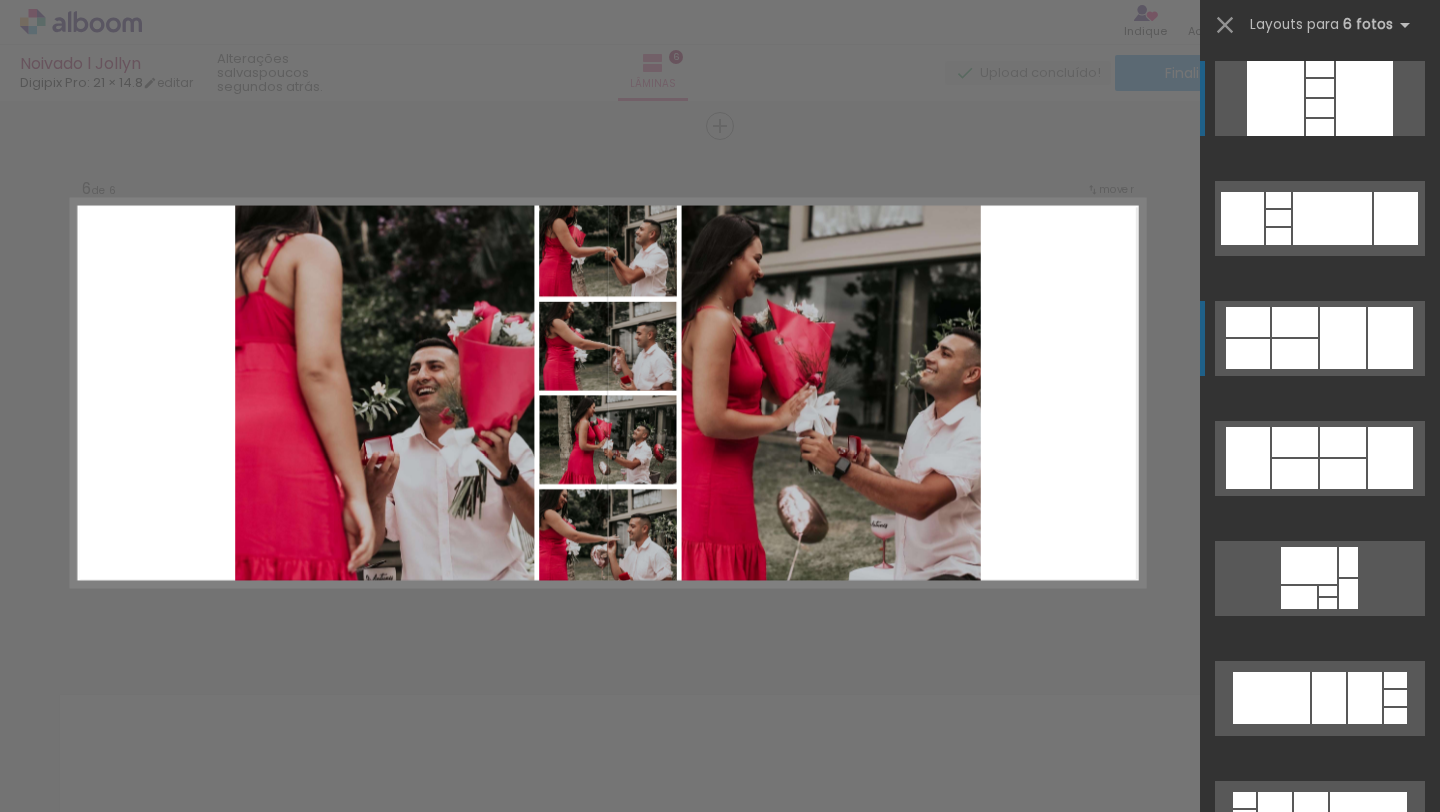 scroll, scrollTop: 2677, scrollLeft: 0, axis: vertical 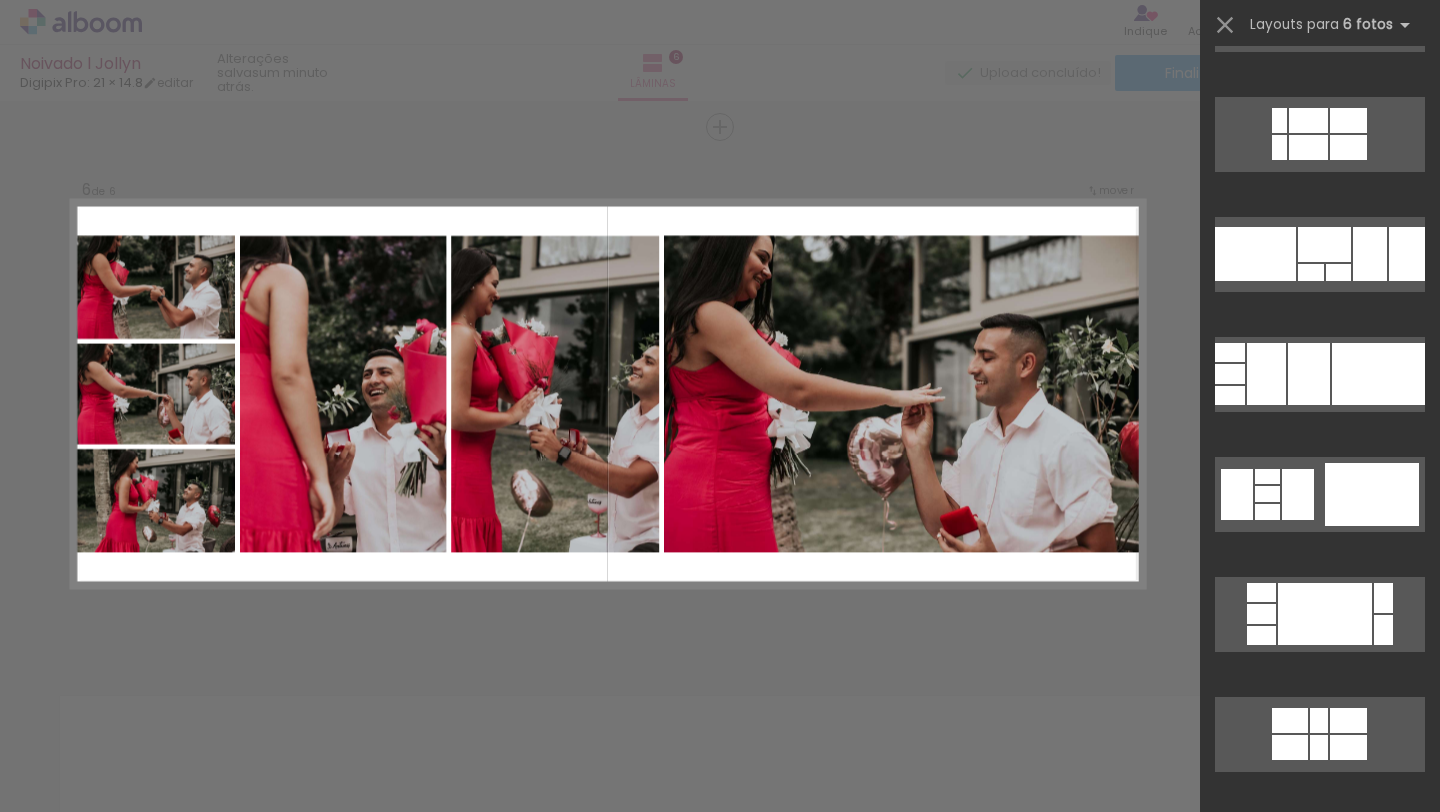 click at bounding box center [1320, 1094] 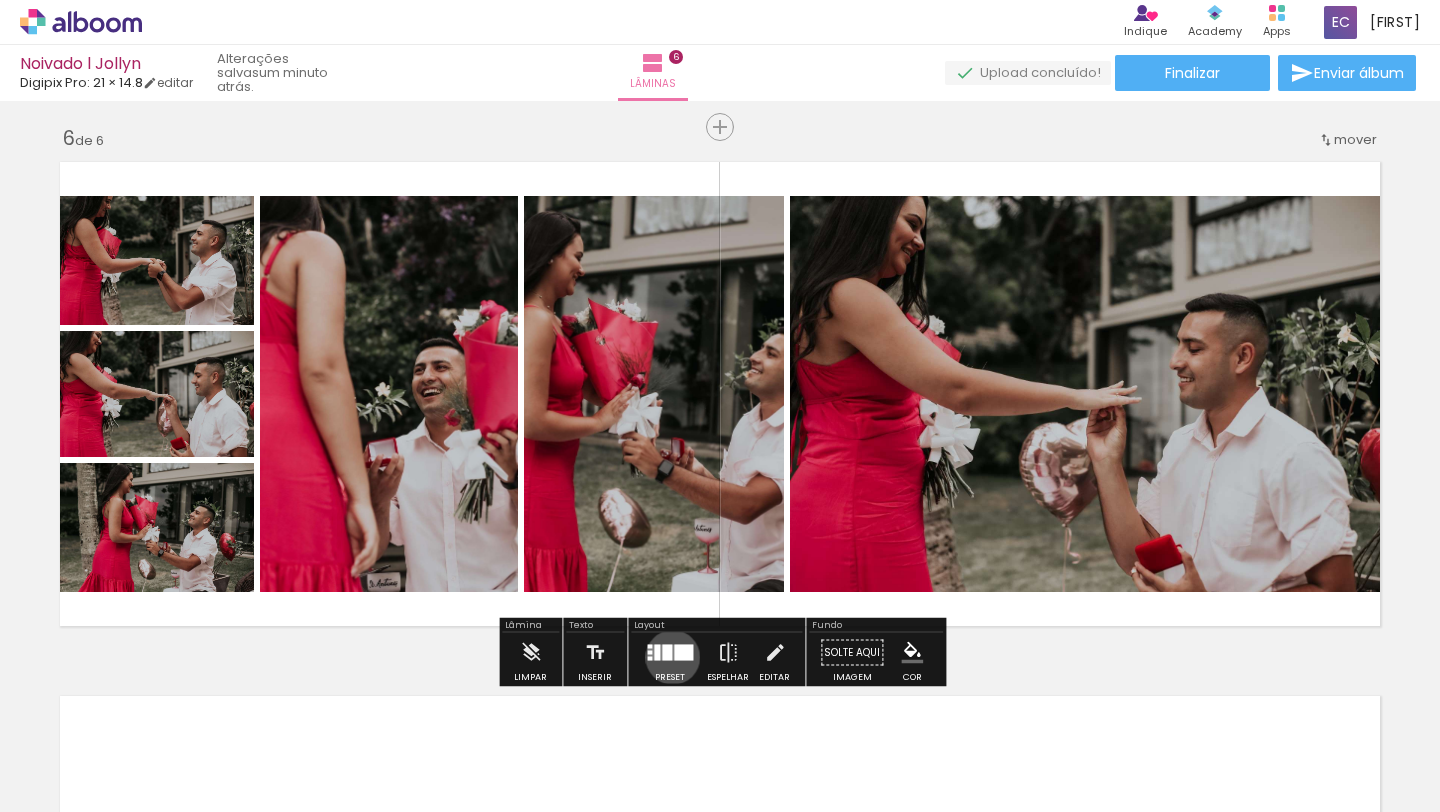 click at bounding box center [670, 653] 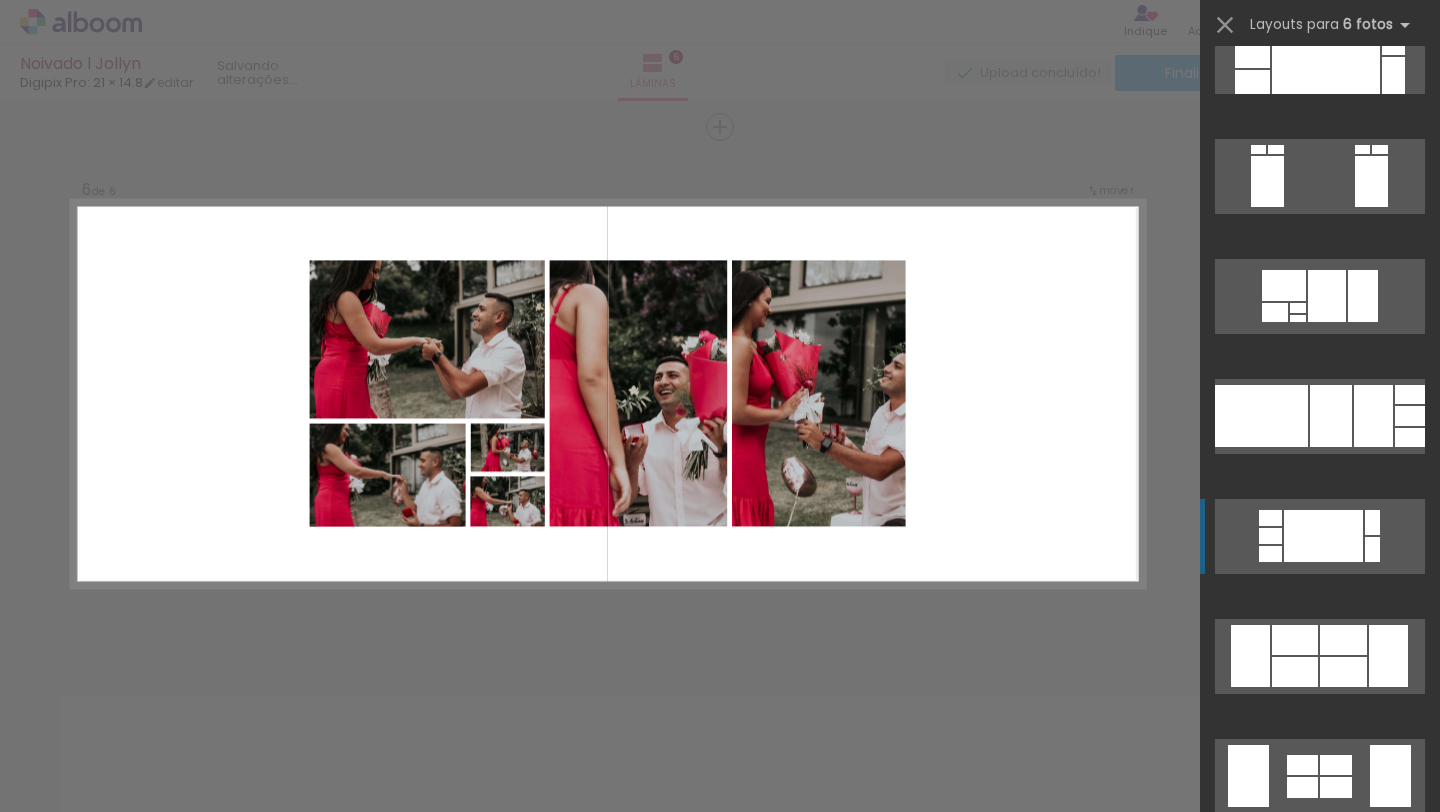 scroll, scrollTop: 4857, scrollLeft: 0, axis: vertical 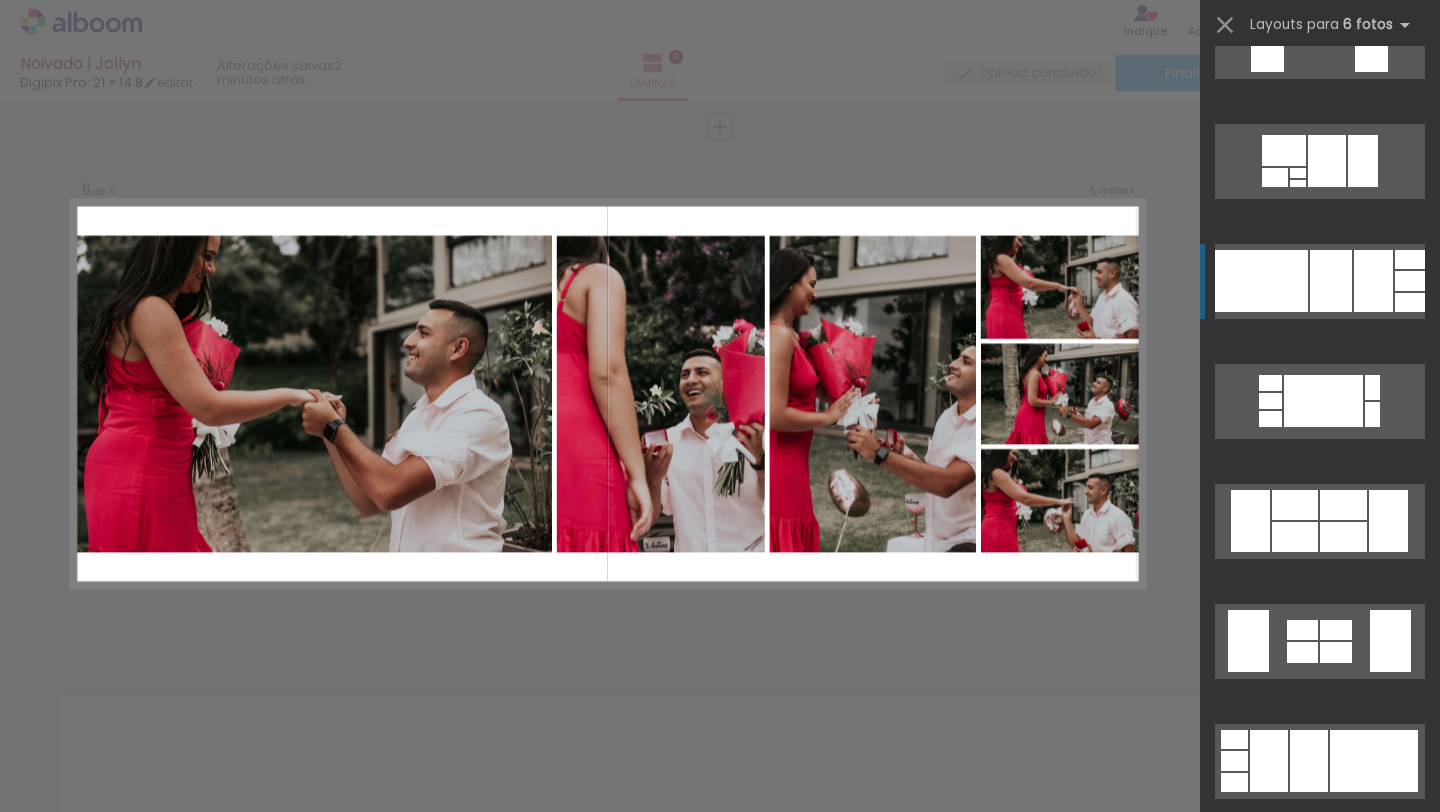 click at bounding box center (1331, 281) 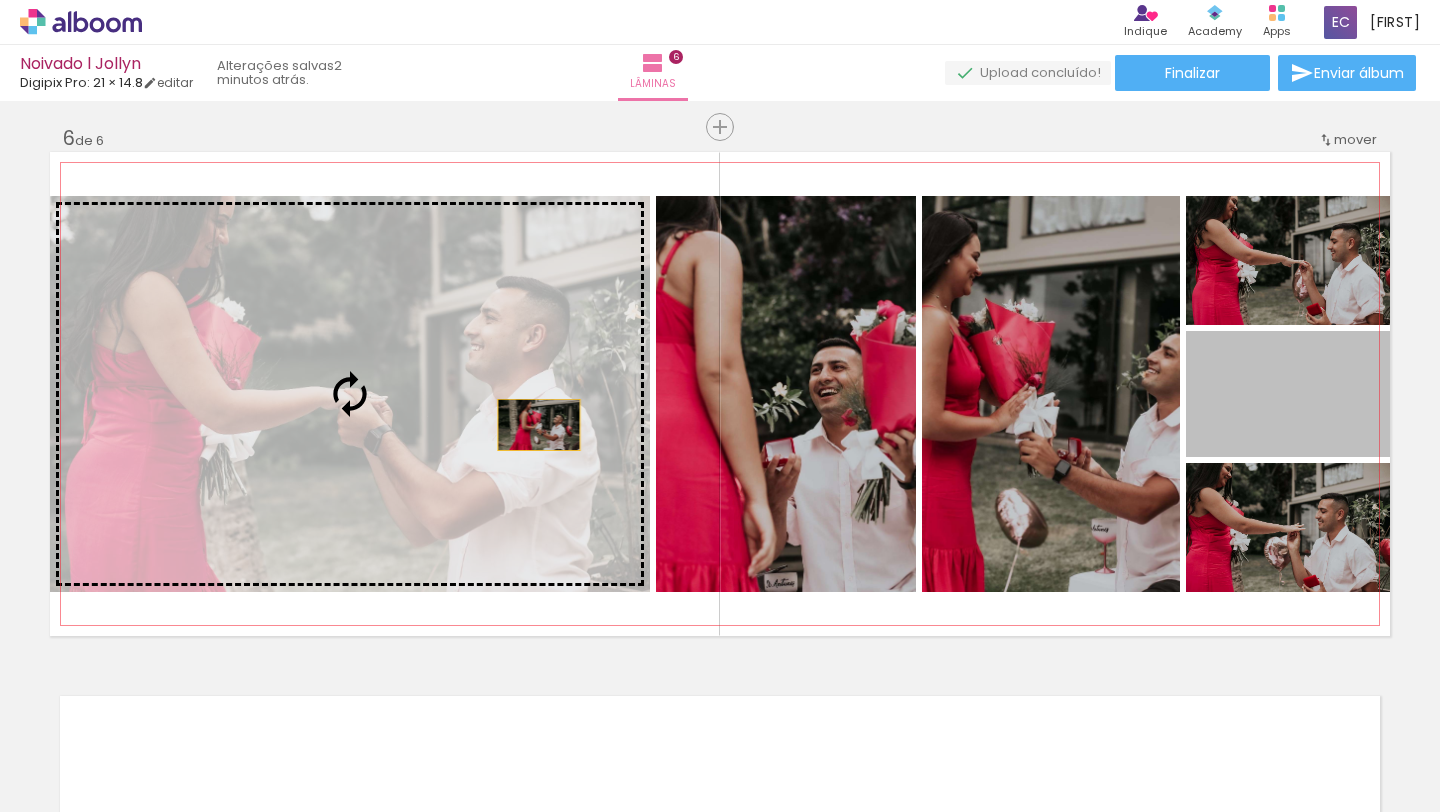 drag, startPoint x: 1299, startPoint y: 406, endPoint x: 537, endPoint y: 424, distance: 762.2126 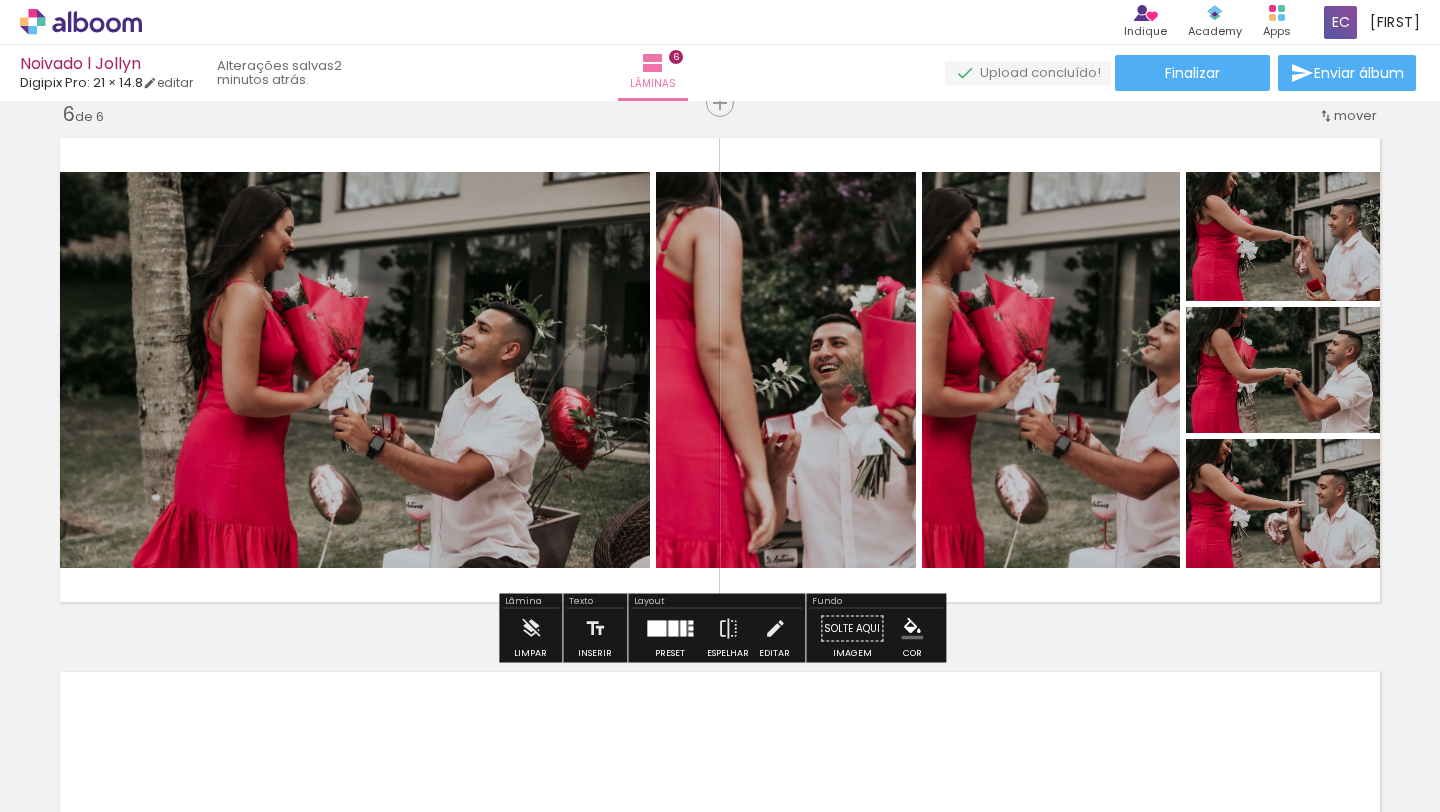 scroll, scrollTop: 2686, scrollLeft: 0, axis: vertical 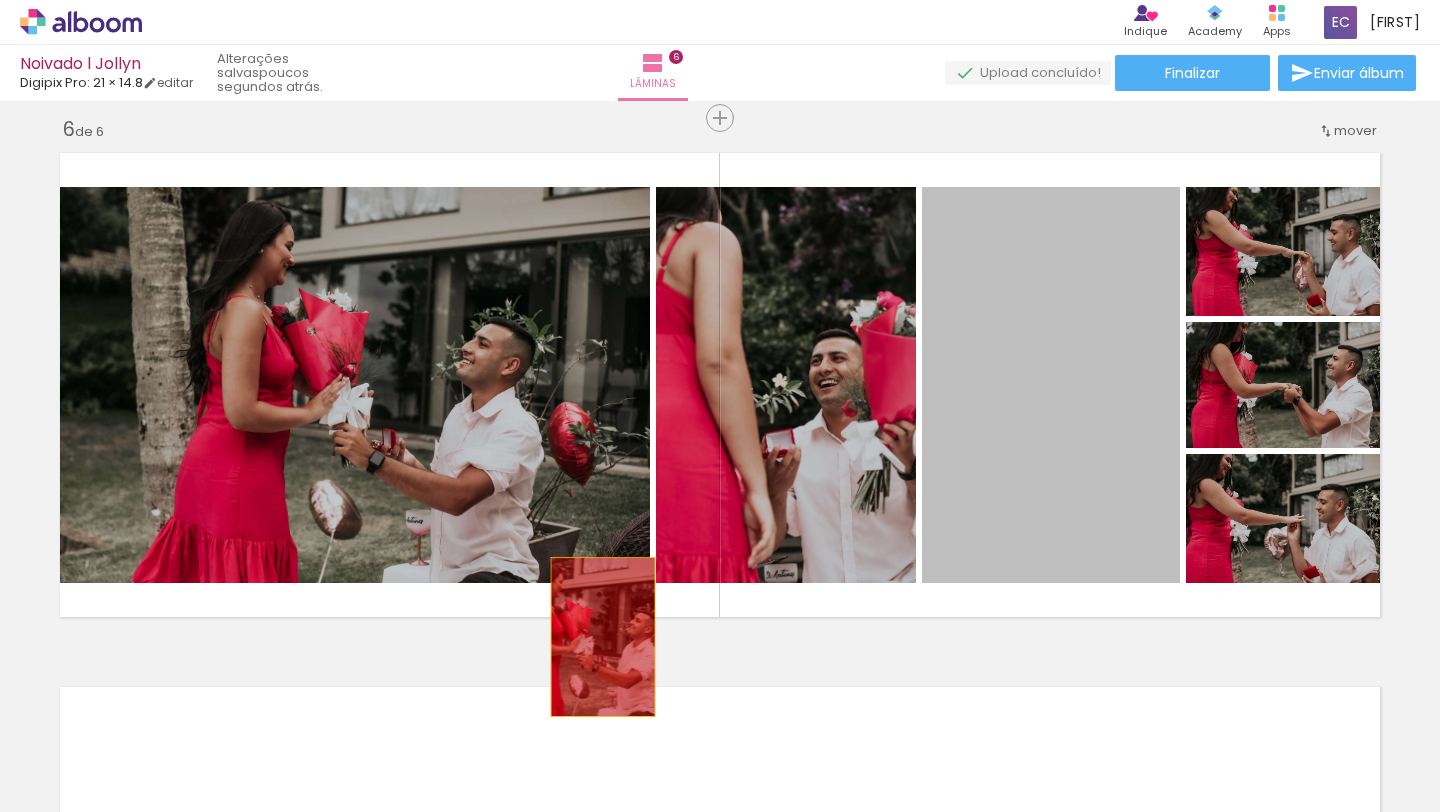 drag, startPoint x: 1075, startPoint y: 288, endPoint x: 602, endPoint y: 642, distance: 590.8003 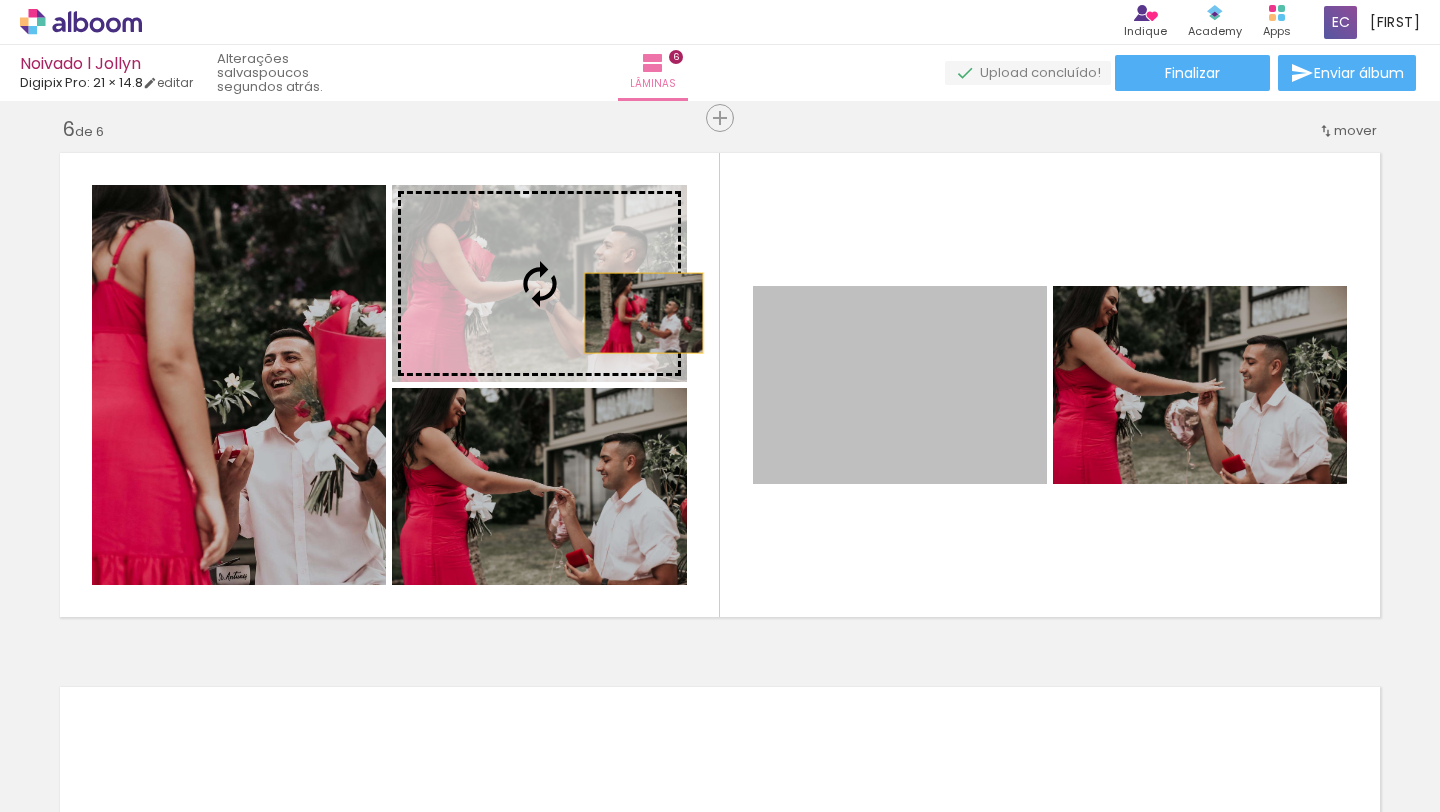 drag, startPoint x: 968, startPoint y: 388, endPoint x: 641, endPoint y: 312, distance: 335.71567 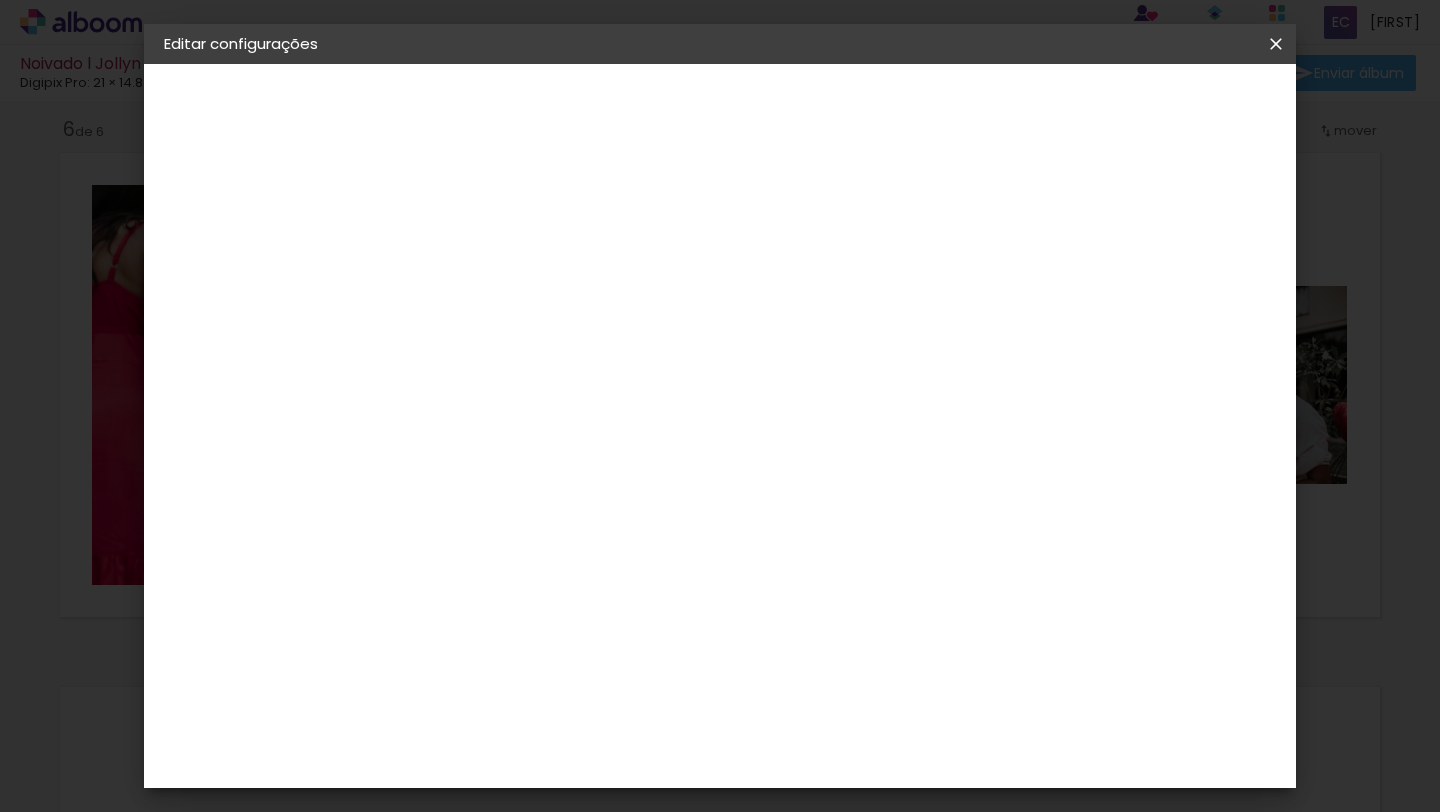 click at bounding box center [1276, 44] 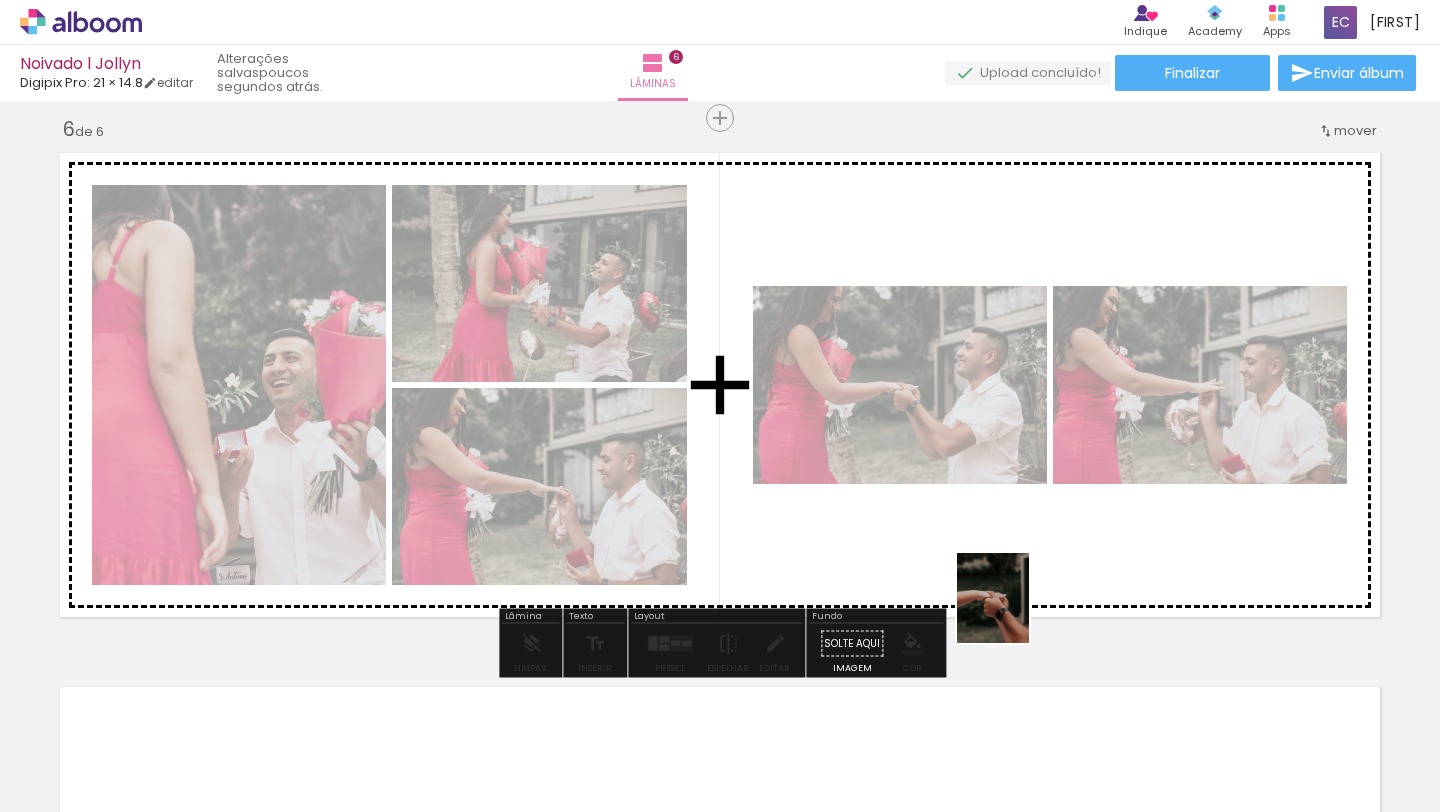 drag, startPoint x: 220, startPoint y: 777, endPoint x: 1042, endPoint y: 509, distance: 864.58545 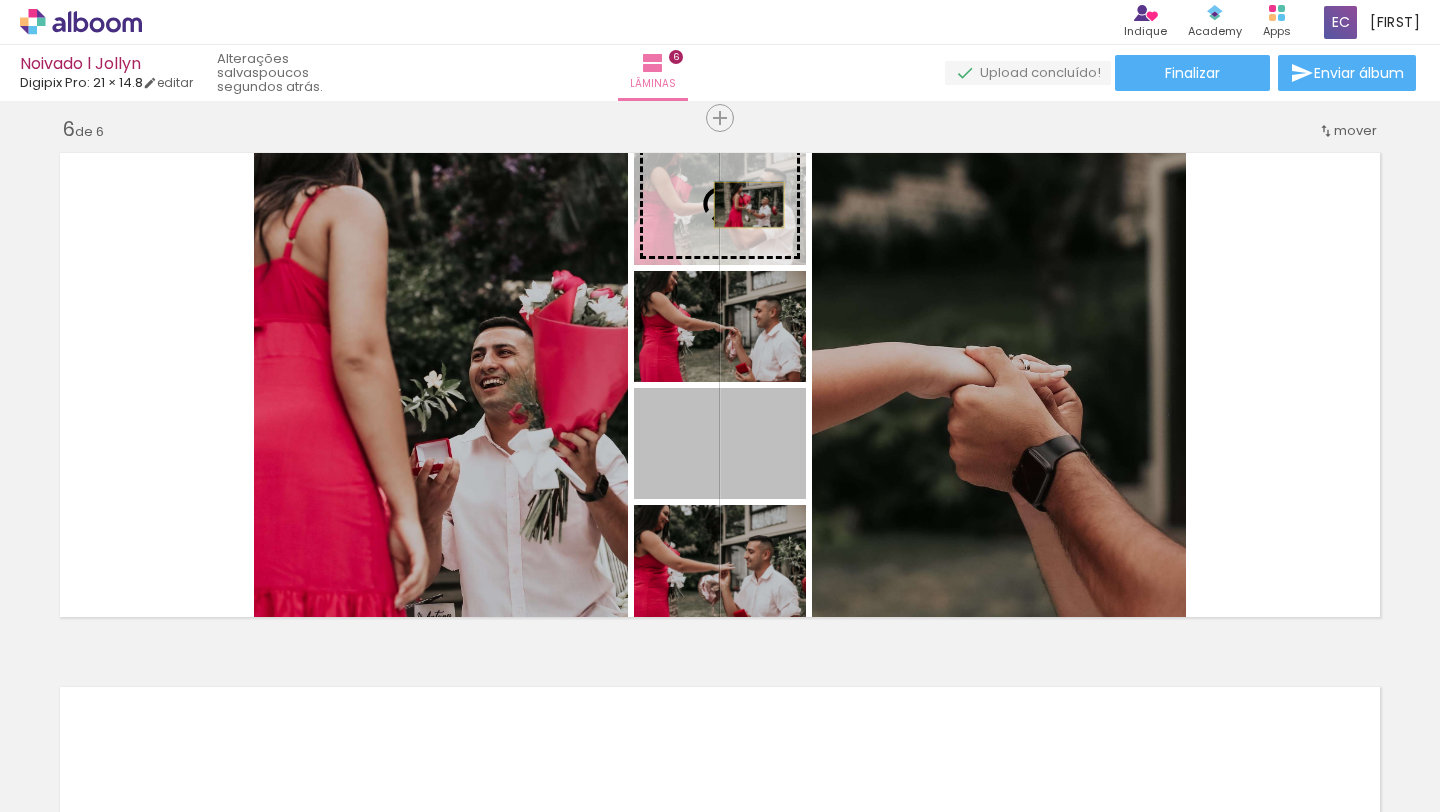 drag, startPoint x: 759, startPoint y: 455, endPoint x: 749, endPoint y: 206, distance: 249.20073 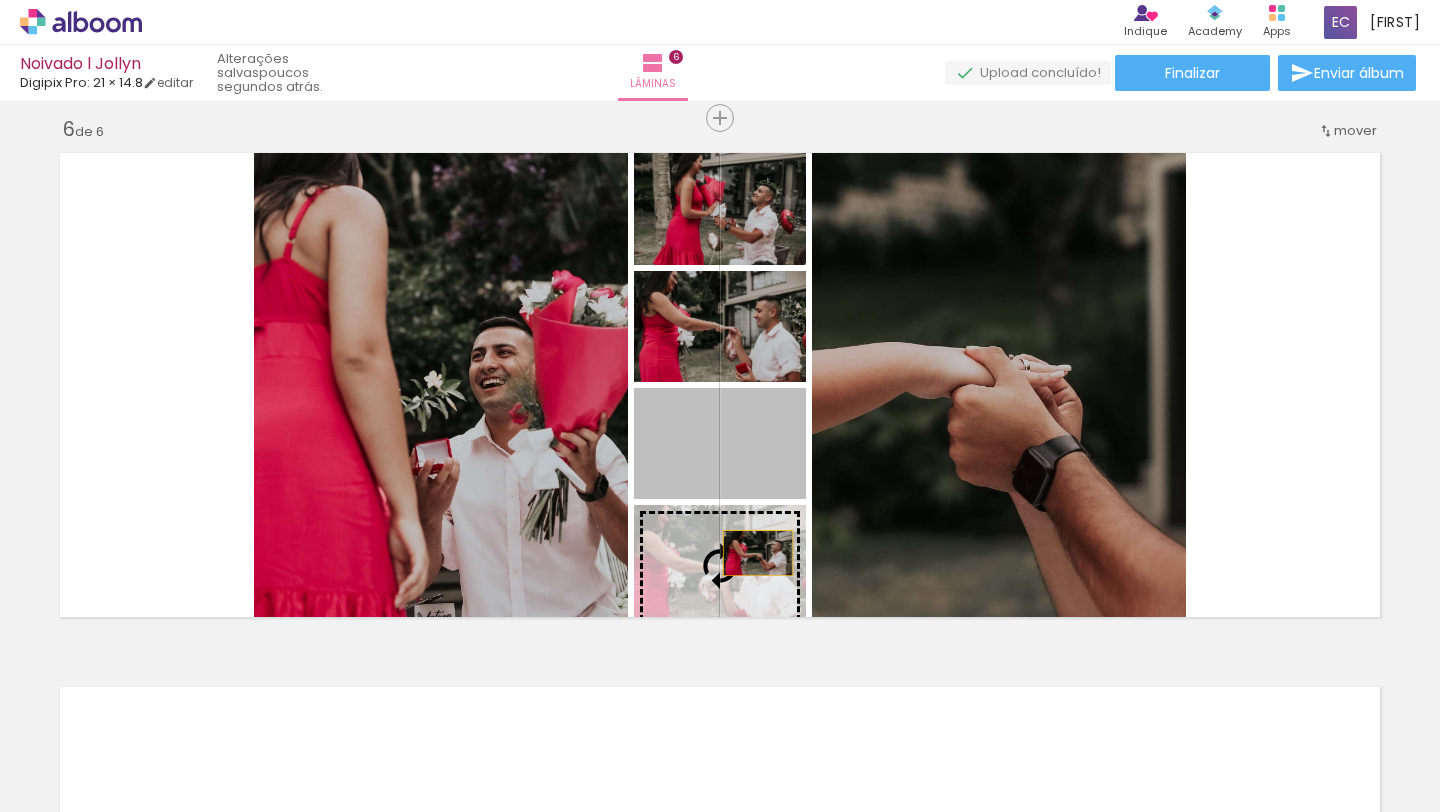 drag, startPoint x: 767, startPoint y: 471, endPoint x: 758, endPoint y: 552, distance: 81.49847 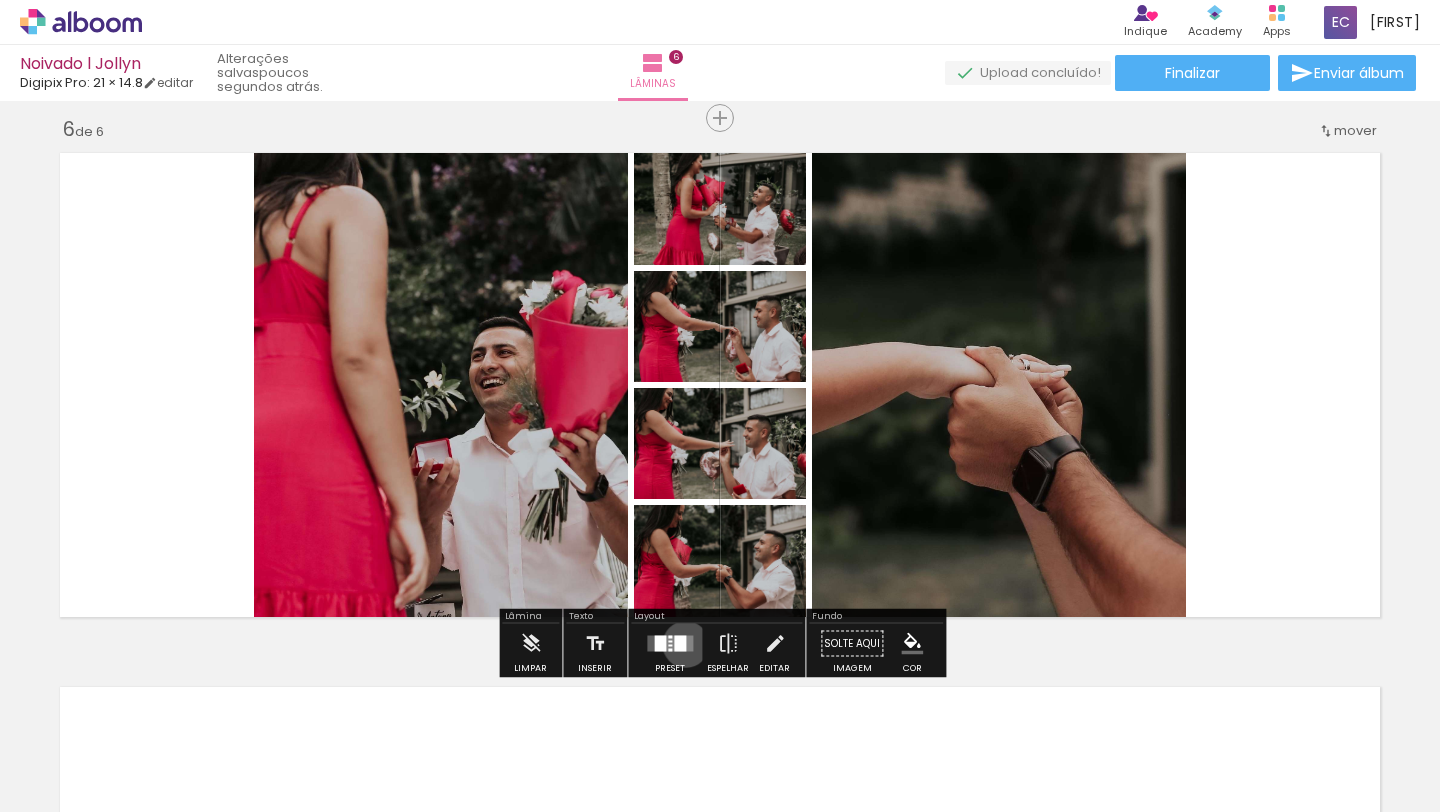 click at bounding box center [680, 644] 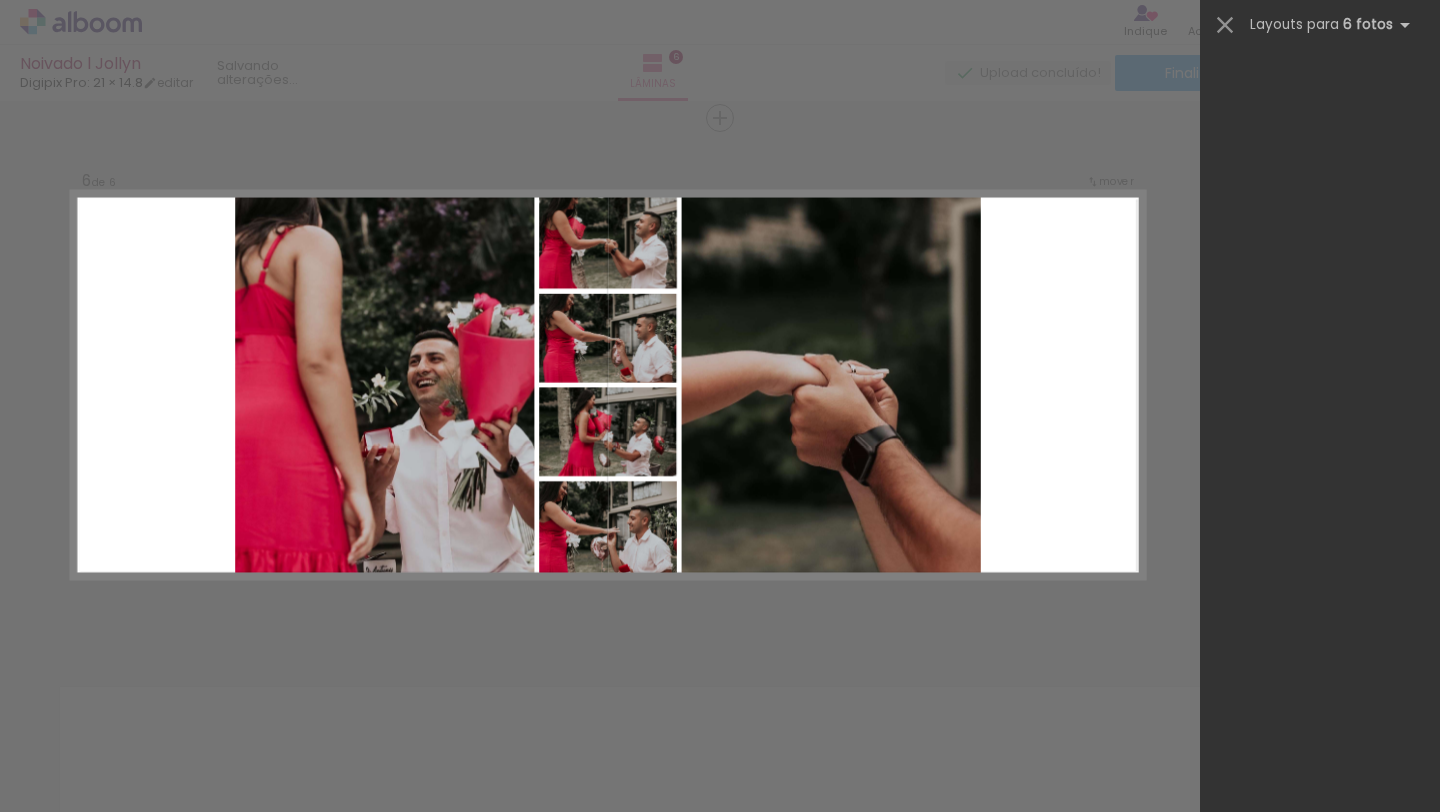 scroll, scrollTop: 0, scrollLeft: 0, axis: both 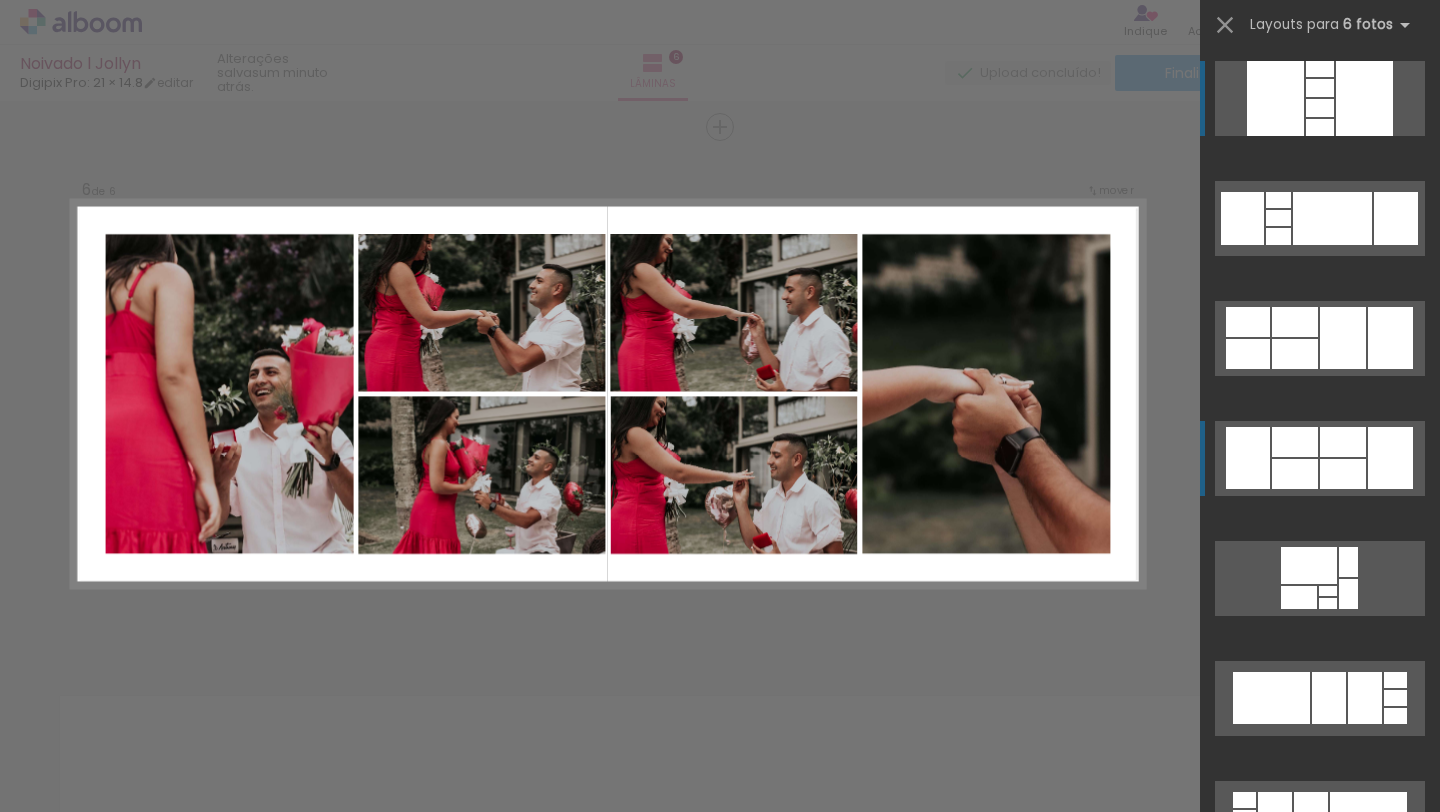 click at bounding box center (1295, 474) 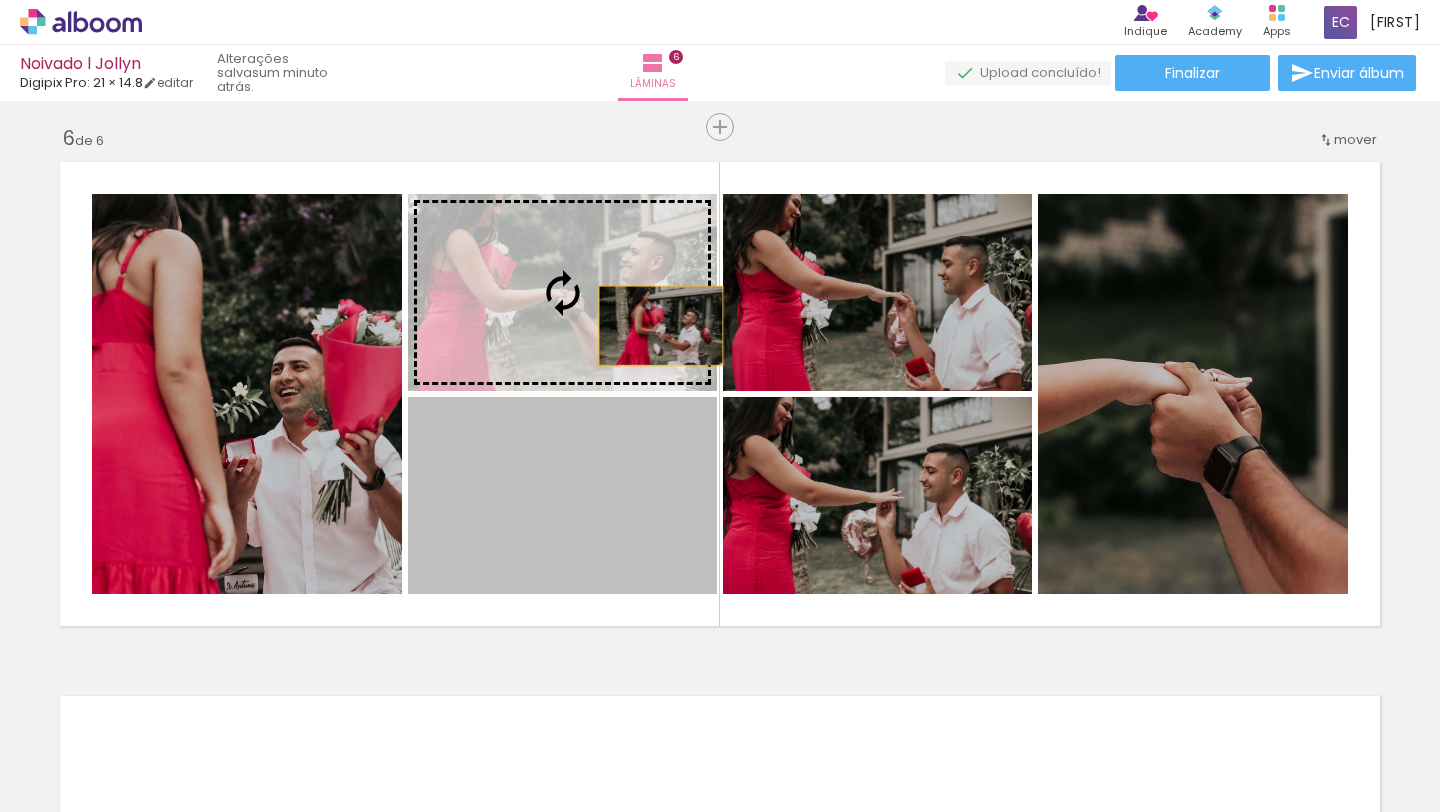drag, startPoint x: 666, startPoint y: 473, endPoint x: 661, endPoint y: 326, distance: 147.085 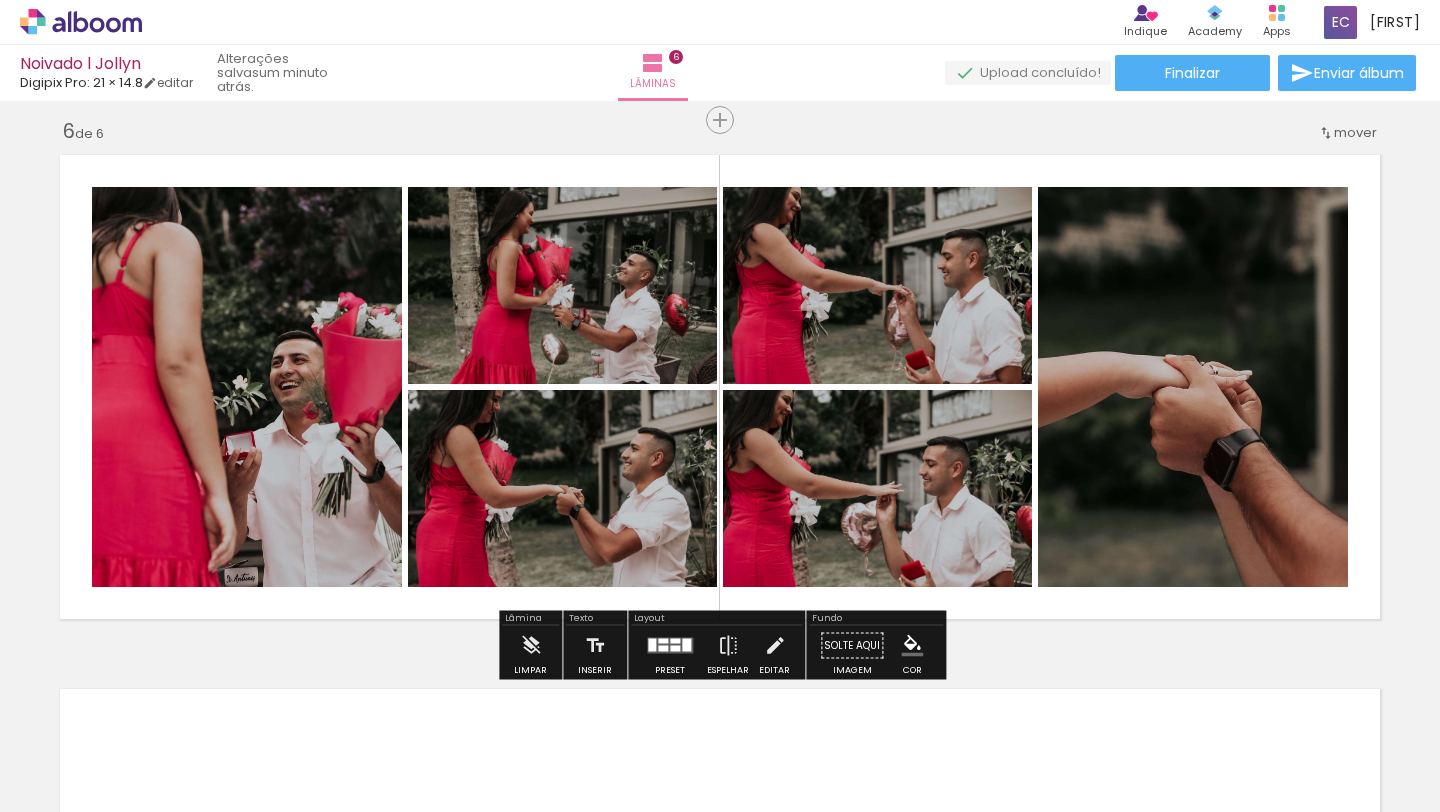 scroll, scrollTop: 2687, scrollLeft: 0, axis: vertical 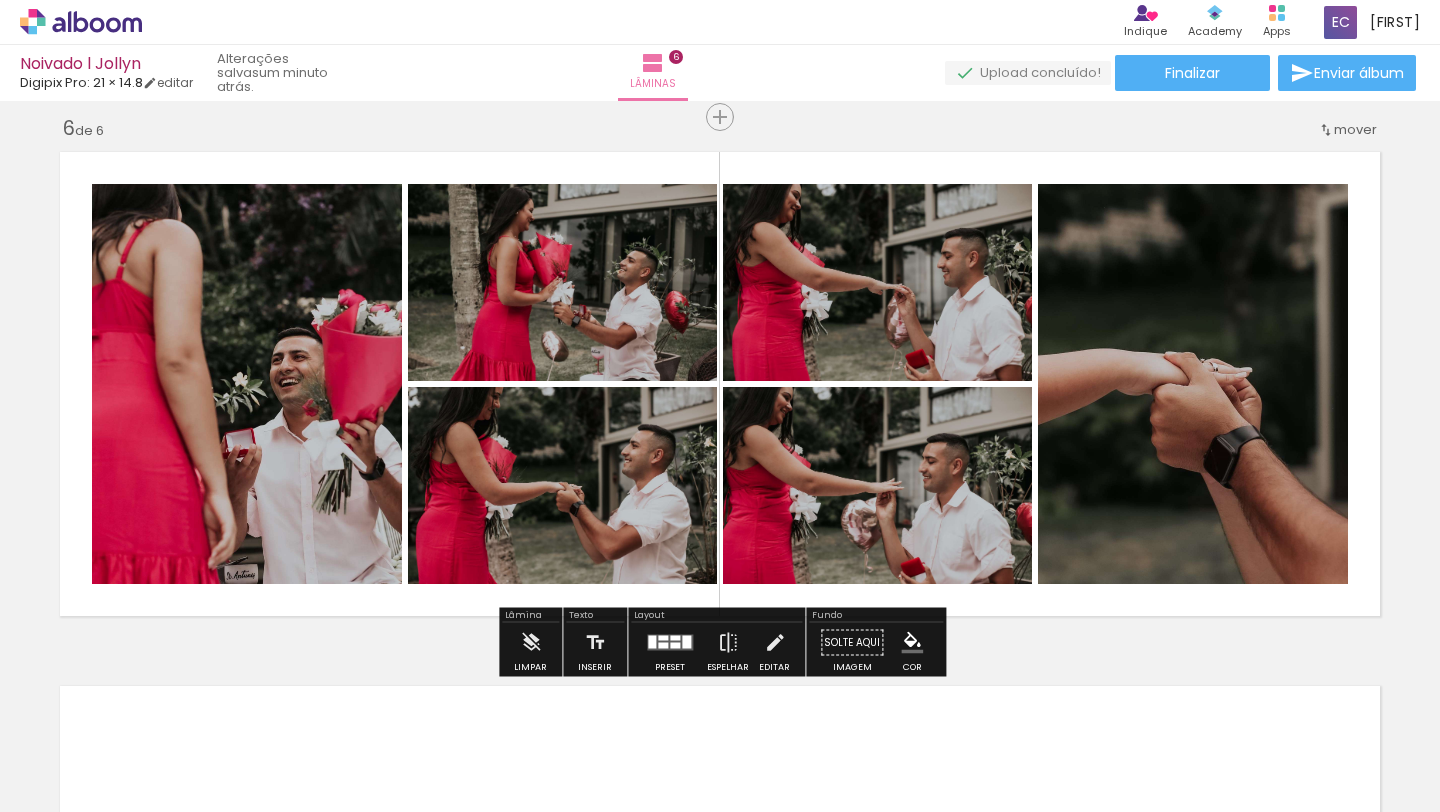 click at bounding box center [720, 384] 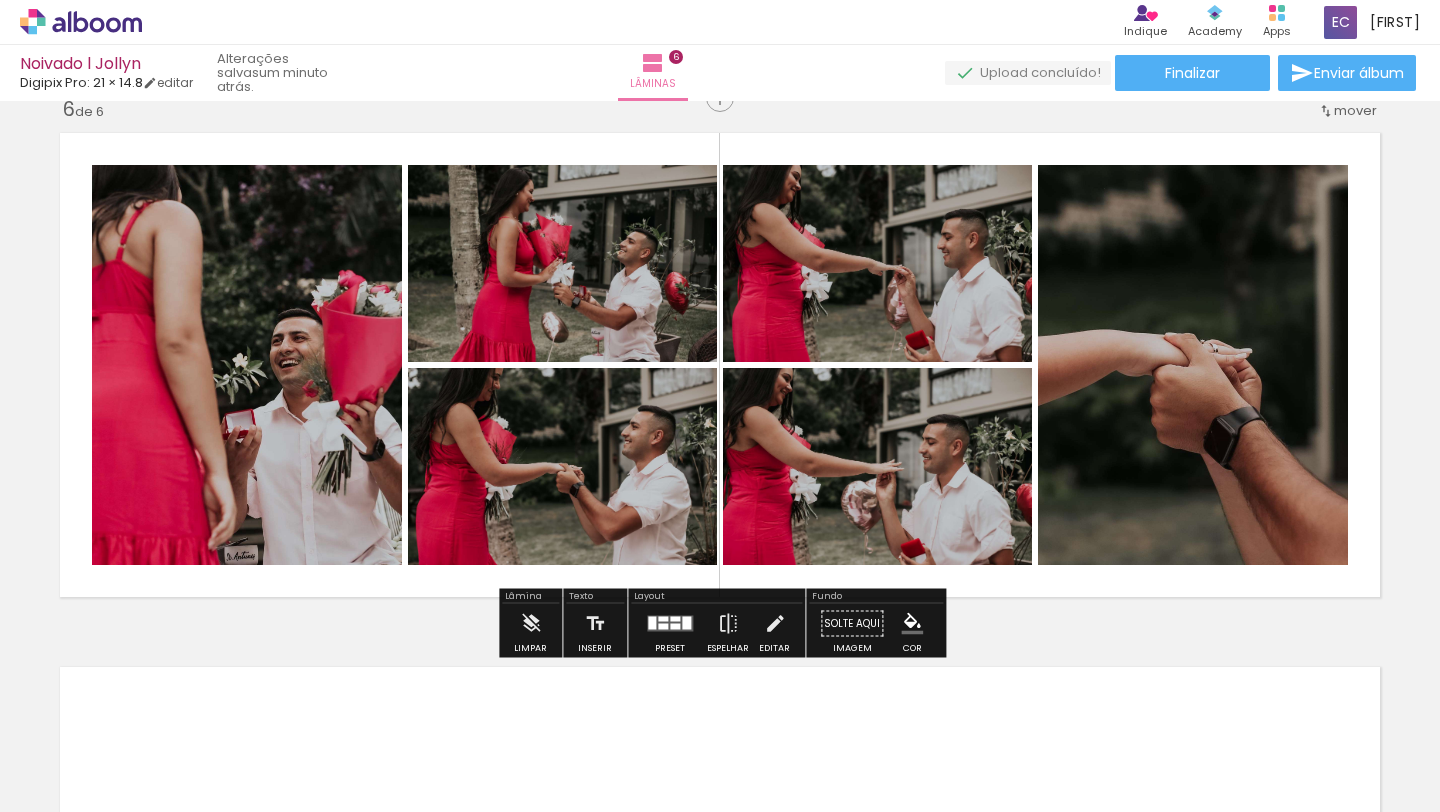 scroll, scrollTop: 2710, scrollLeft: 0, axis: vertical 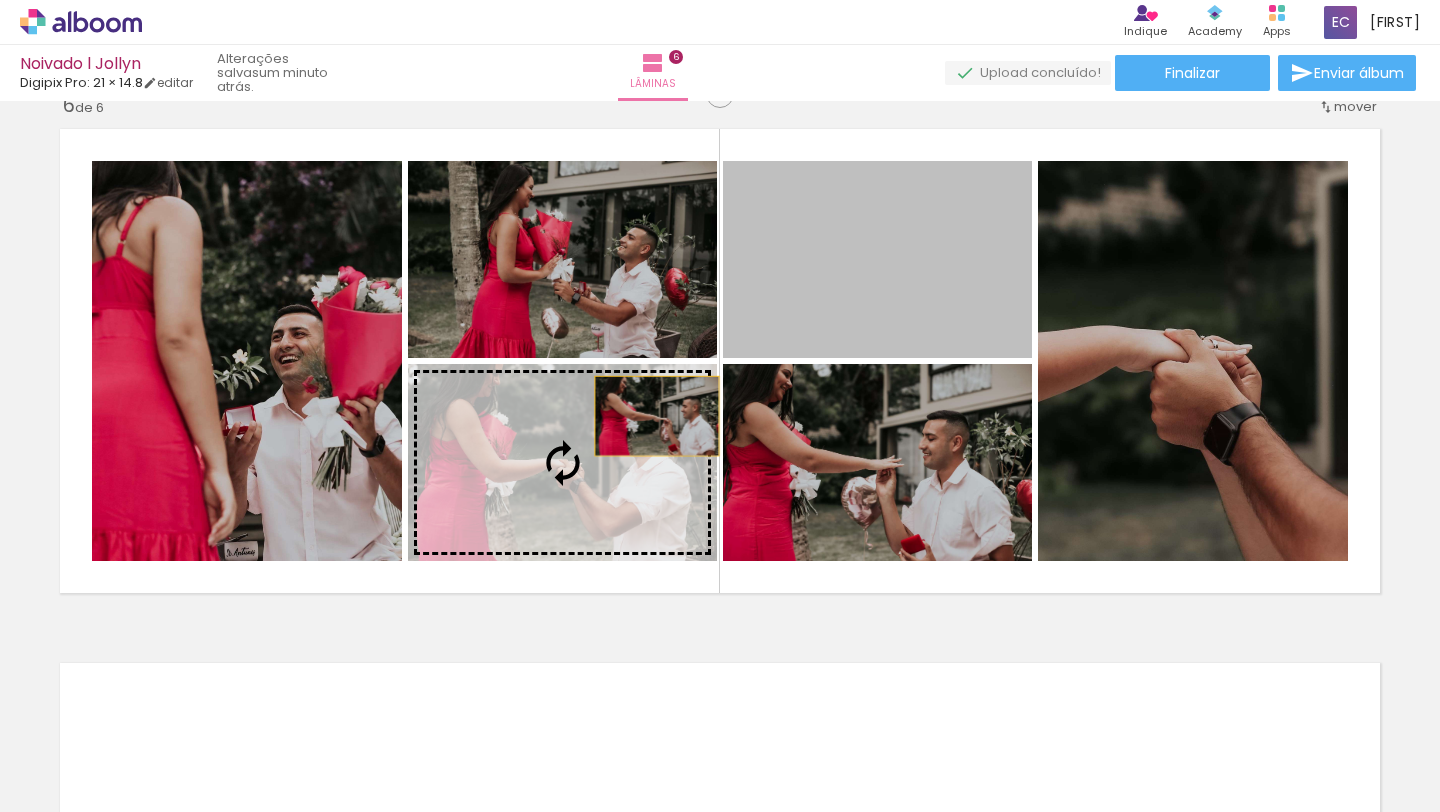 drag, startPoint x: 883, startPoint y: 254, endPoint x: 644, endPoint y: 424, distance: 293.29337 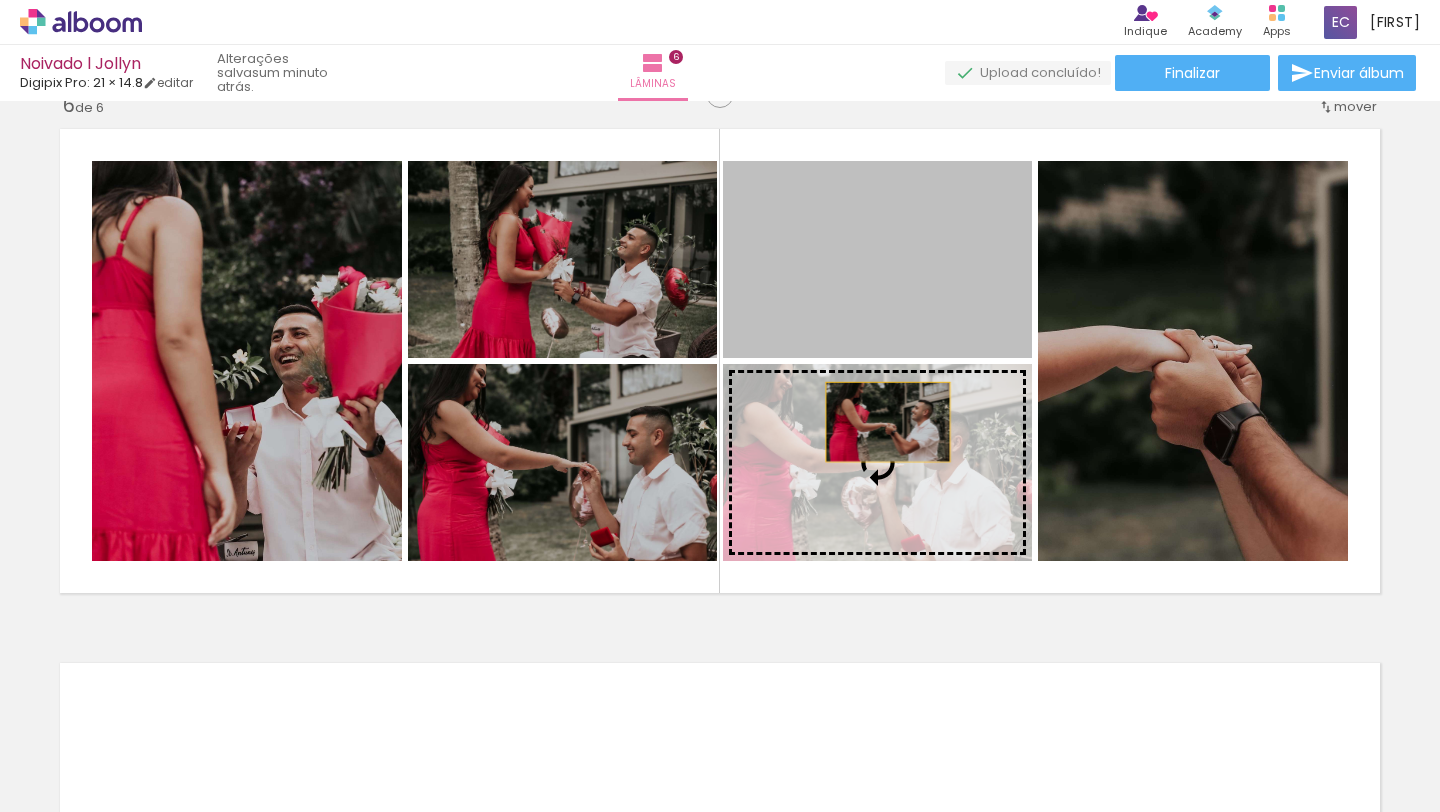 drag, startPoint x: 895, startPoint y: 260, endPoint x: 888, endPoint y: 422, distance: 162.15117 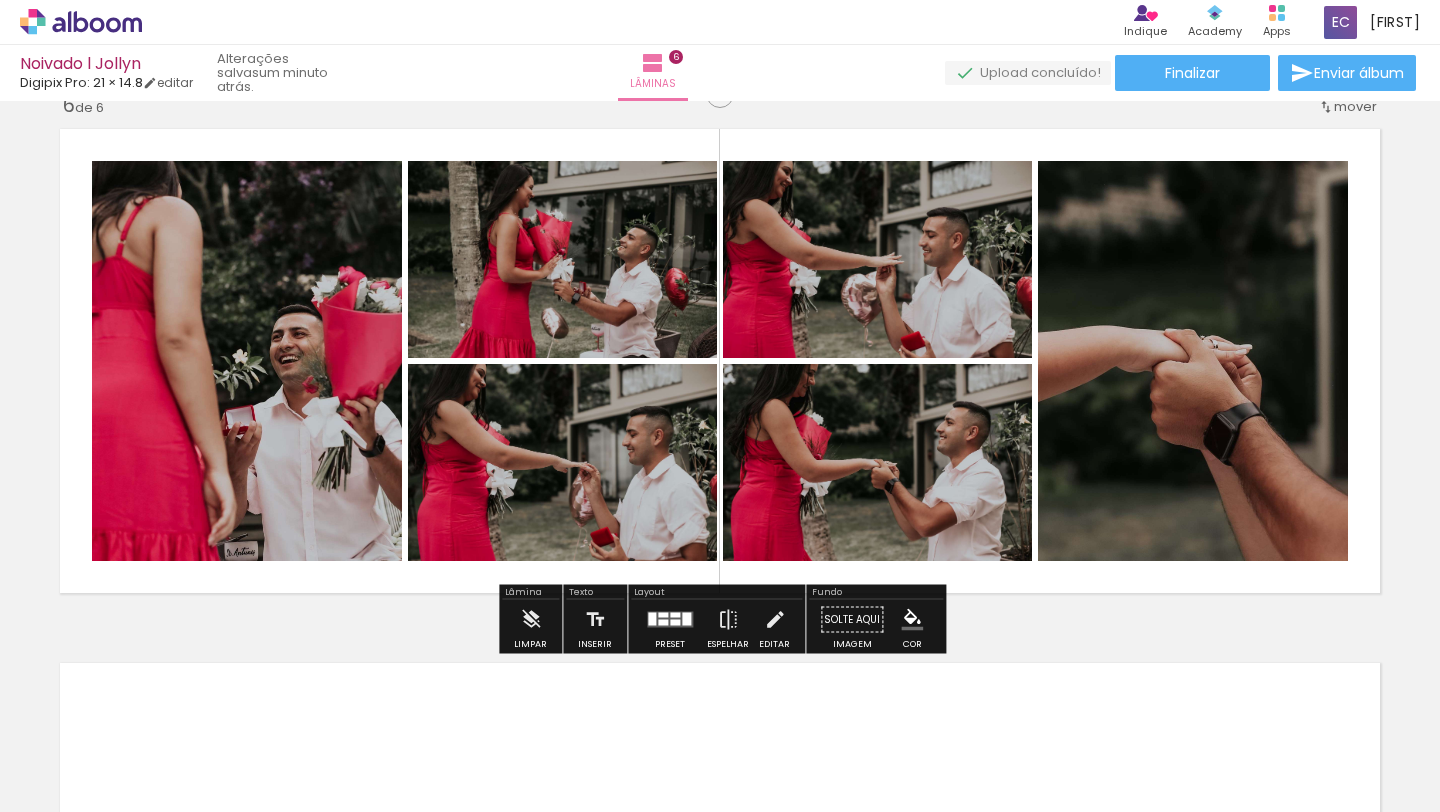 click at bounding box center [720, 361] 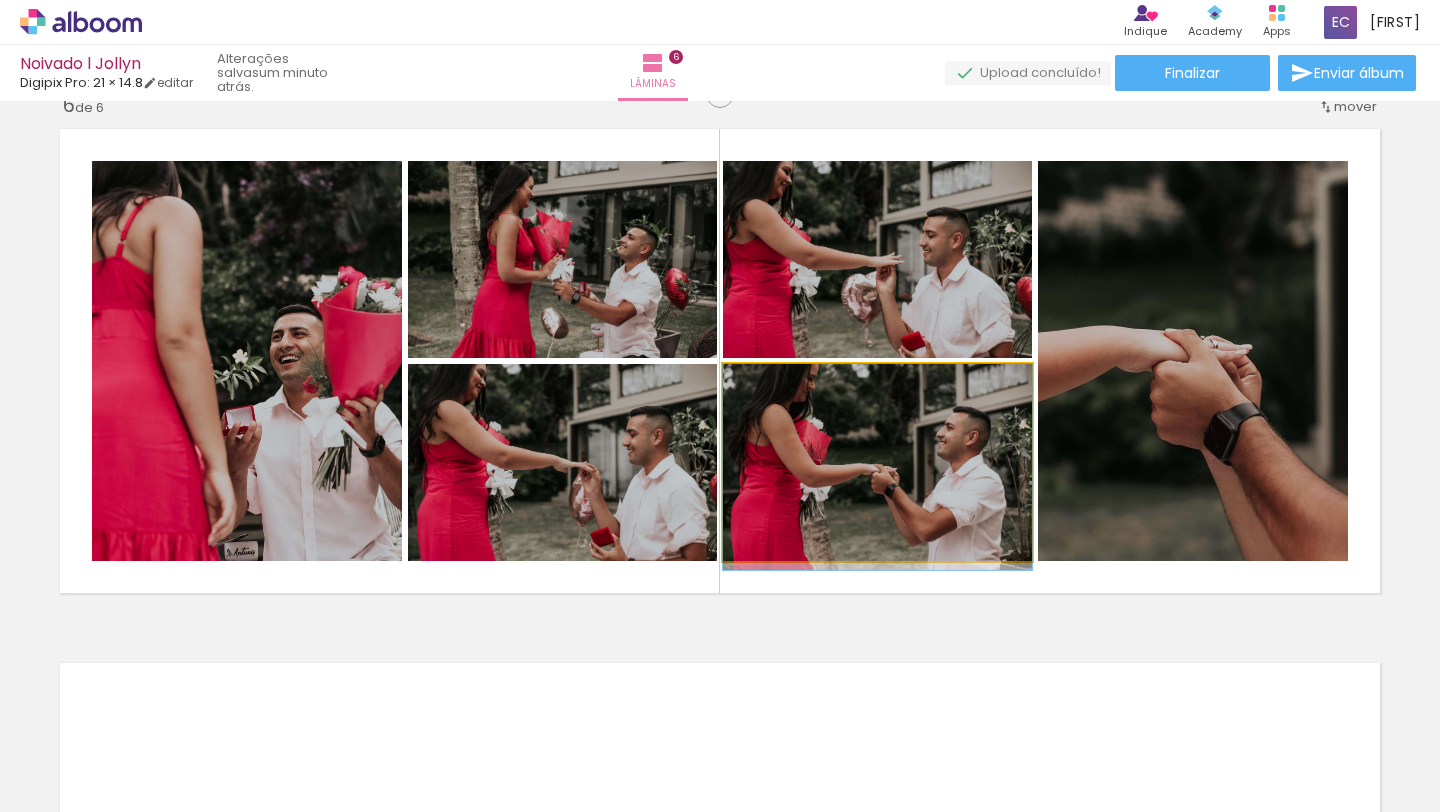 drag, startPoint x: 933, startPoint y: 445, endPoint x: 933, endPoint y: 456, distance: 11 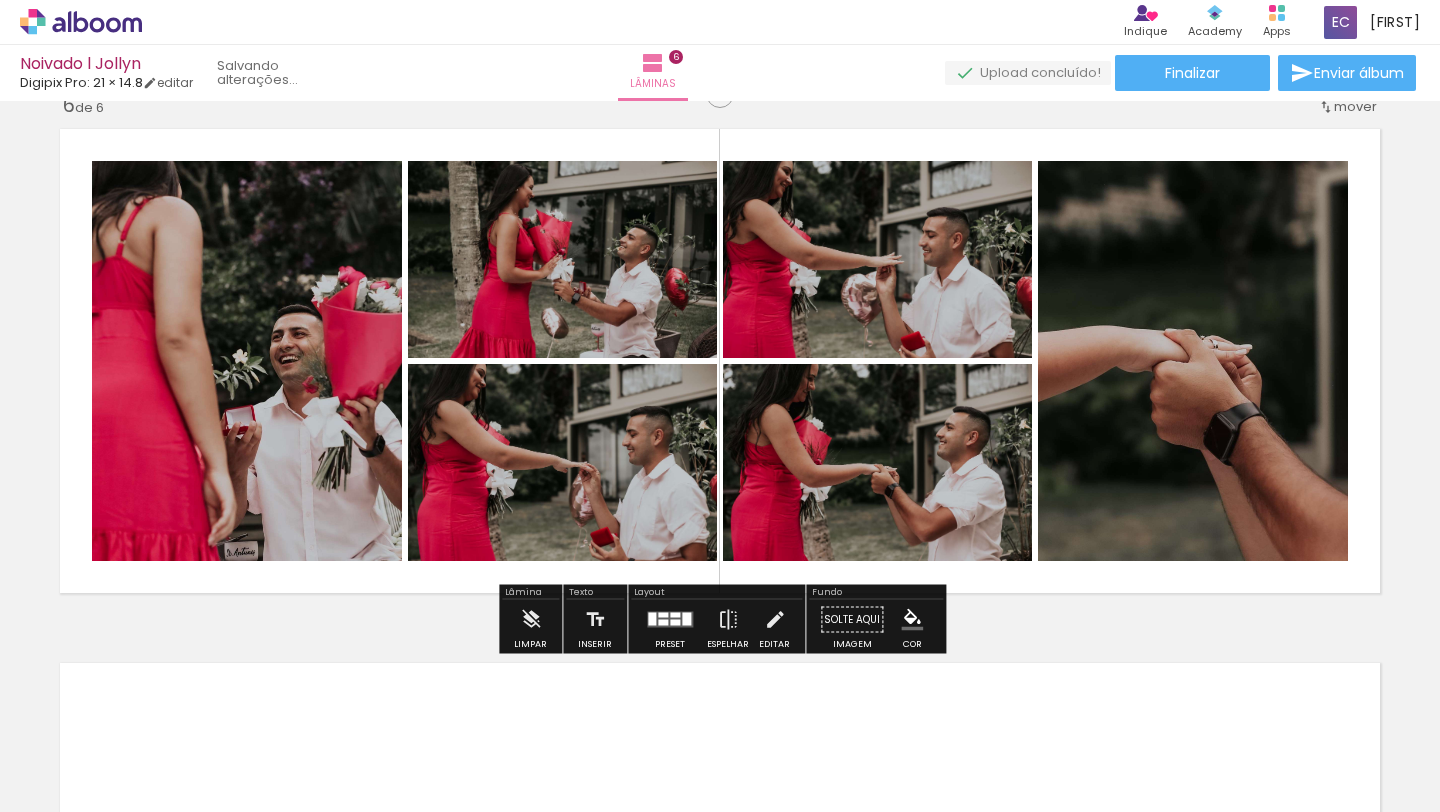 click on "Inserir lâmina 1  de 6  Inserir lâmina 2  de 6  Inserir lâmina 3  de 6  Inserir lâmina 4  de 6  Inserir lâmina 5  de 6  Inserir lâmina 6  de 6" at bounding box center [720, -733] 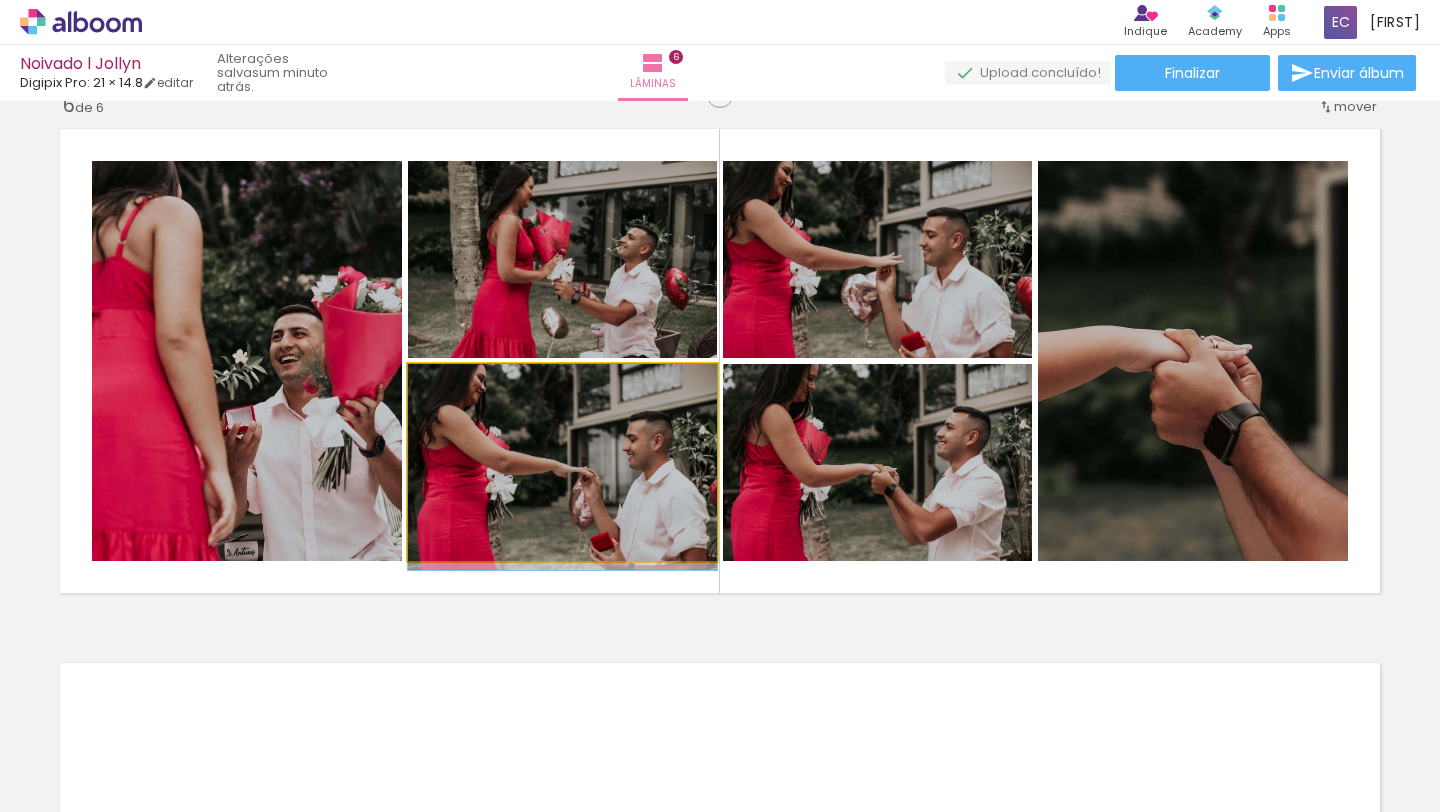 drag, startPoint x: 663, startPoint y: 445, endPoint x: 663, endPoint y: 462, distance: 17 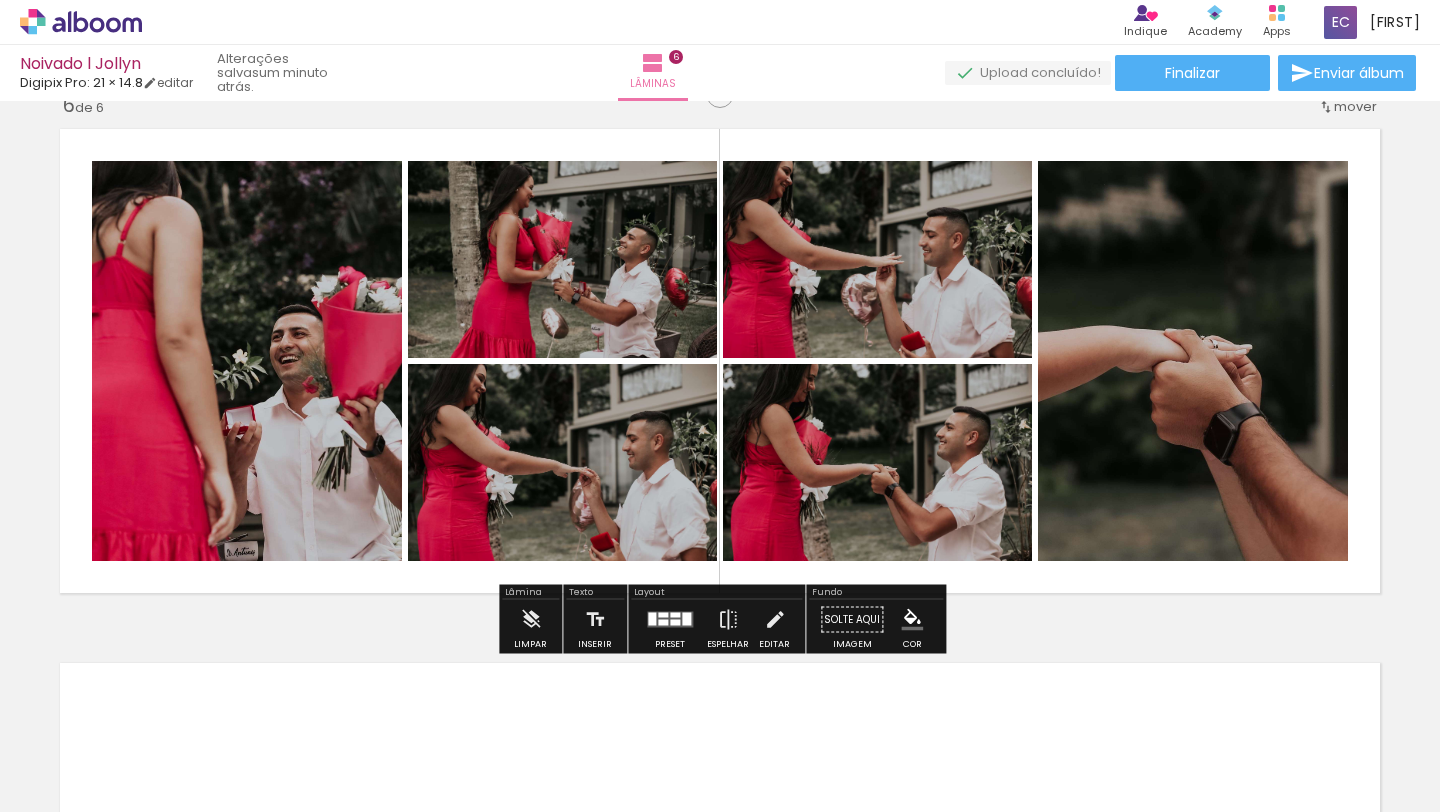 click 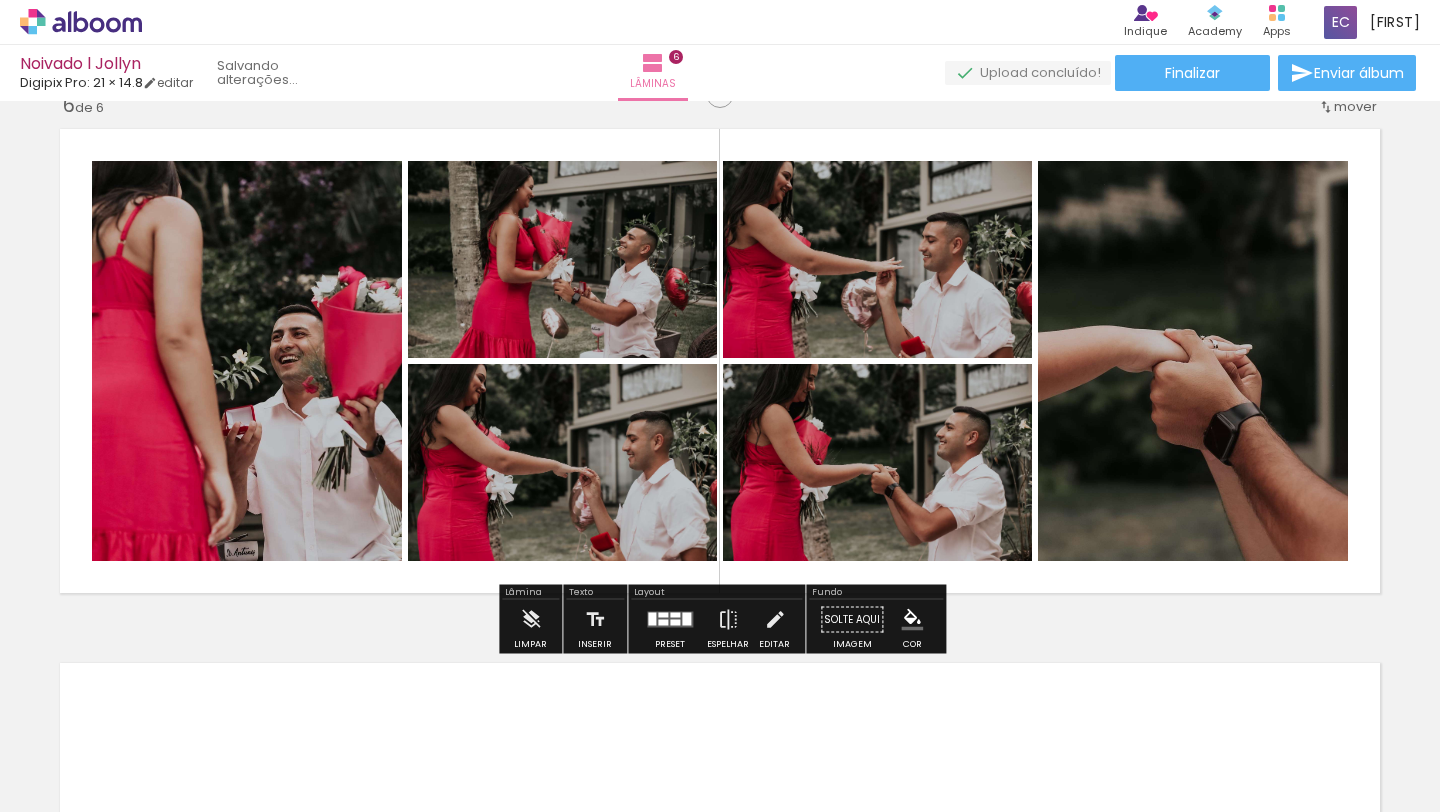 click 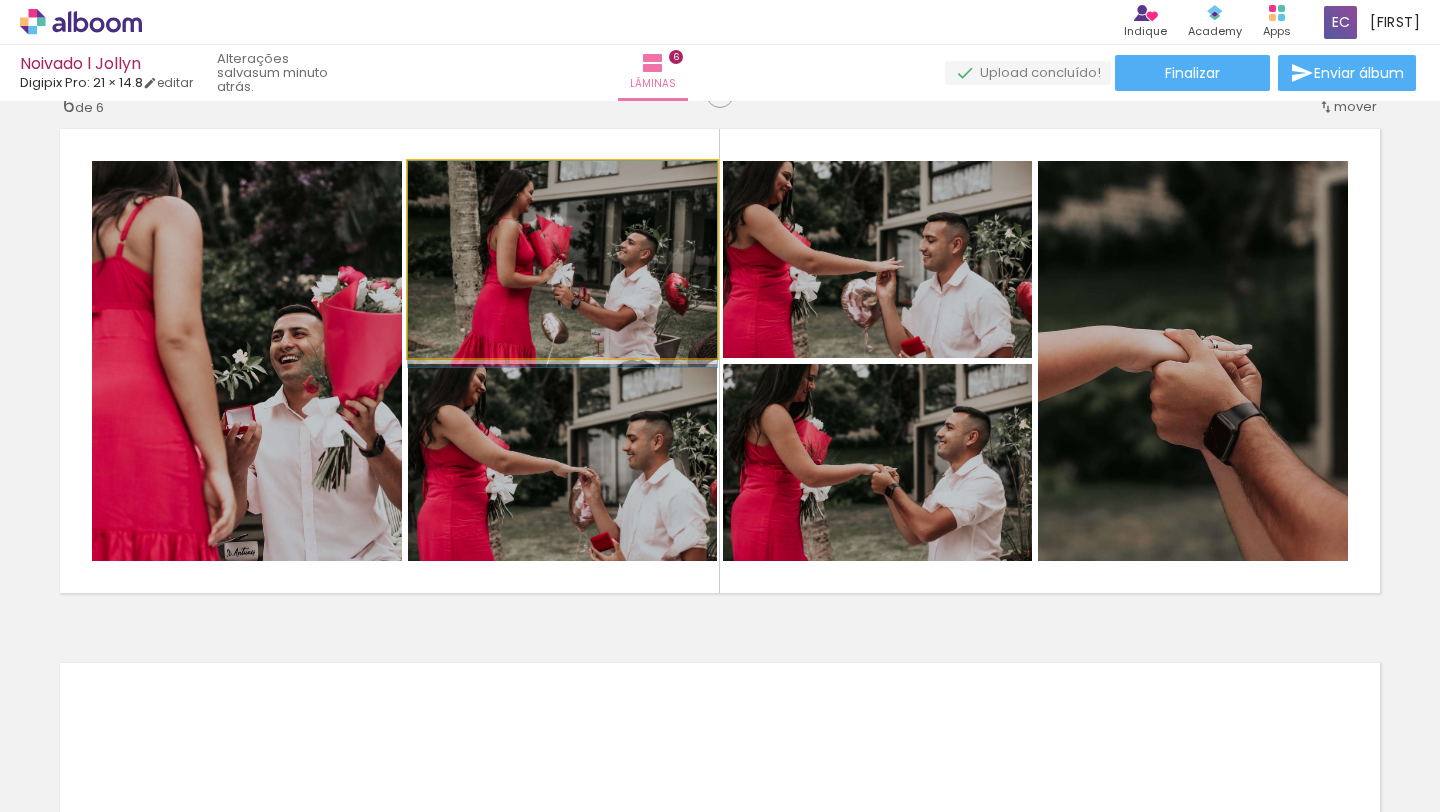 drag, startPoint x: 660, startPoint y: 208, endPoint x: 659, endPoint y: 220, distance: 12.0415945 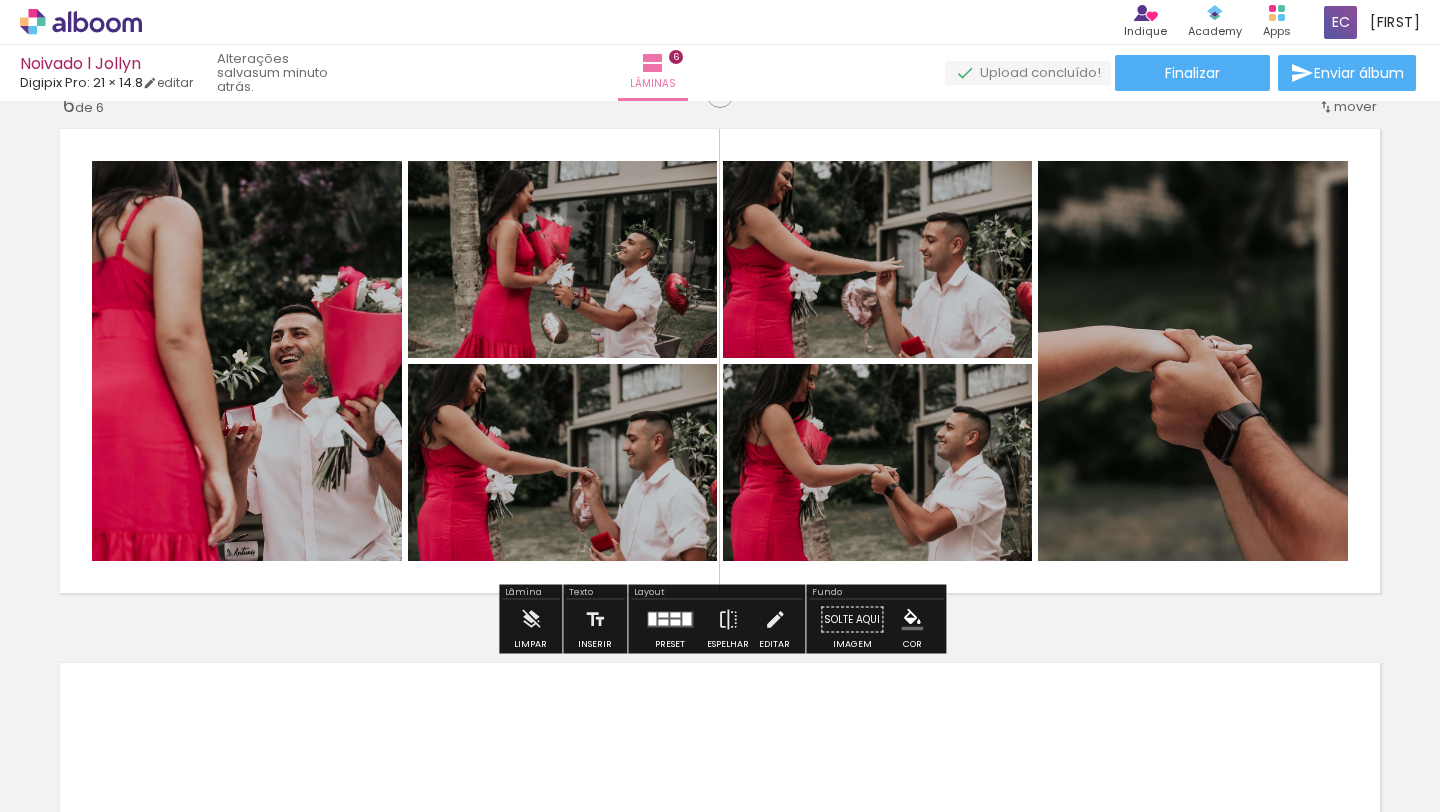 click at bounding box center (720, 361) 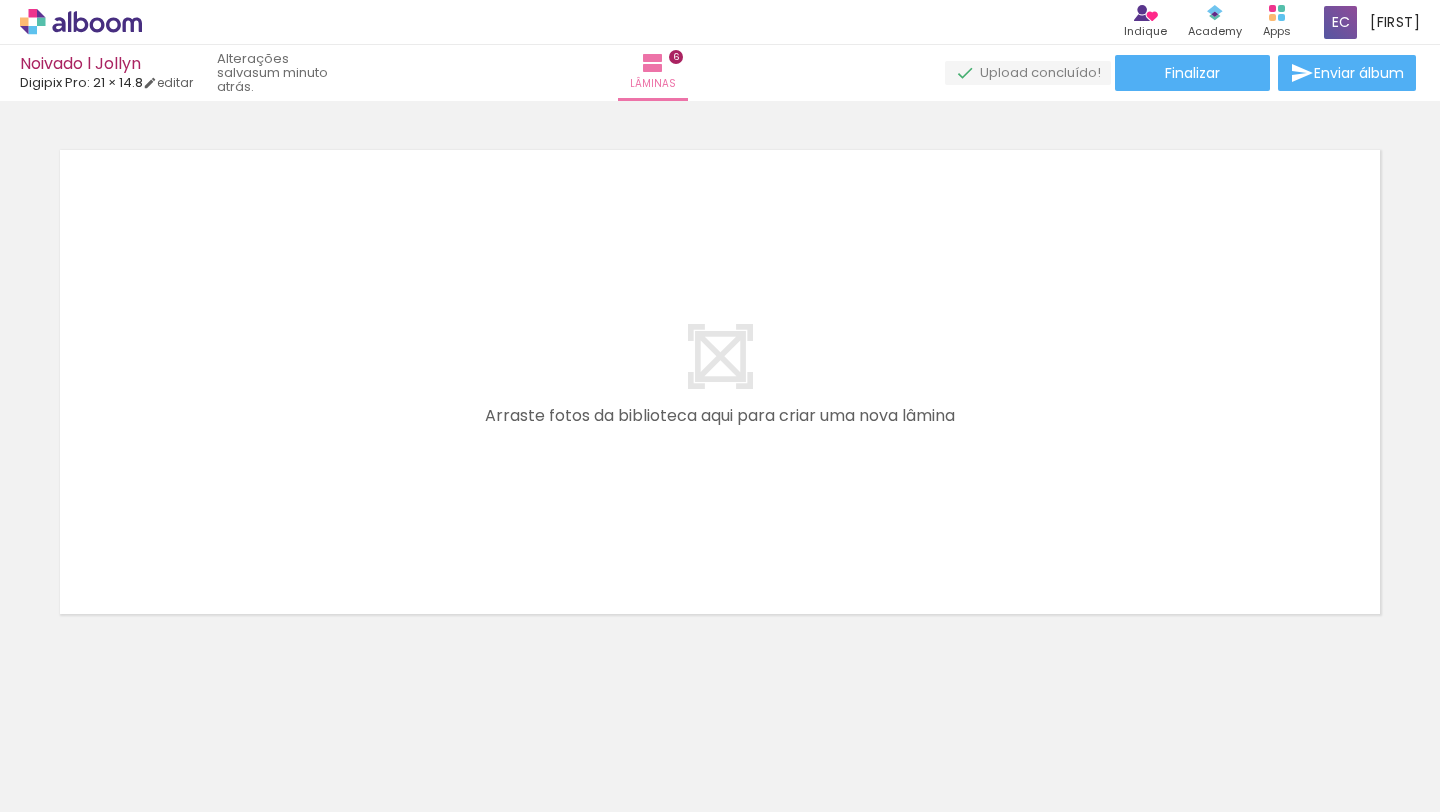 scroll, scrollTop: 3230, scrollLeft: 0, axis: vertical 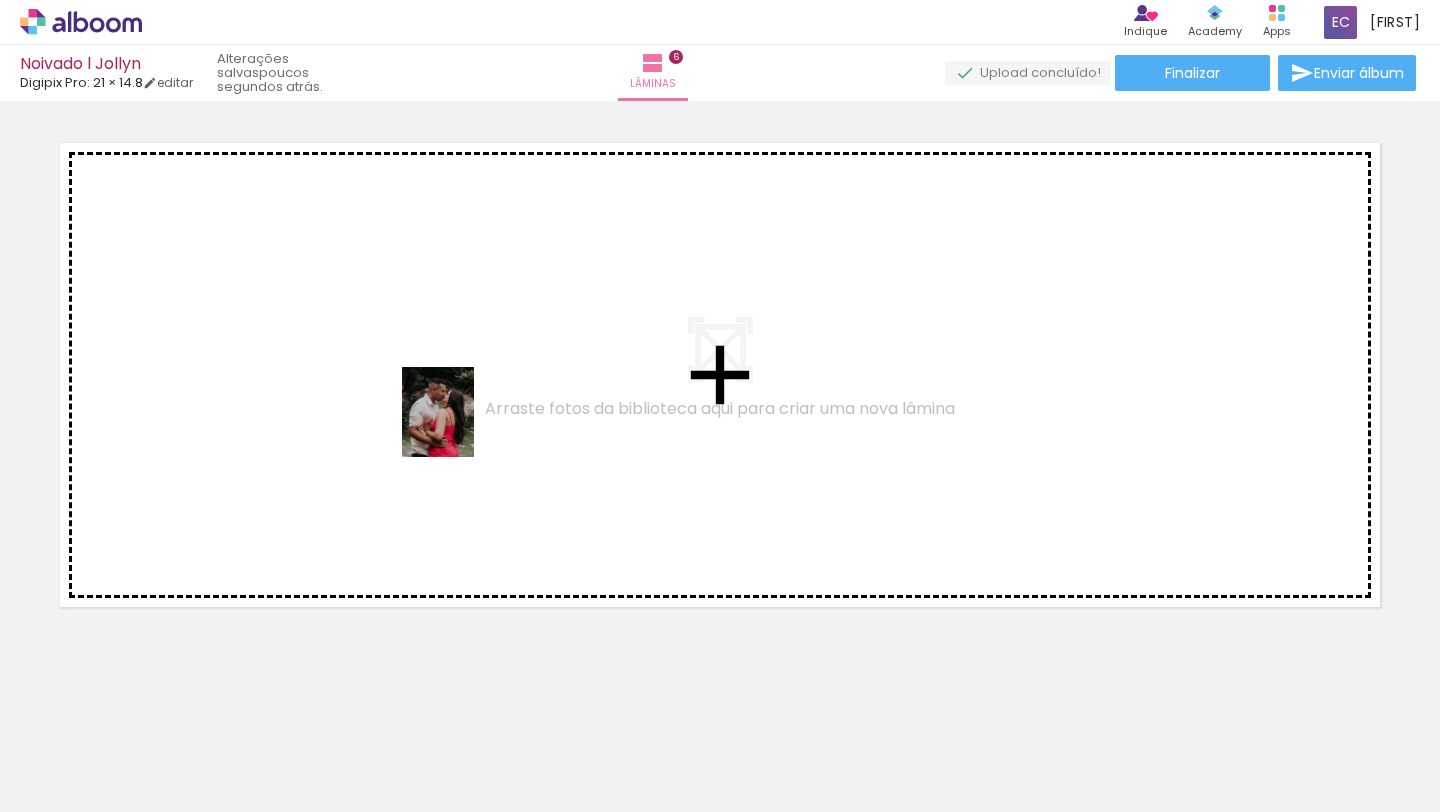 drag, startPoint x: 541, startPoint y: 764, endPoint x: 462, endPoint y: 427, distance: 346.1358 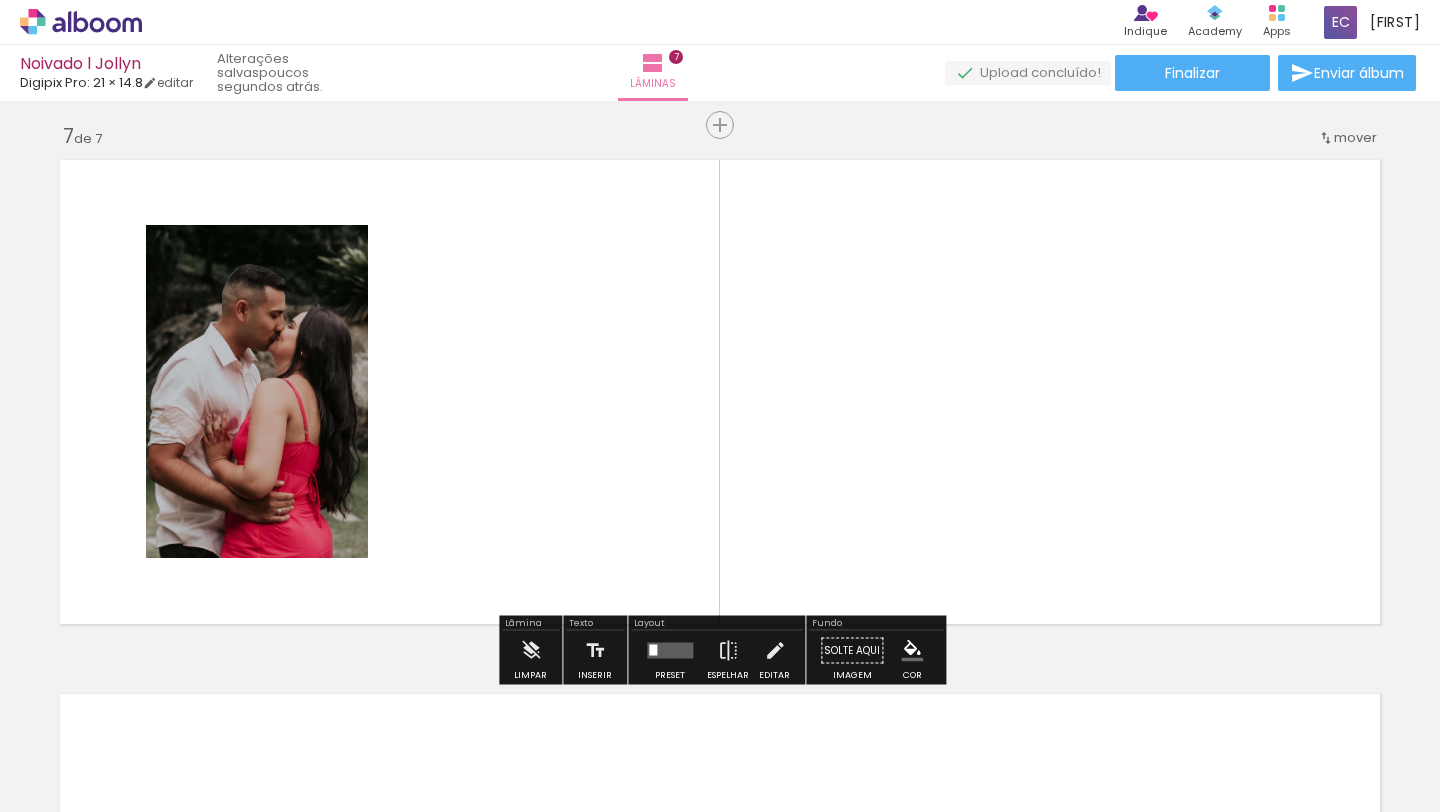 scroll, scrollTop: 3211, scrollLeft: 0, axis: vertical 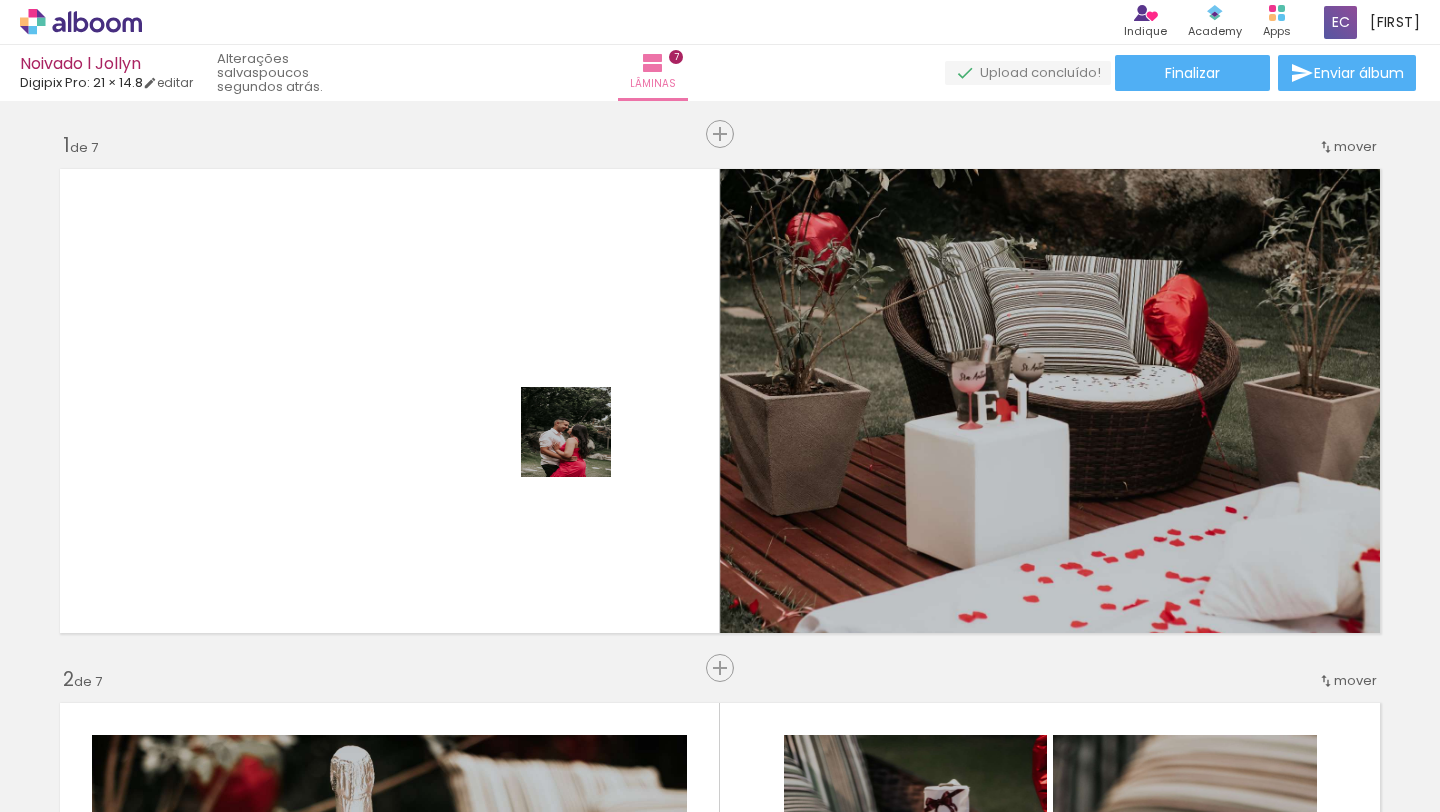 click at bounding box center [720, 406] 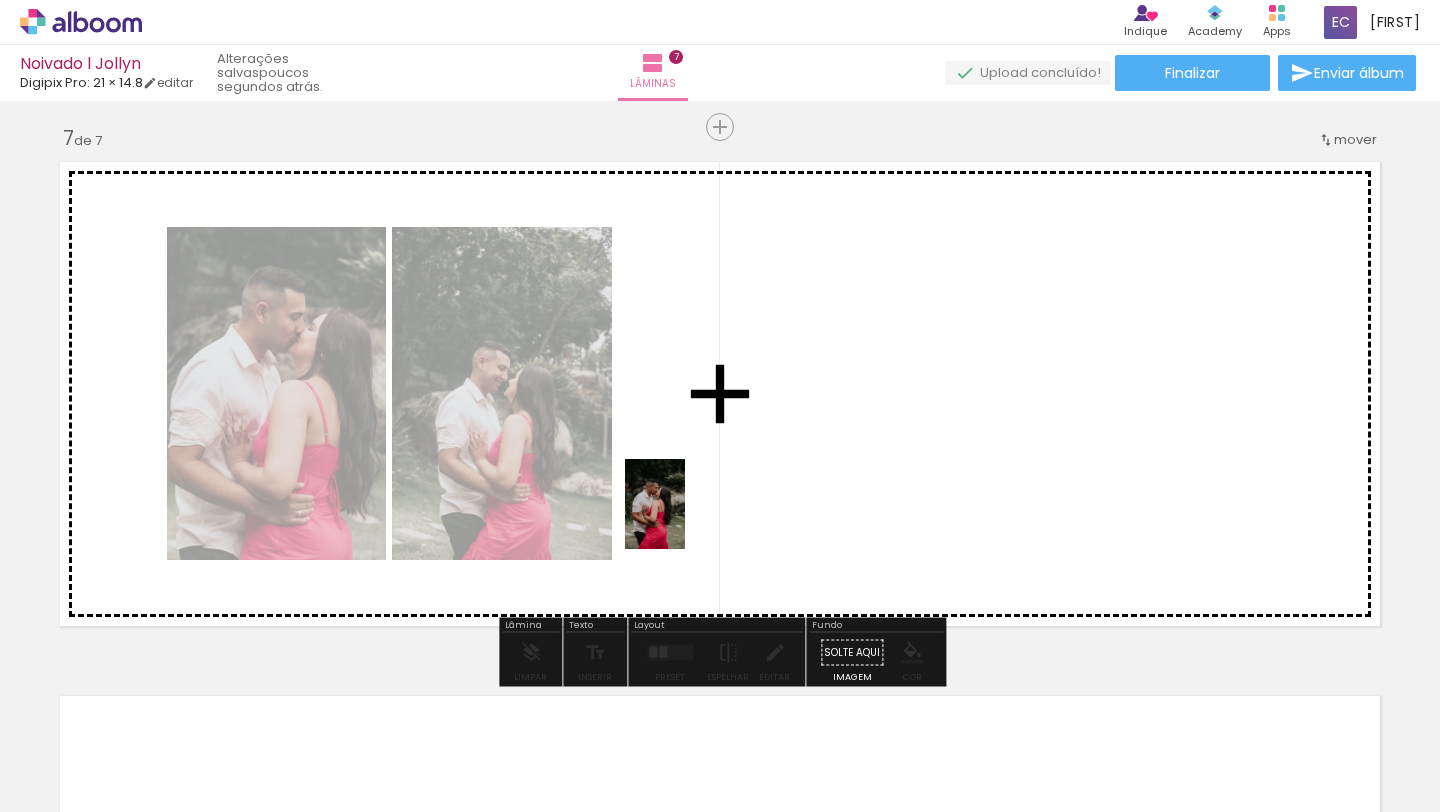 drag, startPoint x: 1113, startPoint y: 747, endPoint x: 681, endPoint y: 515, distance: 490.35498 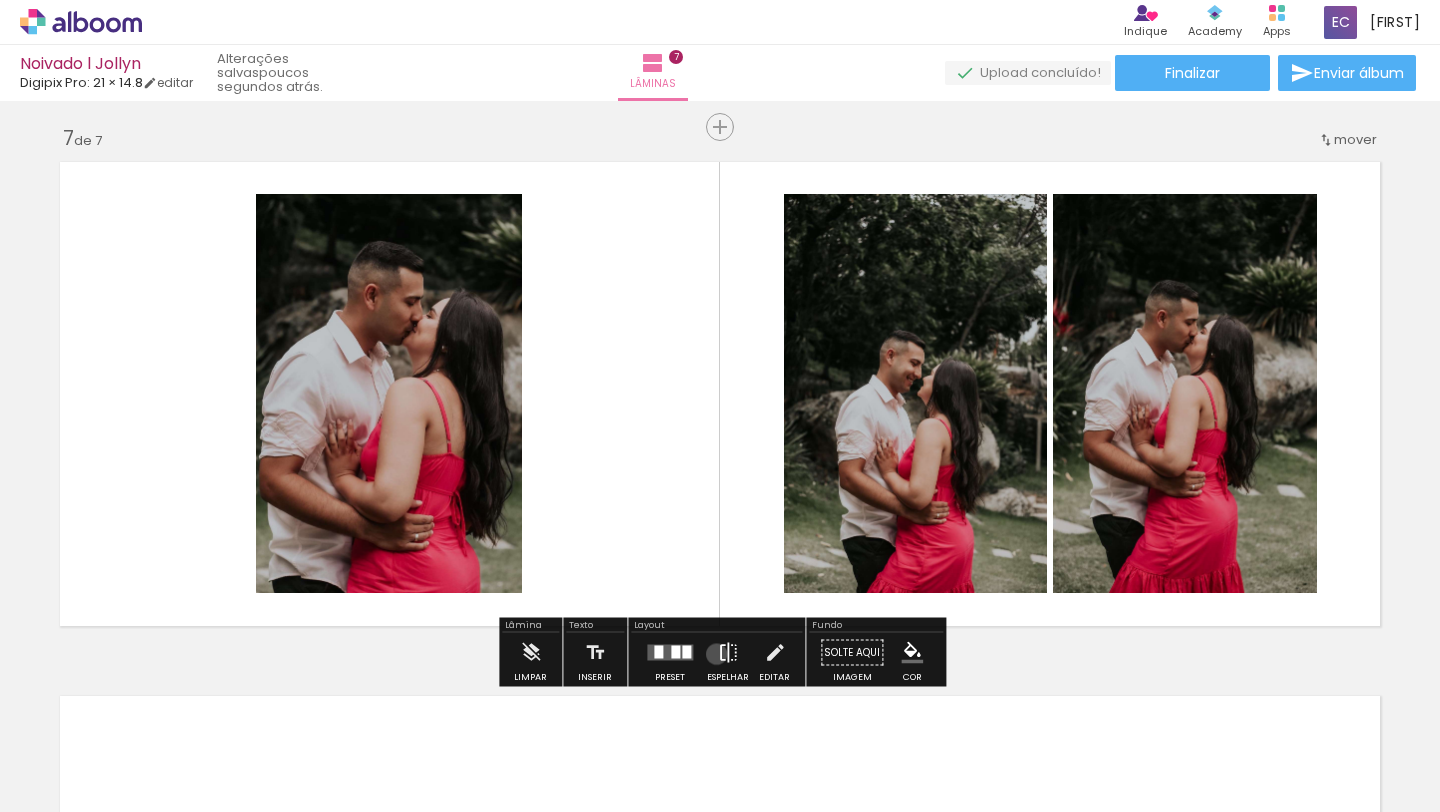 click at bounding box center (728, 653) 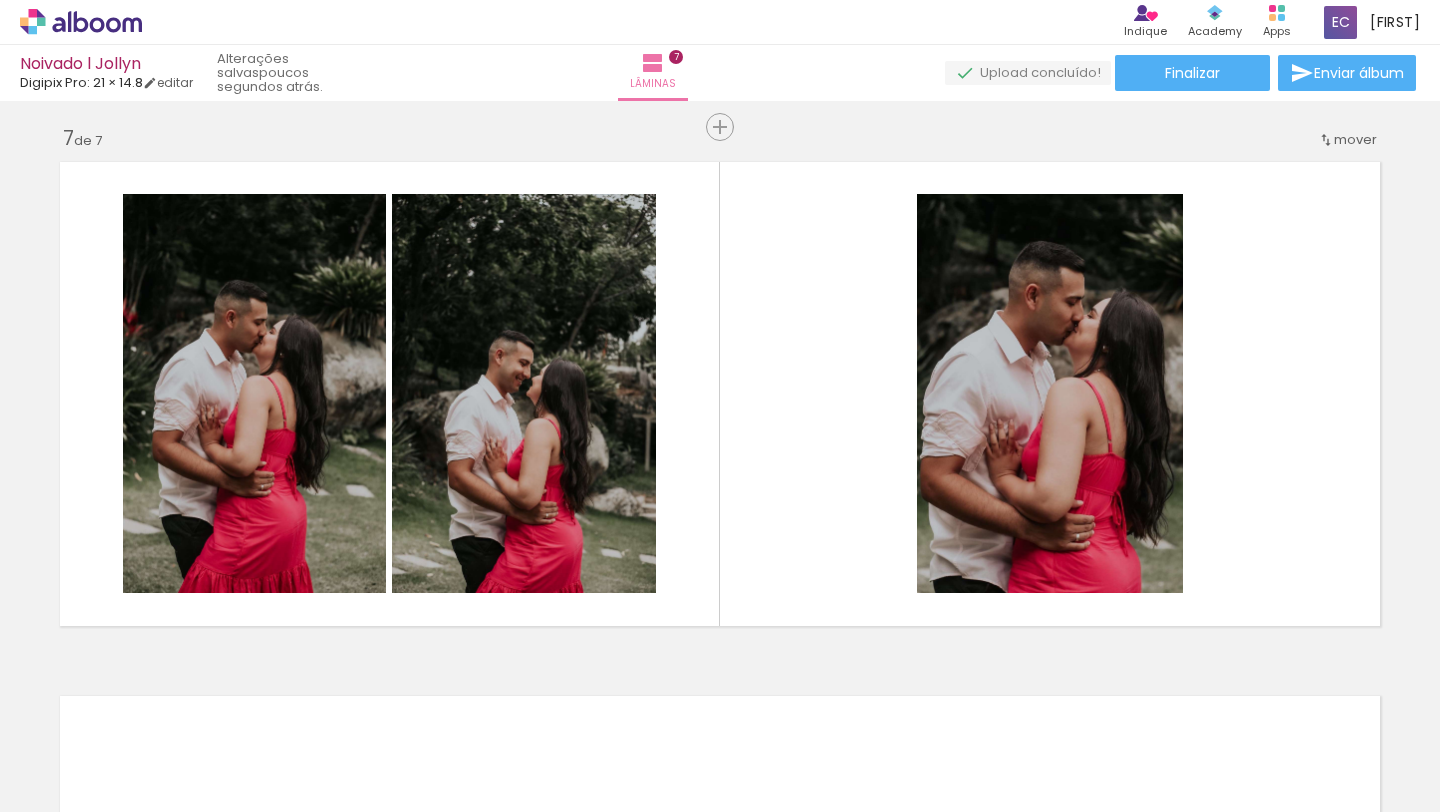 scroll, scrollTop: 0, scrollLeft: 3591, axis: horizontal 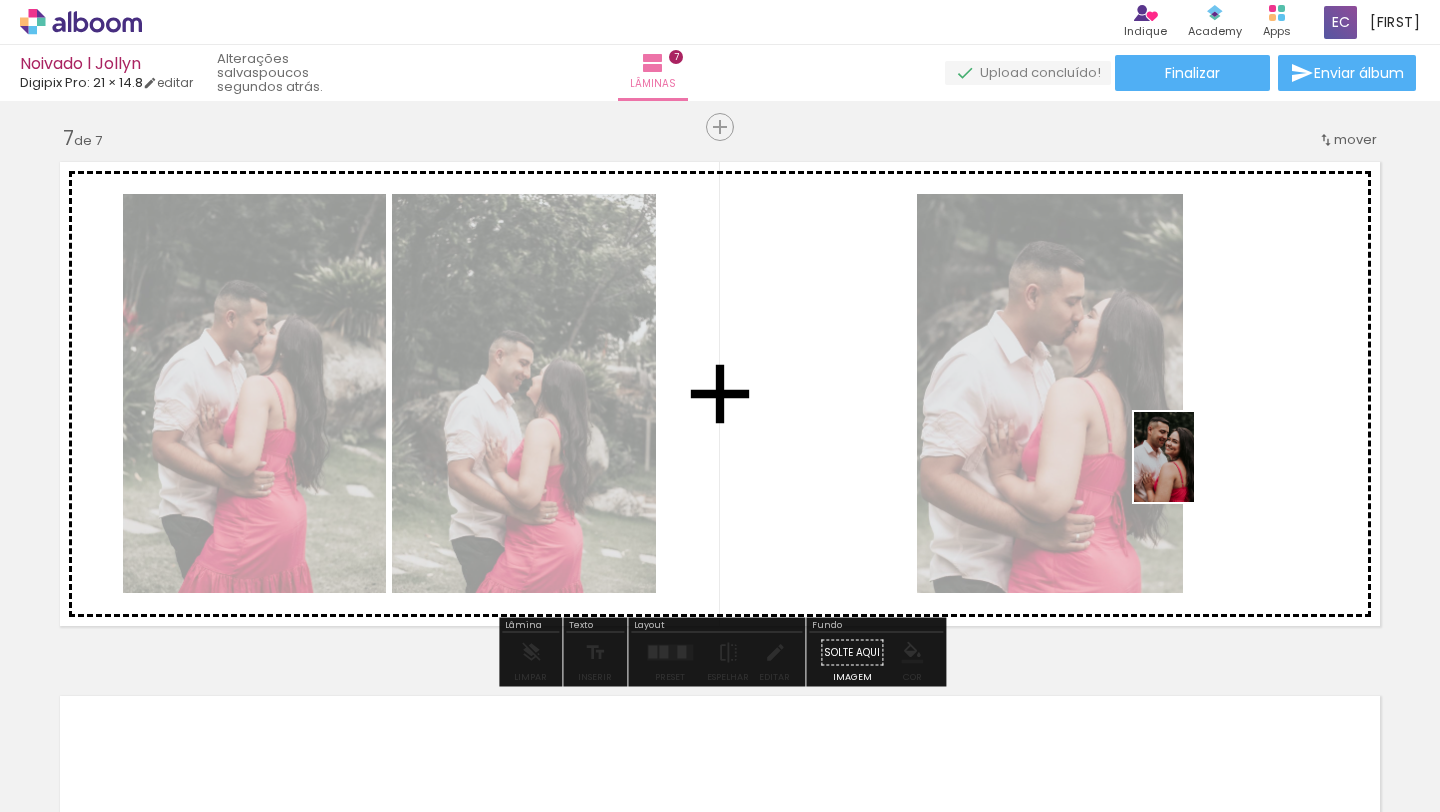 drag, startPoint x: 981, startPoint y: 764, endPoint x: 1194, endPoint y: 472, distance: 361.4319 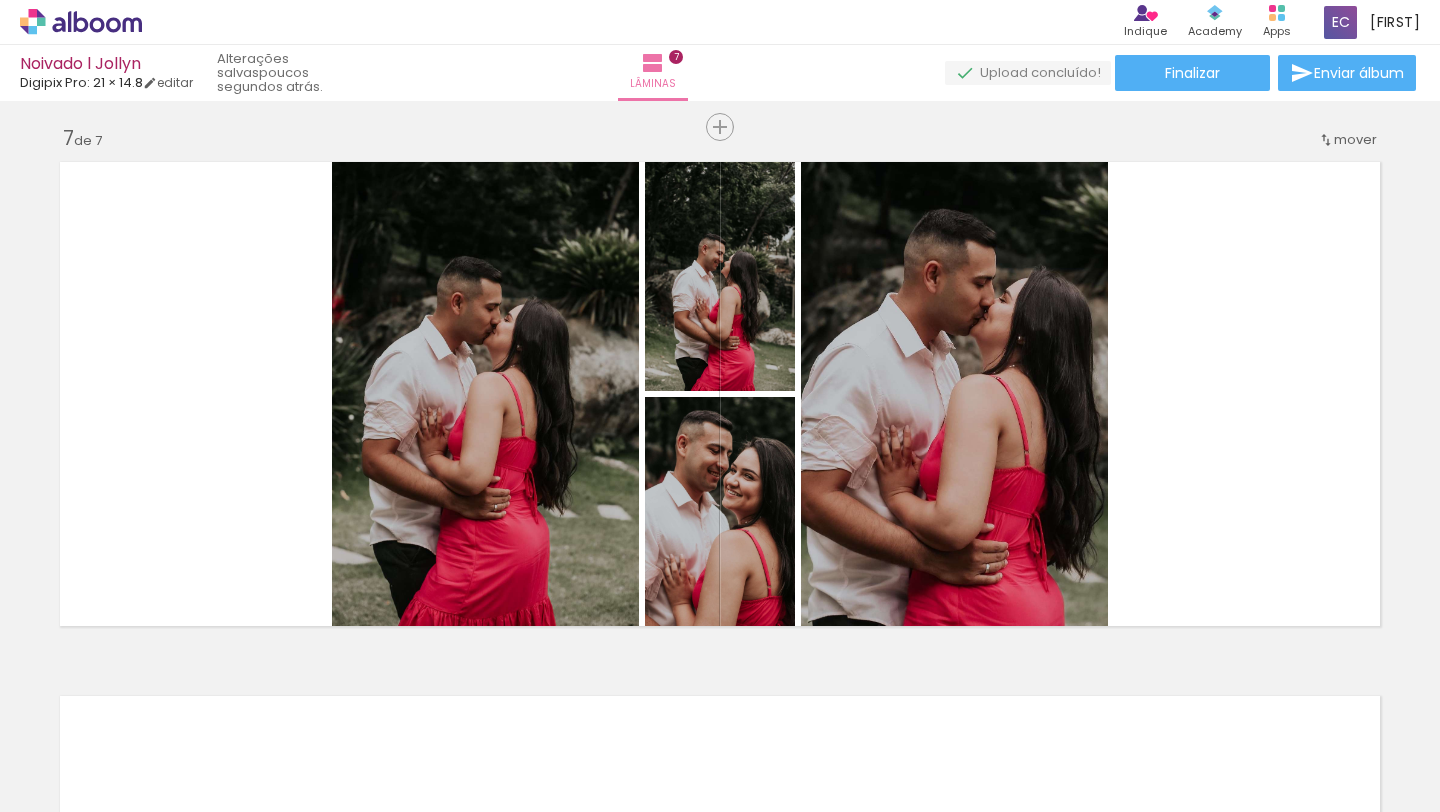 scroll, scrollTop: 0, scrollLeft: 4789, axis: horizontal 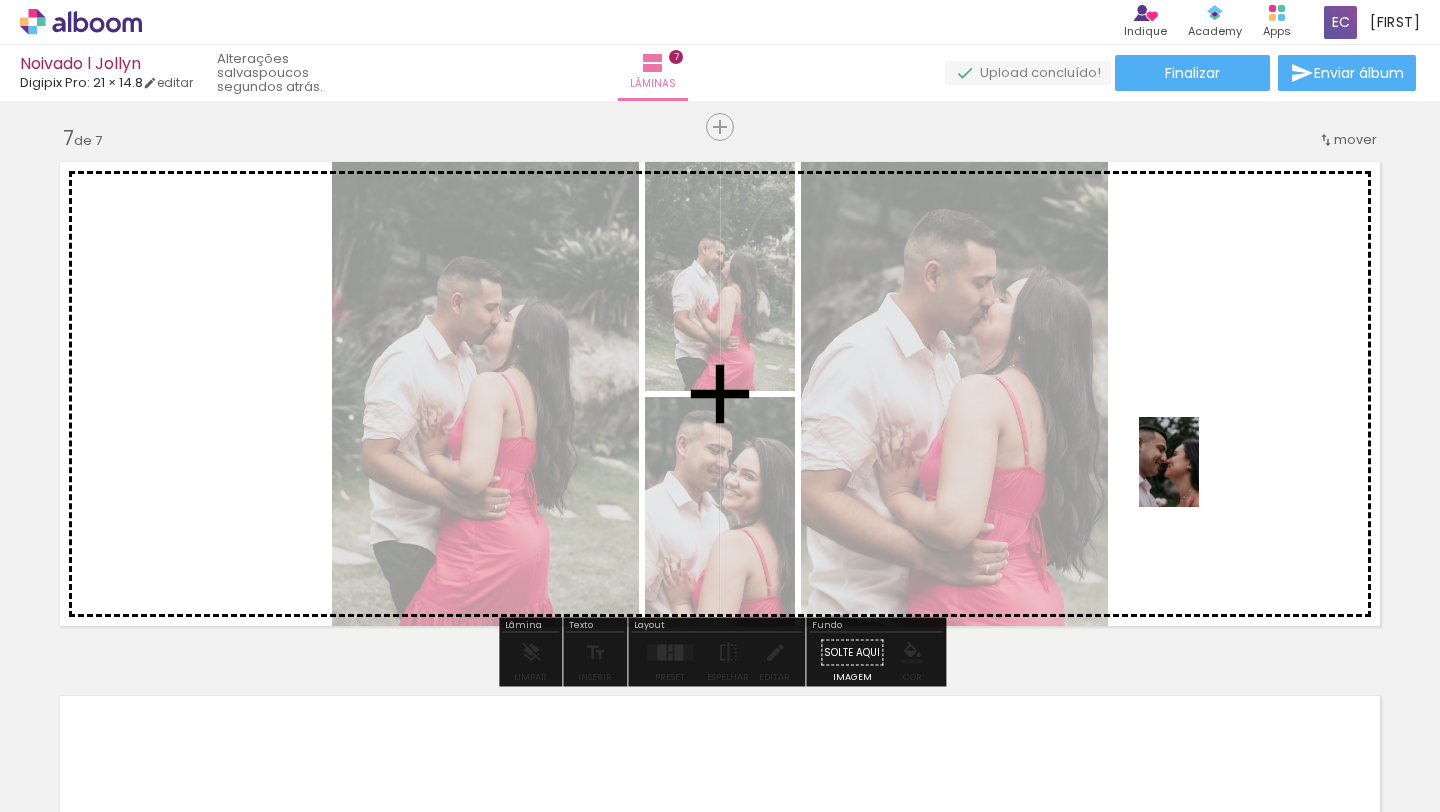 drag, startPoint x: 1033, startPoint y: 756, endPoint x: 1199, endPoint y: 477, distance: 324.64905 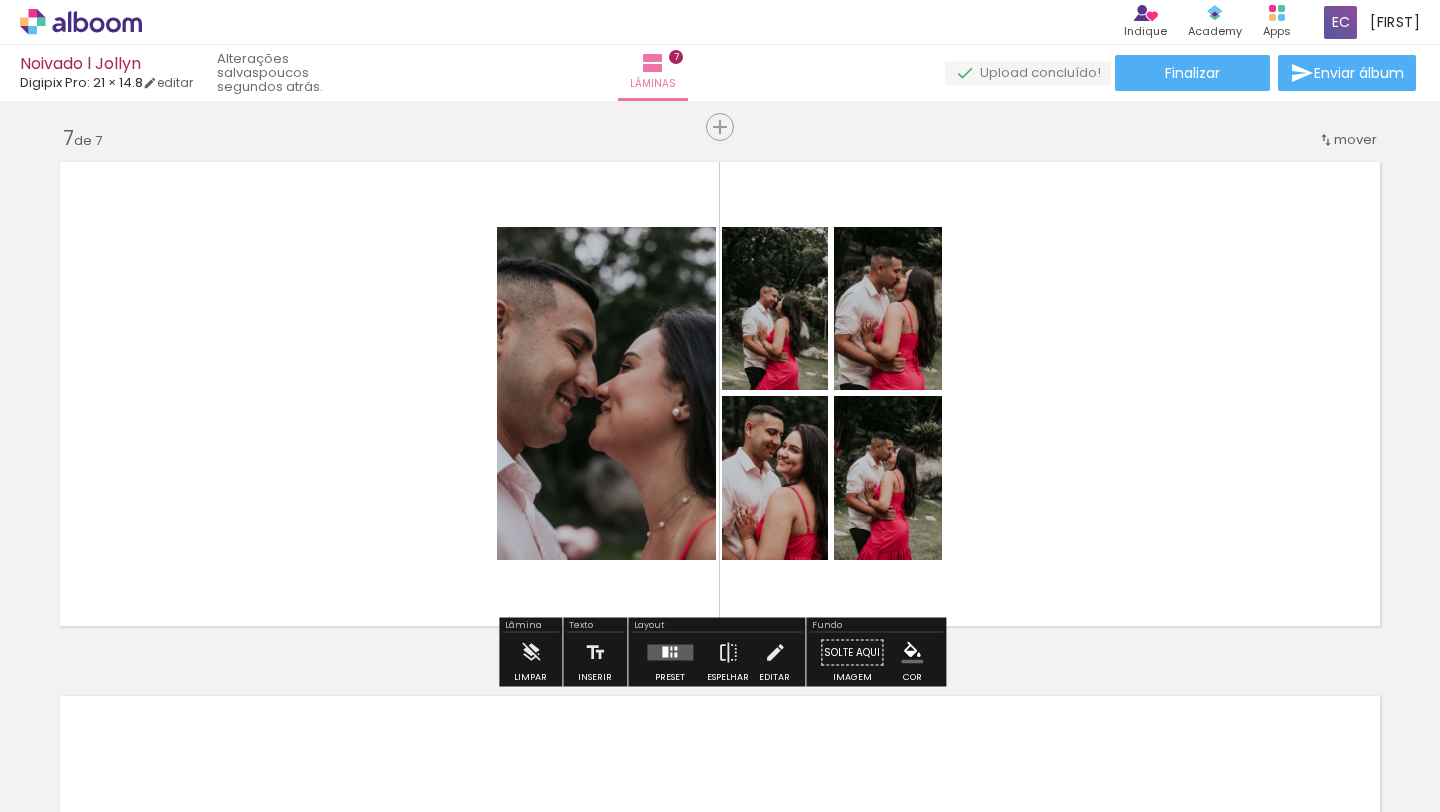 scroll, scrollTop: 0, scrollLeft: 5114, axis: horizontal 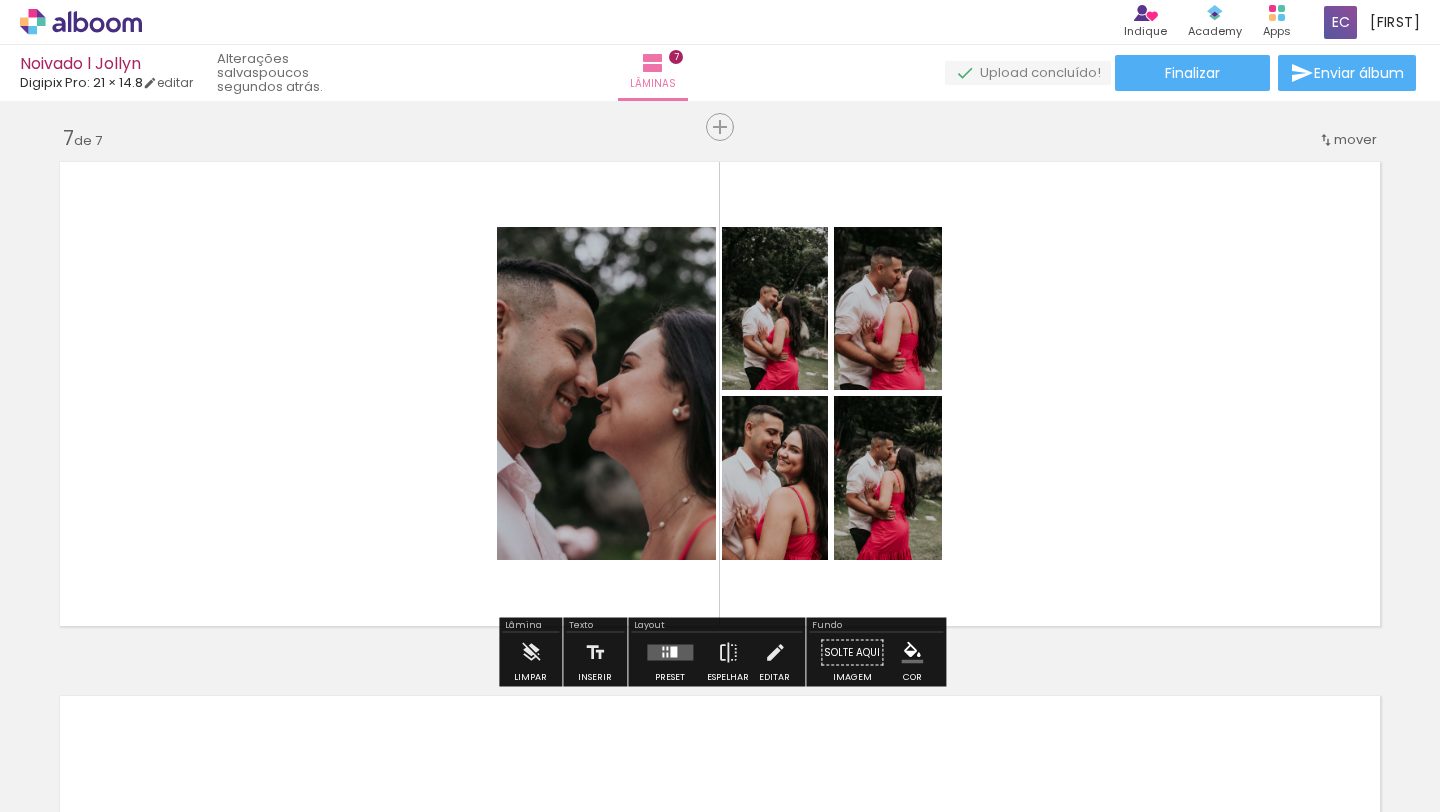 click at bounding box center [670, 653] 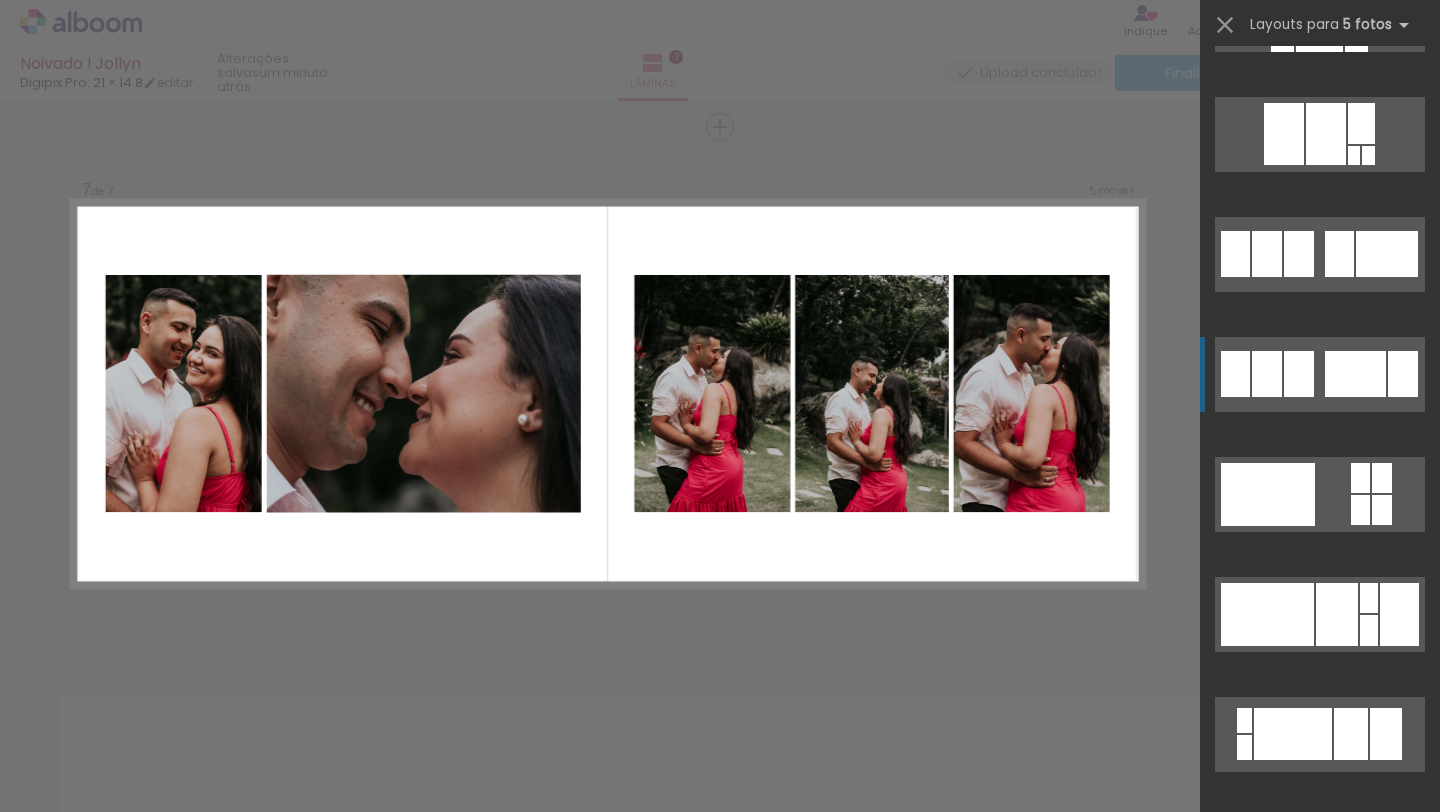 scroll, scrollTop: 6927, scrollLeft: 0, axis: vertical 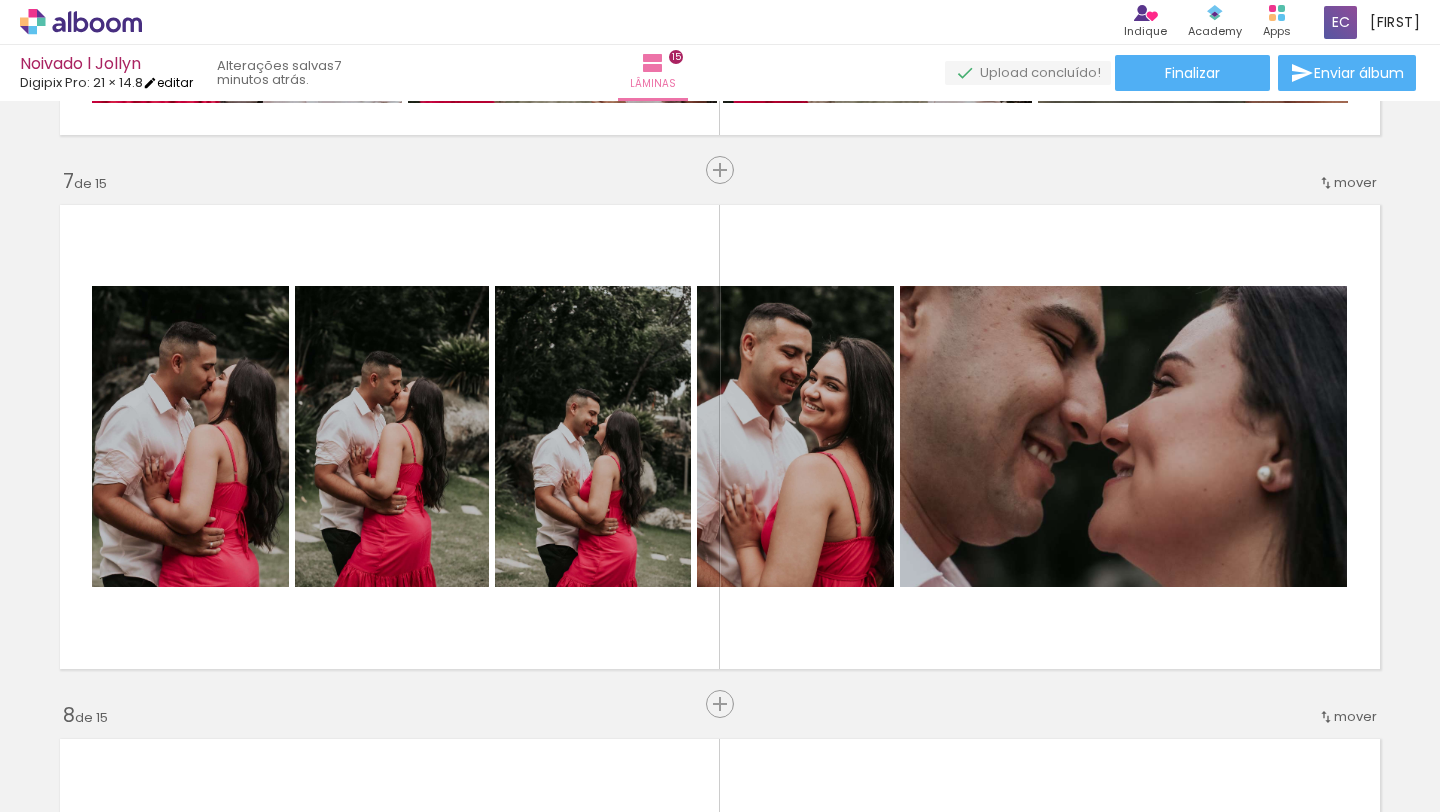 click at bounding box center [150, 83] 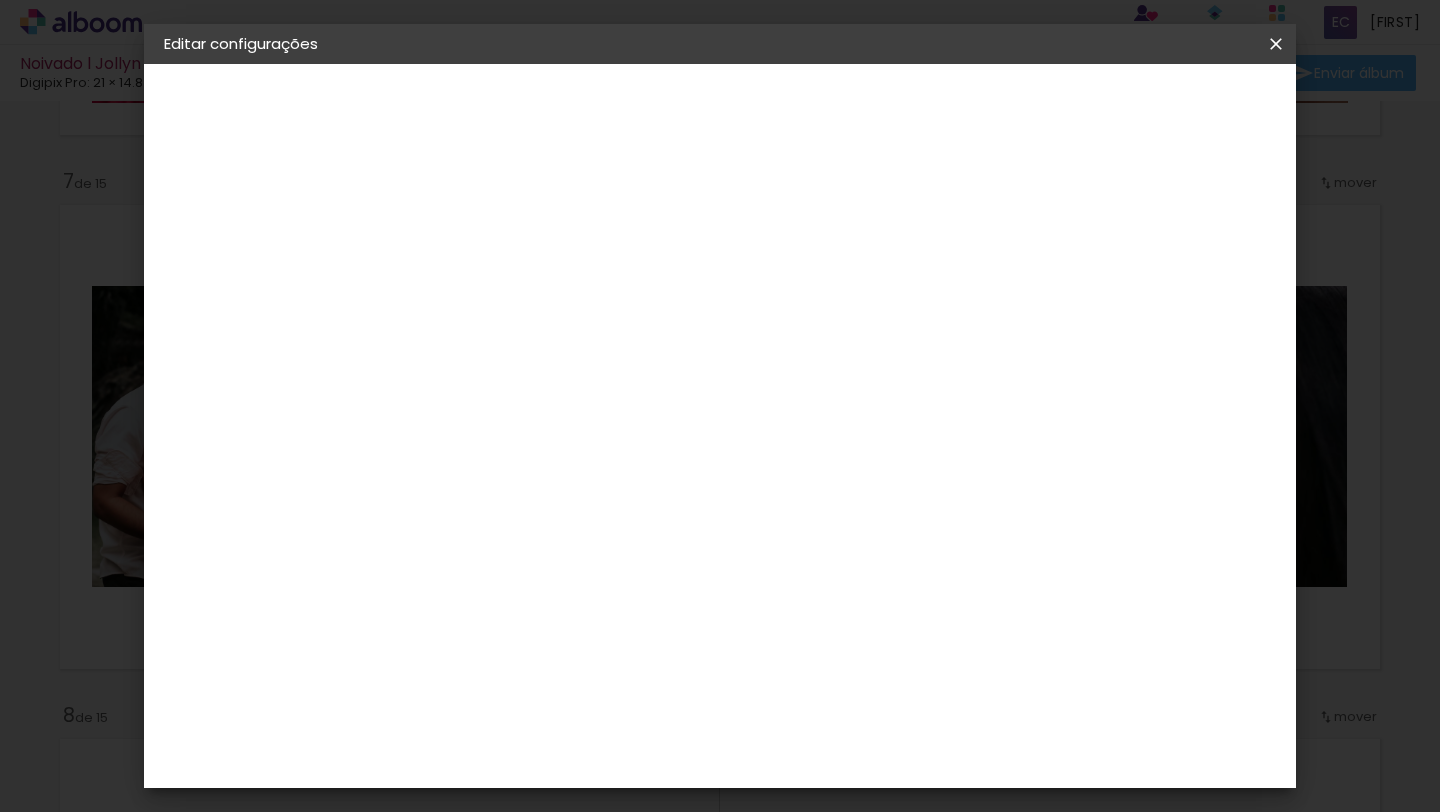 click on "15.4 × 42.6 cm" at bounding box center (270, 292) 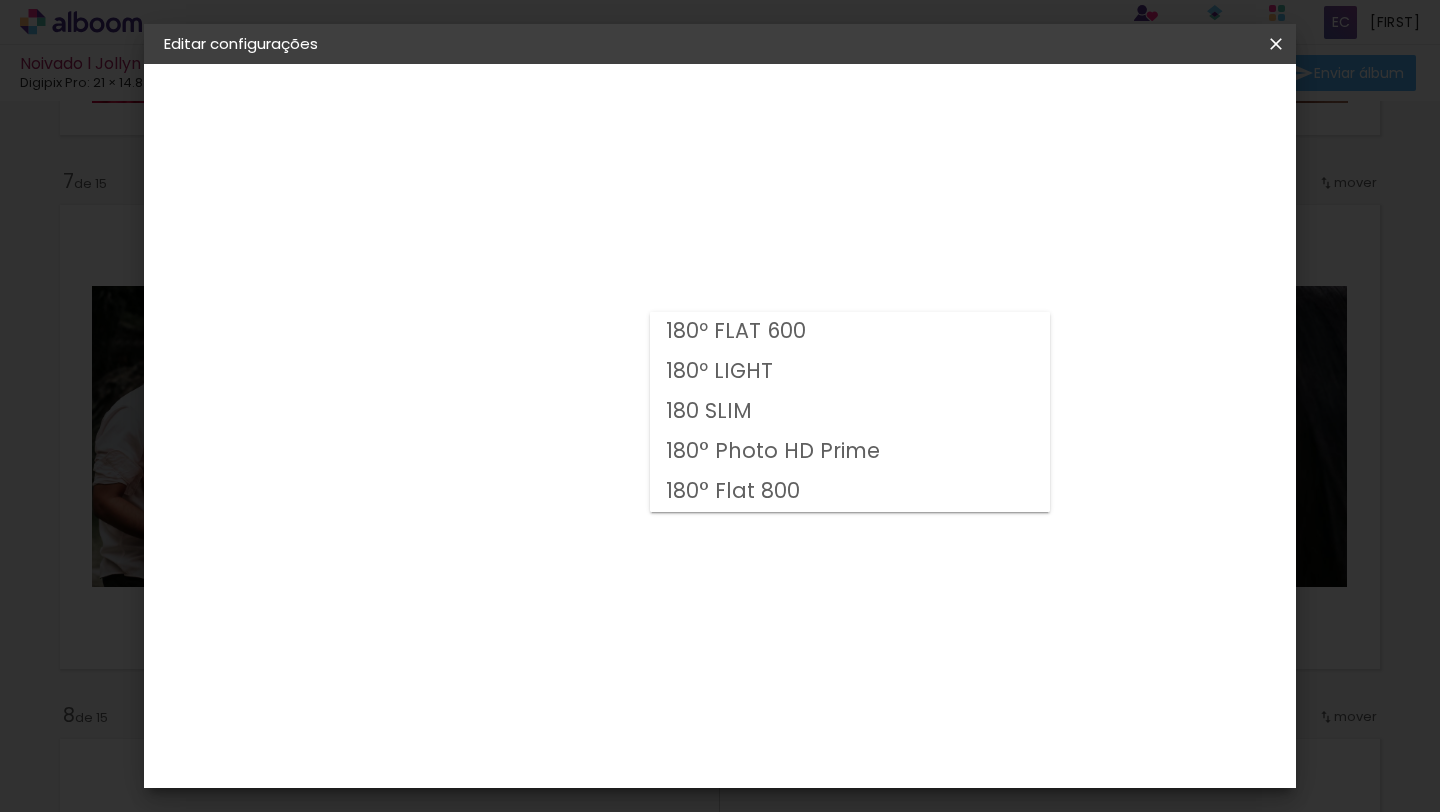 click on "180º FLAT 600" at bounding box center (0, 0) 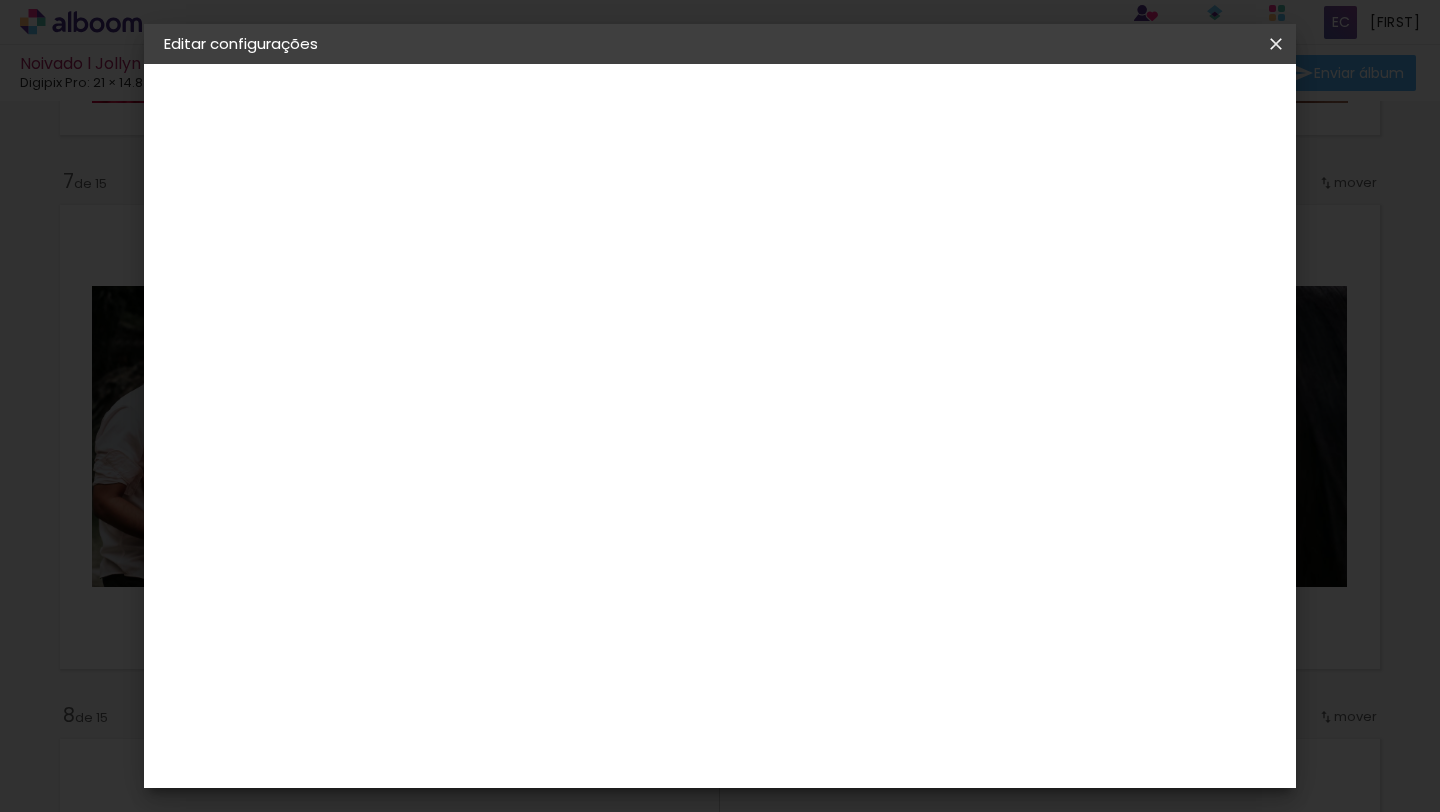click at bounding box center [1276, 44] 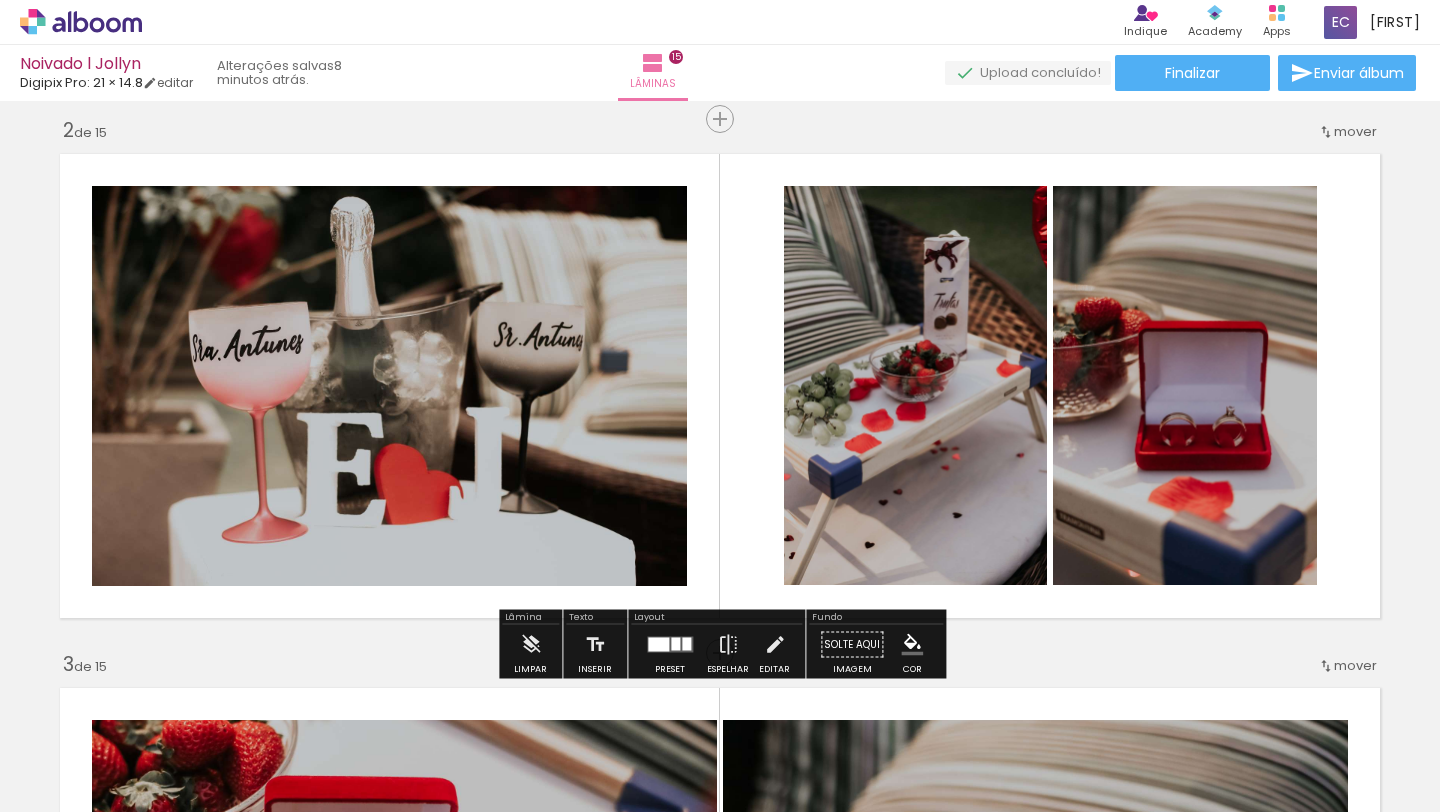 scroll, scrollTop: 560, scrollLeft: 0, axis: vertical 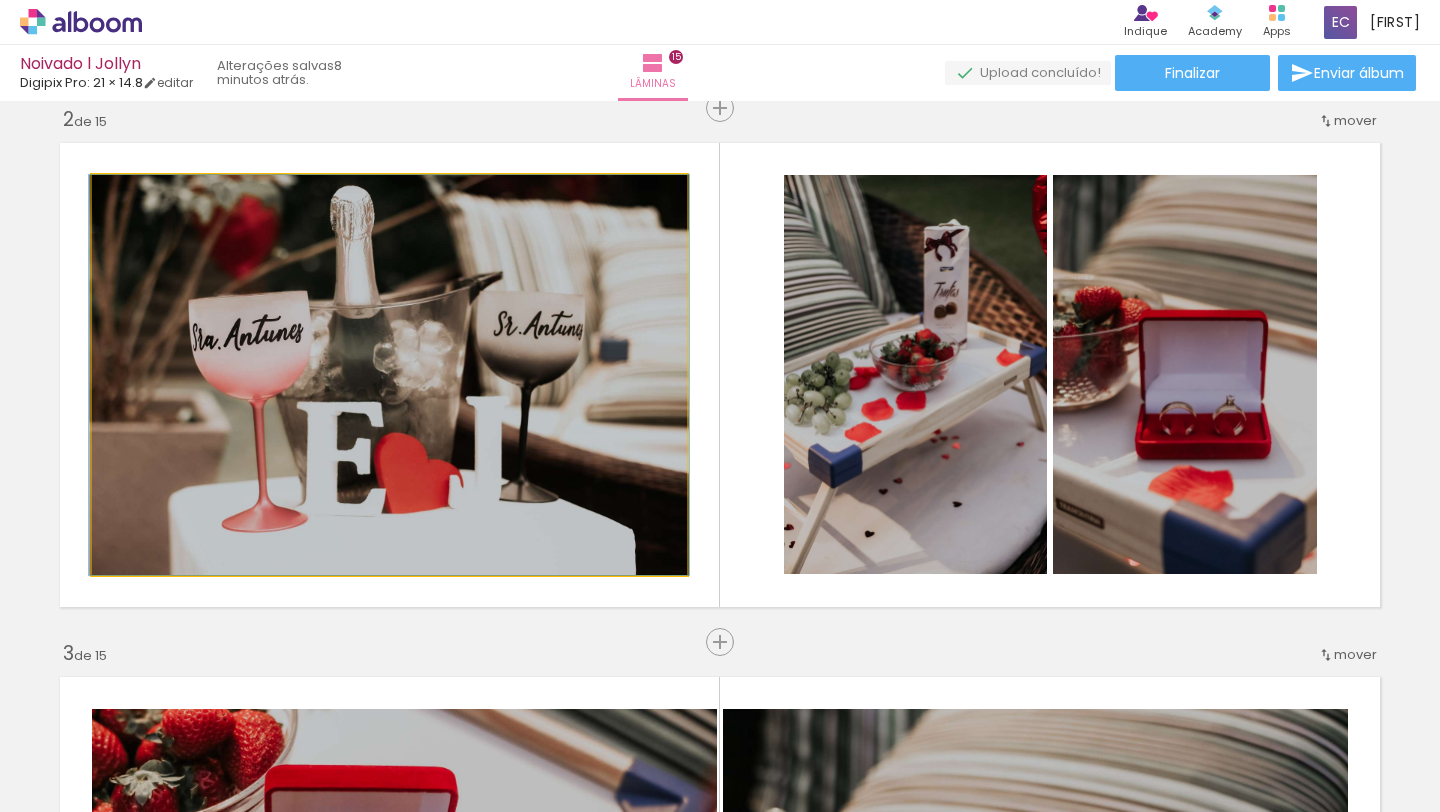 click 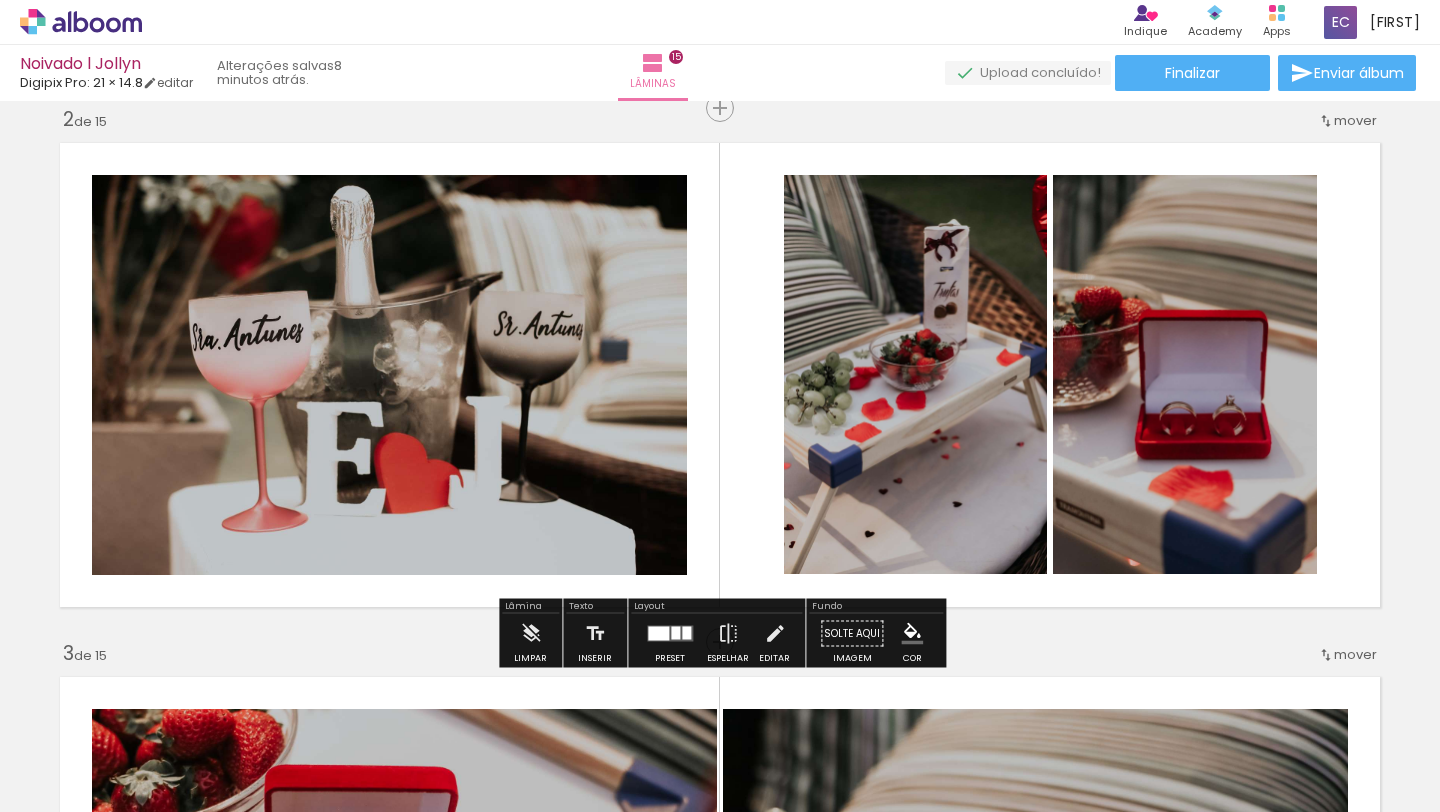 click 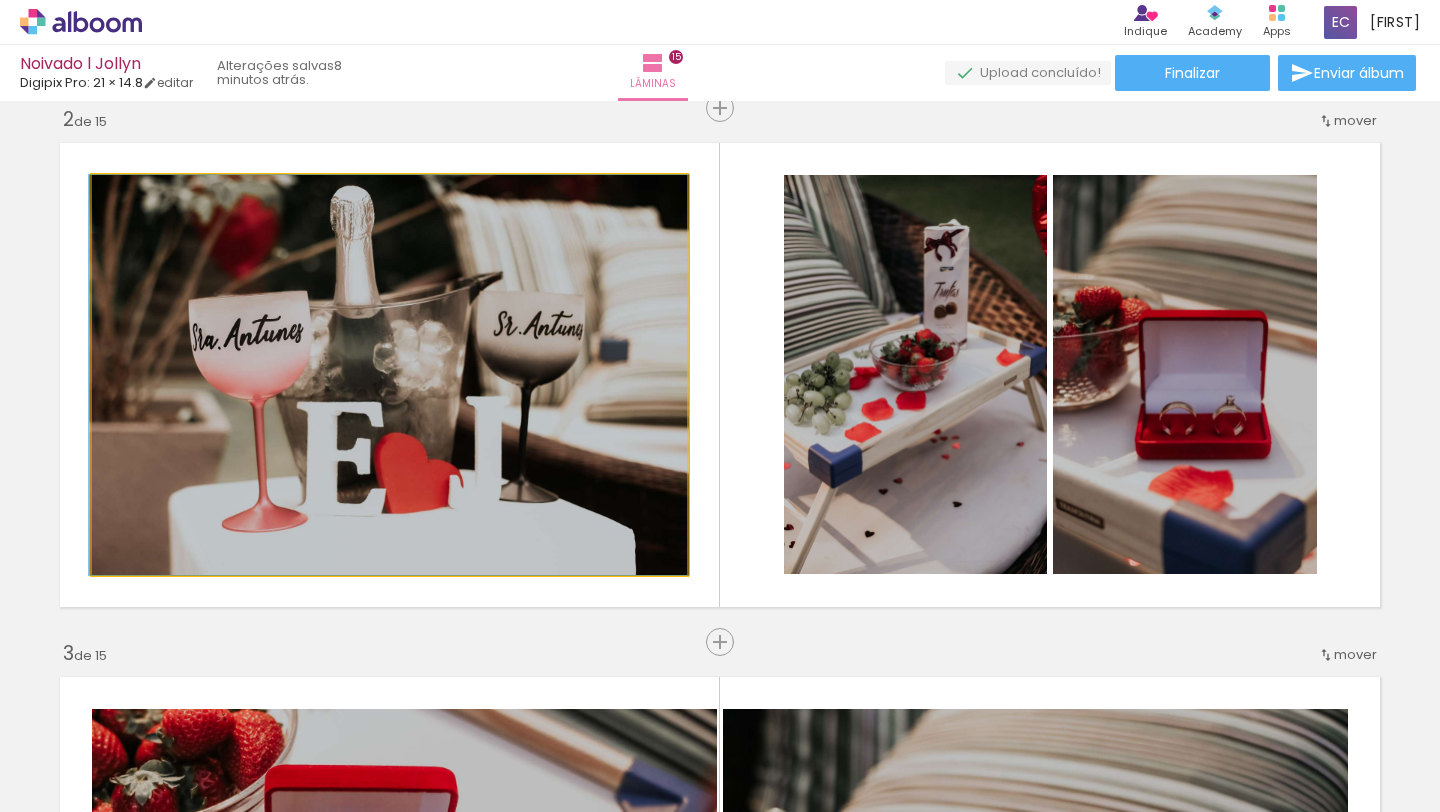 click 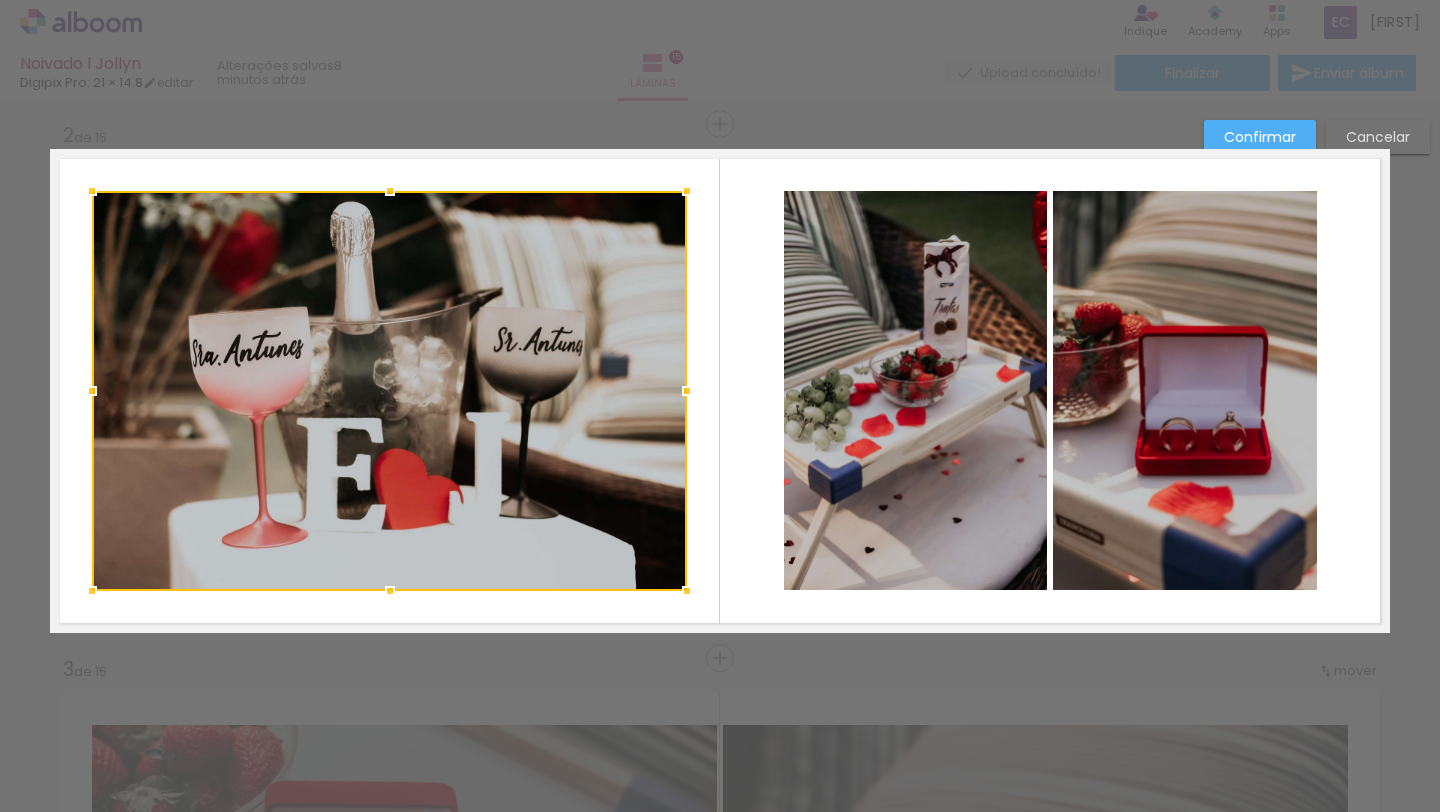 scroll, scrollTop: 541, scrollLeft: 0, axis: vertical 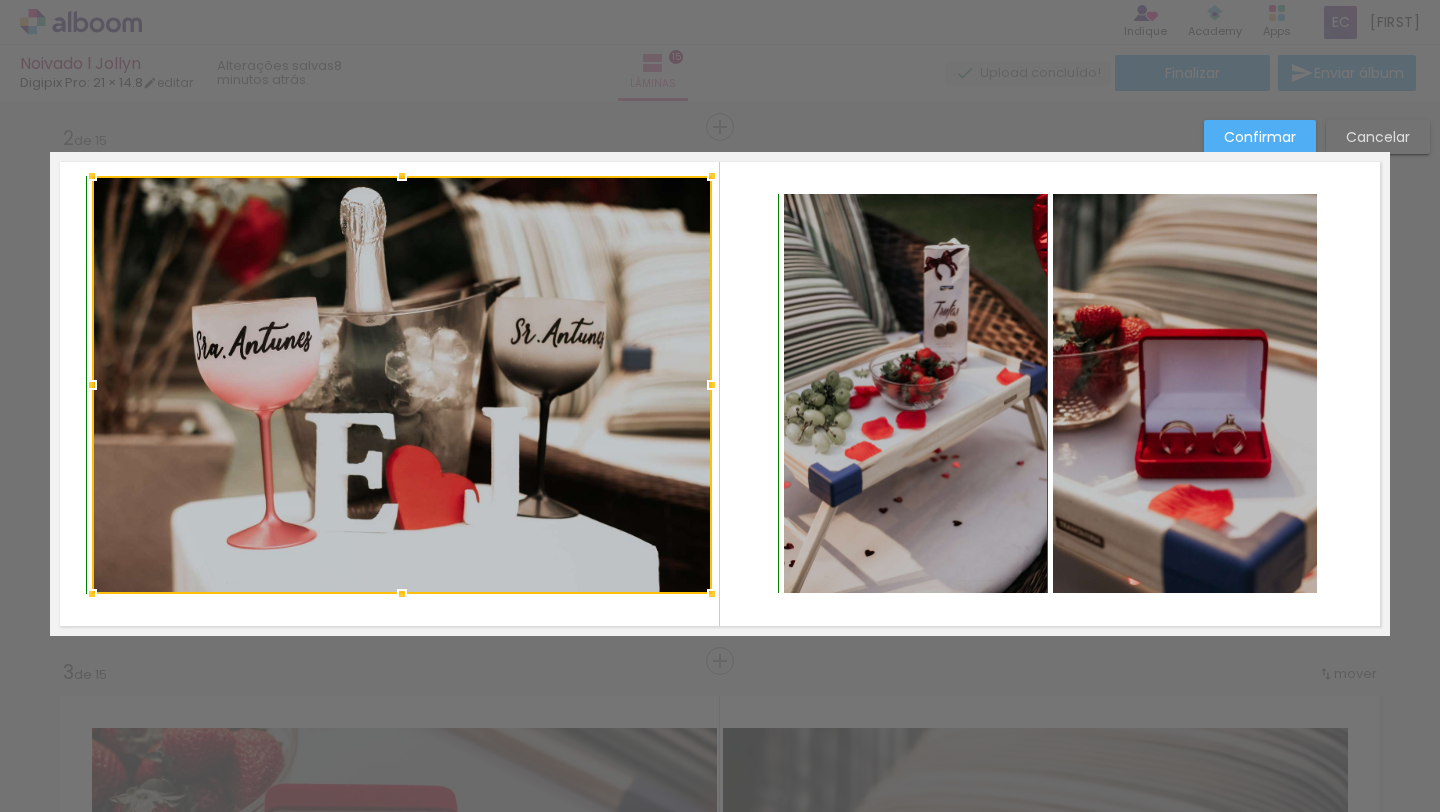 drag, startPoint x: 690, startPoint y: 190, endPoint x: 715, endPoint y: 164, distance: 36.069378 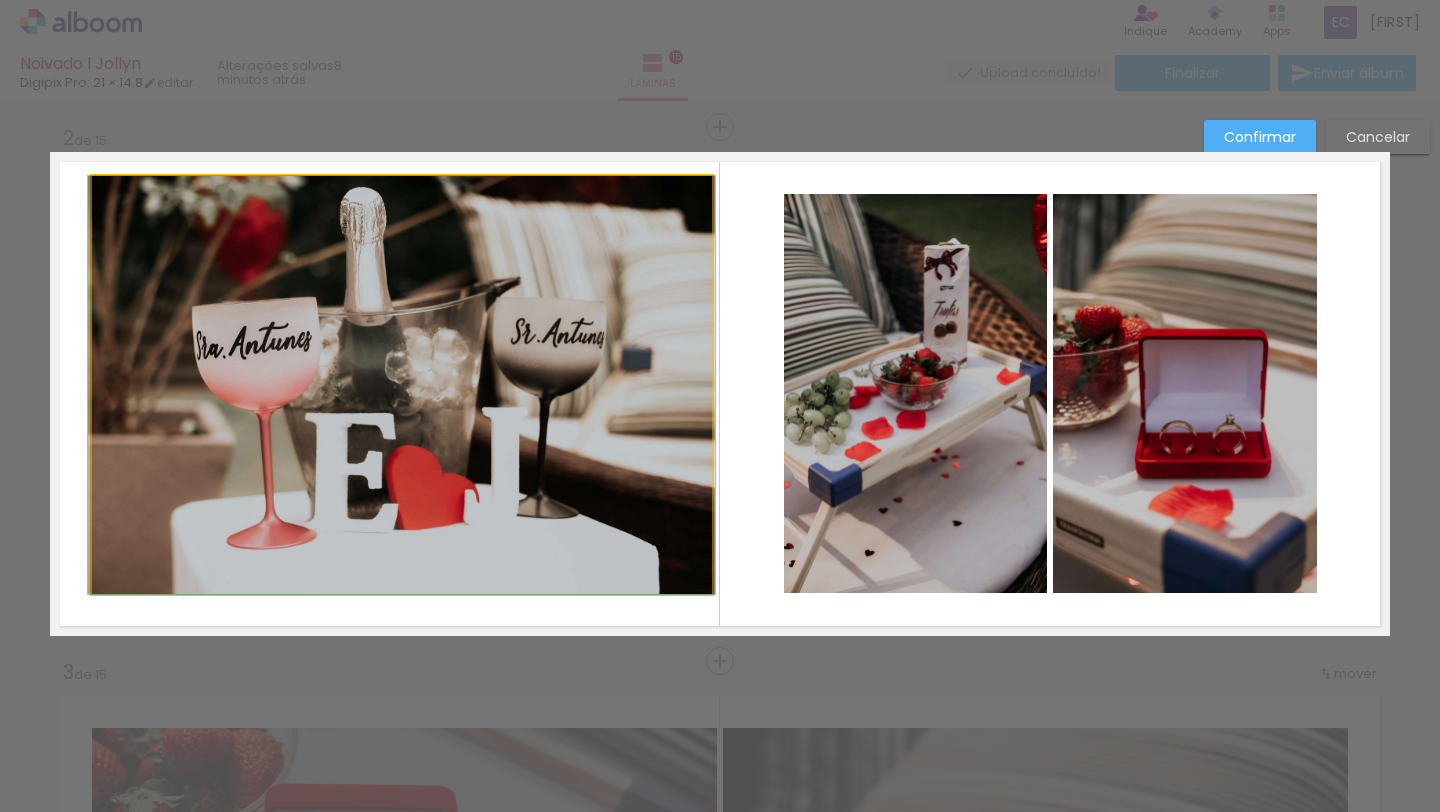 click 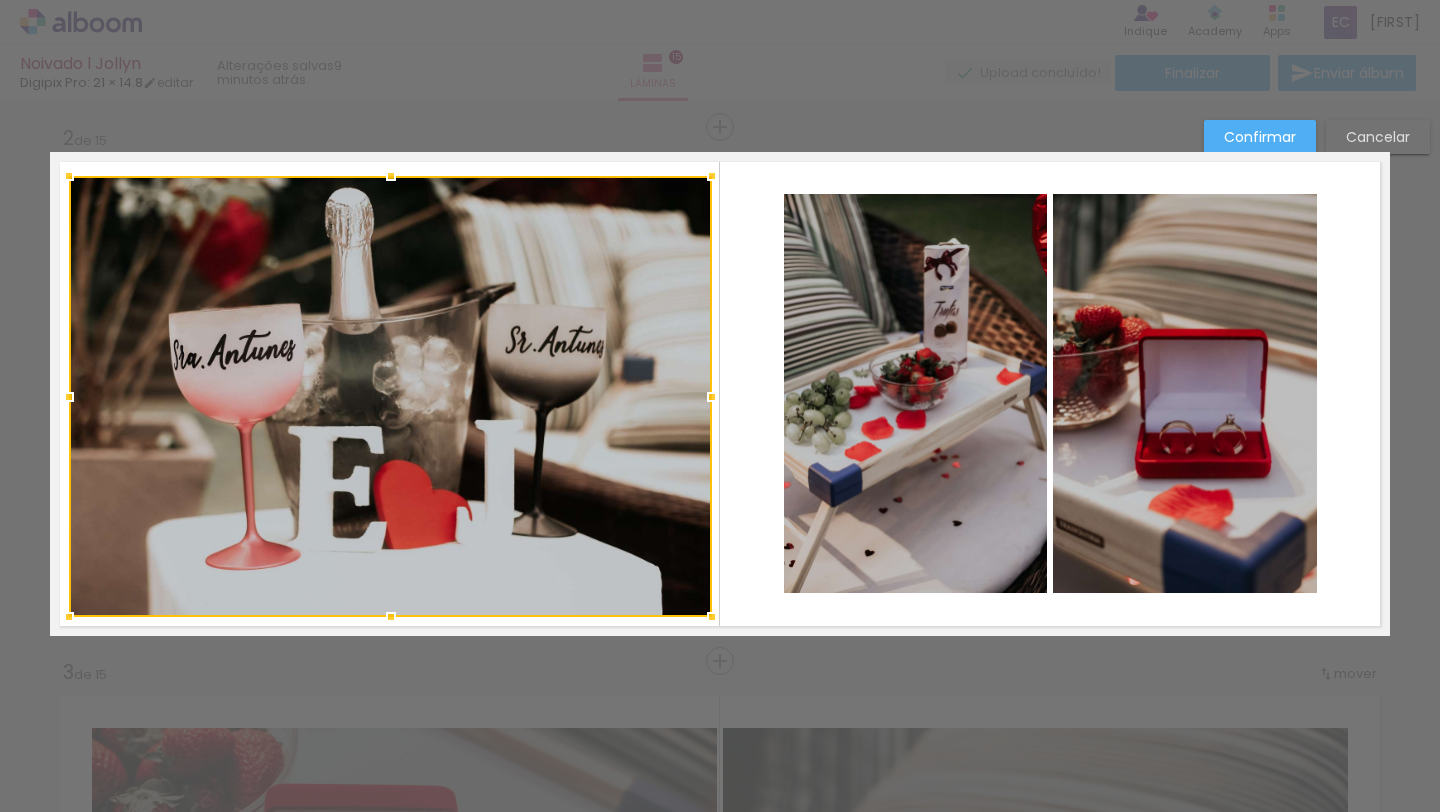 drag, startPoint x: 91, startPoint y: 590, endPoint x: 67, endPoint y: 621, distance: 39.20459 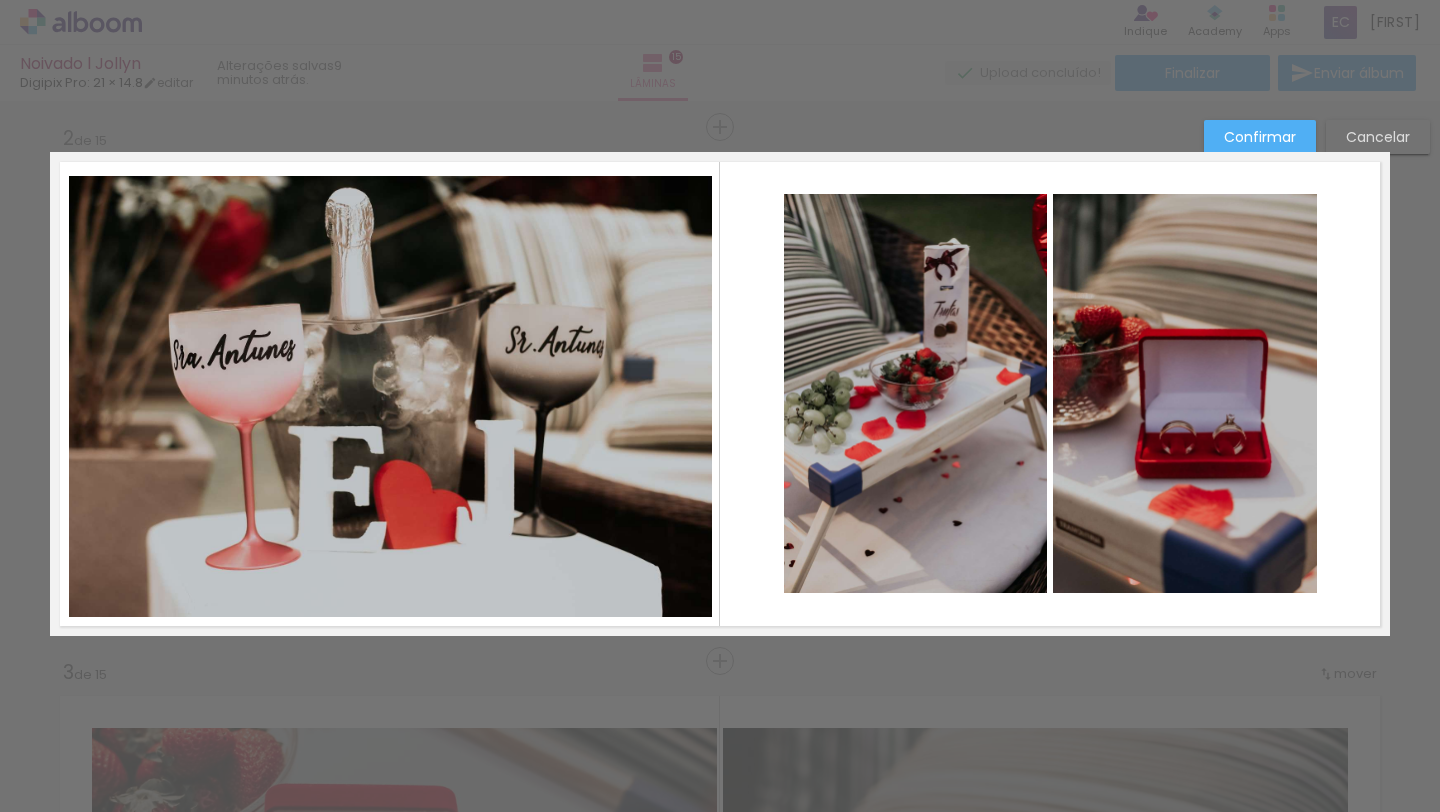 click 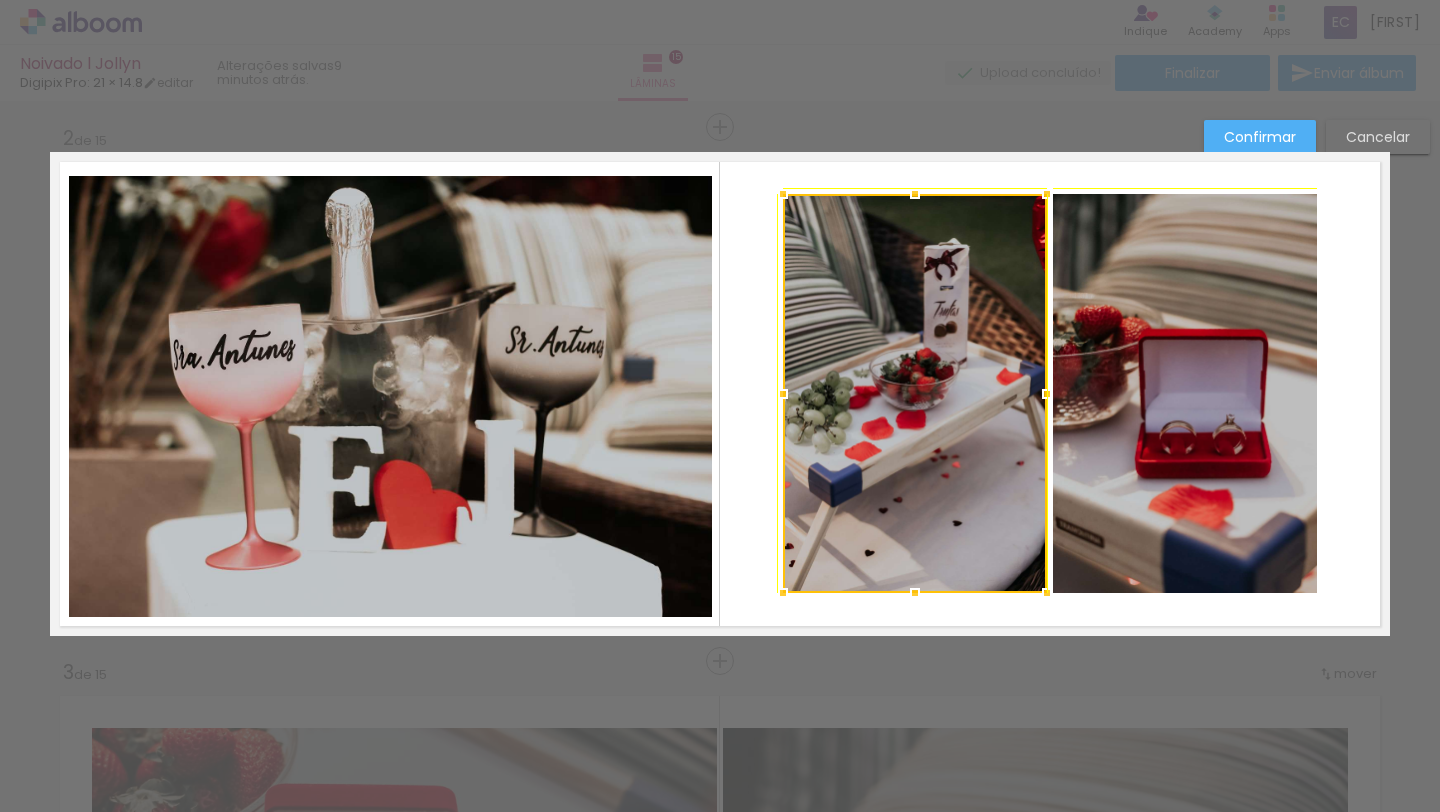 drag, startPoint x: 784, startPoint y: 195, endPoint x: 765, endPoint y: 178, distance: 25.495098 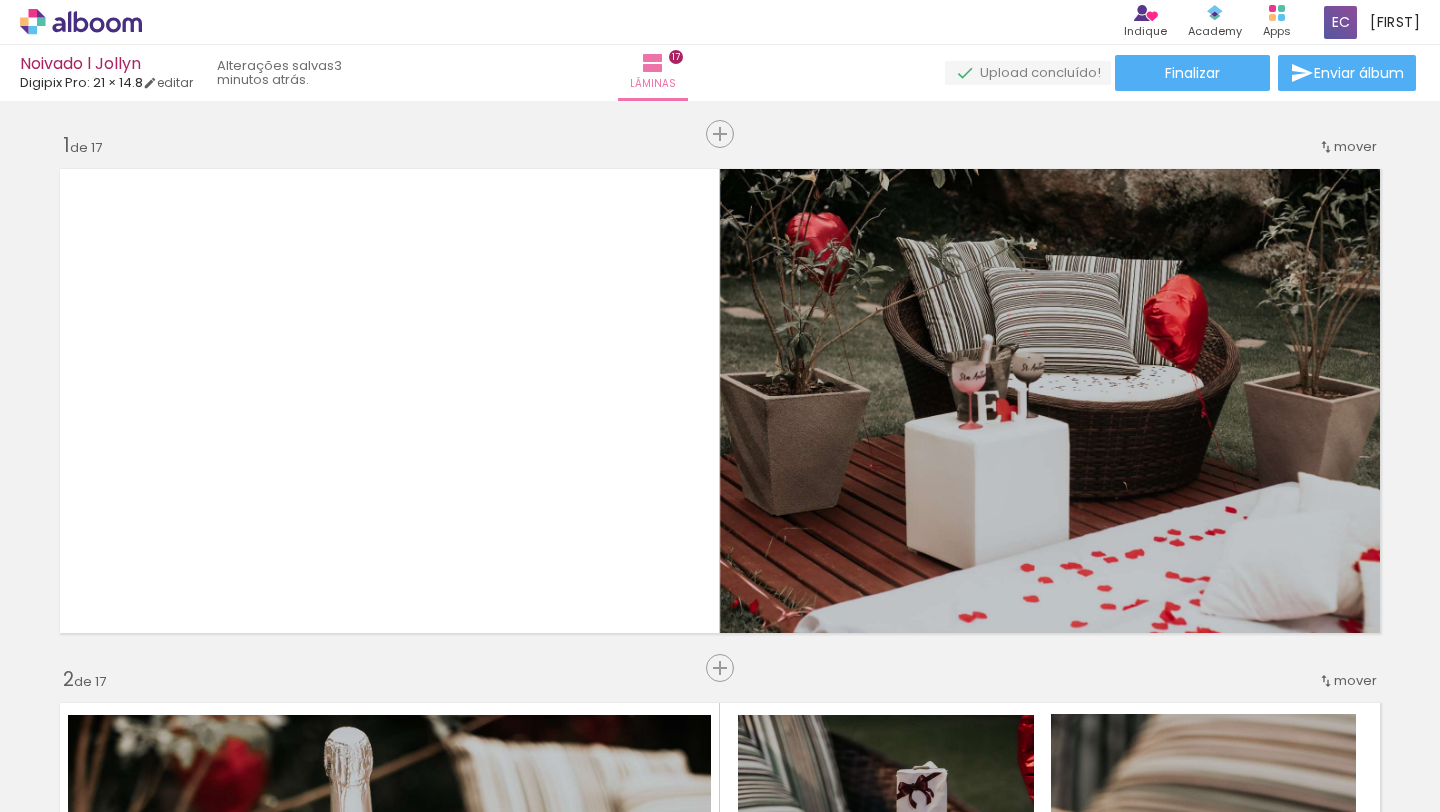 scroll, scrollTop: 0, scrollLeft: 0, axis: both 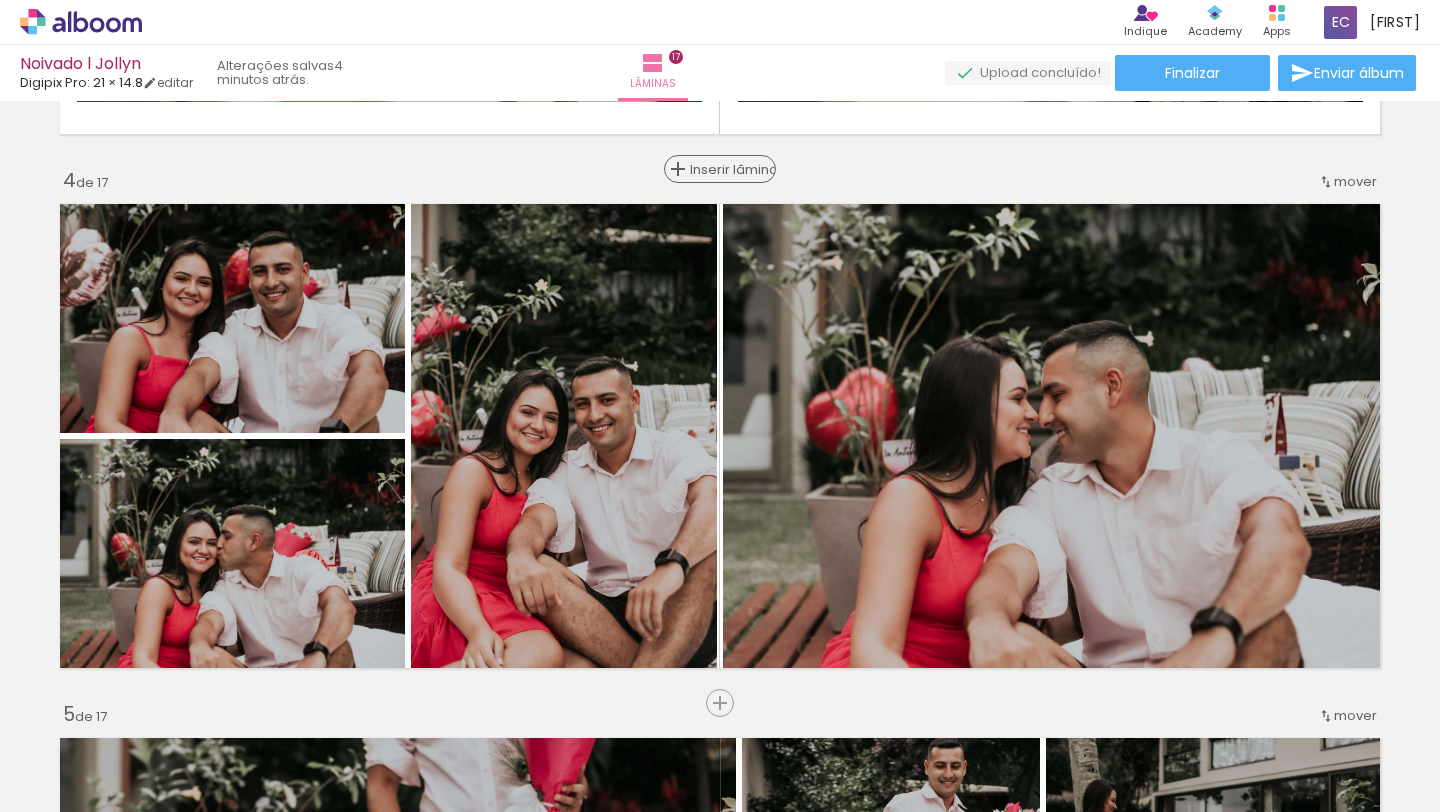 click on "Inserir lâmina" at bounding box center (729, 169) 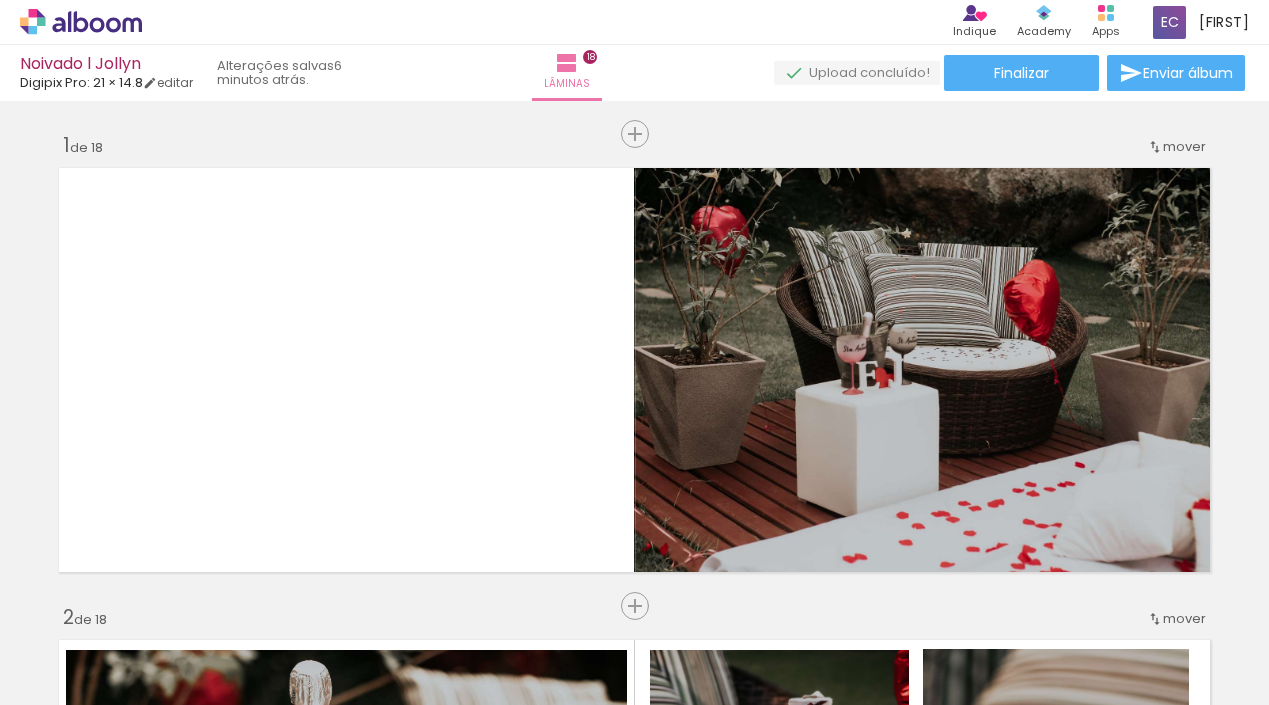 scroll, scrollTop: 0, scrollLeft: 0, axis: both 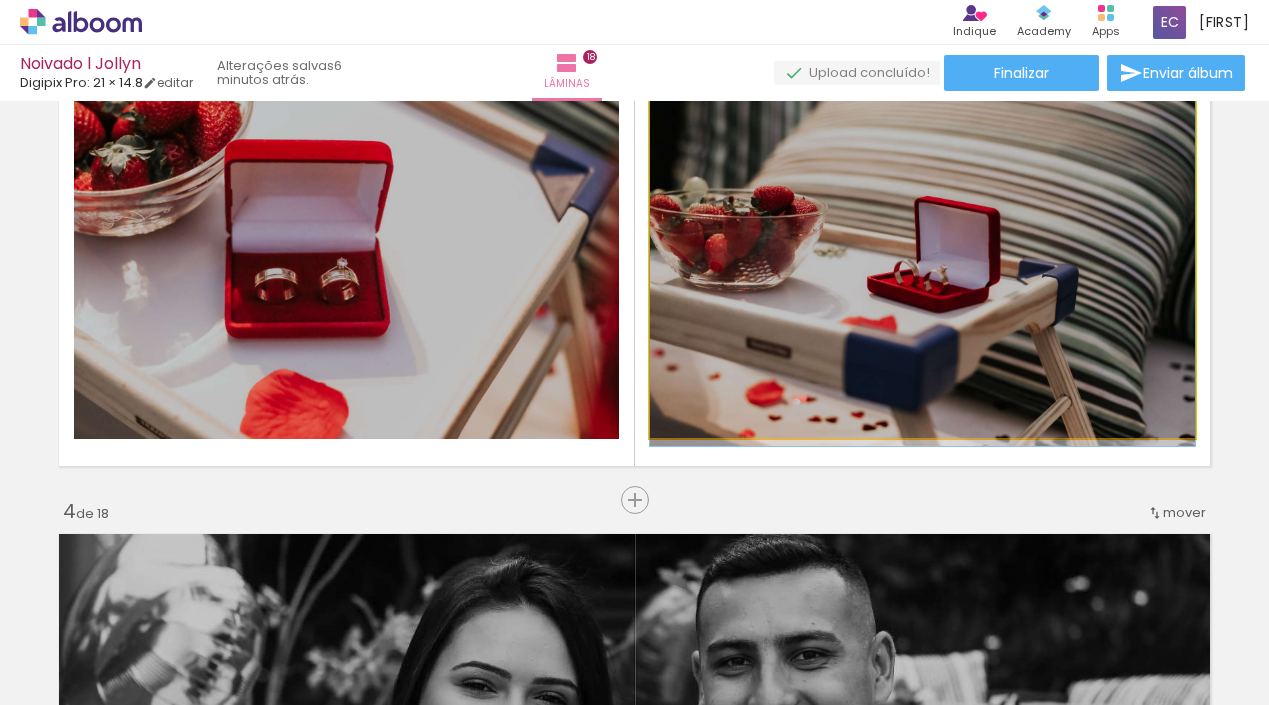 click 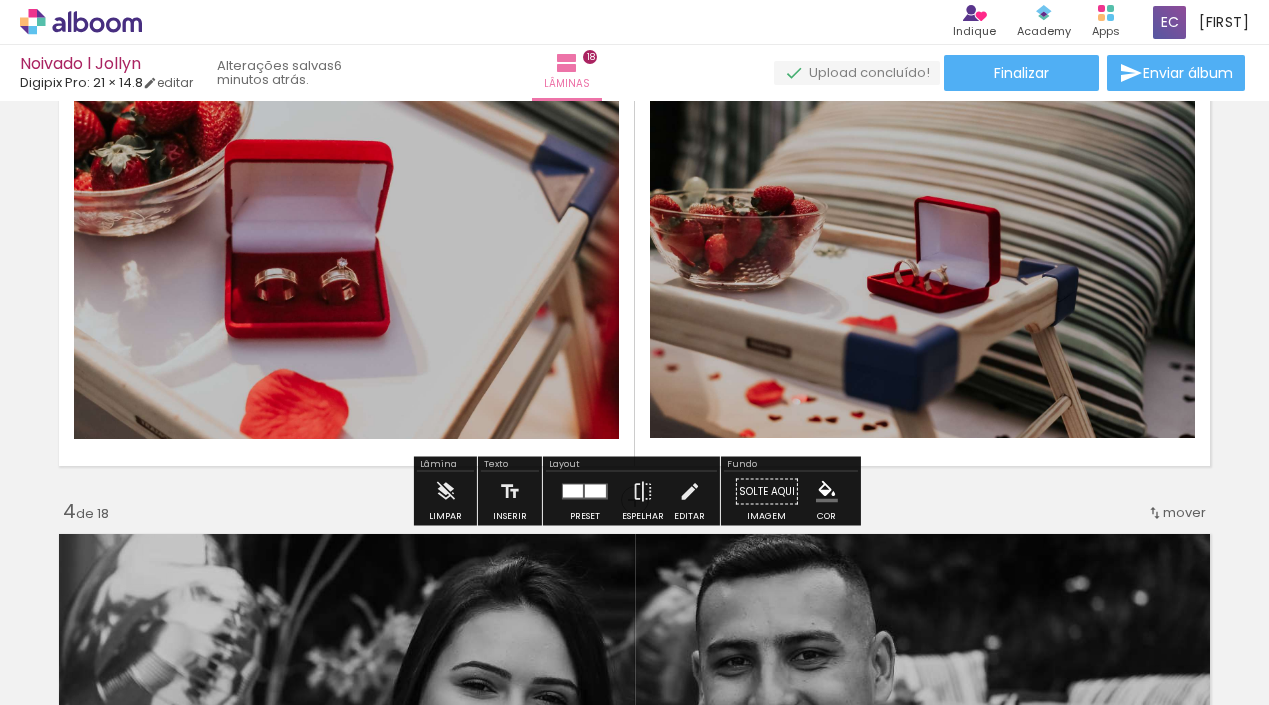 click on "Inserir lâmina 1  de 18  Inserir lâmina 2  de 18  Inserir lâmina 3  de 18  Inserir lâmina 4  de 18  Inserir lâmina 5  de 18  Inserir lâmina 6  de 18  Inserir lâmina 7  de 18  Inserir lâmina 8  de 18  Inserir lâmina 9  de 18  Inserir lâmina 10  de 18  Inserir lâmina 11  de 18  Inserir lâmina 12  de 18  Inserir lâmina 13  de 18  Inserir lâmina 14  de 18  Inserir lâmina 15  de 18  Inserir lâmina 16  de 18  Inserir lâmina 17  de 18  Inserir lâmina 18  de 18 O Designbox precisará aumentar a sua imagem em 155% para exportar para impressão." at bounding box center (634, 3542) 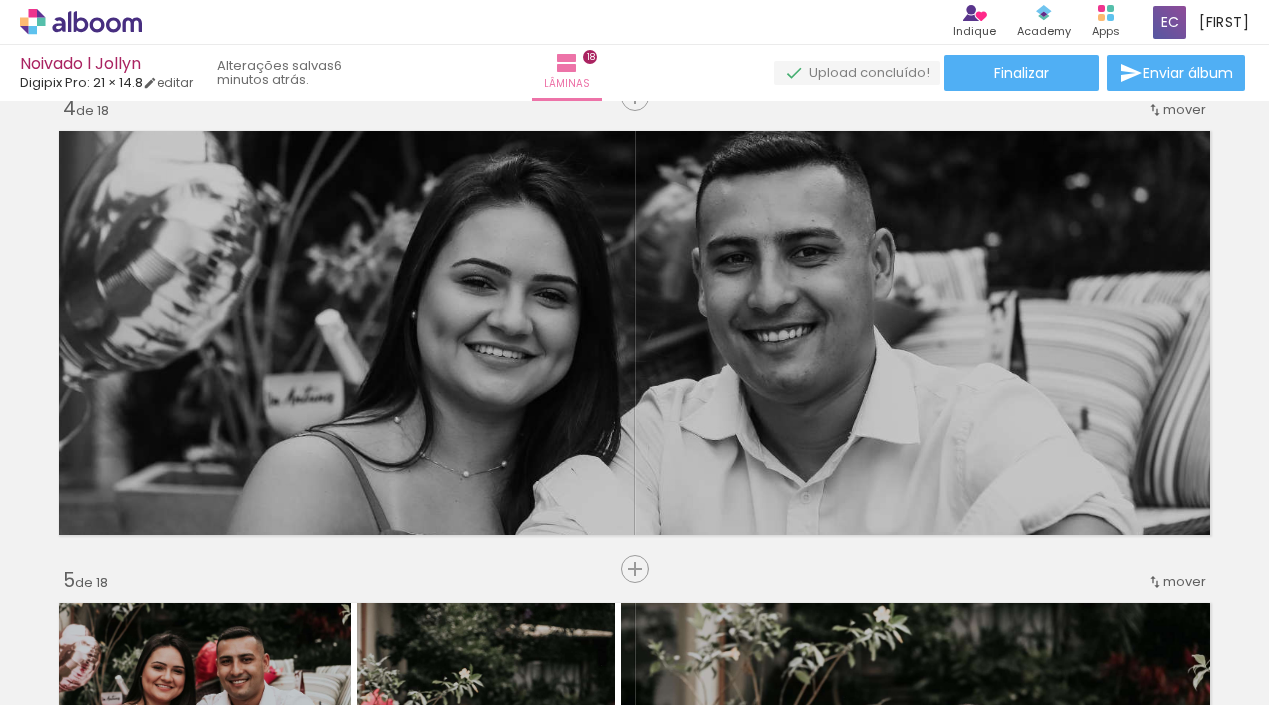 scroll, scrollTop: 1447, scrollLeft: 0, axis: vertical 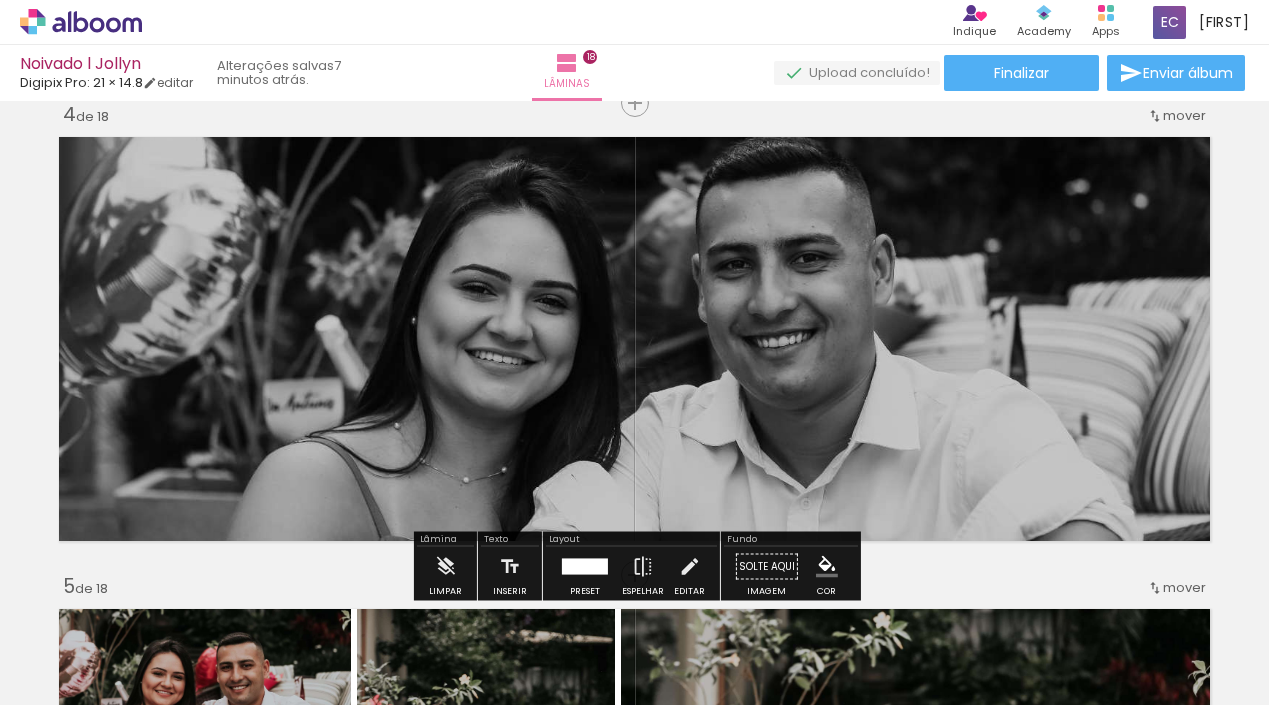 click at bounding box center [585, 567] 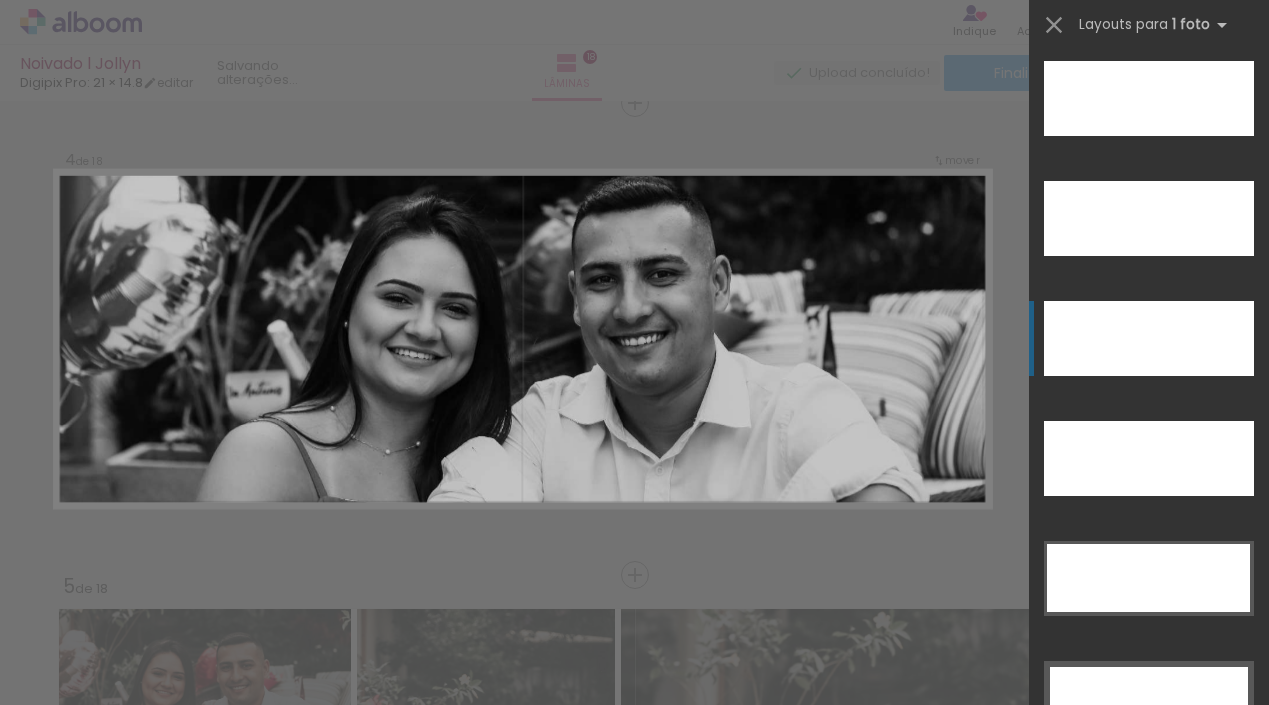 scroll, scrollTop: 6000, scrollLeft: 0, axis: vertical 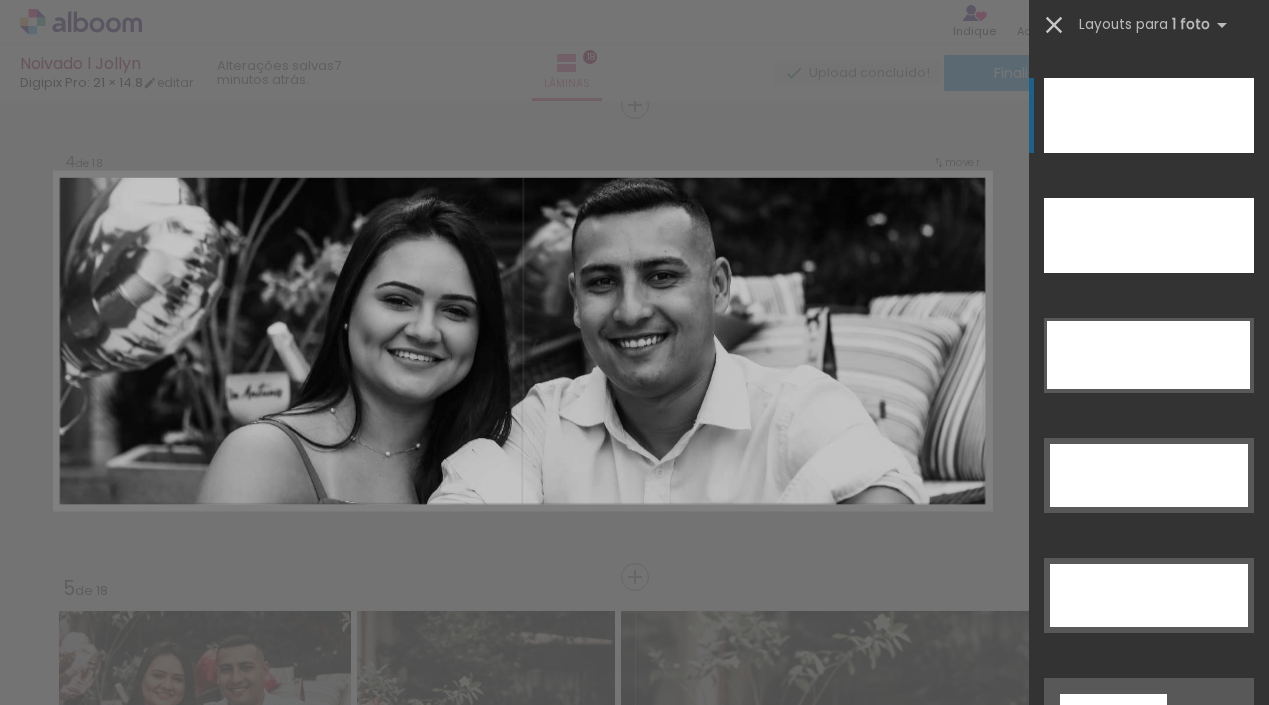 click at bounding box center [1054, 25] 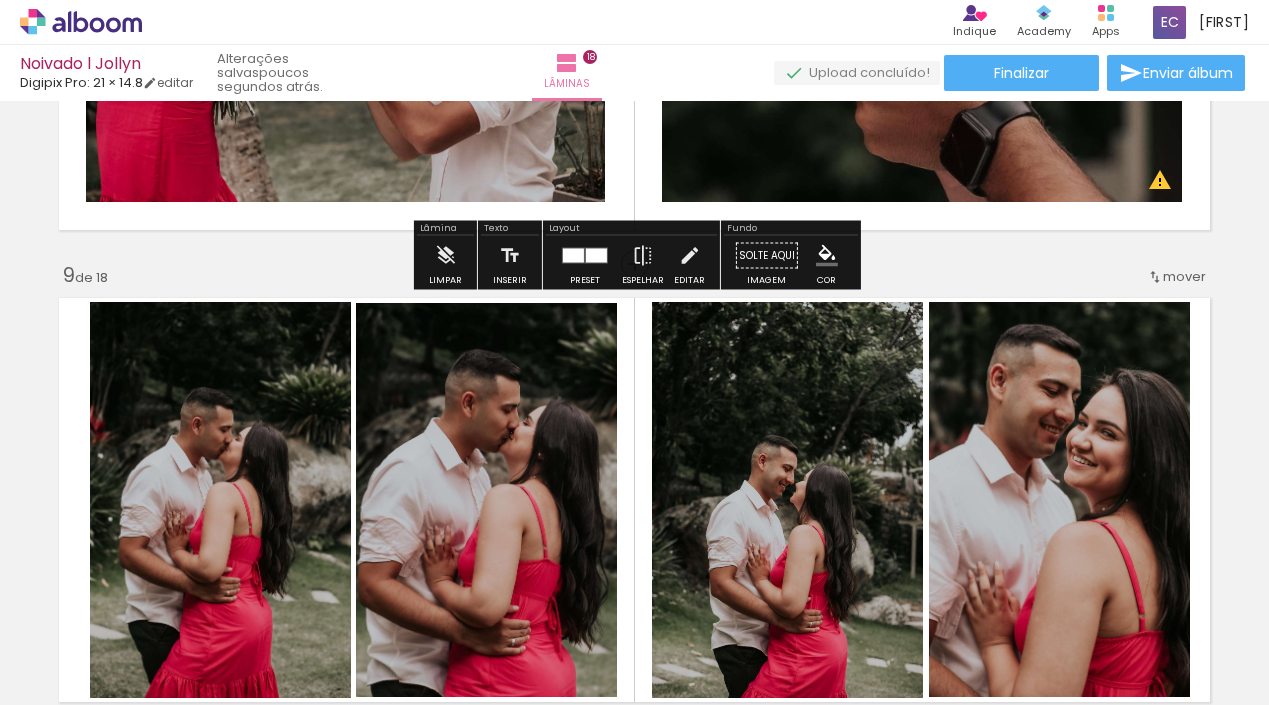 scroll, scrollTop: 3640, scrollLeft: 0, axis: vertical 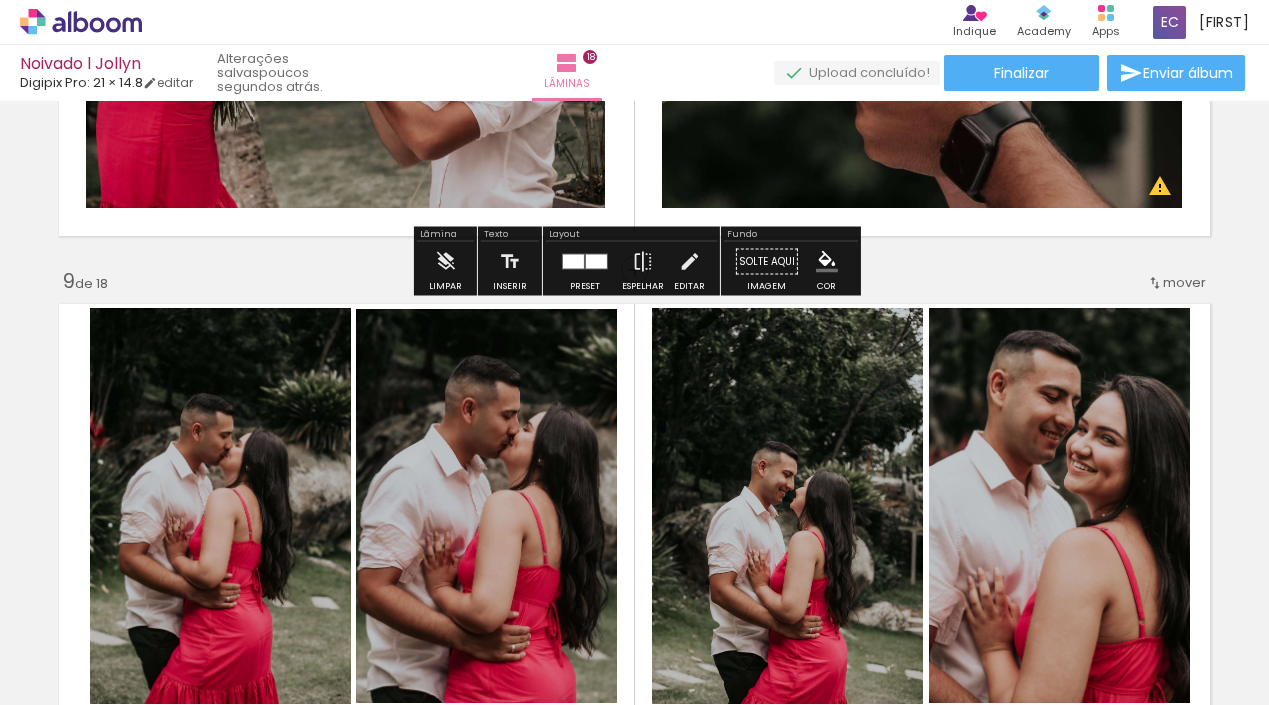 click on "Inserir lâmina 1  de 18  Inserir lâmina 2  de 18  Inserir lâmina 3  de 18  Inserir lâmina 4  de 18  Inserir lâmina 5  de 18  Inserir lâmina 6  de 18  Inserir lâmina 7  de 18  Inserir lâmina 8  de 18  Inserir lâmina 9  de 18  Inserir lâmina 10  de 18  Inserir lâmina 11  de 18  Inserir lâmina 12  de 18  Inserir lâmina 13  de 18  Inserir lâmina 14  de 18  Inserir lâmina 15  de 18  Inserir lâmina 16  de 18  Inserir lâmina 17  de 18  Inserir lâmina 18  de 18 O Designbox precisará aumentar a sua imagem em 155% para exportar para impressão." at bounding box center (634, 952) 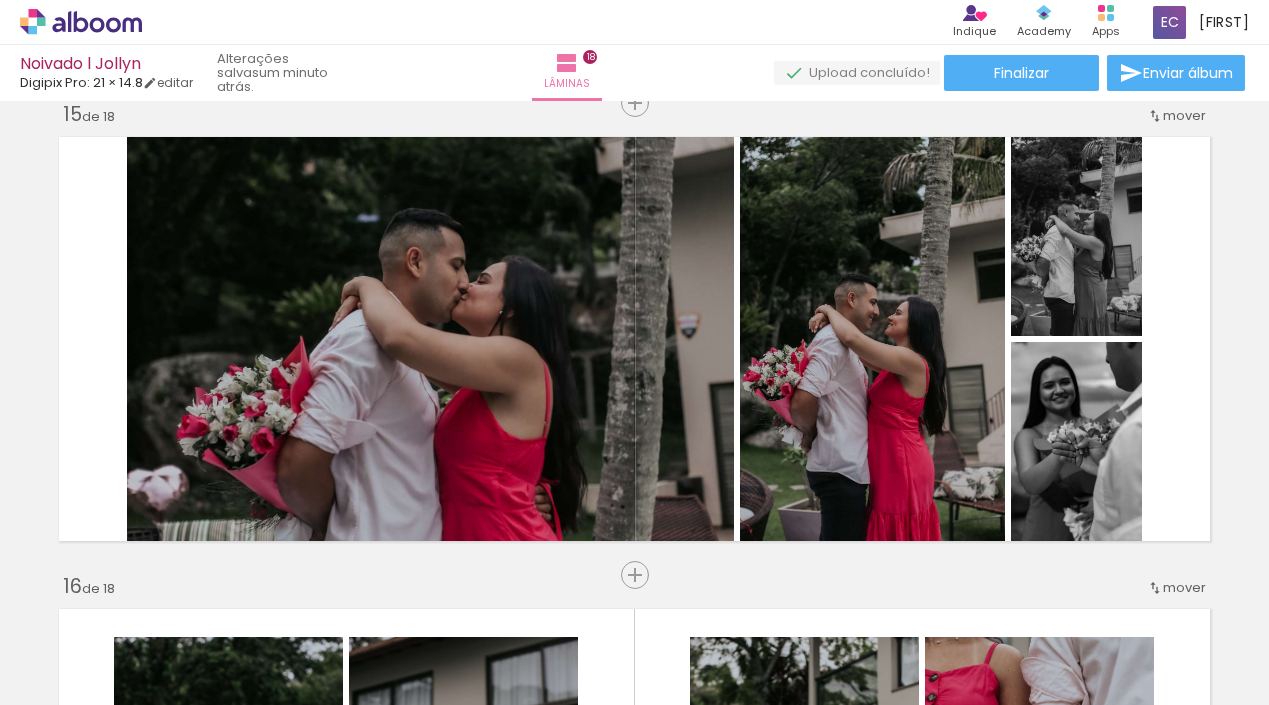 scroll, scrollTop: 6652, scrollLeft: 0, axis: vertical 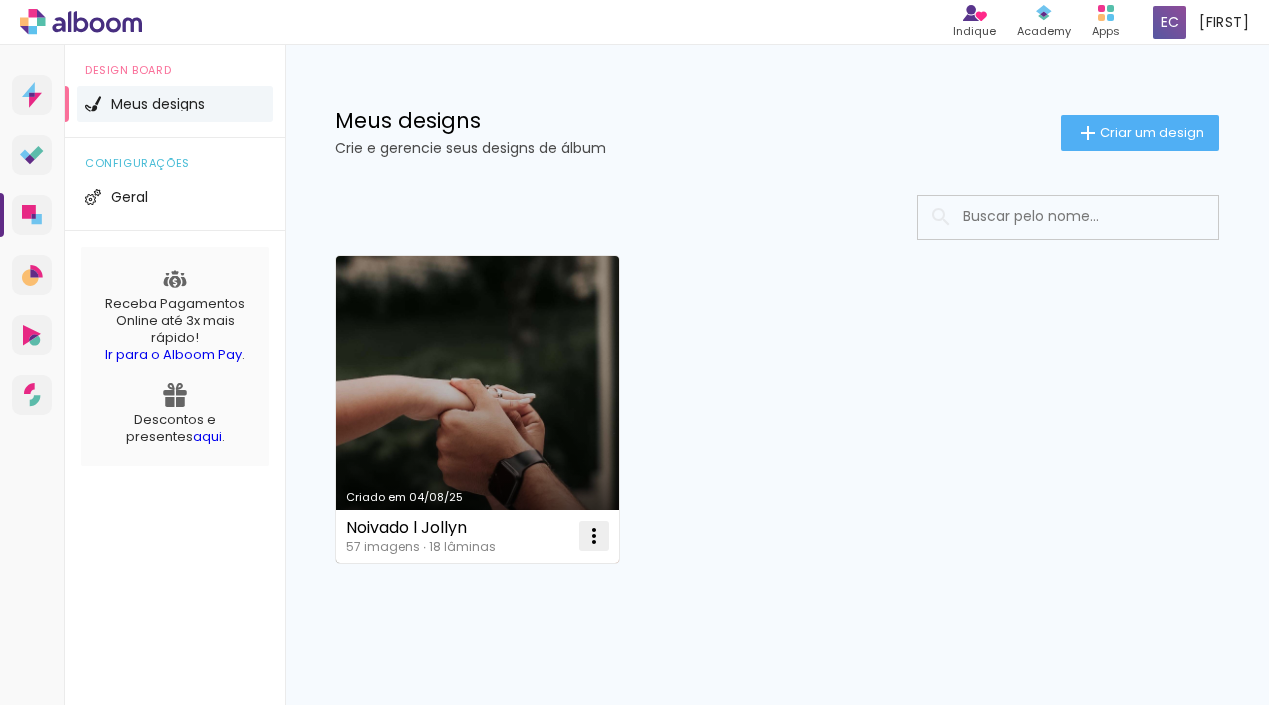 click at bounding box center (594, 536) 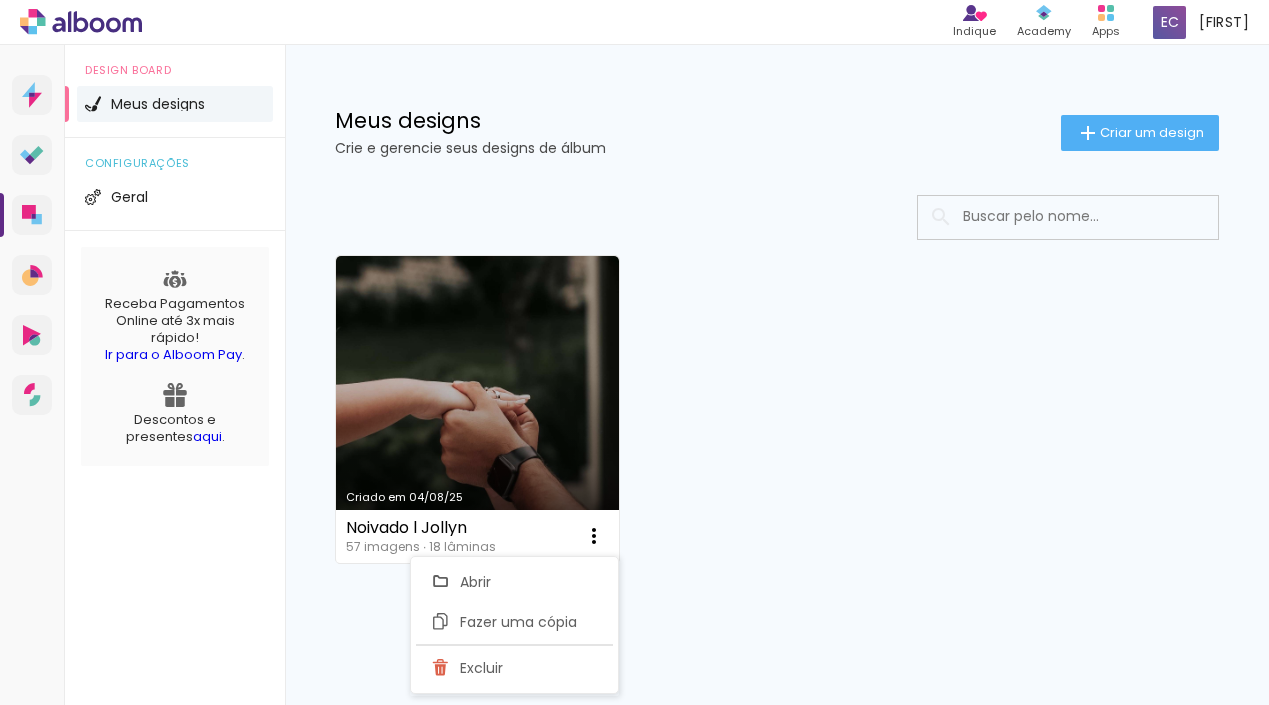 click on "Criado em [DATE] Noivado l [FIRST] 57 imagens  ∙ 18 lâminas  Abrir Fazer uma cópia Excluir" at bounding box center [777, 408] 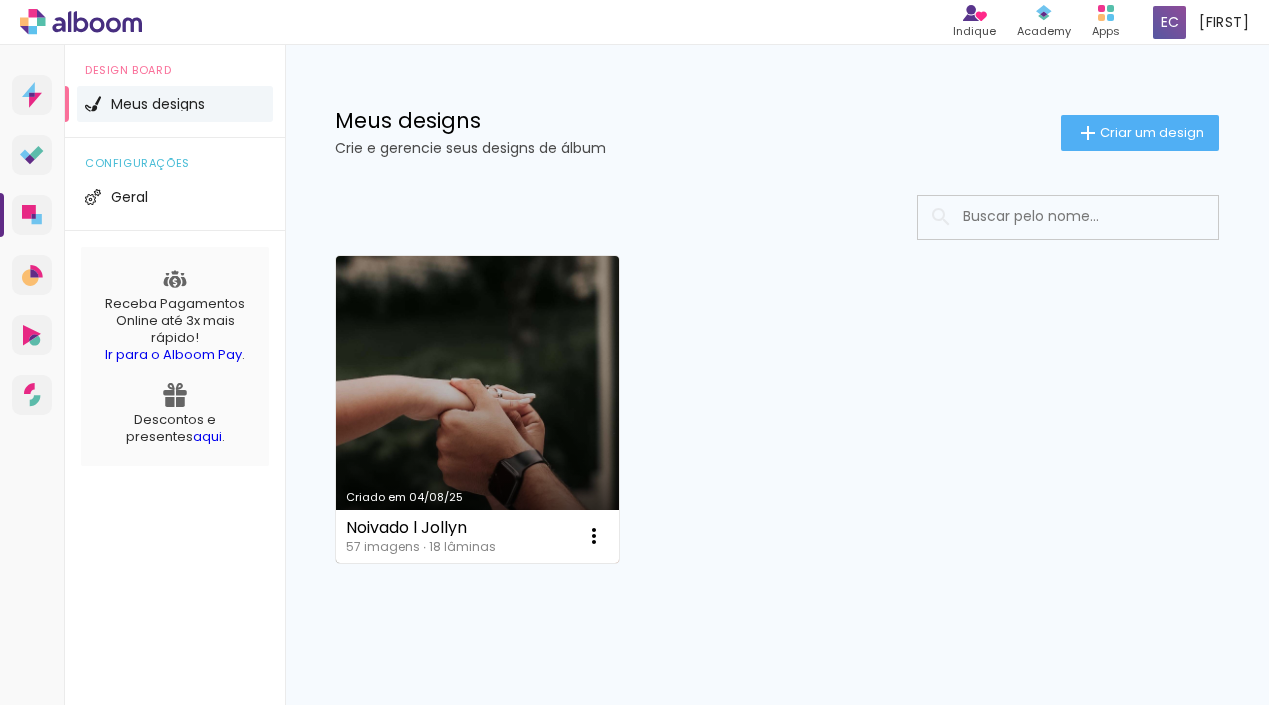 click on "Criado em 04/08/25" at bounding box center [477, 409] 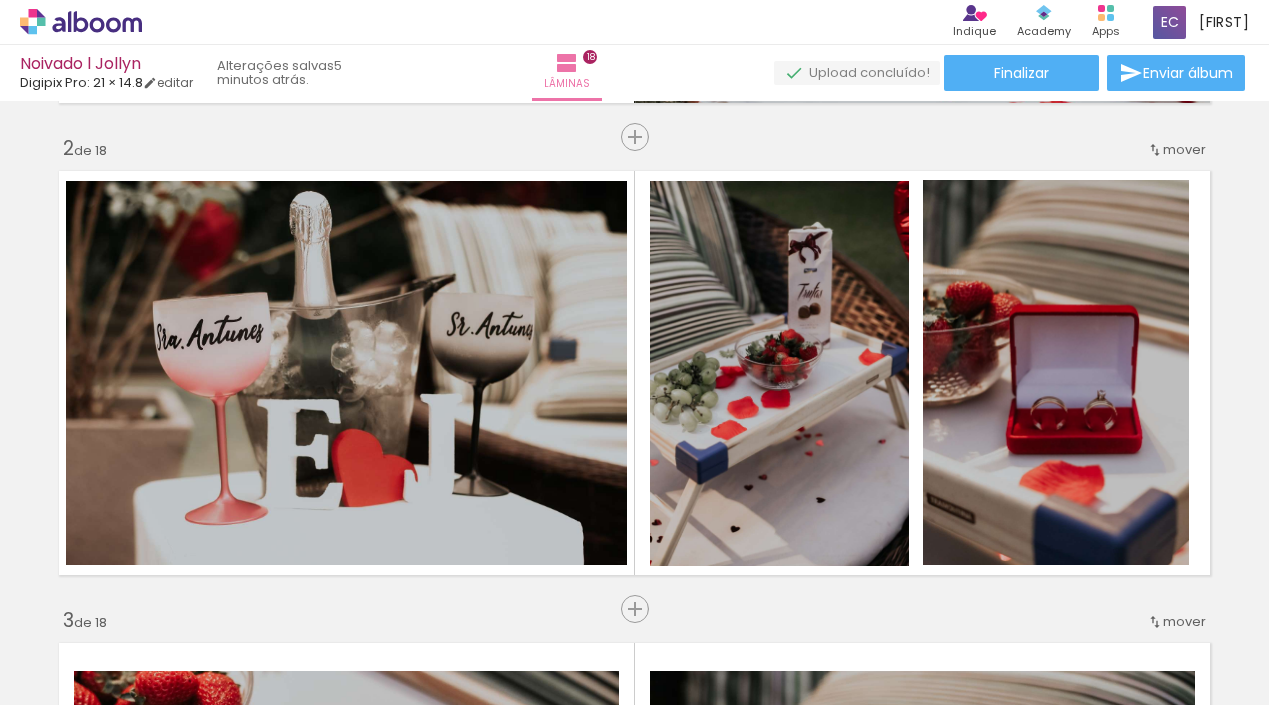 scroll, scrollTop: 0, scrollLeft: 0, axis: both 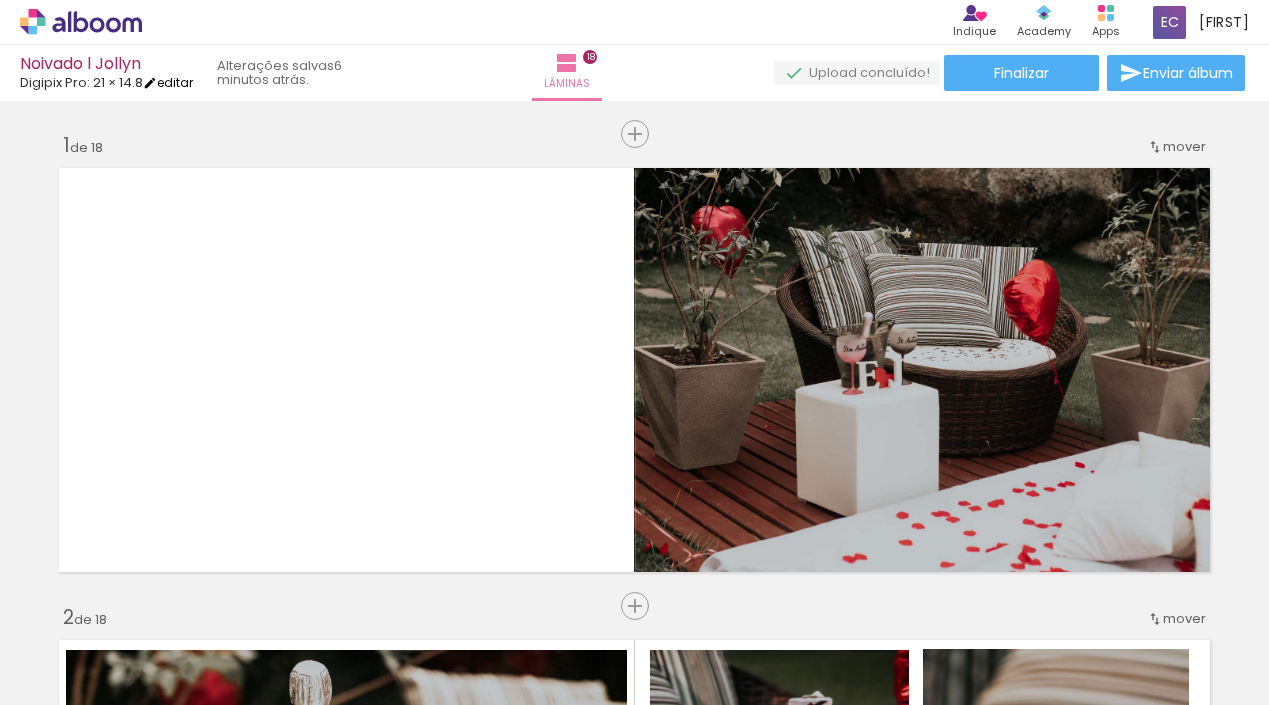click on "editar" at bounding box center [168, 82] 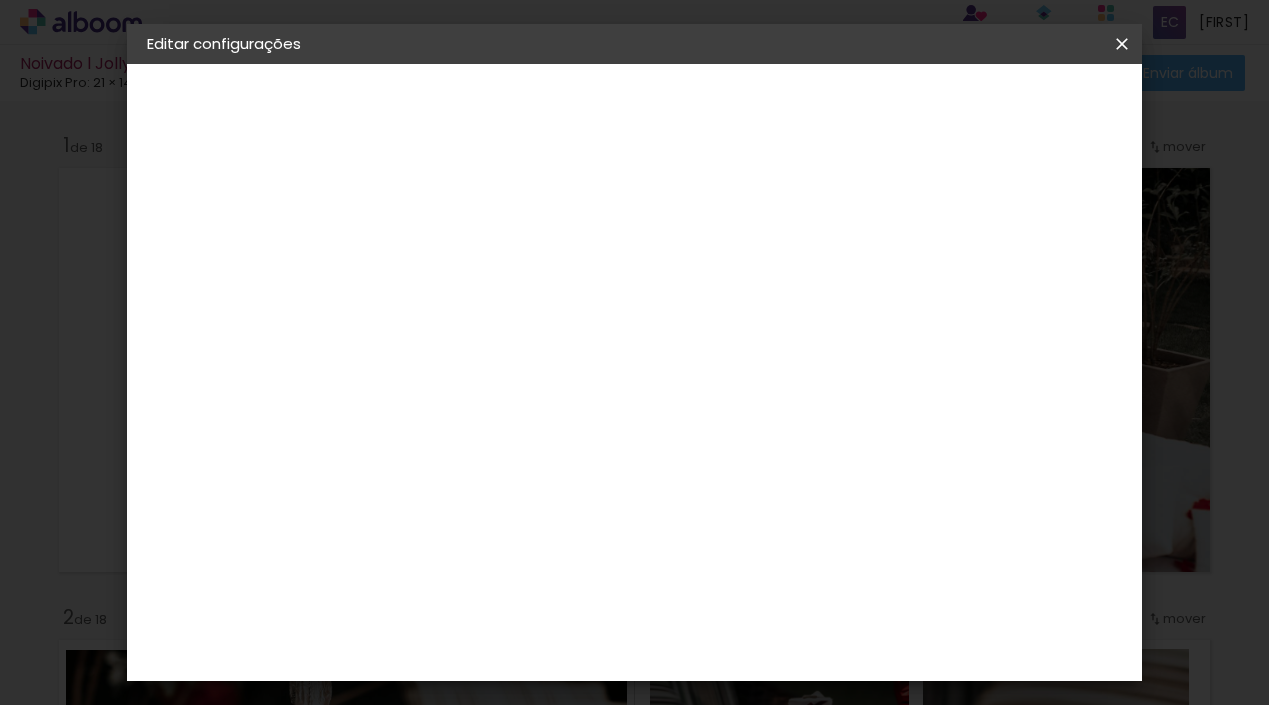 click on "Digipix Pro" at bounding box center (211, 247) 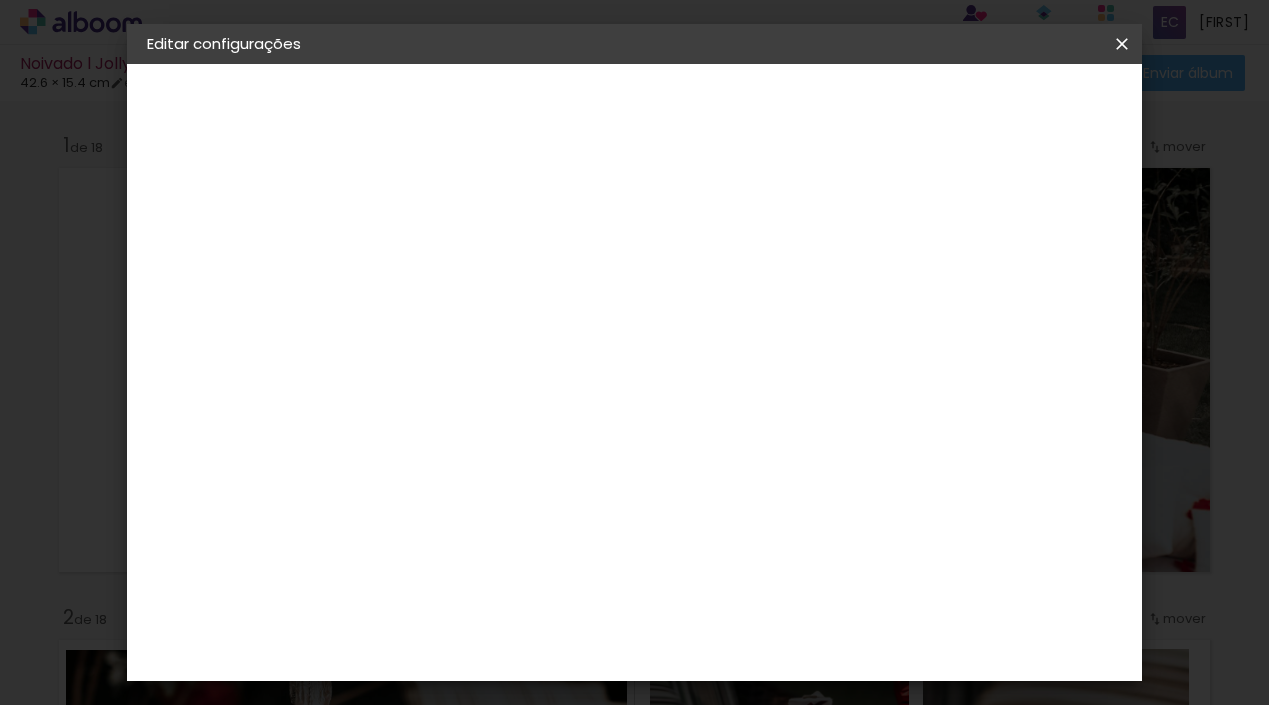 click on "Salvar configurações" at bounding box center [944, 113] 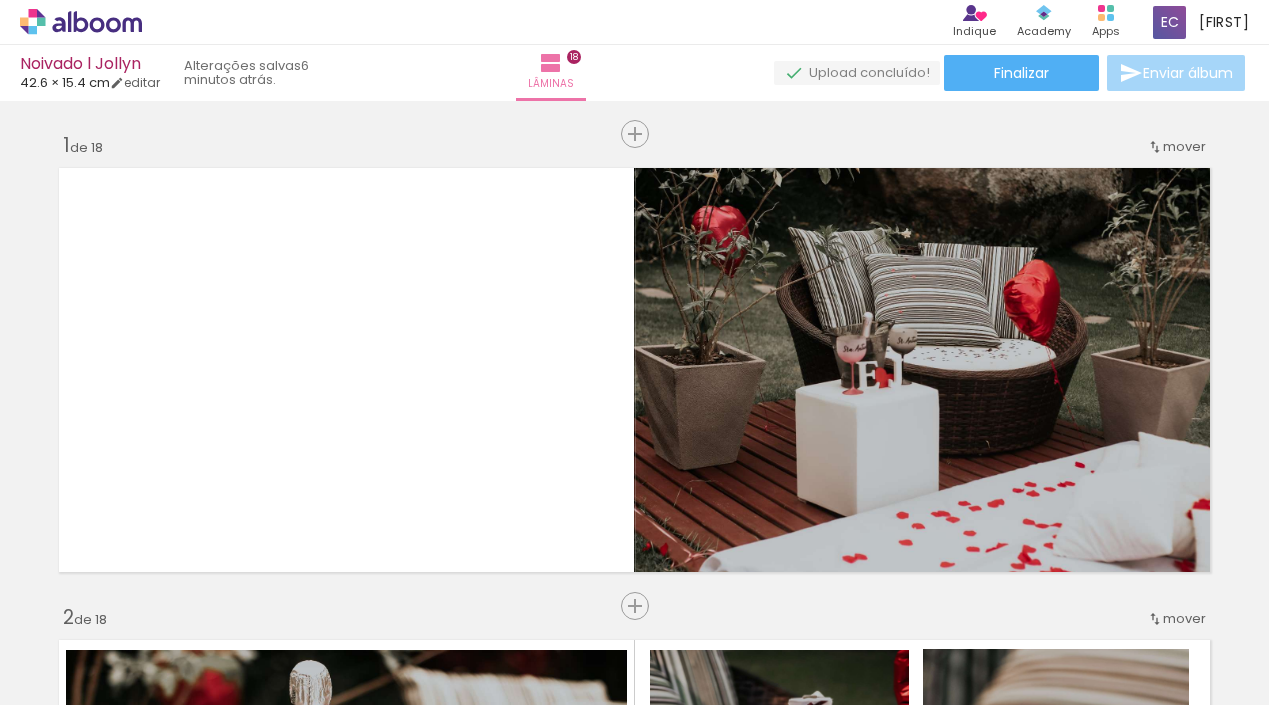 click on "Lâminas 18" at bounding box center (551, 73) 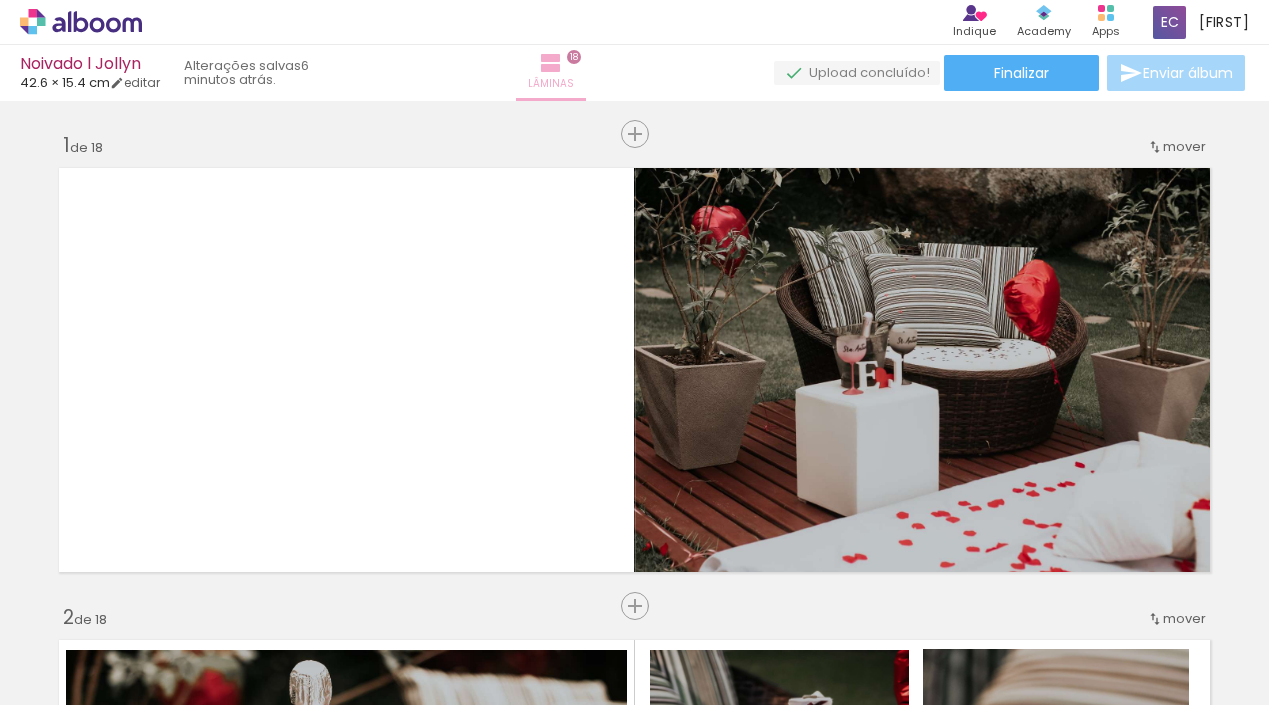 scroll, scrollTop: 0, scrollLeft: 0, axis: both 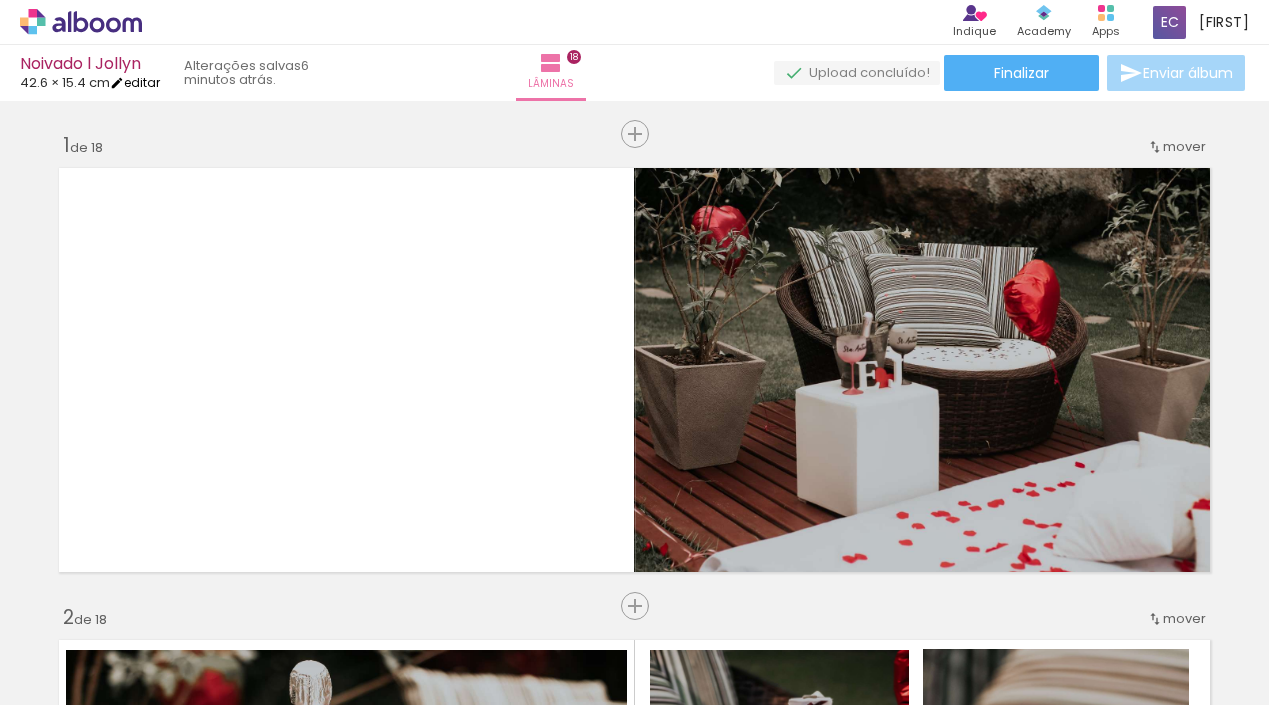 click at bounding box center [117, 83] 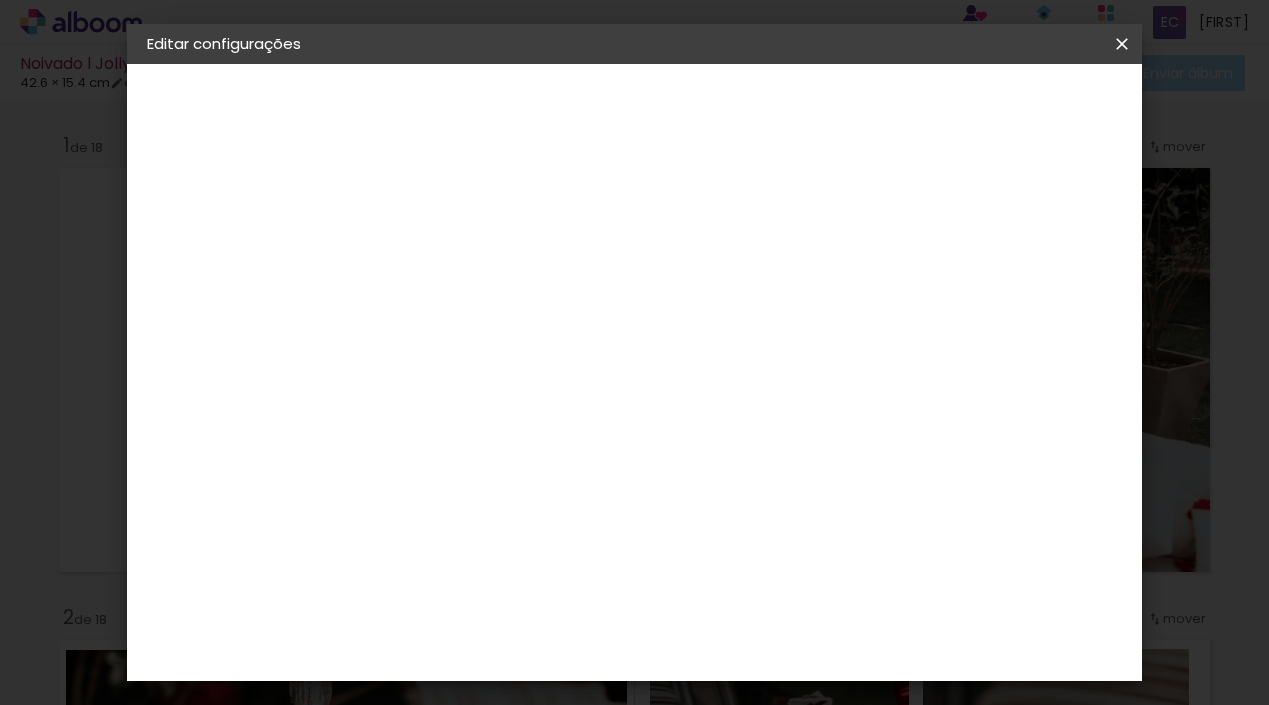 click on "Tamanho livre" at bounding box center [256, 247] 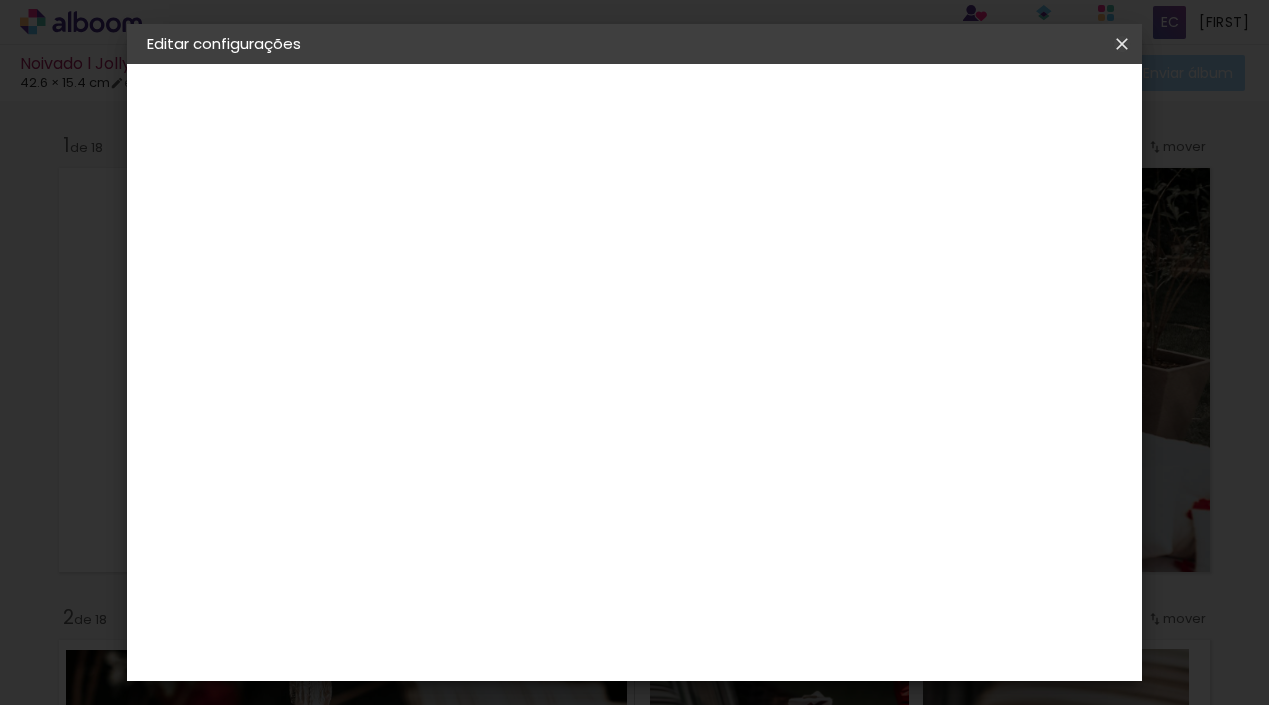 click at bounding box center [1122, 44] 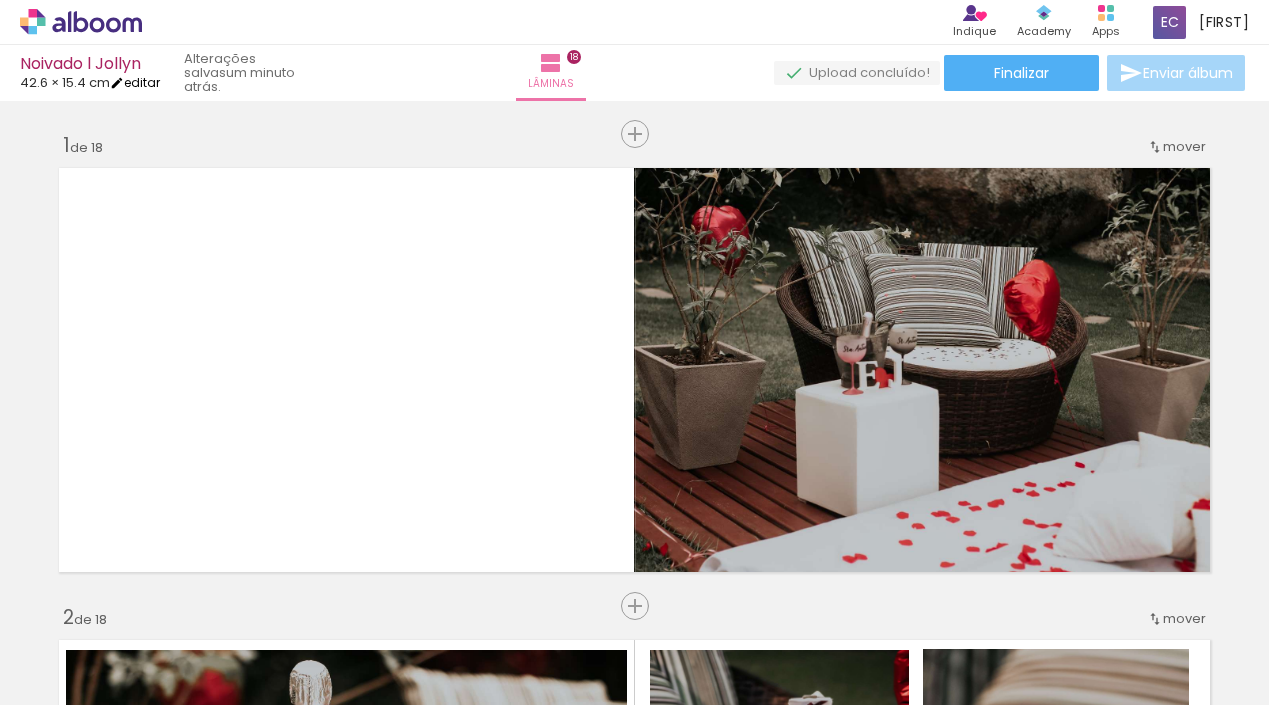 click on "editar" at bounding box center (135, 82) 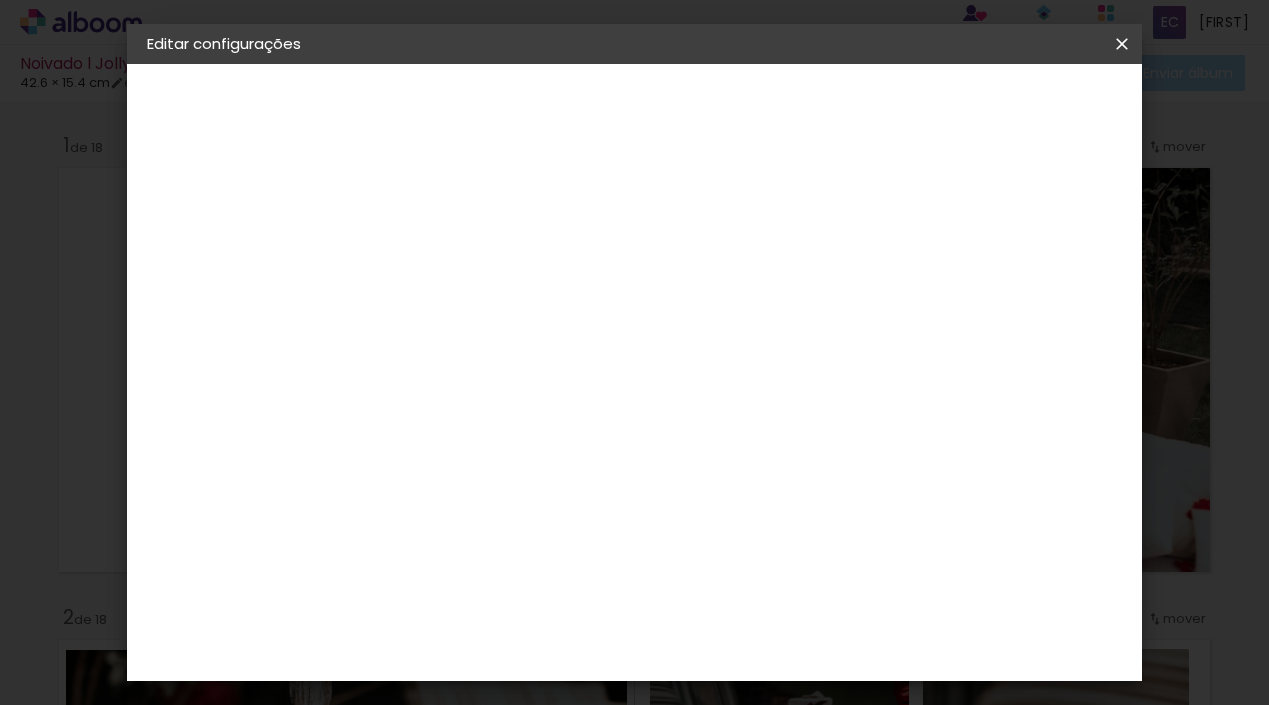 scroll, scrollTop: 0, scrollLeft: 0, axis: both 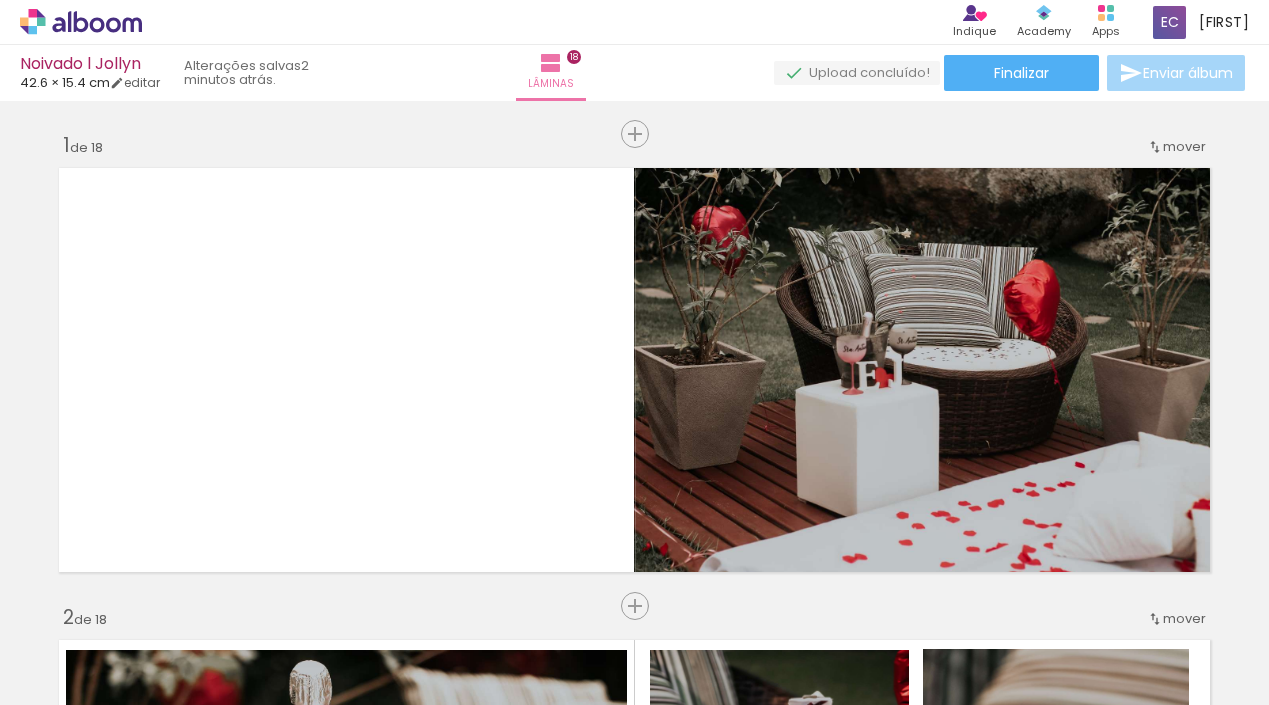click on "Noivado l Jollyn" at bounding box center (90, 65) 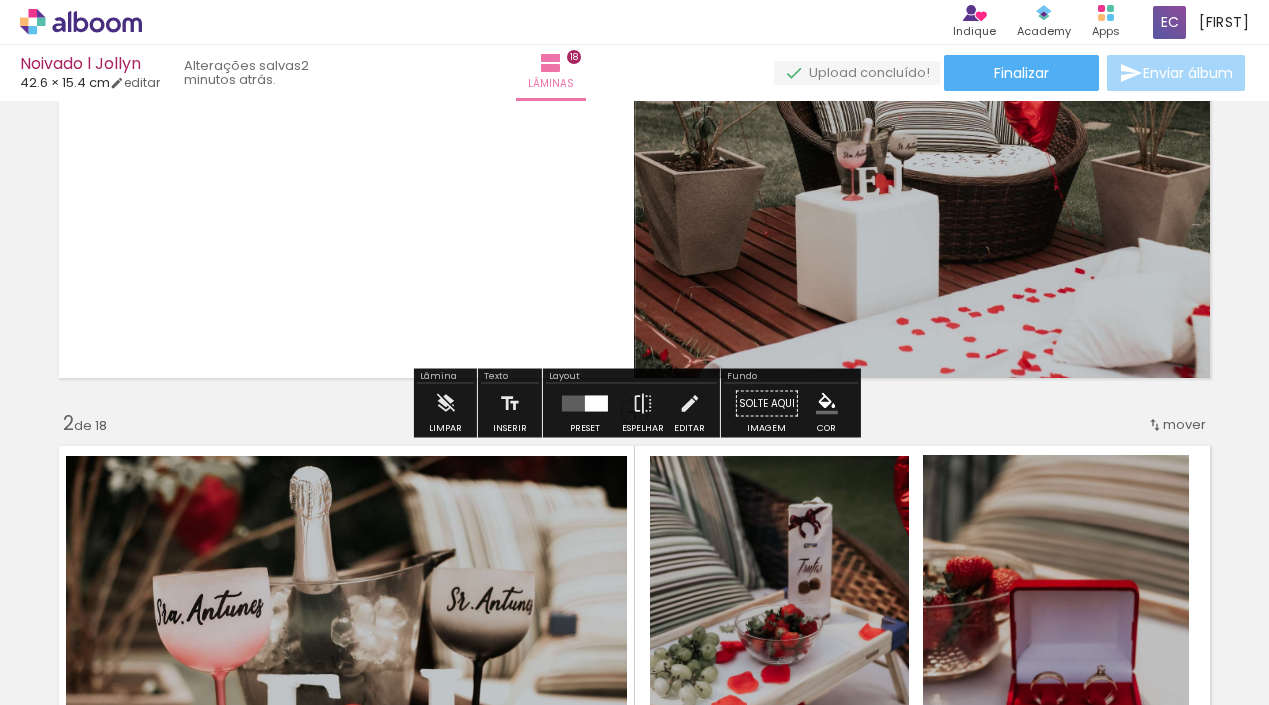 scroll, scrollTop: 0, scrollLeft: 0, axis: both 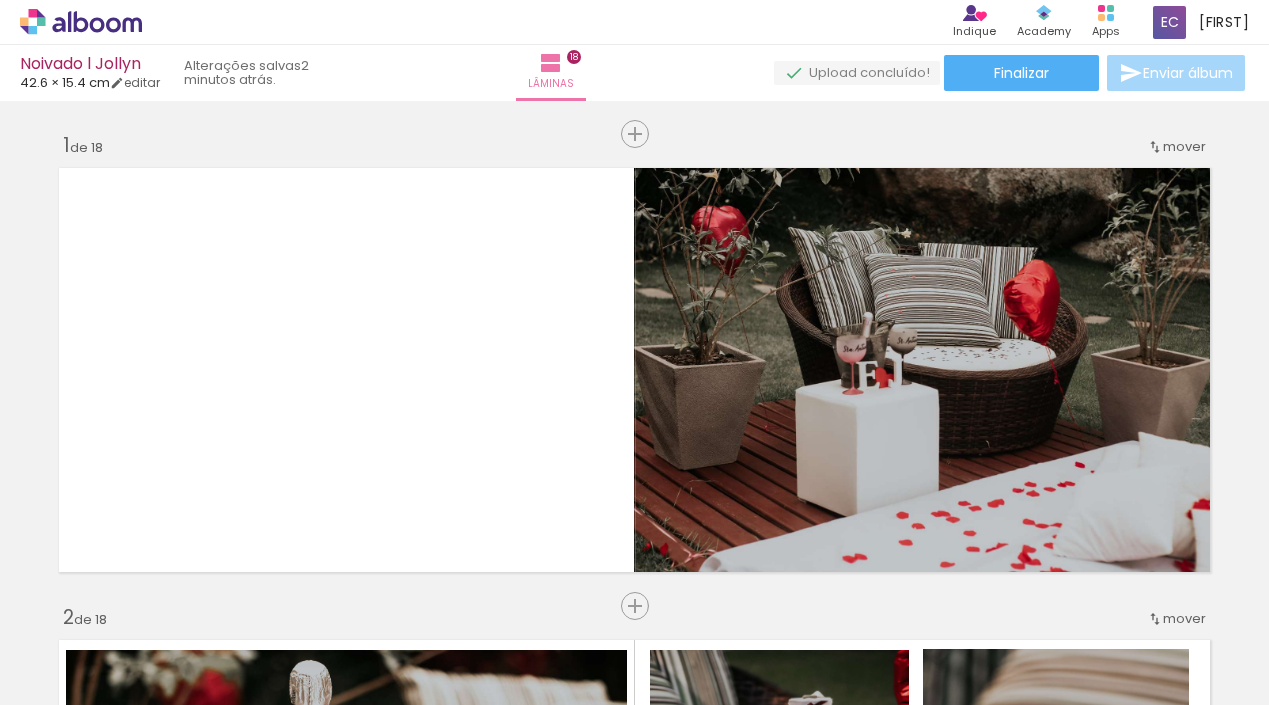 click 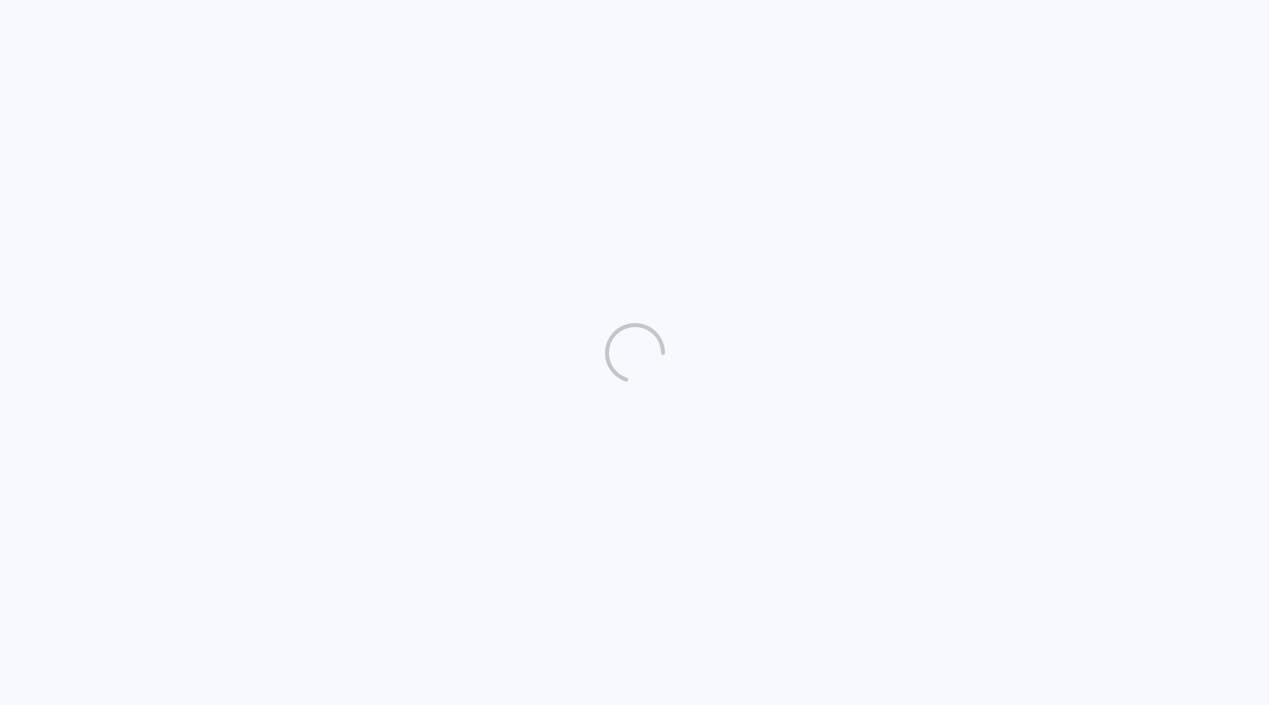 scroll, scrollTop: 0, scrollLeft: 0, axis: both 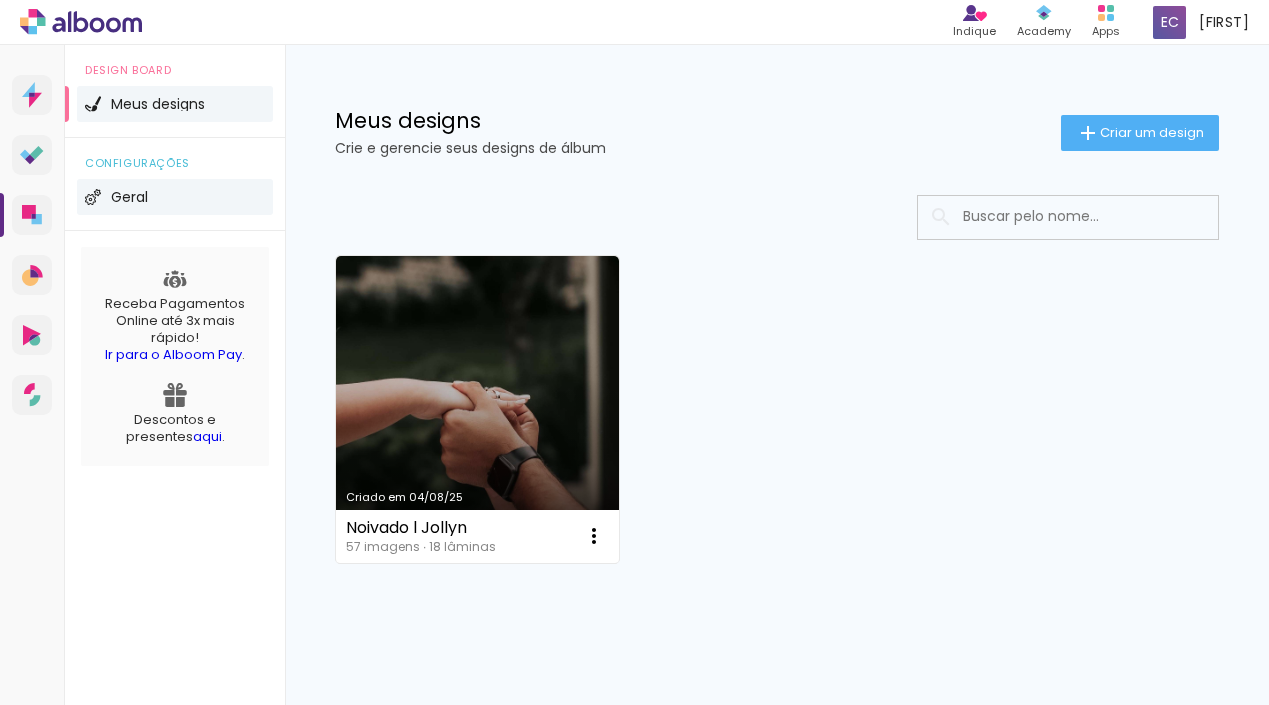 click on "Geral" at bounding box center (175, 197) 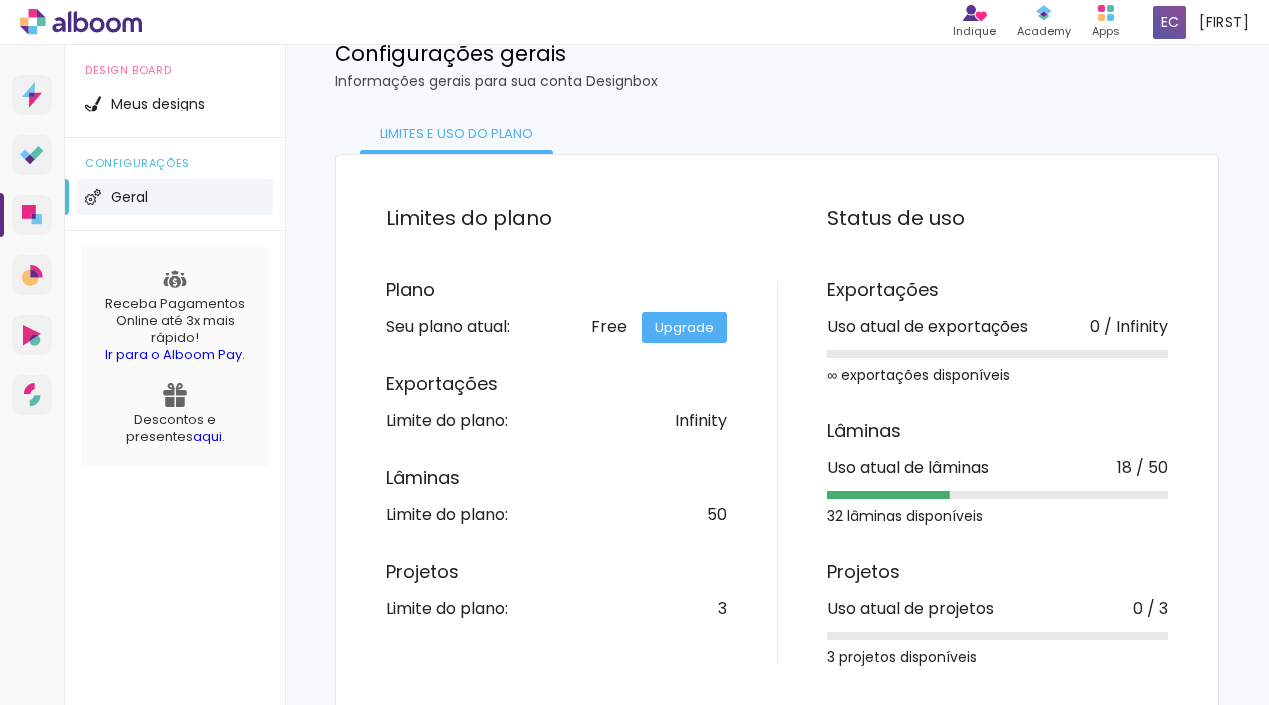 scroll, scrollTop: 63, scrollLeft: 0, axis: vertical 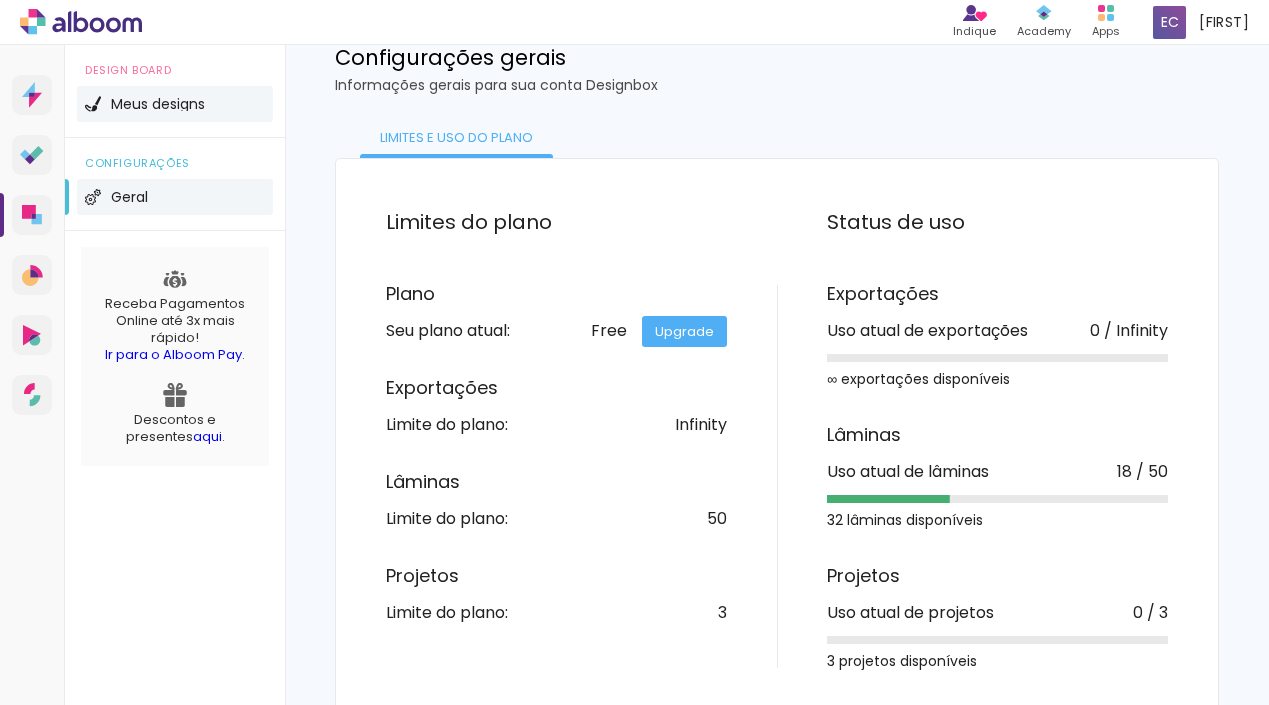click on "Meus designs" at bounding box center [175, 104] 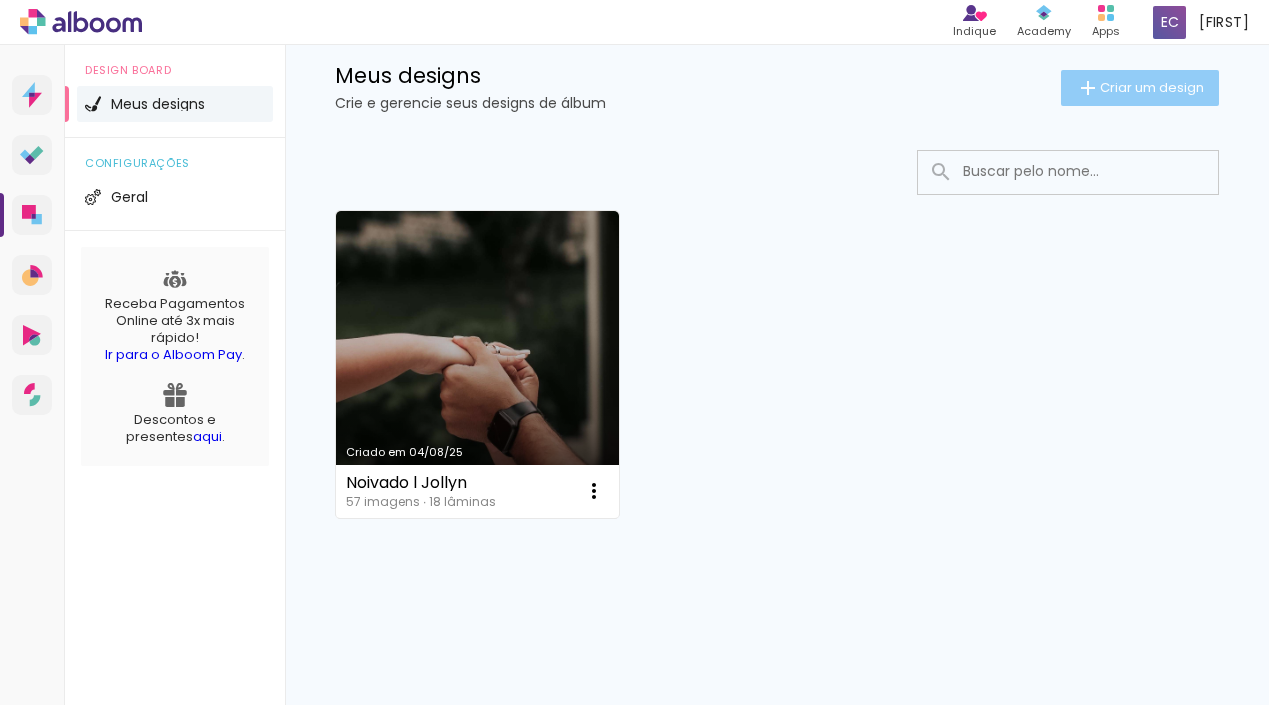 click on "Criar um design" 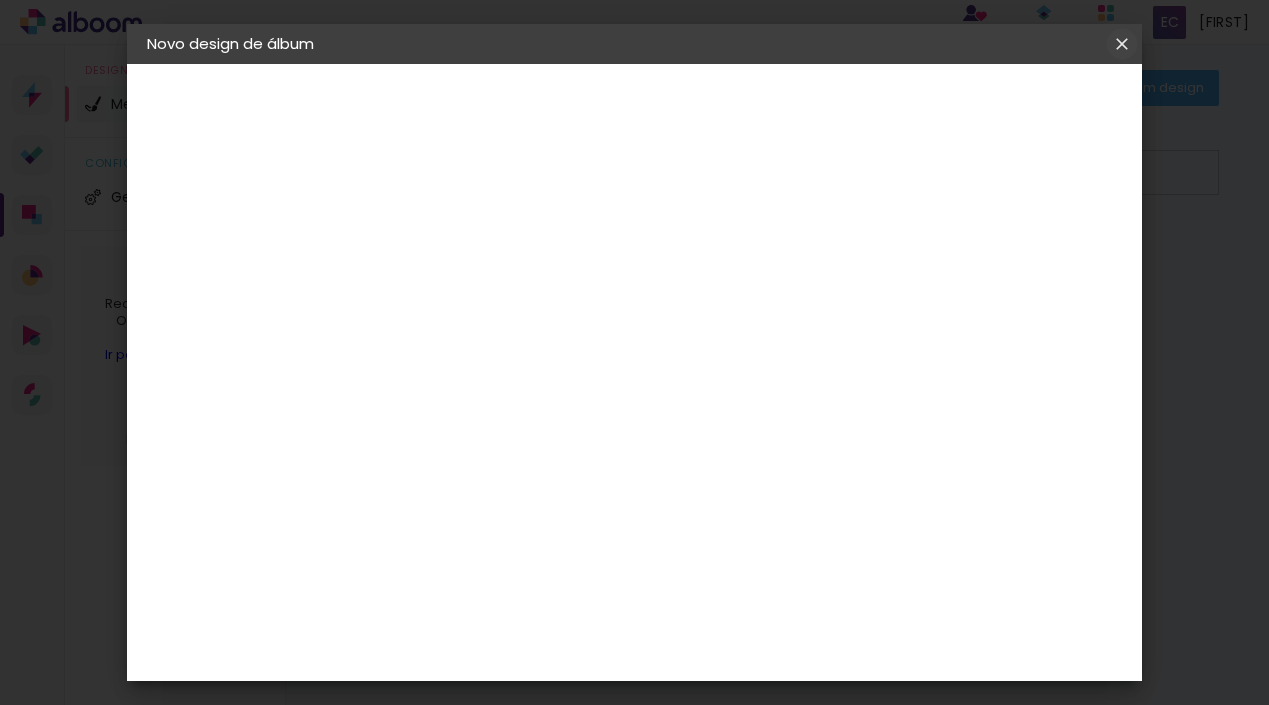 click at bounding box center (0, 0) 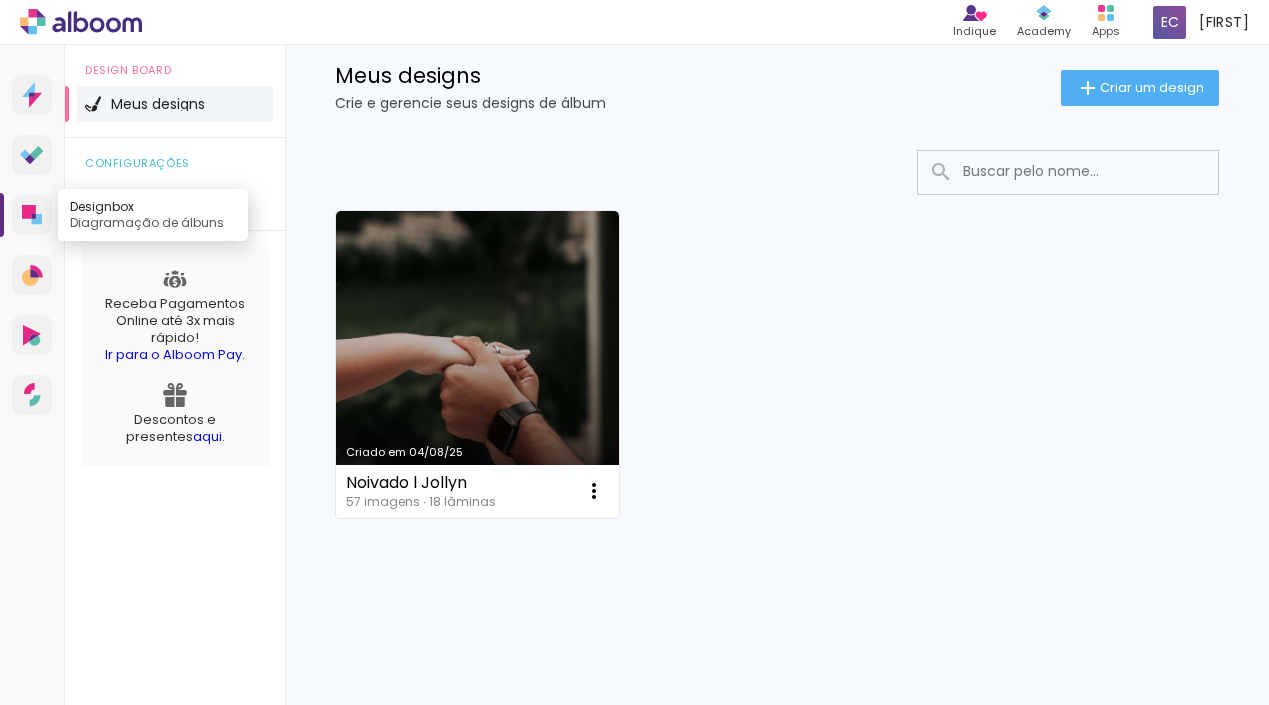 click 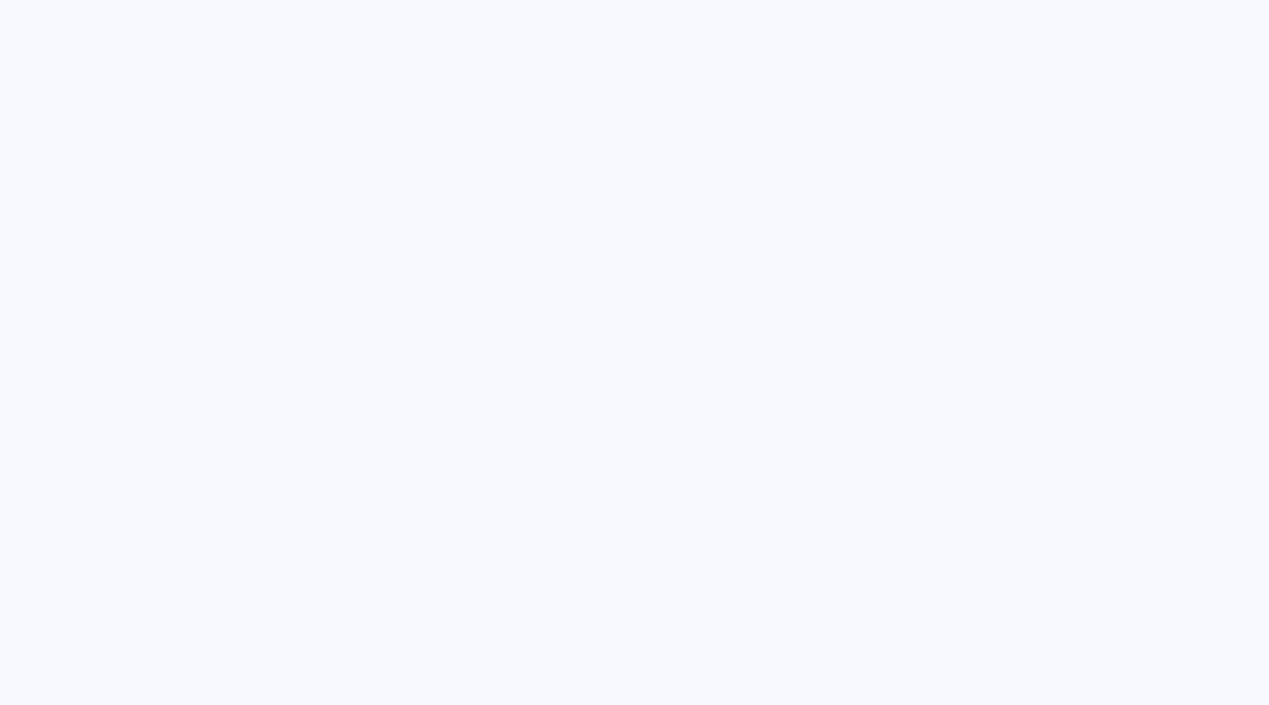 scroll, scrollTop: 0, scrollLeft: 0, axis: both 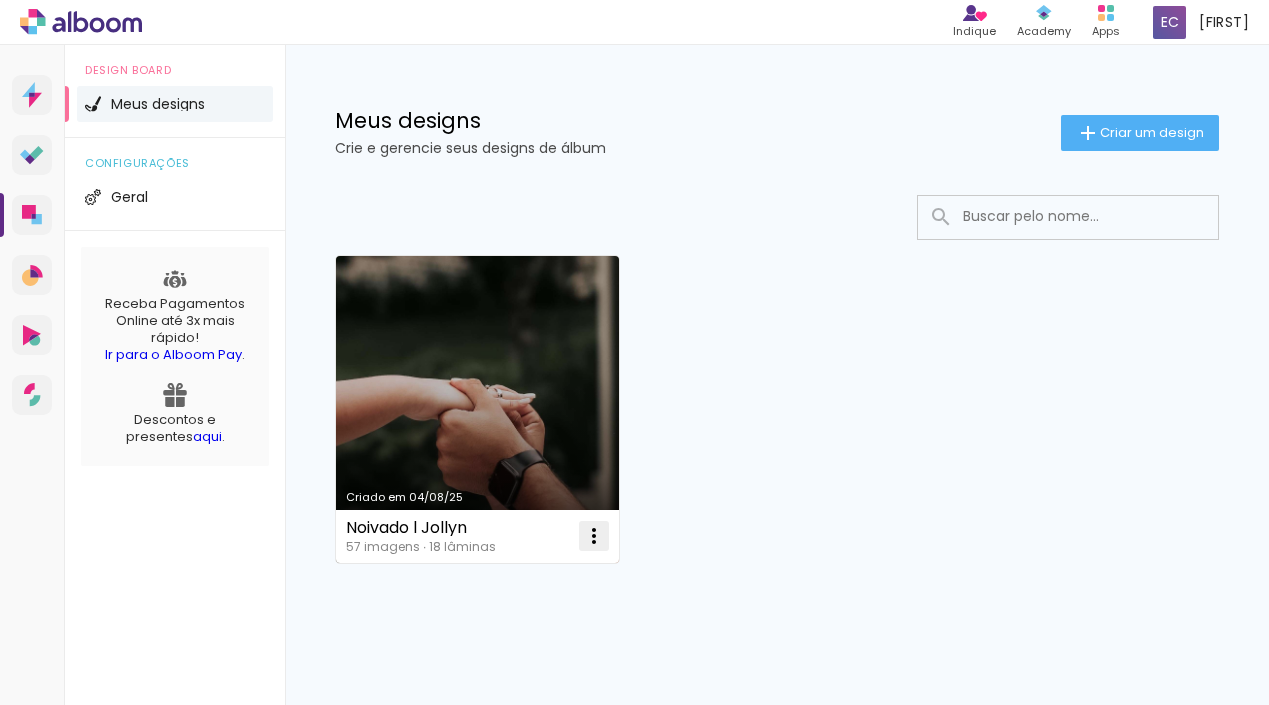 click at bounding box center (594, 536) 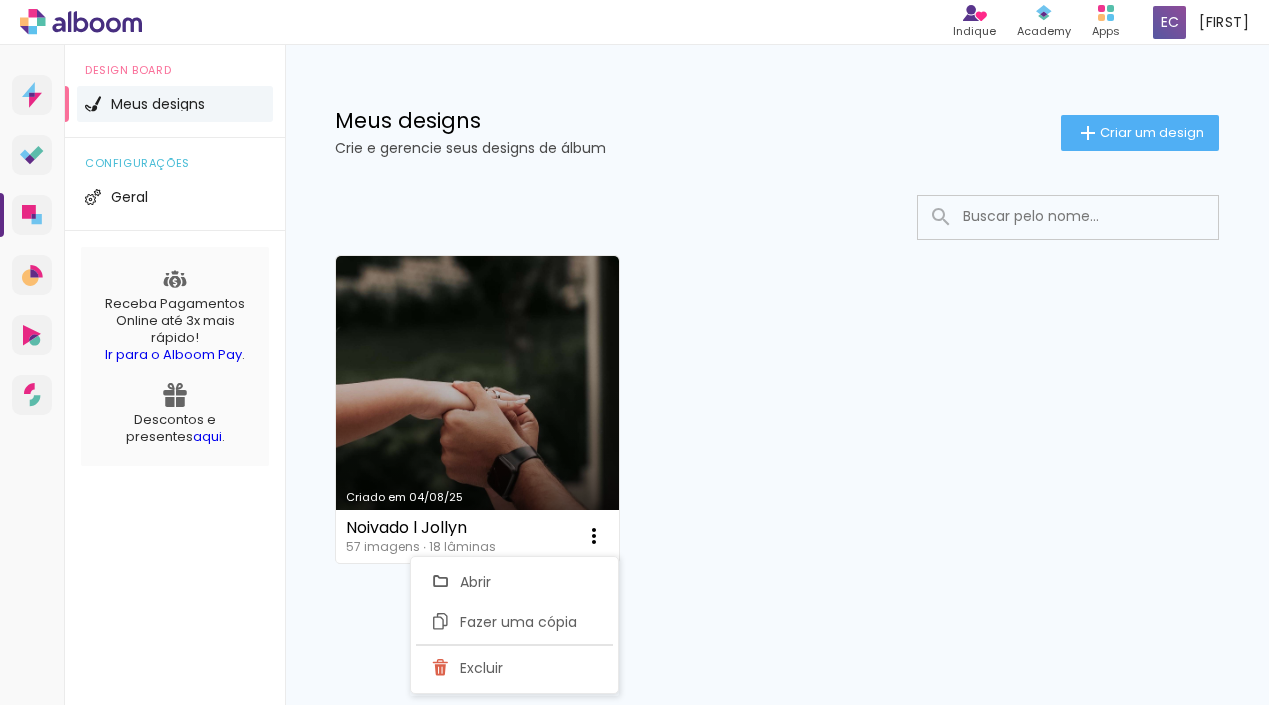 click on "Criado em 04/08/25 Noivado l Jollyn 57 imagens  ∙ 18 lâminas  Abrir Fazer uma cópia Excluir" at bounding box center [777, 408] 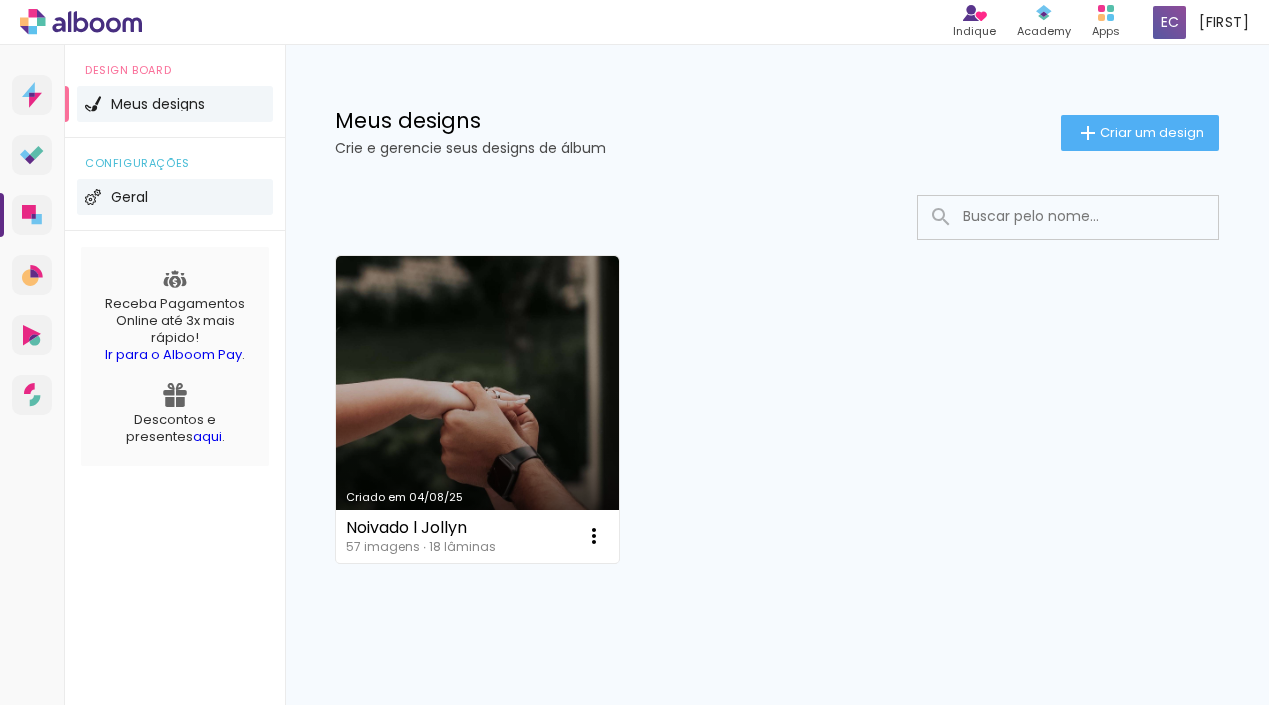 click on "Geral" at bounding box center [129, 197] 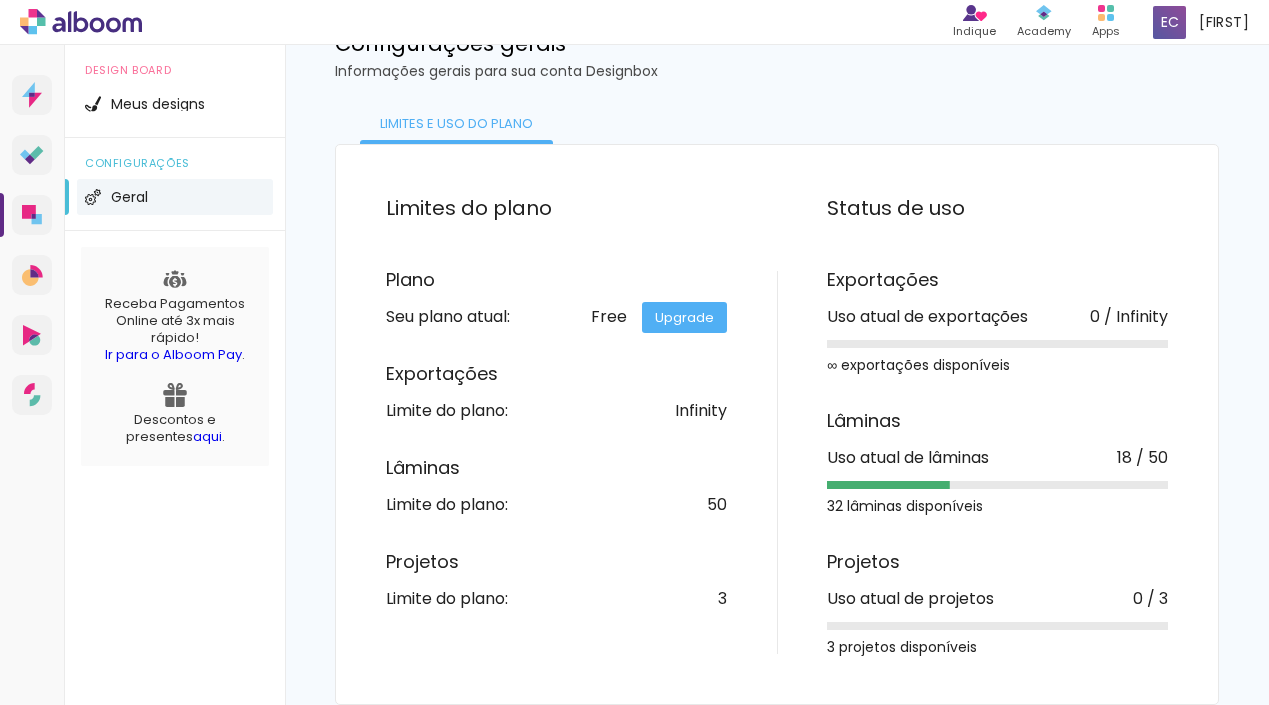 scroll, scrollTop: 73, scrollLeft: 0, axis: vertical 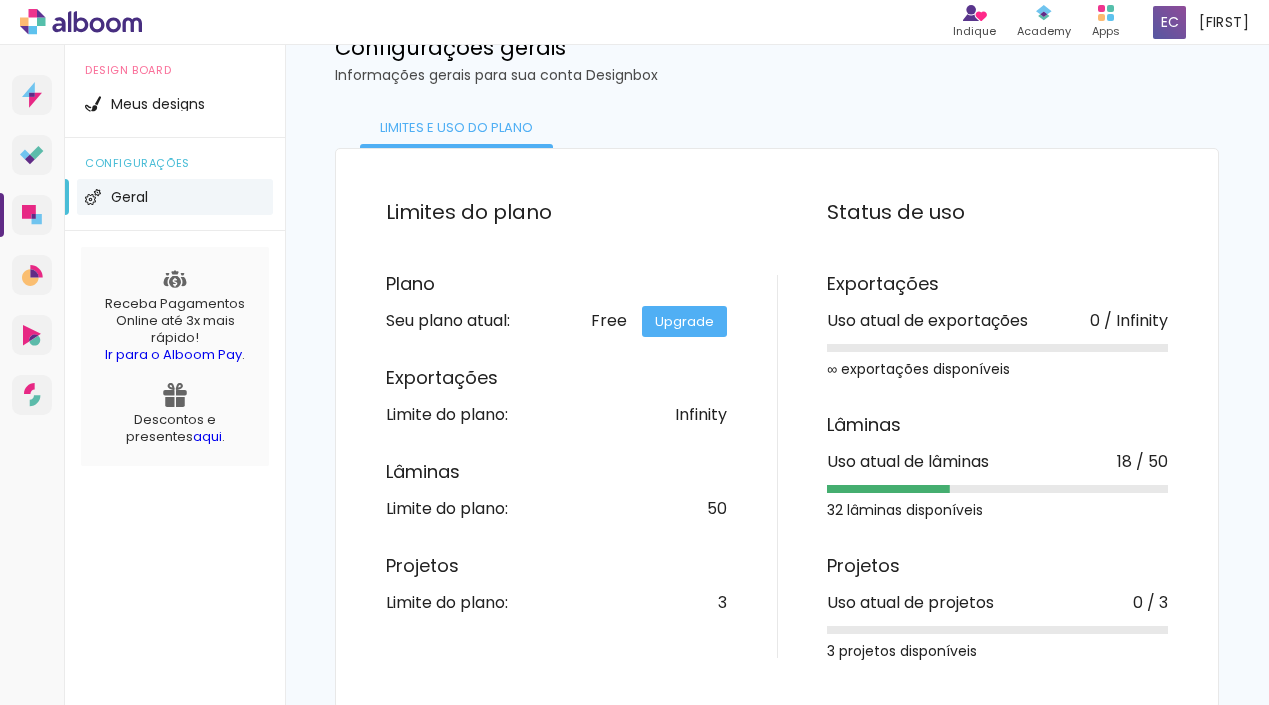 click on "Upgrade" 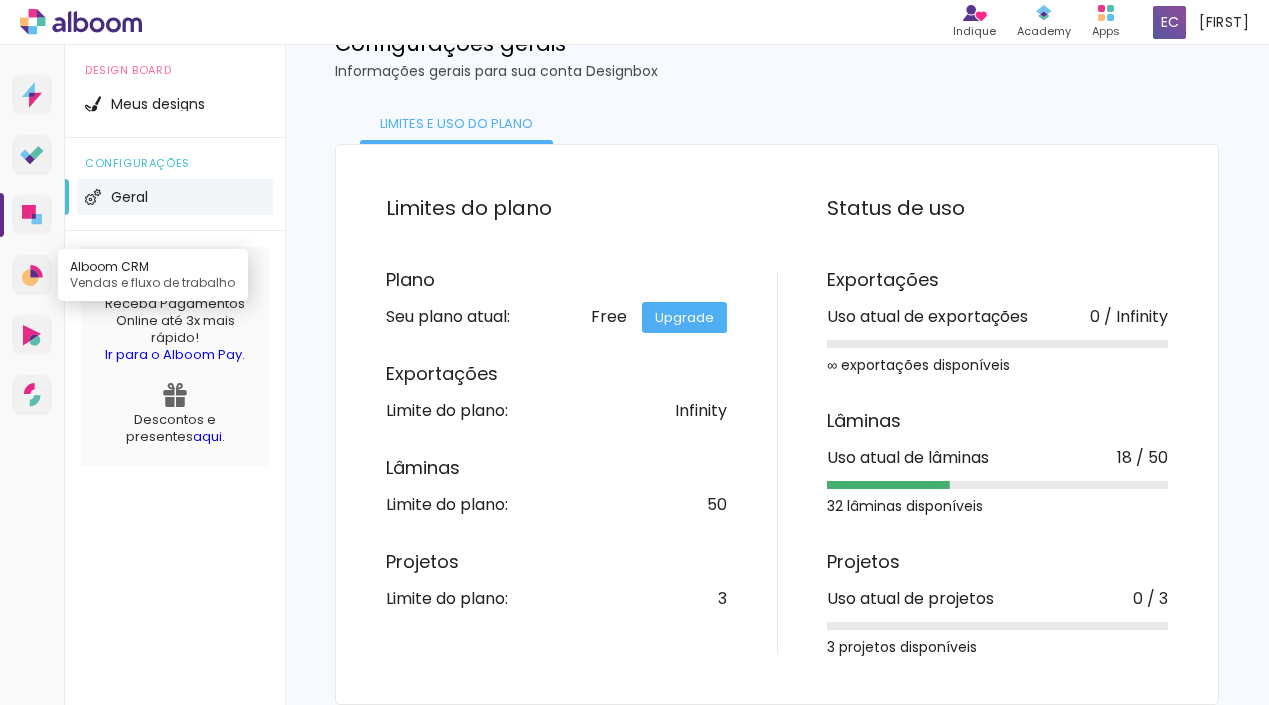 click 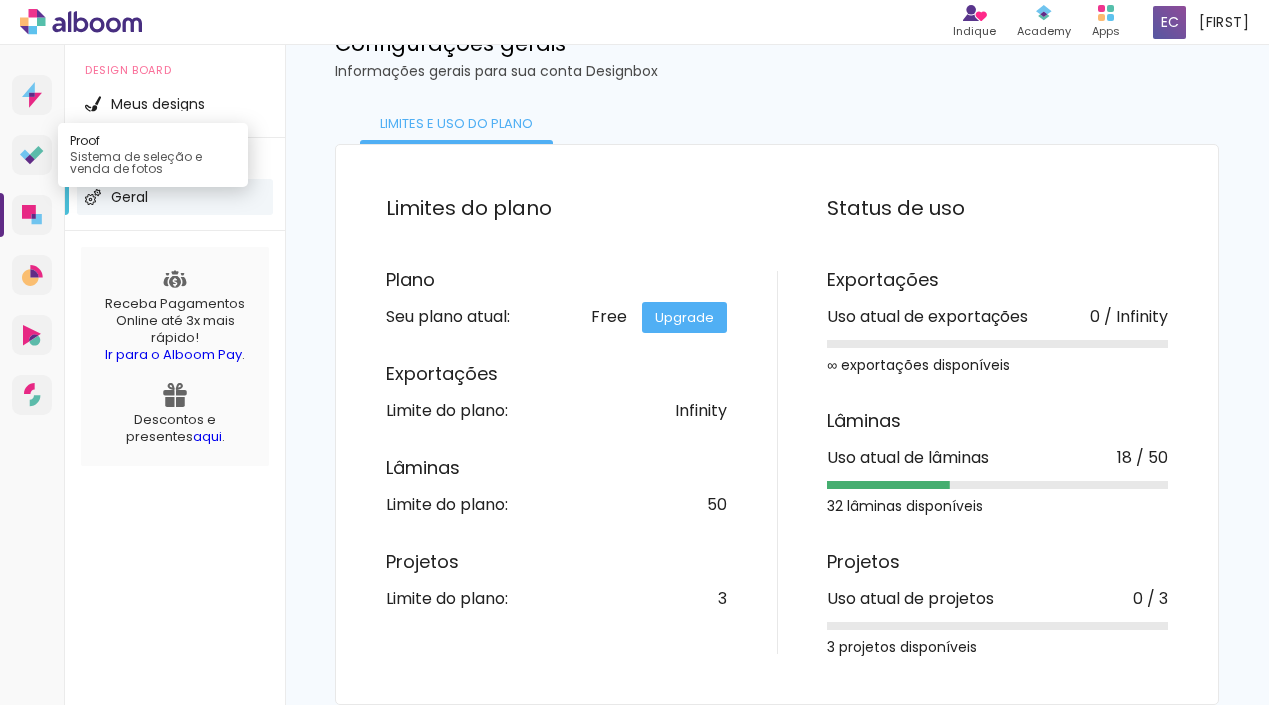 click 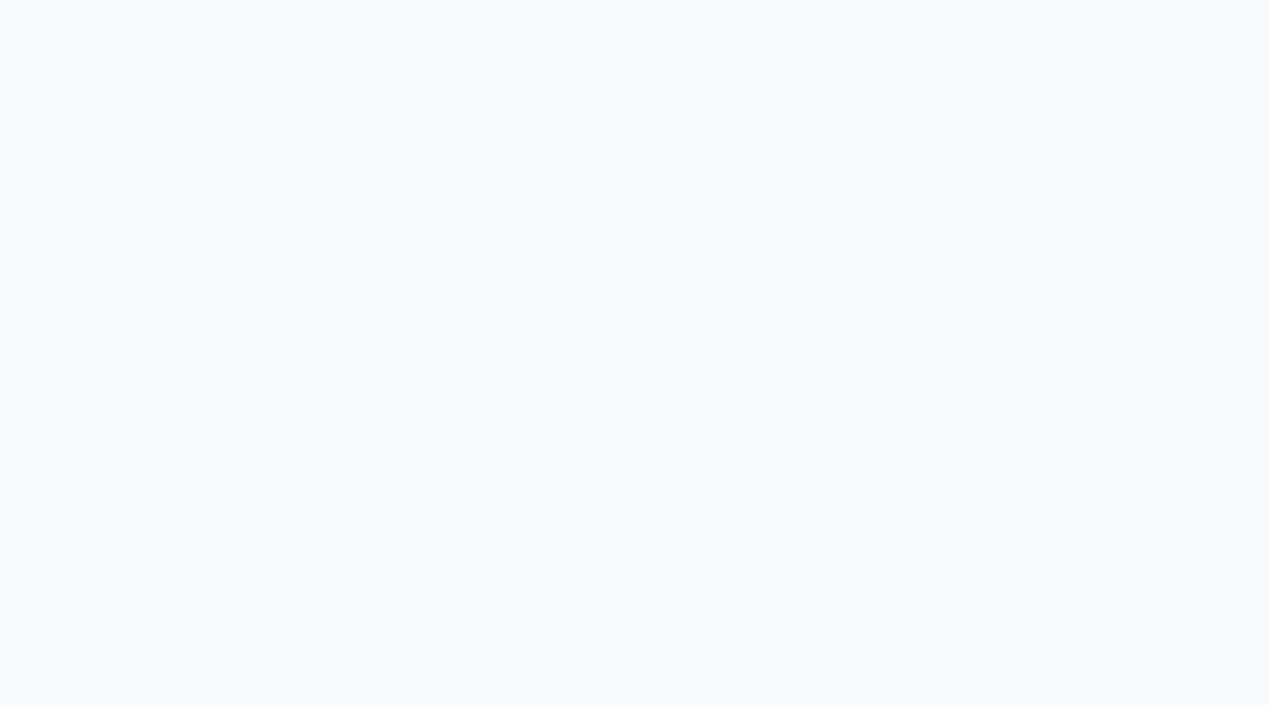 scroll, scrollTop: 0, scrollLeft: 0, axis: both 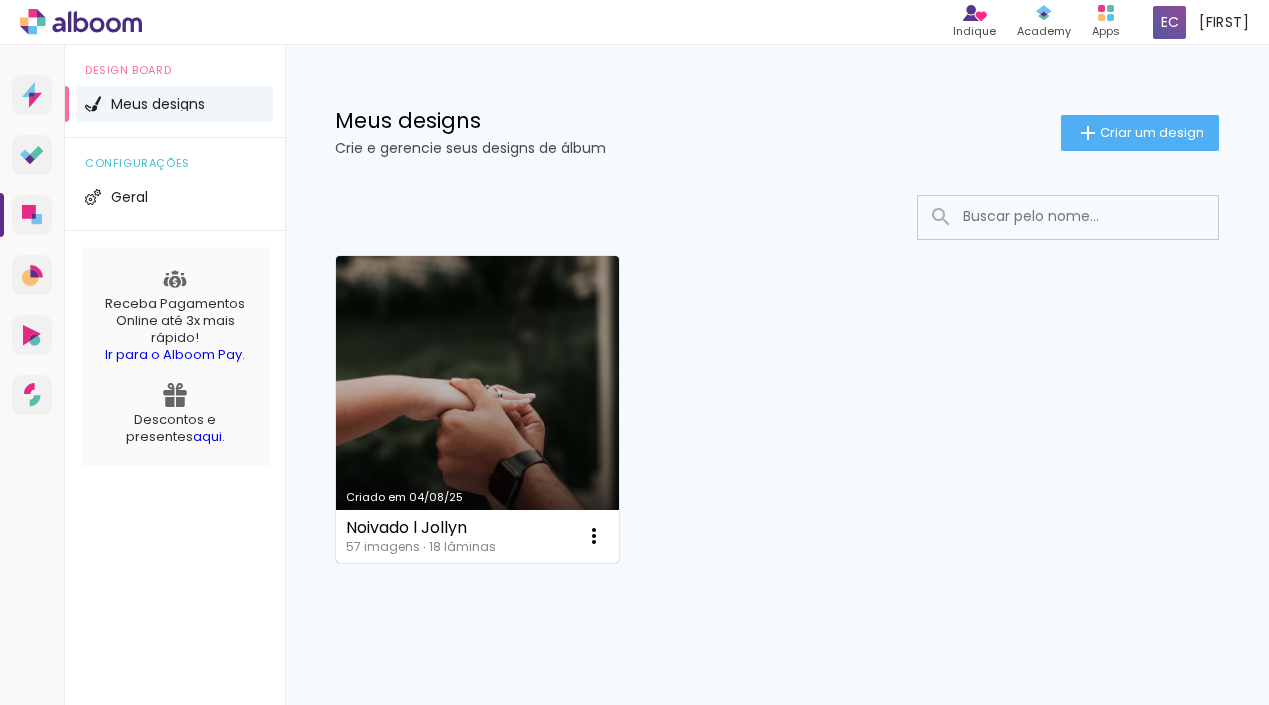click on "Criado em 04/08/25" at bounding box center (477, 409) 